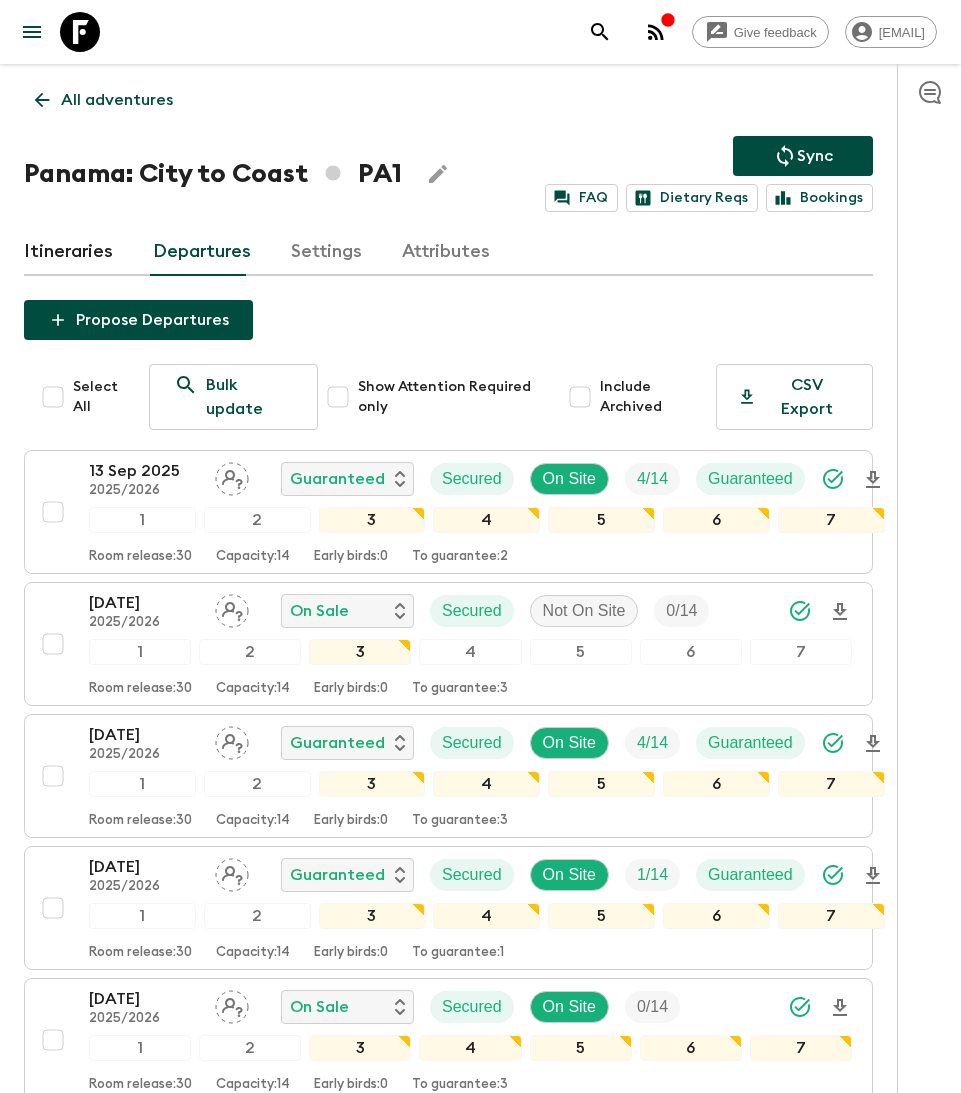 scroll, scrollTop: 165, scrollLeft: 0, axis: vertical 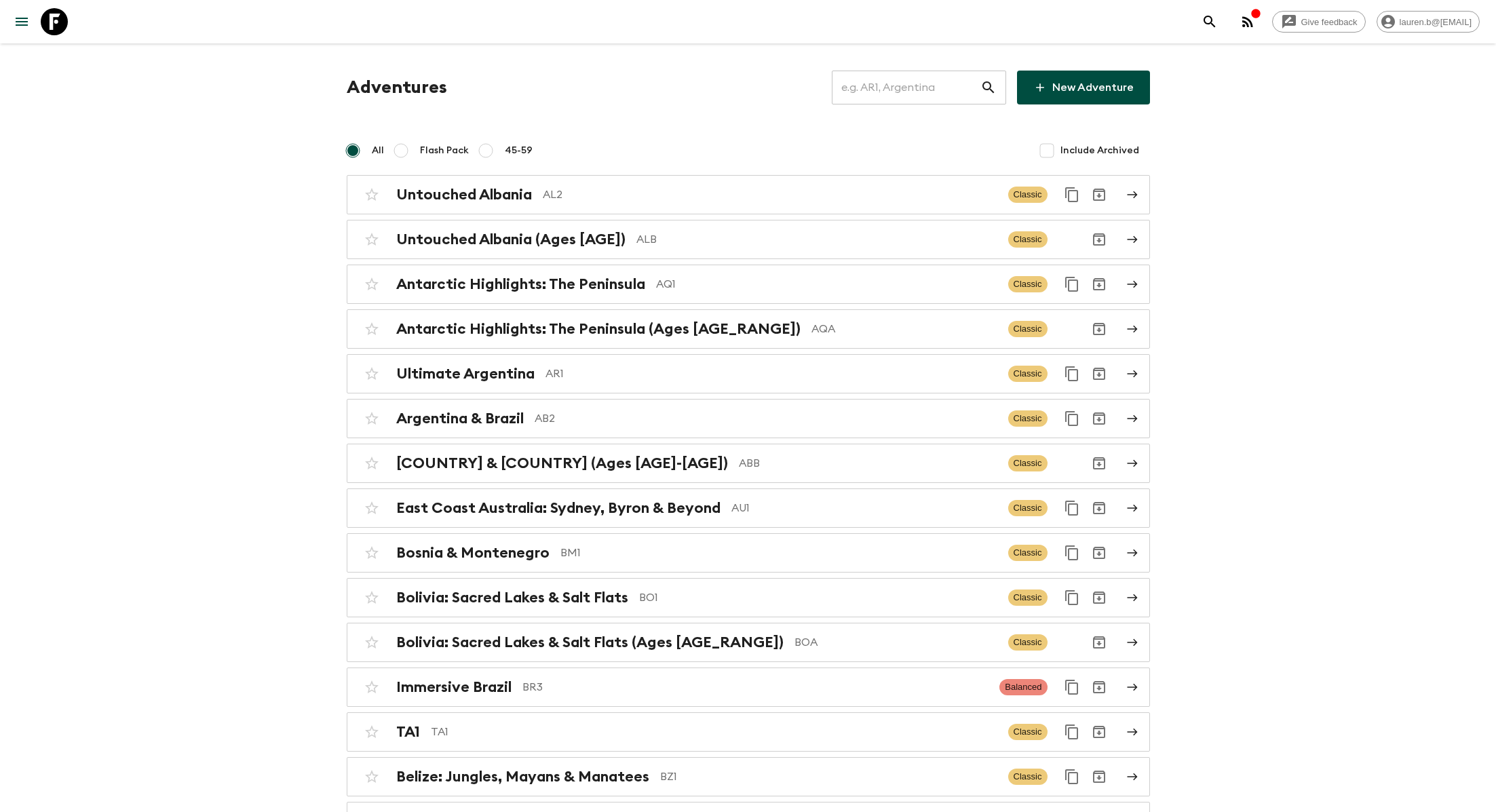 click on "Adventures ​ New Adventure All Flash Pack 45-59 Include Archived Untouched [COUNTRY] [STATE_CODE] Classic Untouched [COUNTRY] (Ages 45-59) [COUNTRY] Classic Antarctic Highlights: The Peninsula [STATE_CODE] Classic Antarctic Highlights: The Peninsula (Ages 45-59) [STATE_CODE] Classic Ultimate [COUNTRY] [STATE_CODE] Classic [COUNTRY] ​ [STATE_CODE] Classic [COUNTRY] & [COUNTRY] [STATE_CODE] Classic [COUNTRY] & [COUNTRY] (Ages 45-59) [STATE_CODE] Classic East Coast [COUNTRY]: Sydney, Byron & Beyond [STATE_CODE] Classic [COUNTRY] & [COUNTRY] [STATE_CODE] Classic [COUNTRY]: Sacred Lakes & Salt Flats [STATE_CODE] Classic [COUNTRY]: Sacred Lakes & Salt Flats (Ages 45-59) [STATE_CODE] Classic Immersive [COUNTRY] [STATE_CODE] Balanced [STATE_CODE] [STATE_CODE] Classic [COUNTRY]: Jungles, Mayans & Manatees [STATE_CODE] Classic [COUNTRY]: Jungles, Mayans & Manatees (Ages 45-59) [STATE_CODE] Classic West Coast [COUNTRY]: [CITY] to [CITY] [STATE_CODE] Classic [COUNTRY]: [CITY] to Patagonia [STATE_CODE] Classic [COUNTRY]: [CITY] to Patagonia (Ages 45-59) [STATE_CODE] Classic Vibrant [COUNTRY] [STATE_CODE] Classic [COUNTRY]’s Caribbean Coast [STATE_CODE] Balanced [COUNTRY]’s Caribbean Coast (Ages 45-59) [STATE_CODE] Balanced Untamed [COUNTRY] [STATE_CODE] Classic [STATE_CODE] [STATE_CODE] Balanced" at bounding box center [748, 3008] 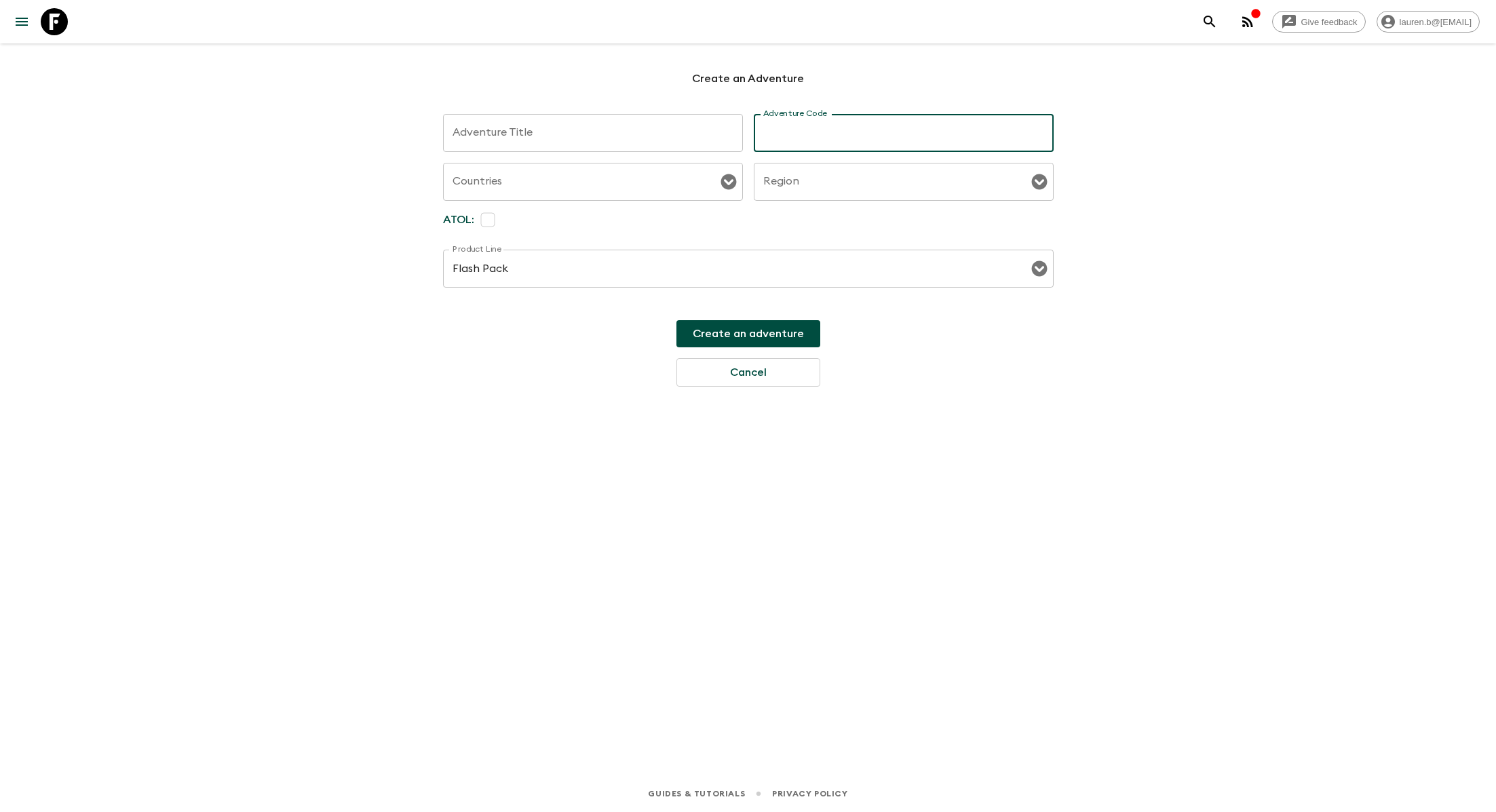 click on "Adventure Title" at bounding box center (593, 133) 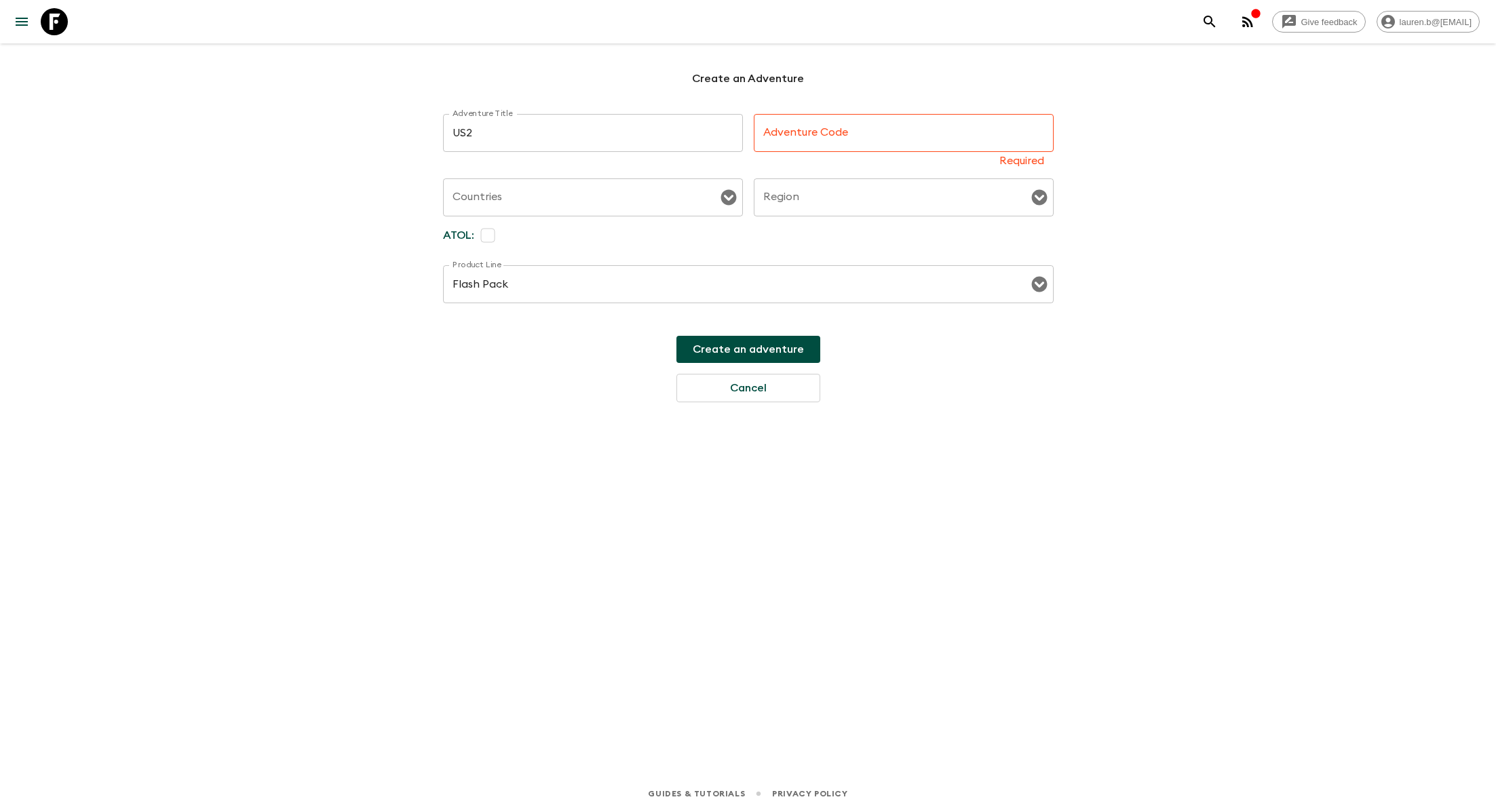 click on "[STATE_CODE] x Adventure Title" at bounding box center [593, 133] 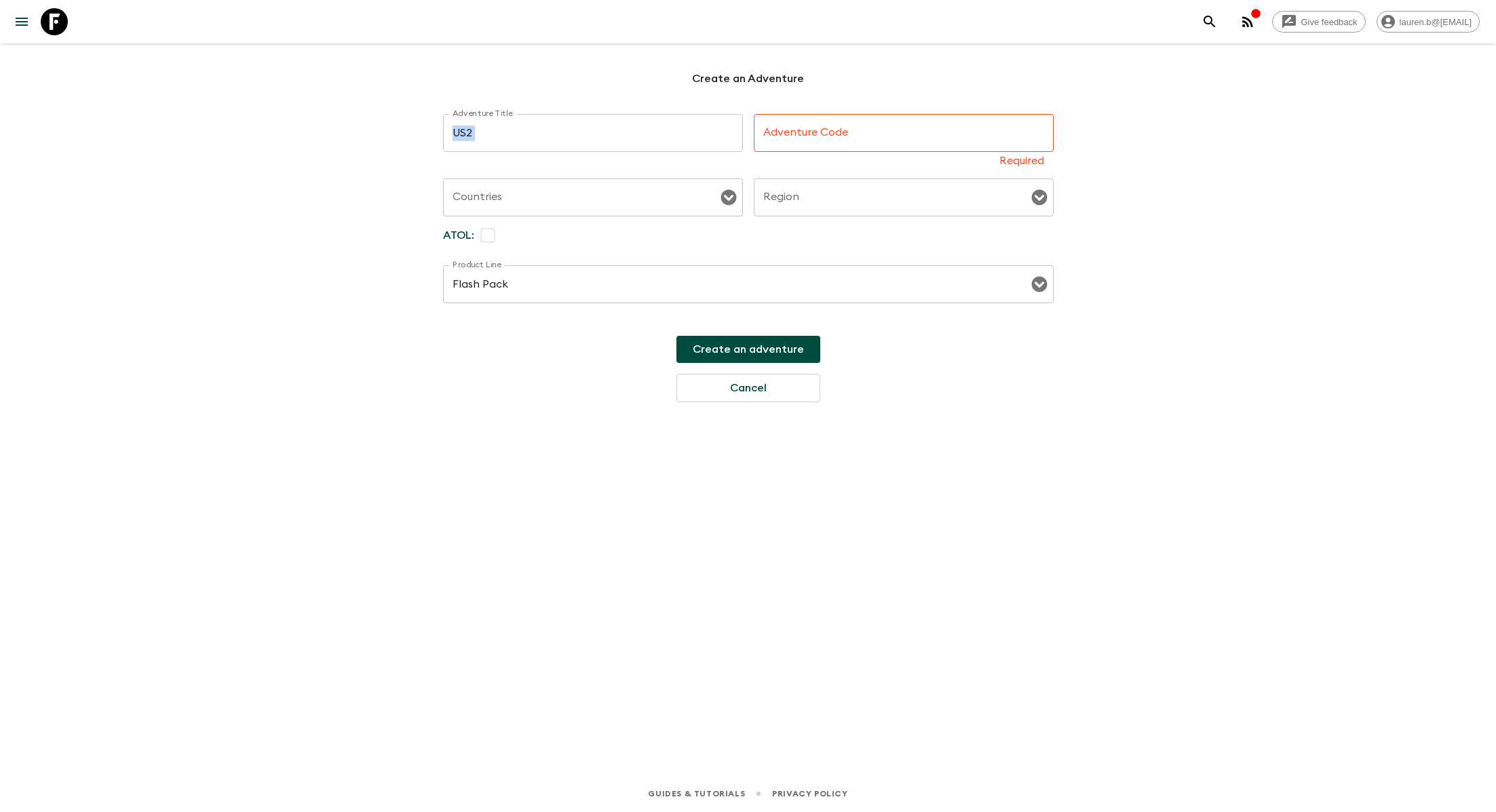 click on "[STATE_CODE] x Adventure Title" at bounding box center (593, 133) 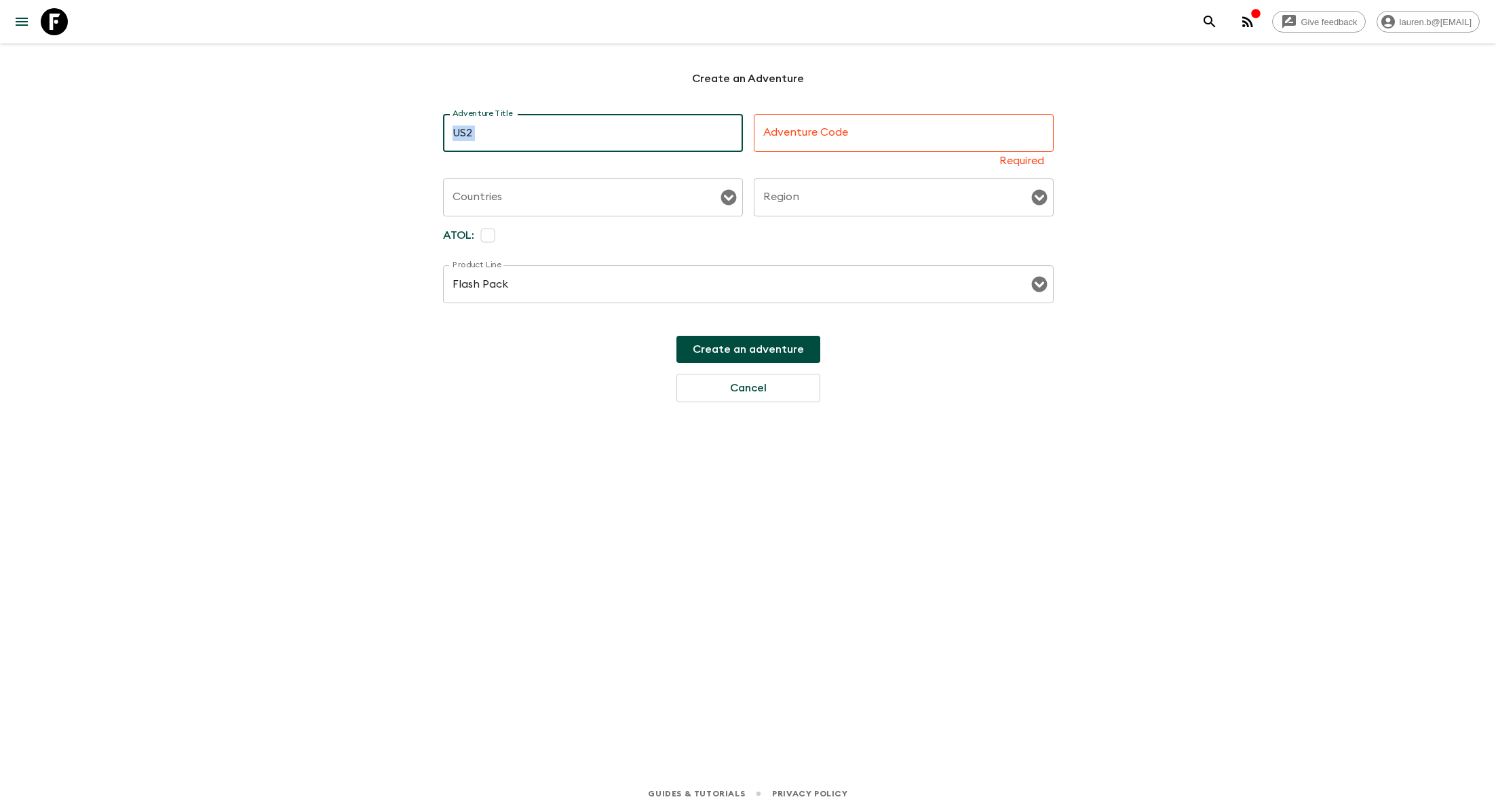 click on "[STATE_CODE] x Adventure Title" at bounding box center (593, 133) 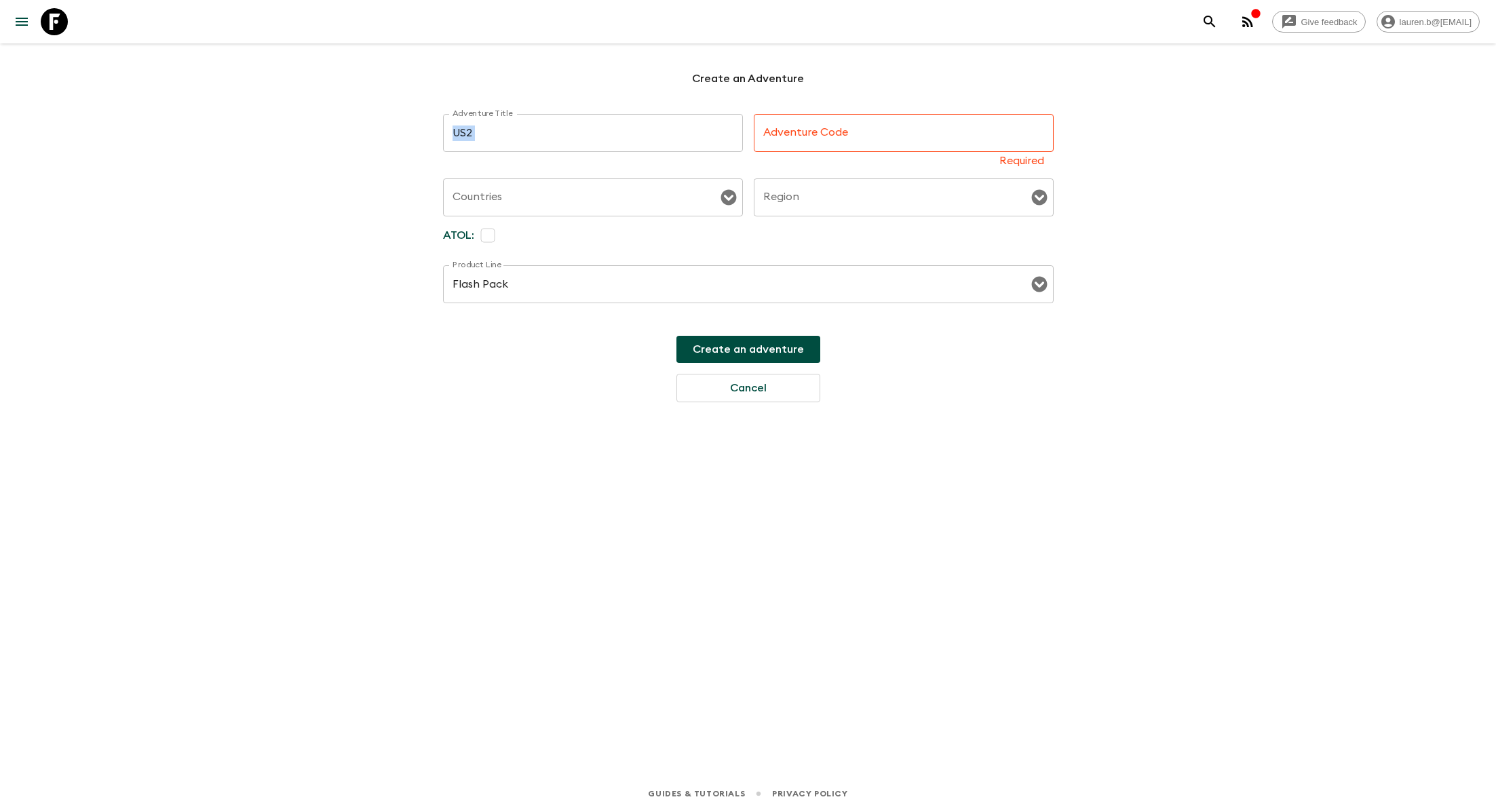 click on "[STATE_CODE] x Adventure Title" at bounding box center (593, 133) 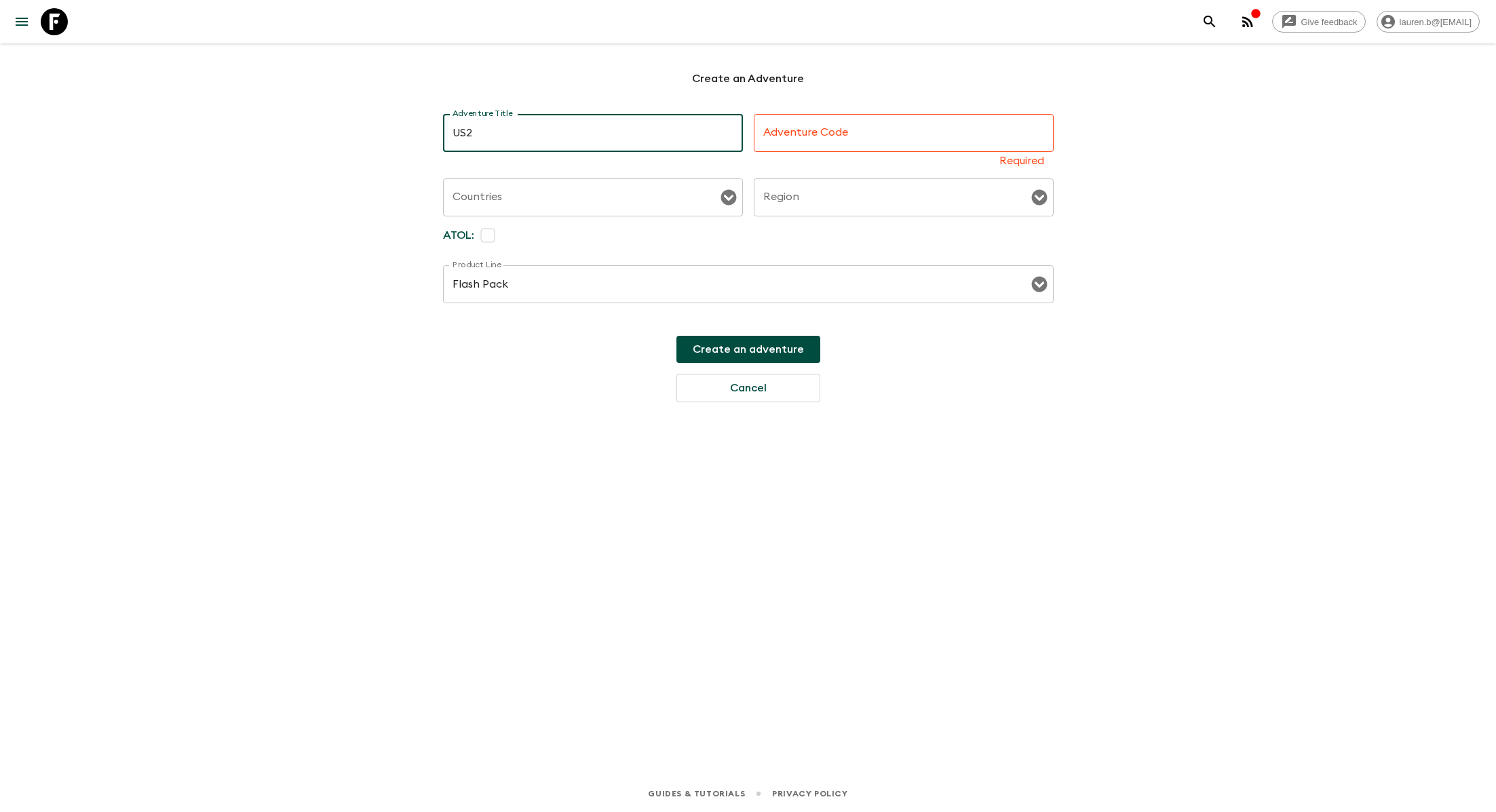 click on "US2" at bounding box center [593, 133] 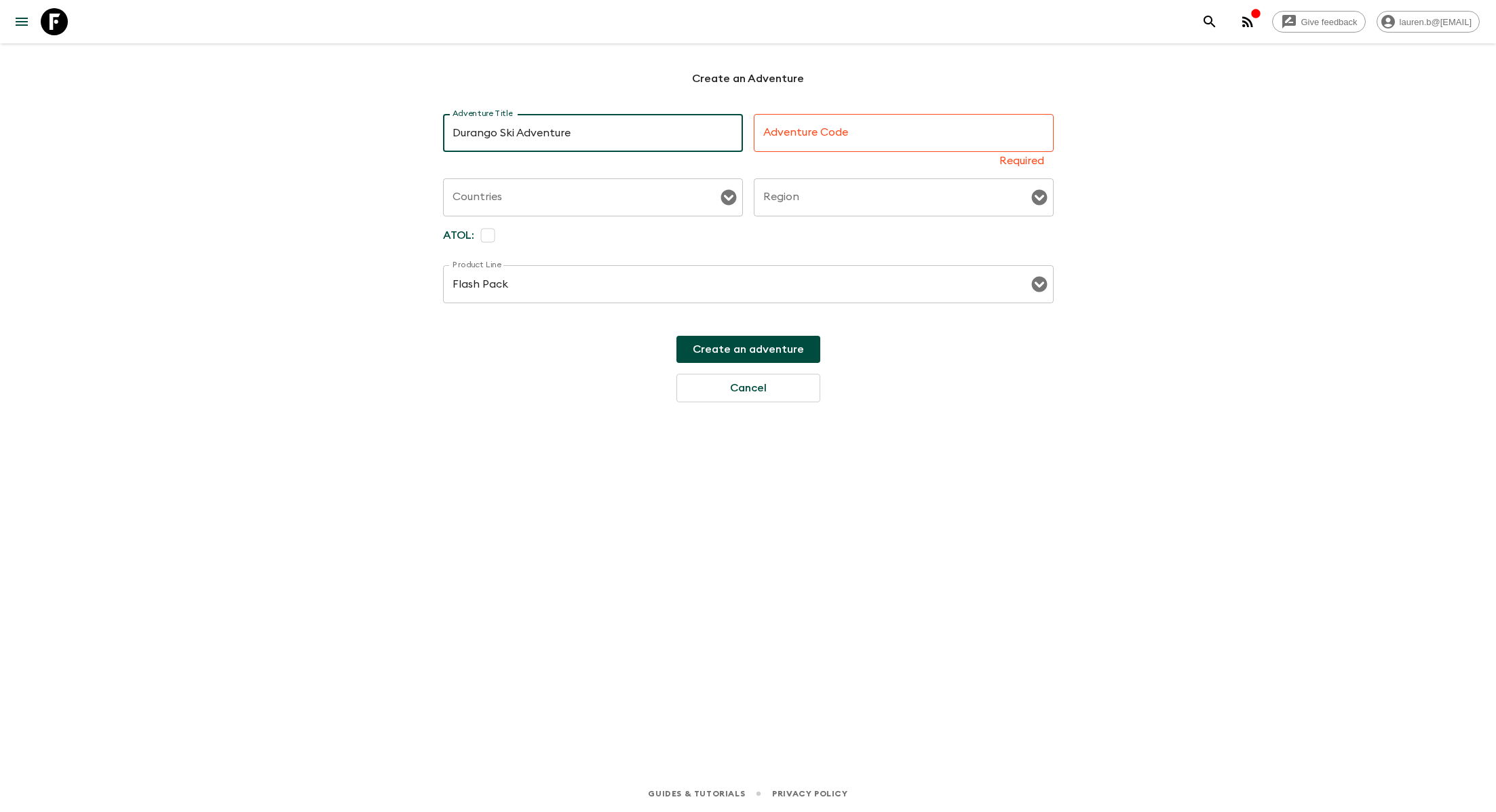 type on "Durango Ski Adventure" 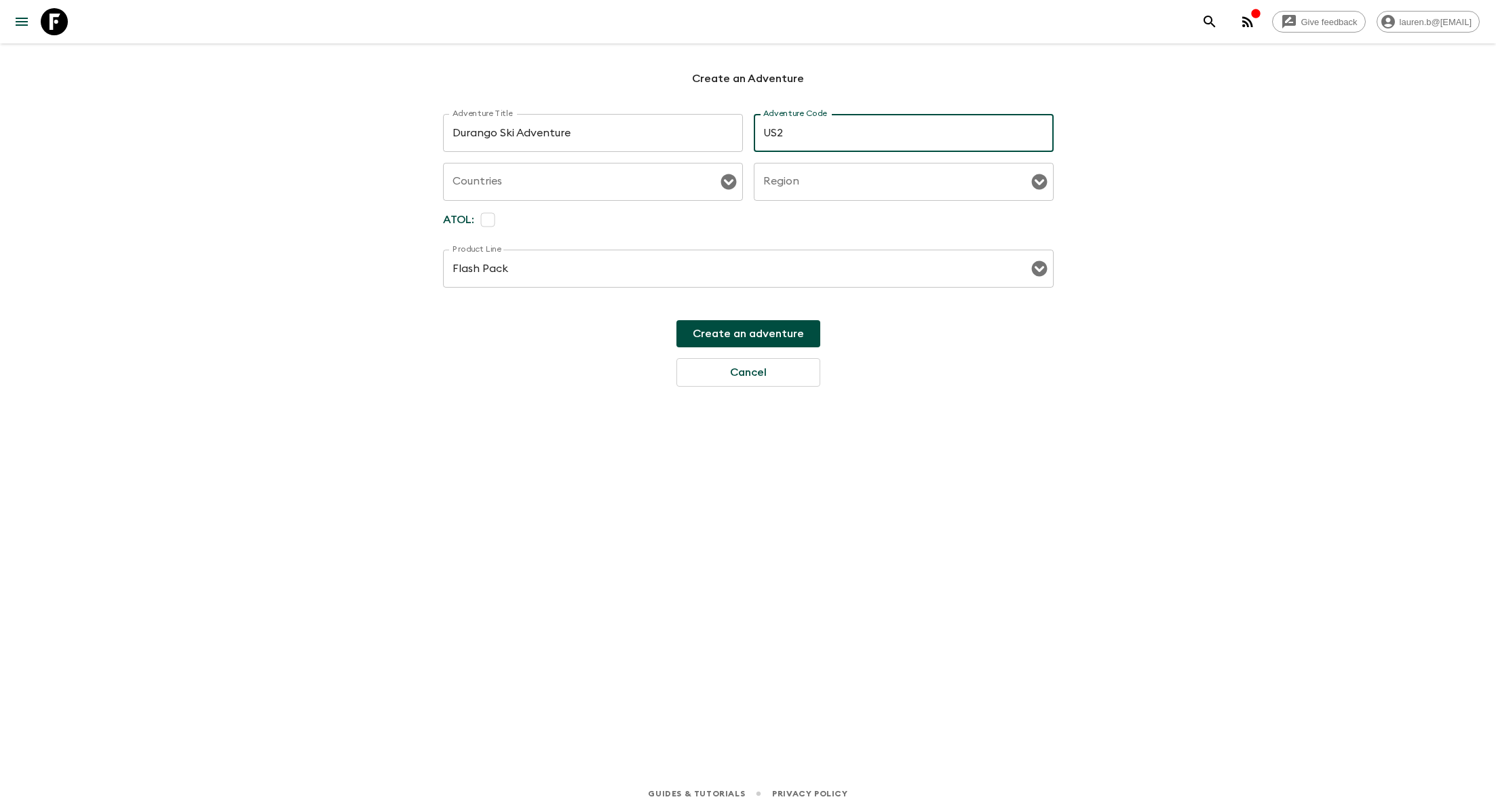 click 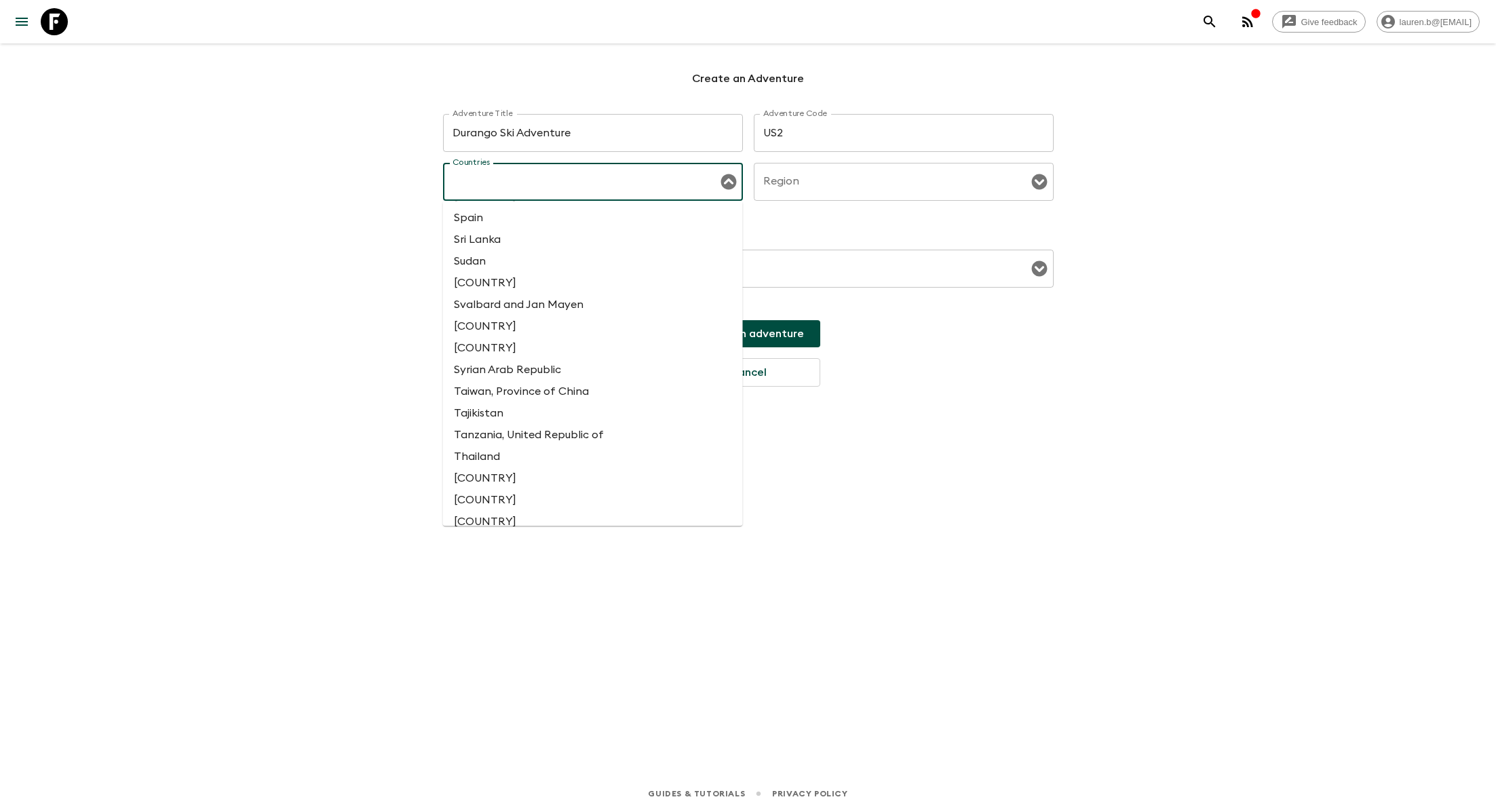 scroll, scrollTop: 5133, scrollLeft: 0, axis: vertical 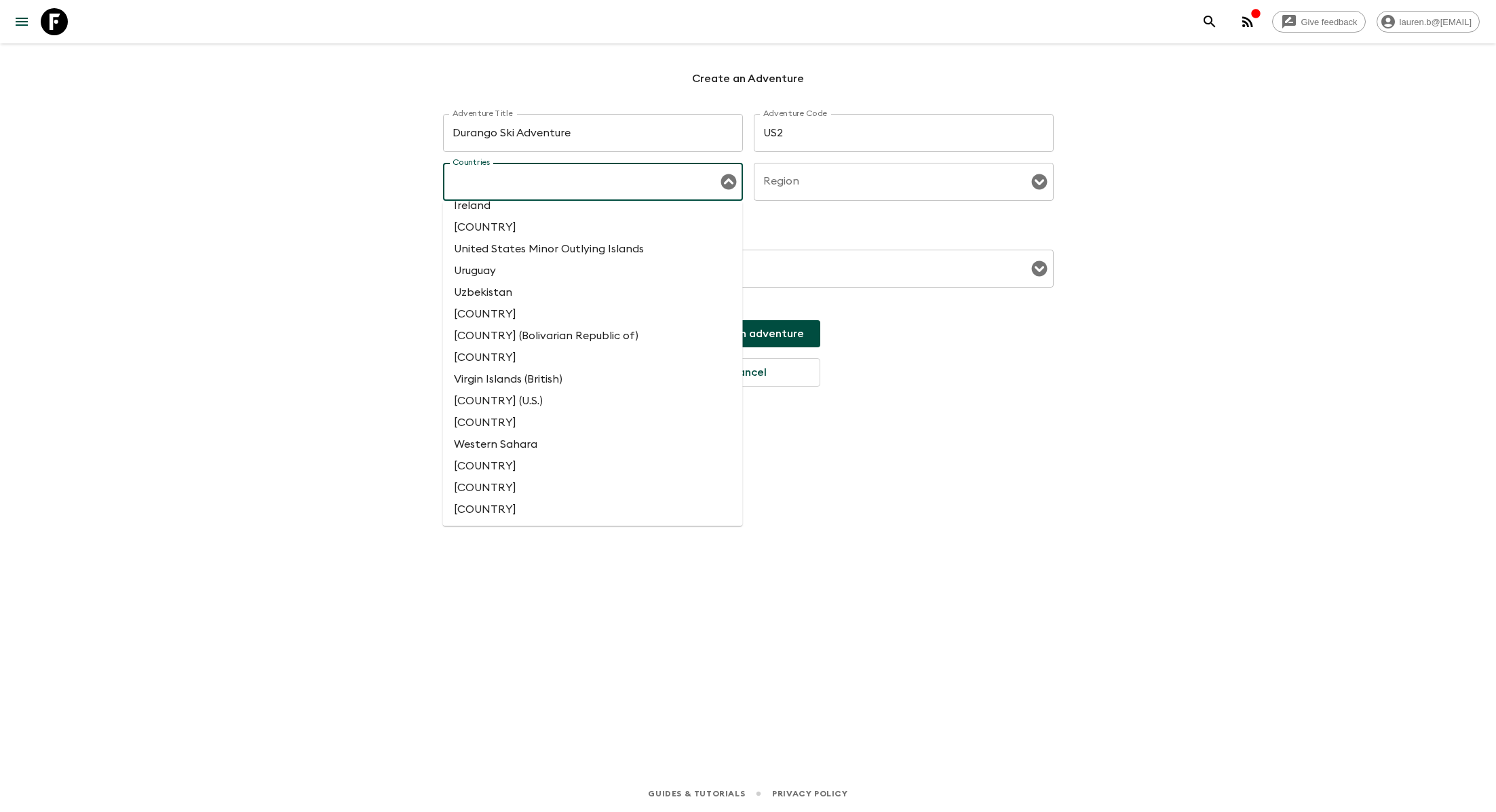 click on "United States Minor Outlying Islands" at bounding box center (593, 249) 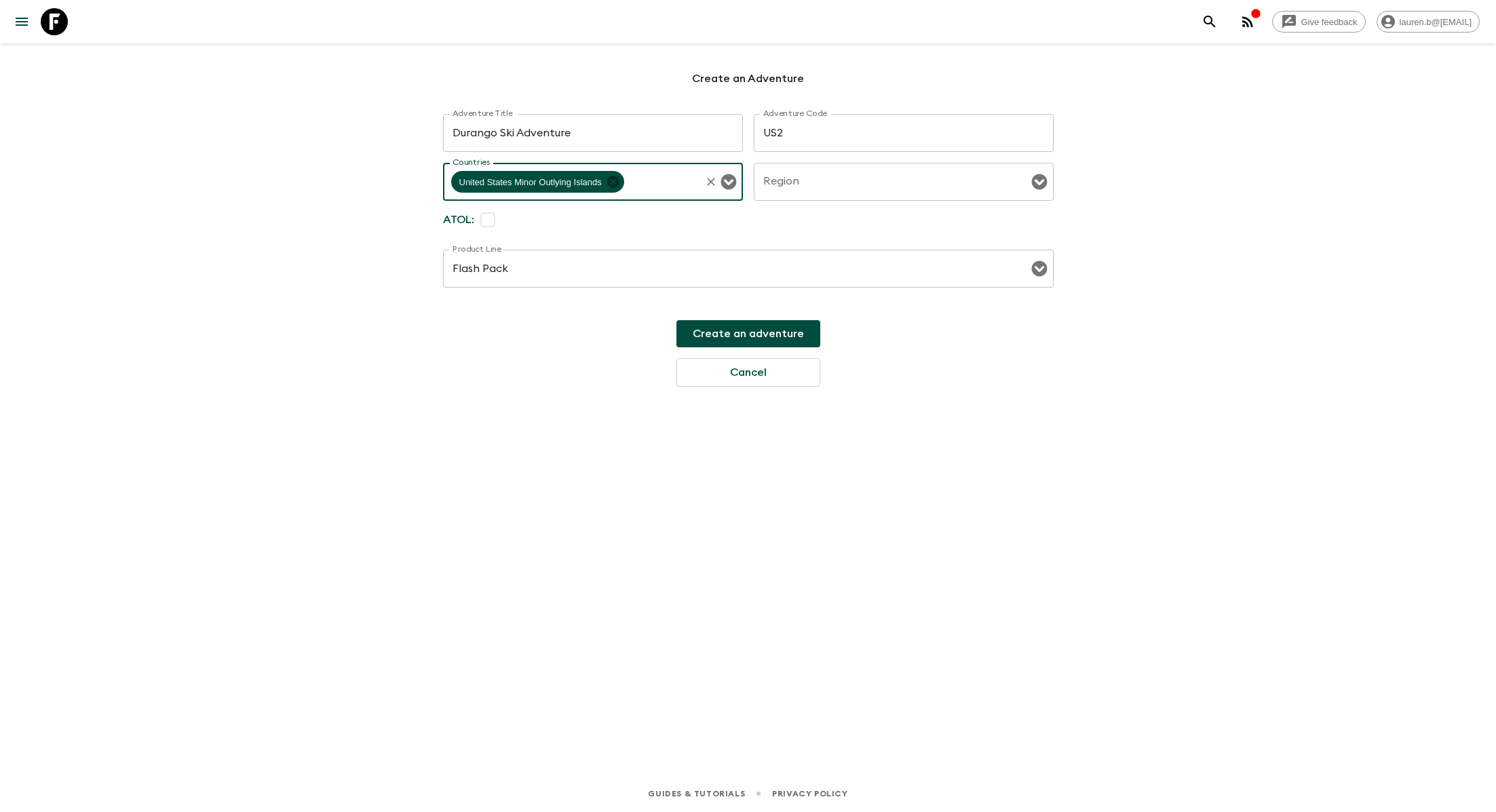 click 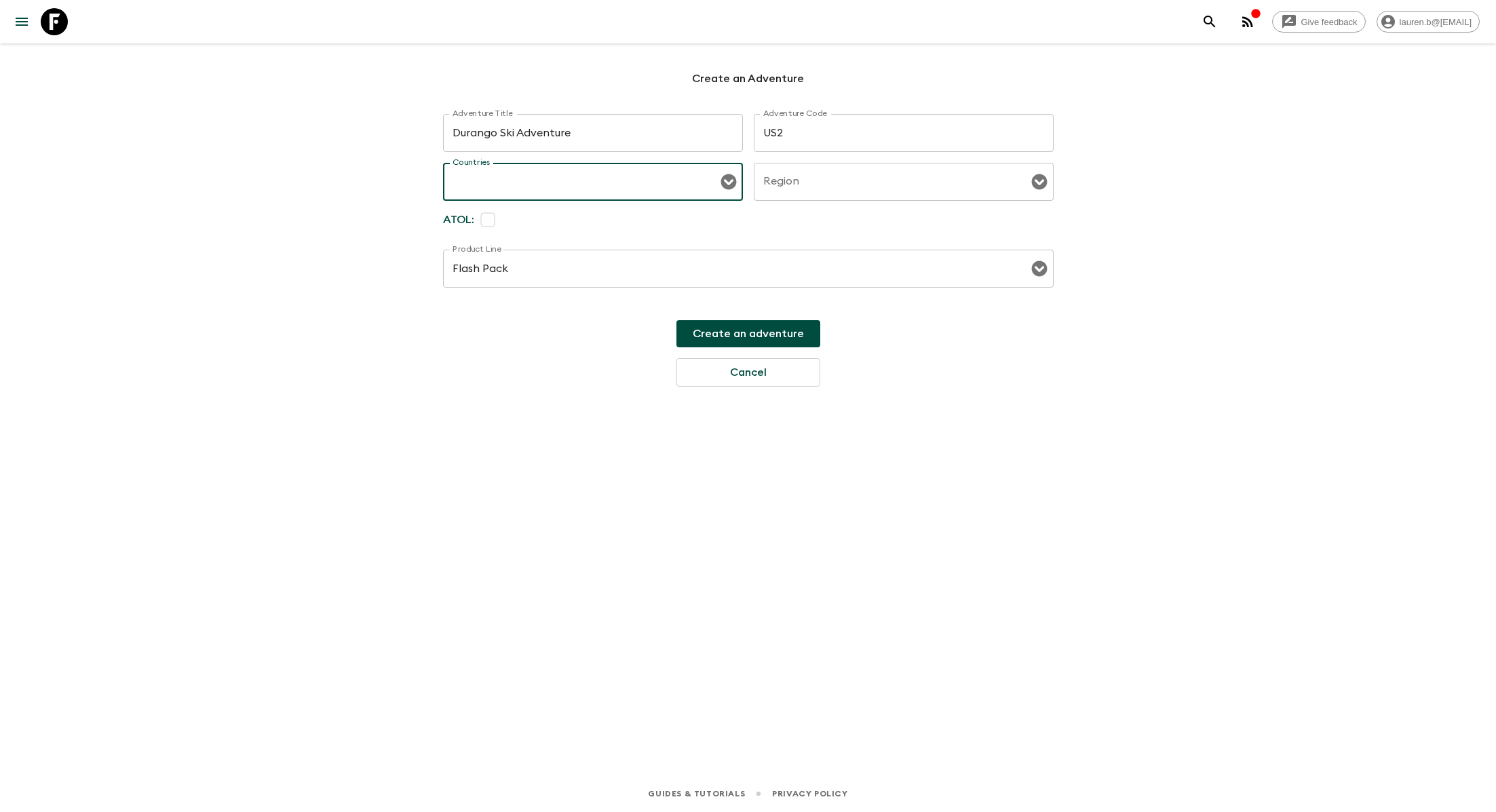 click on "Countries" at bounding box center [583, 182] 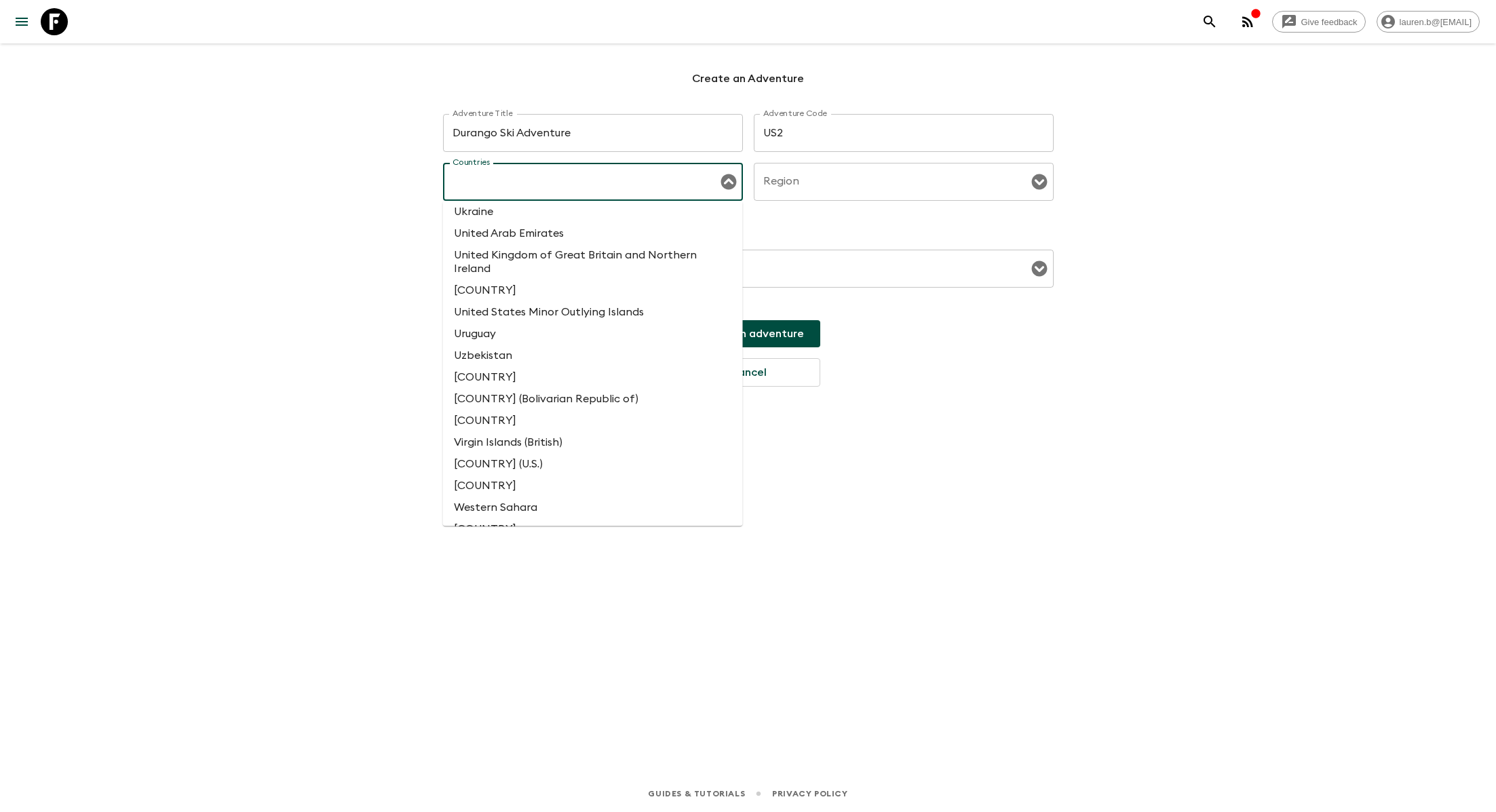 scroll, scrollTop: 5044, scrollLeft: 0, axis: vertical 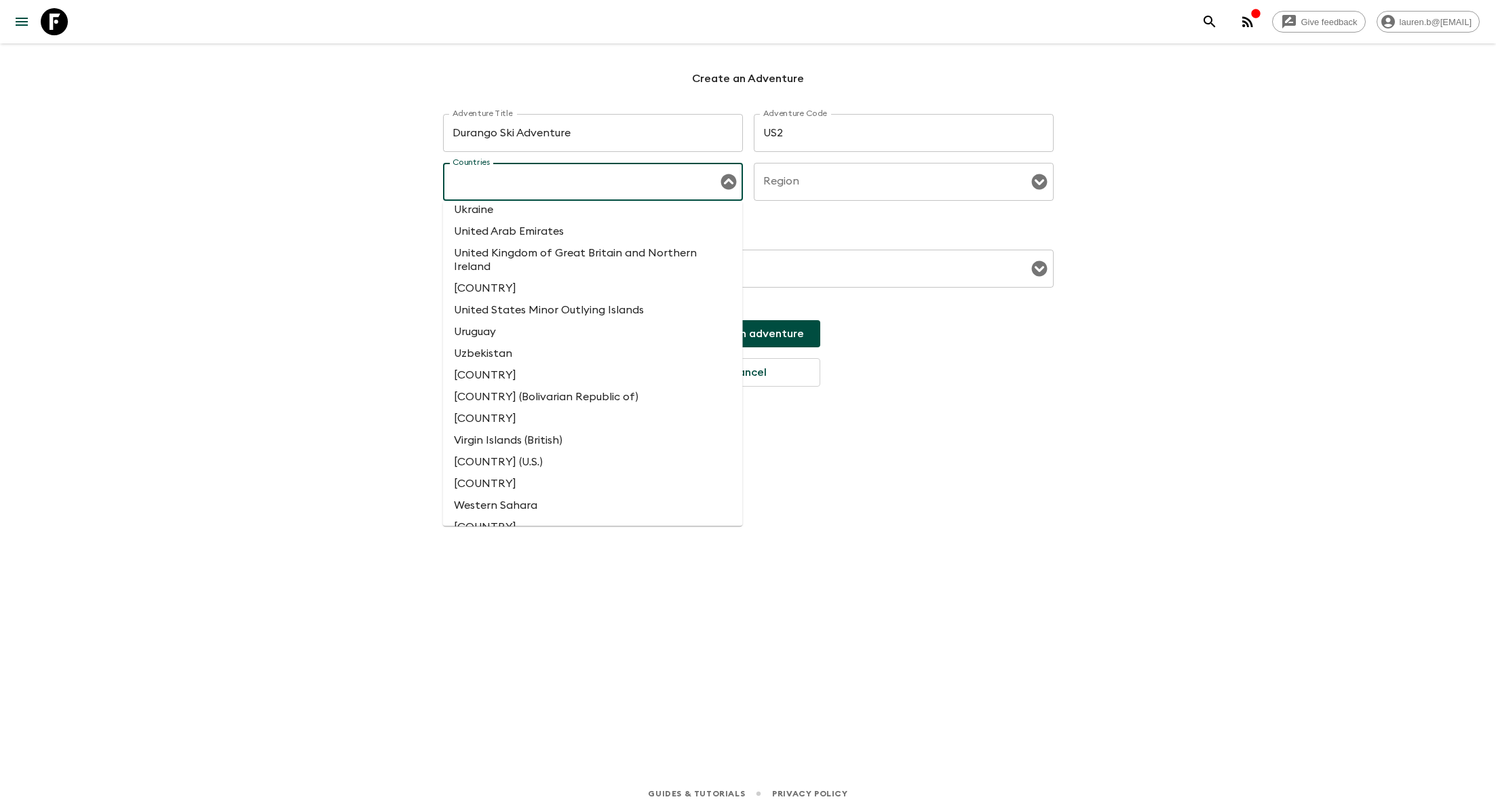 click on "[COUNTRY]" at bounding box center (593, 288) 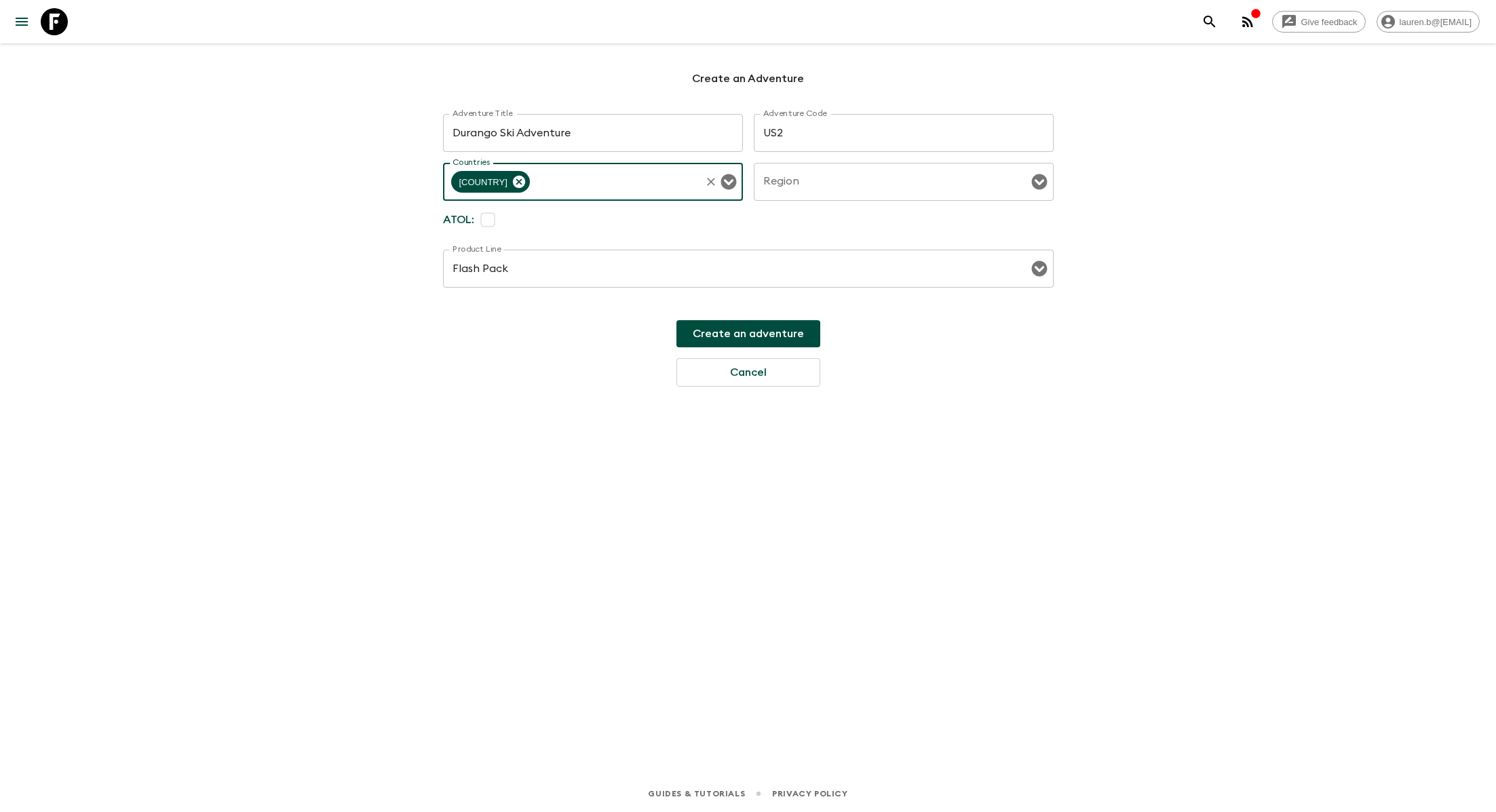 click on "Region" at bounding box center (894, 182) 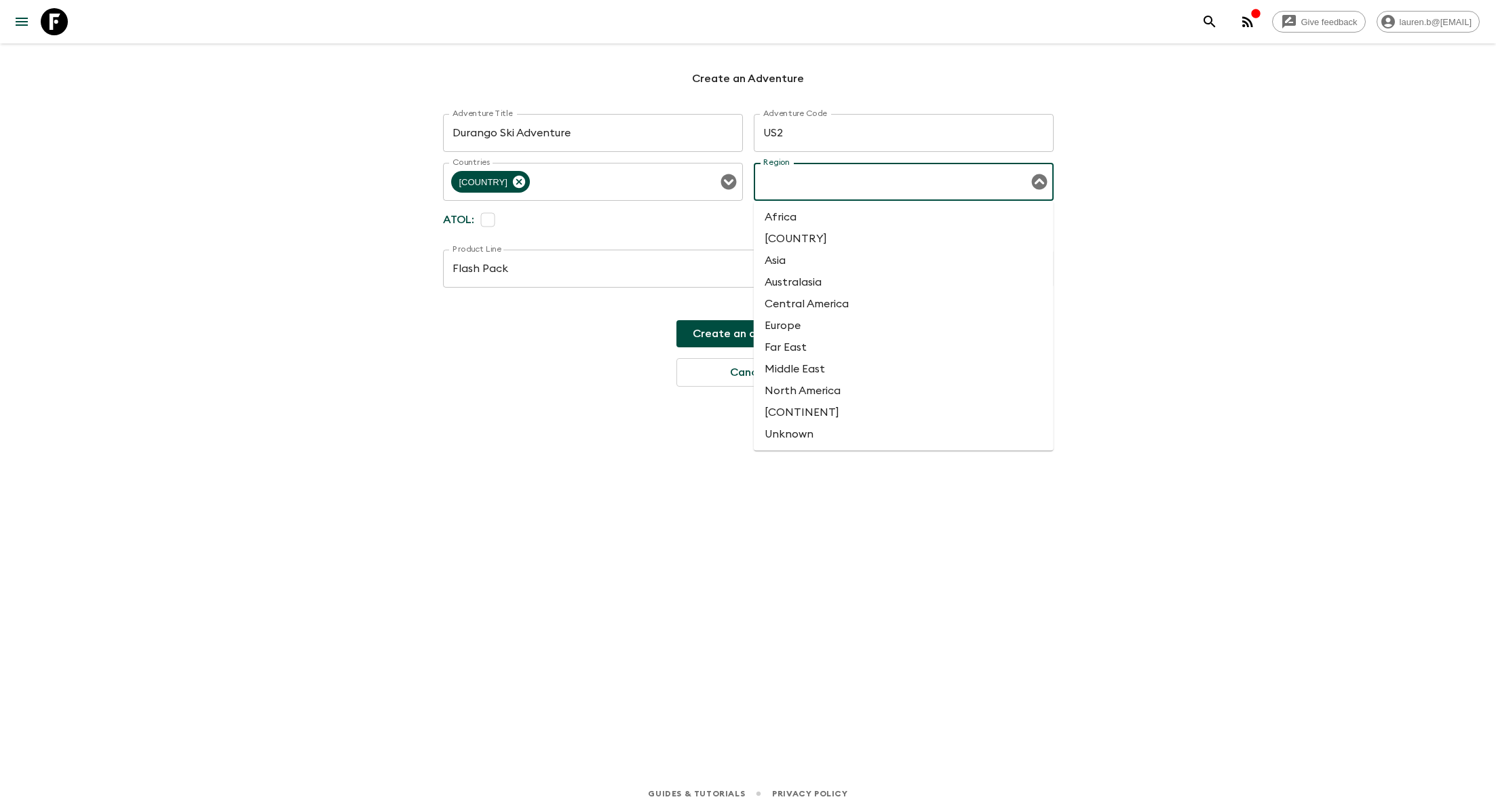 click on "North America" at bounding box center [904, 391] 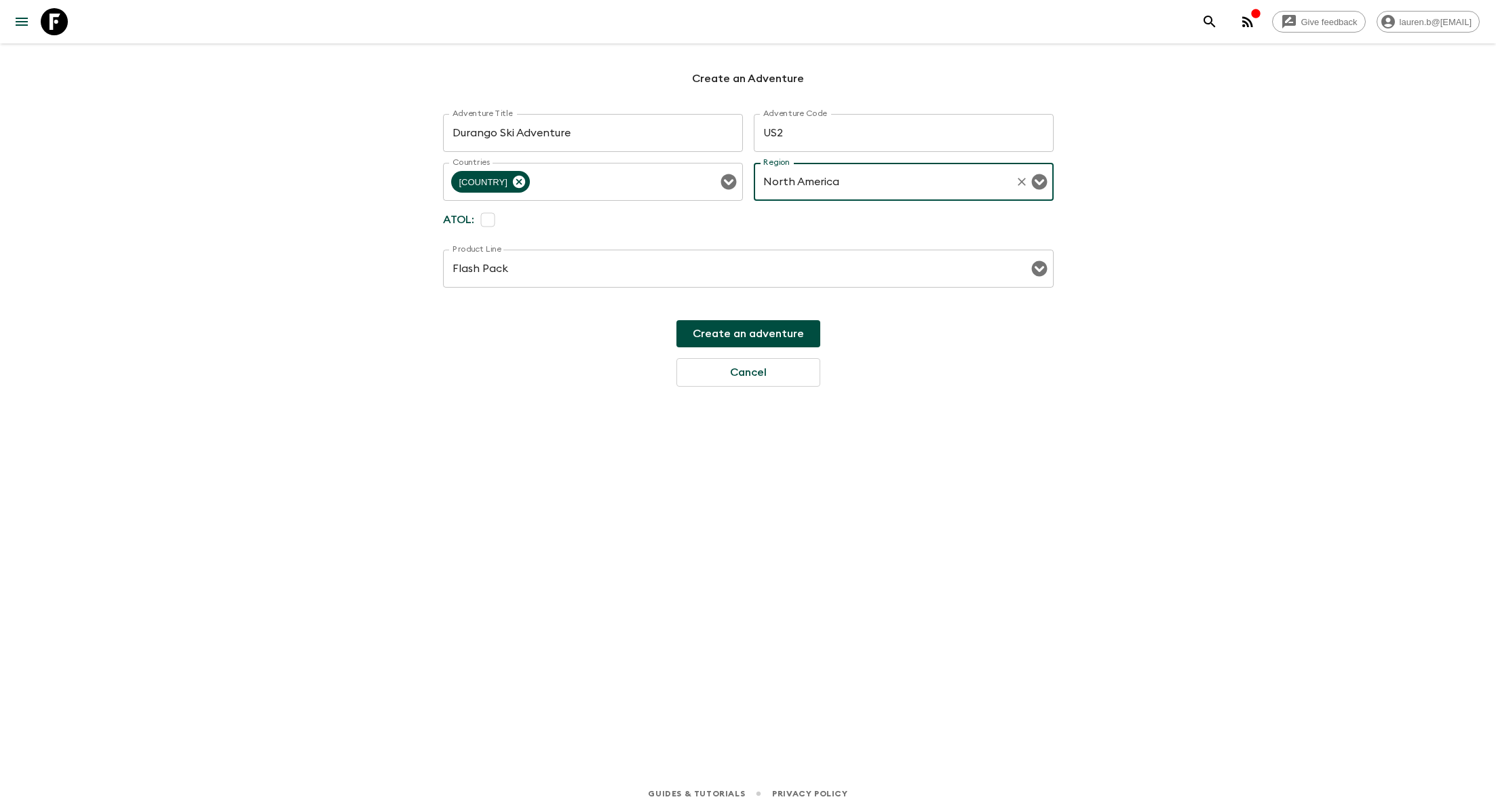 click on "Create an adventure" at bounding box center (748, 334) 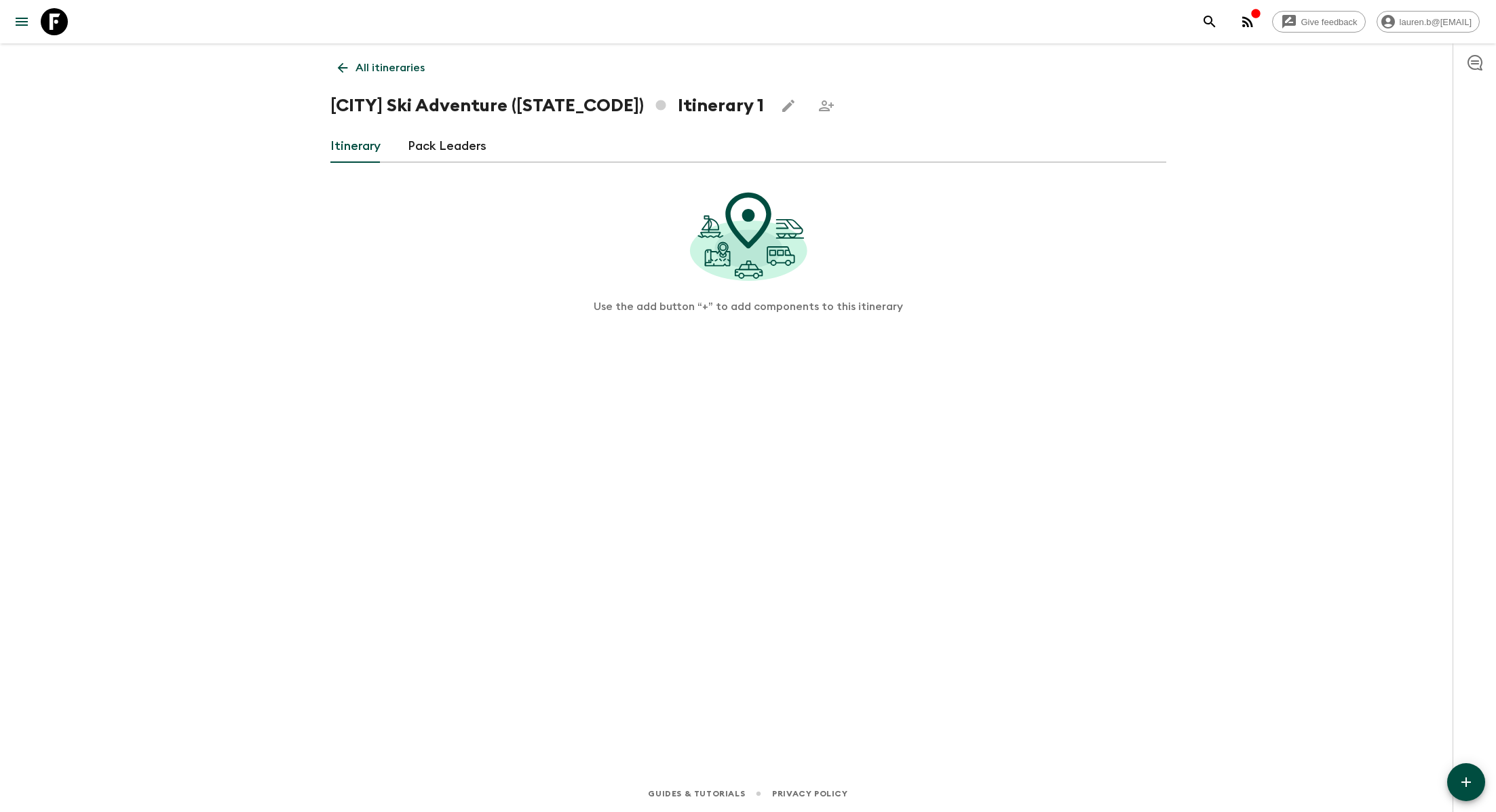 click 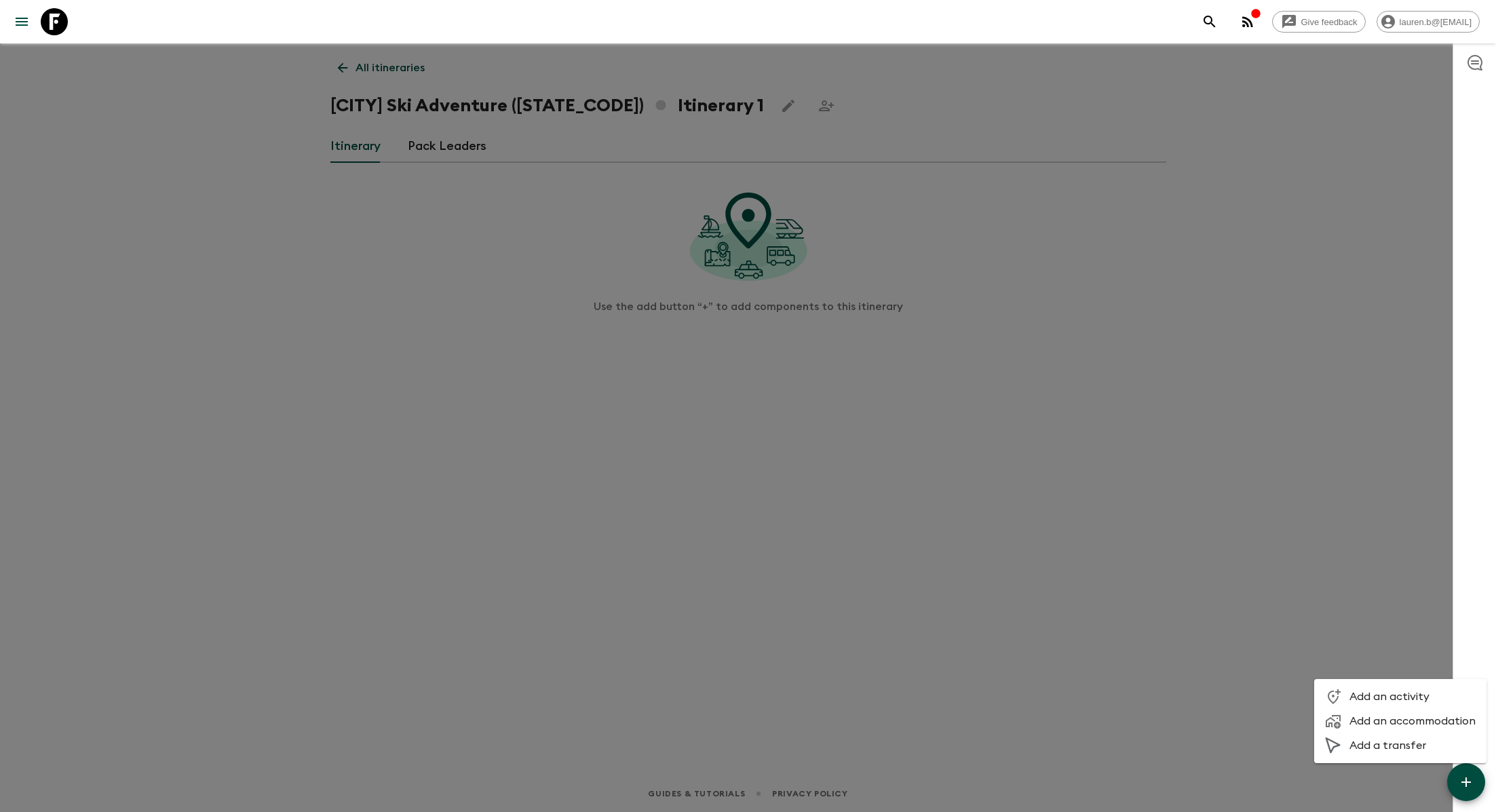 click on "Add an activity" at bounding box center [1413, 697] 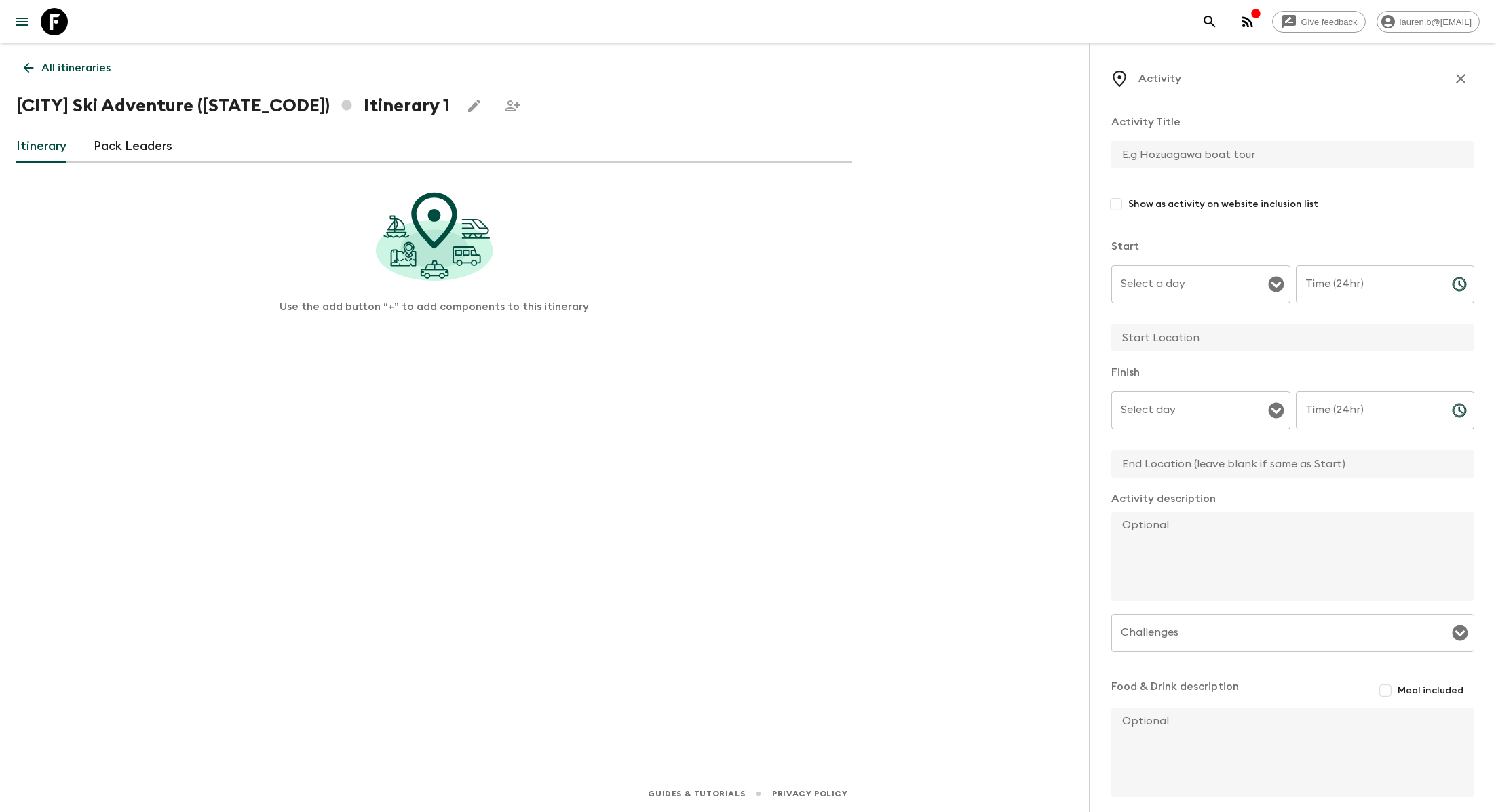 click on "Activity Title   Show as activity on website inclusion list" at bounding box center (1292, 170) 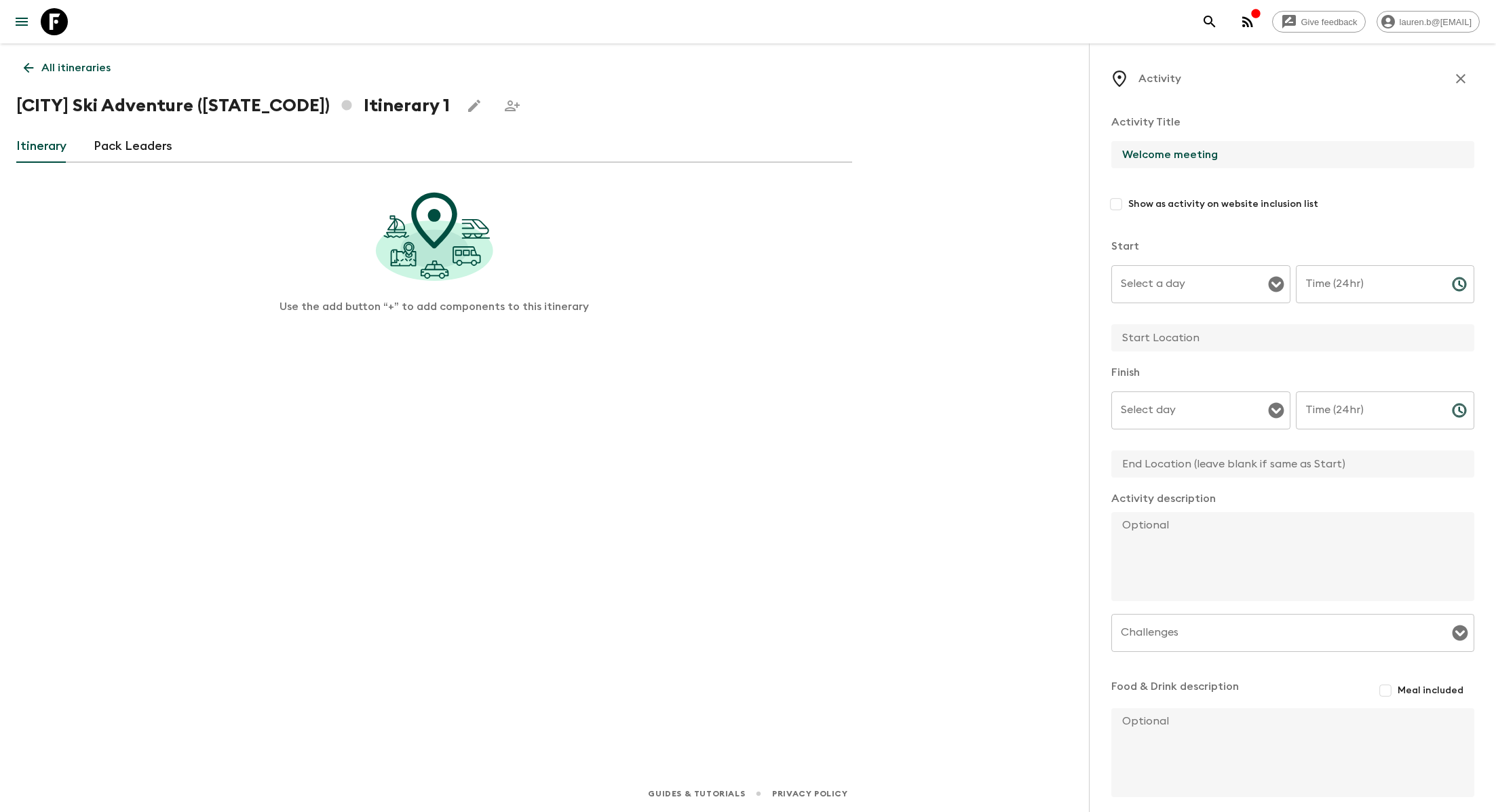 type on "Welcome meeting" 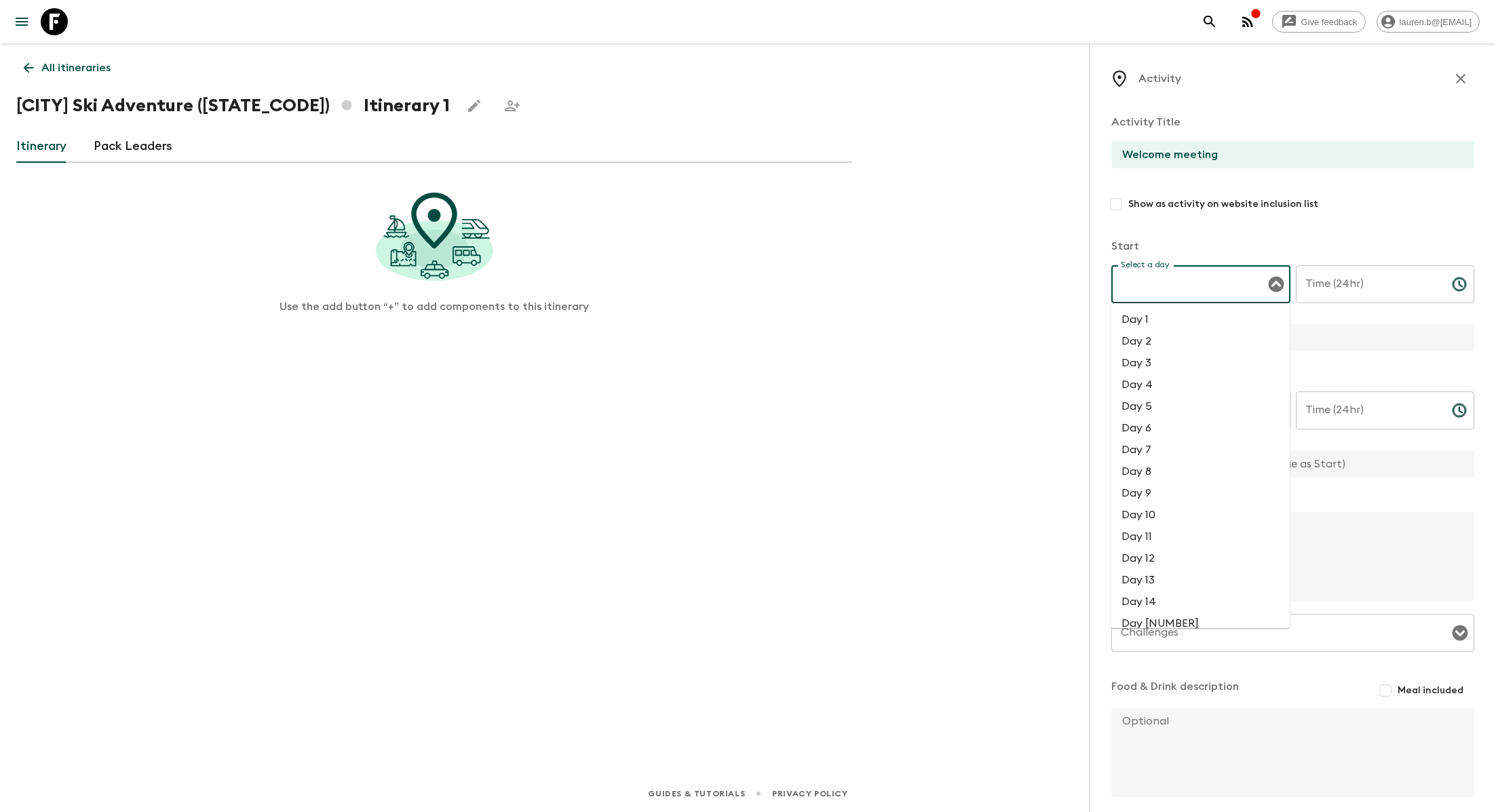 click on "Day 1" at bounding box center (1200, 320) 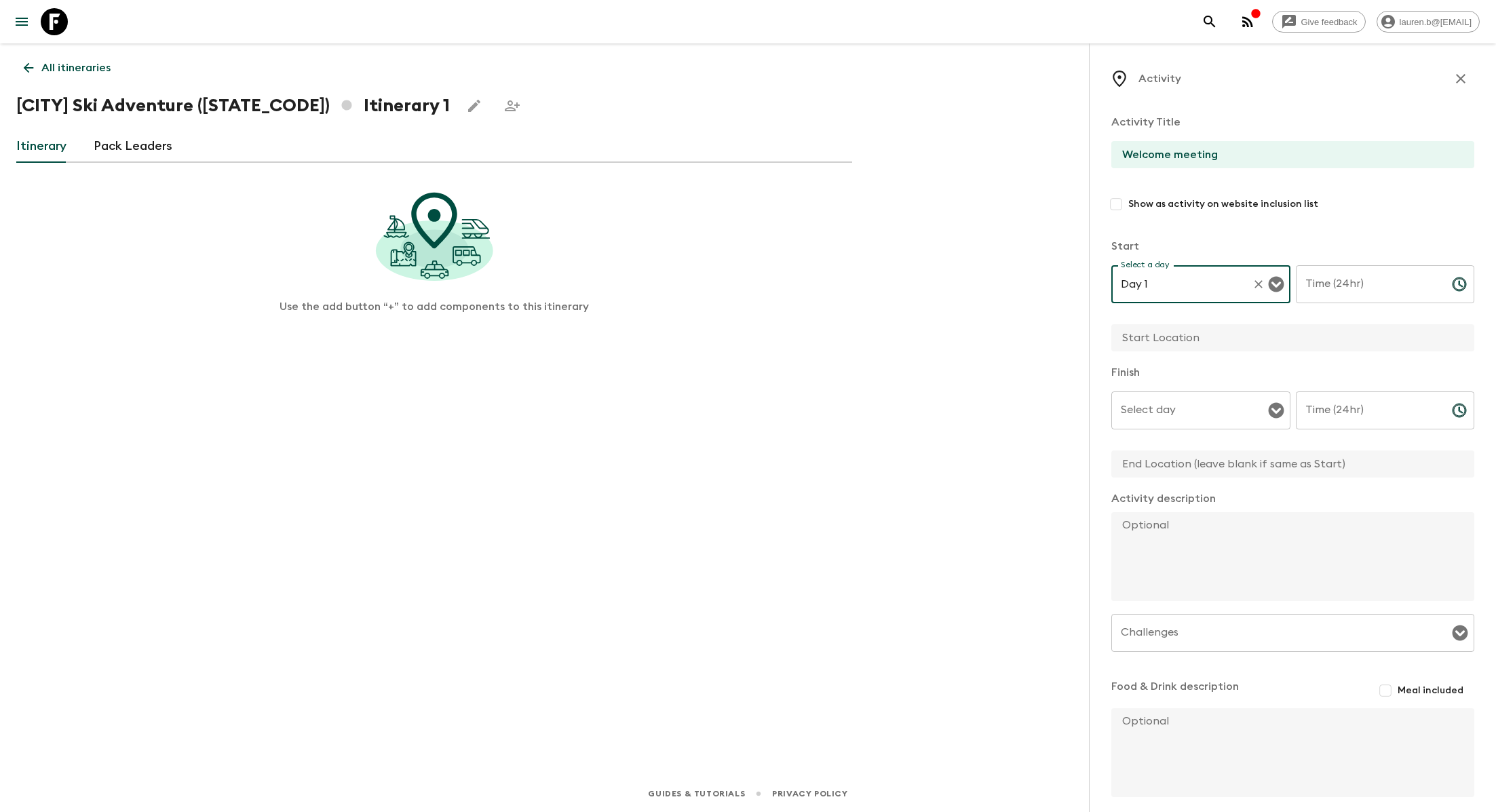 click on "Time (24hr)" at bounding box center [1368, 284] 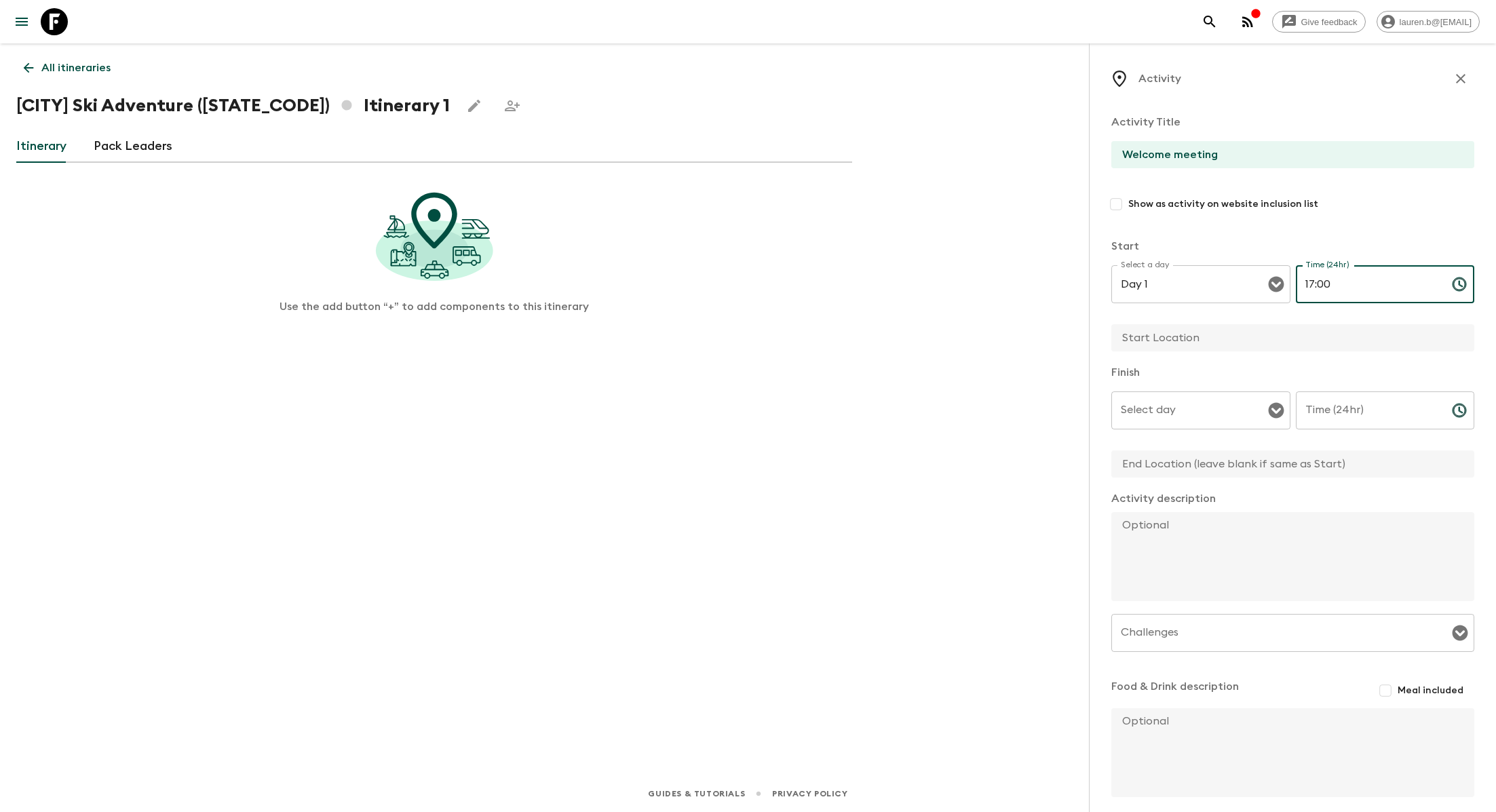 type on "17:00" 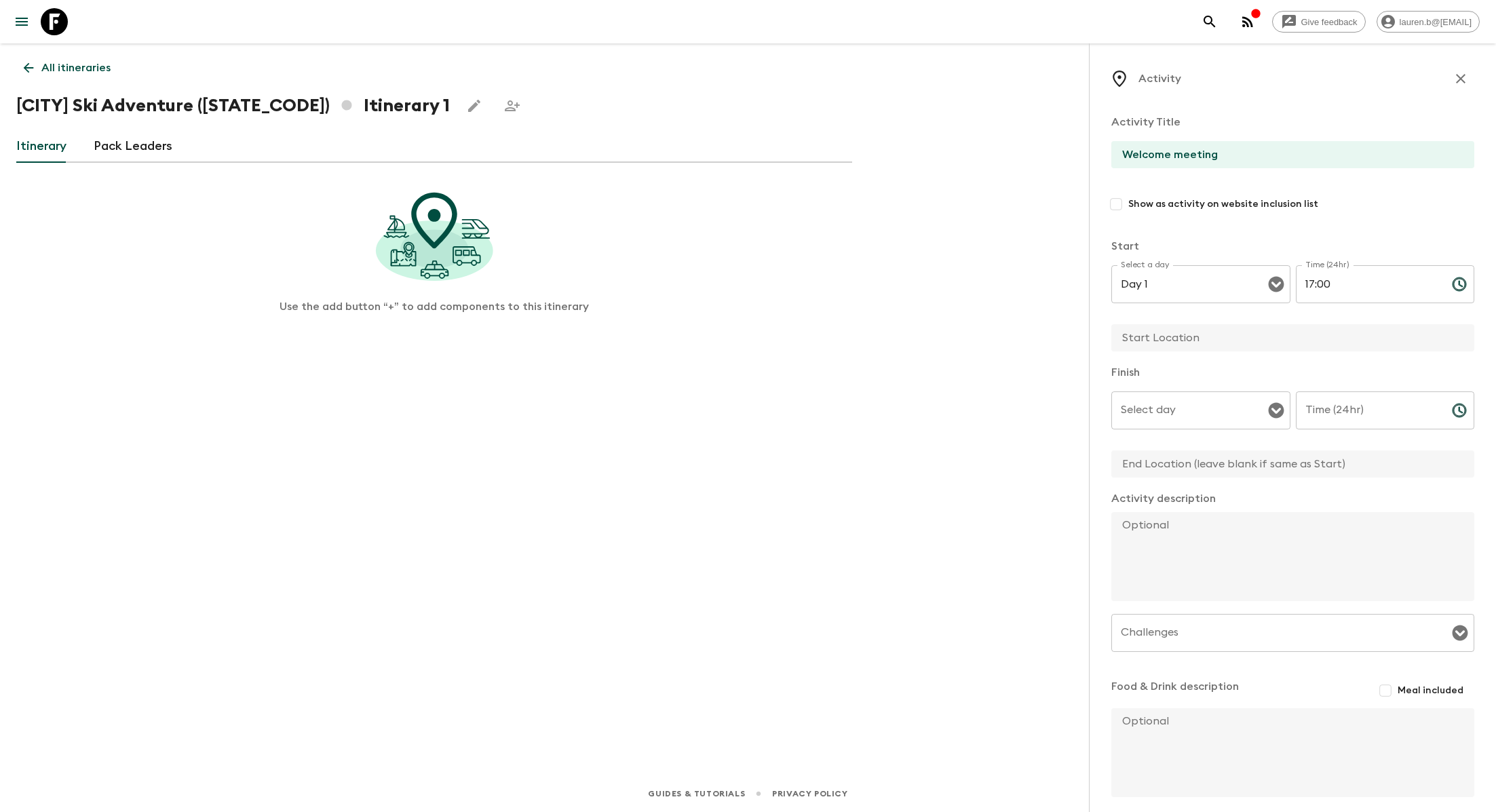 click at bounding box center (1287, 338) 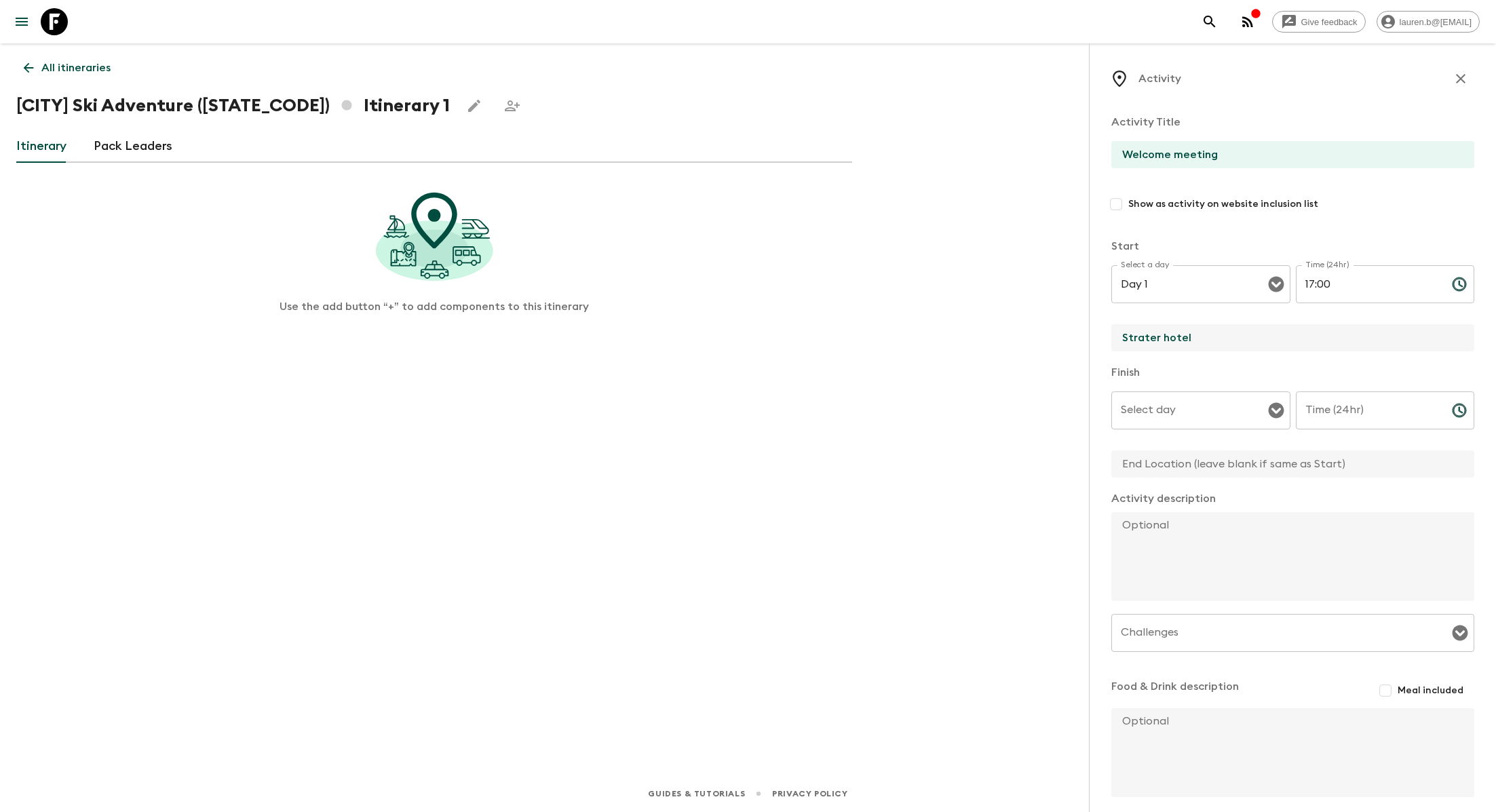 type on "Strater hotel" 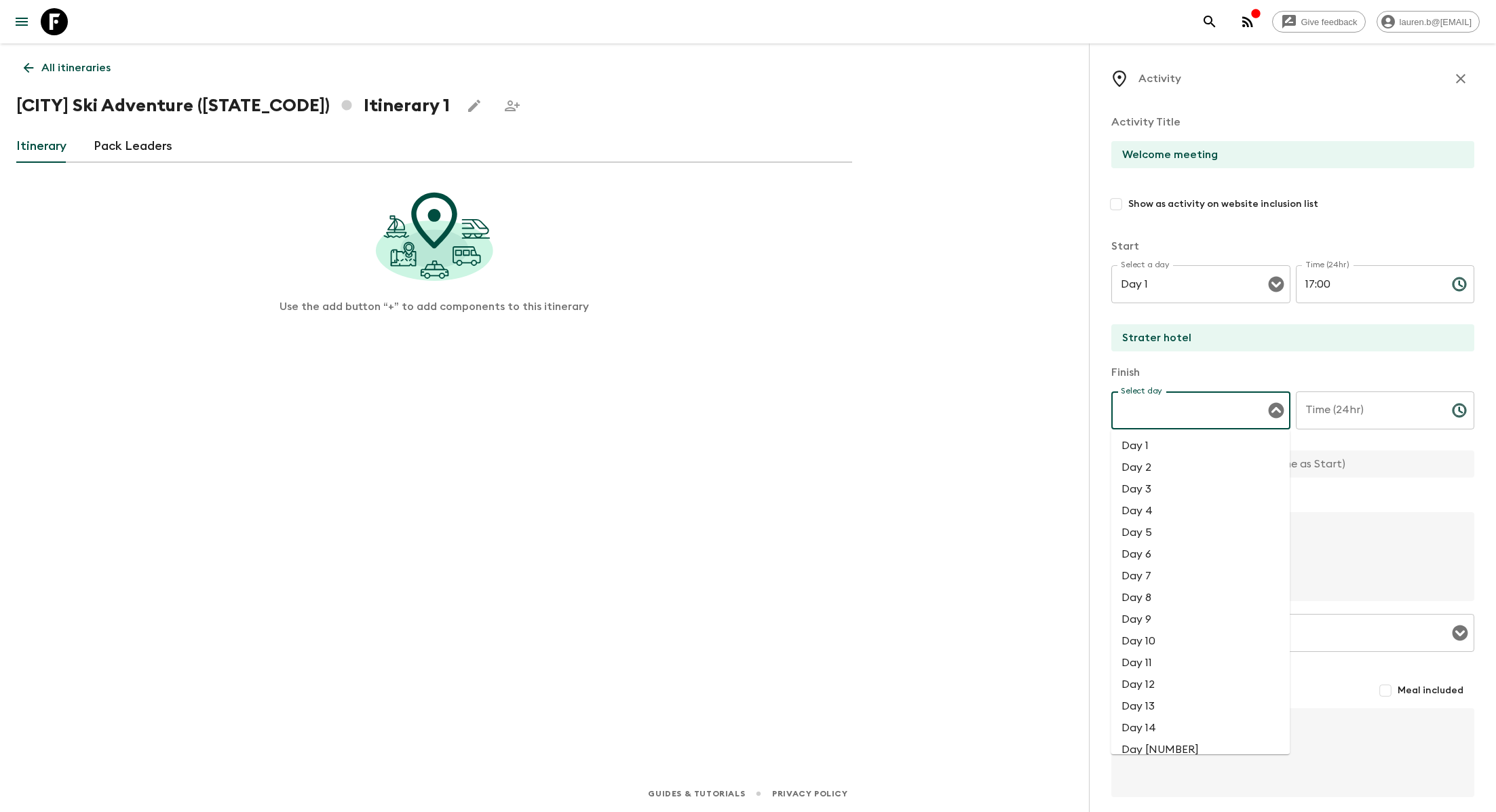 click on "Select day" at bounding box center (1191, 410) 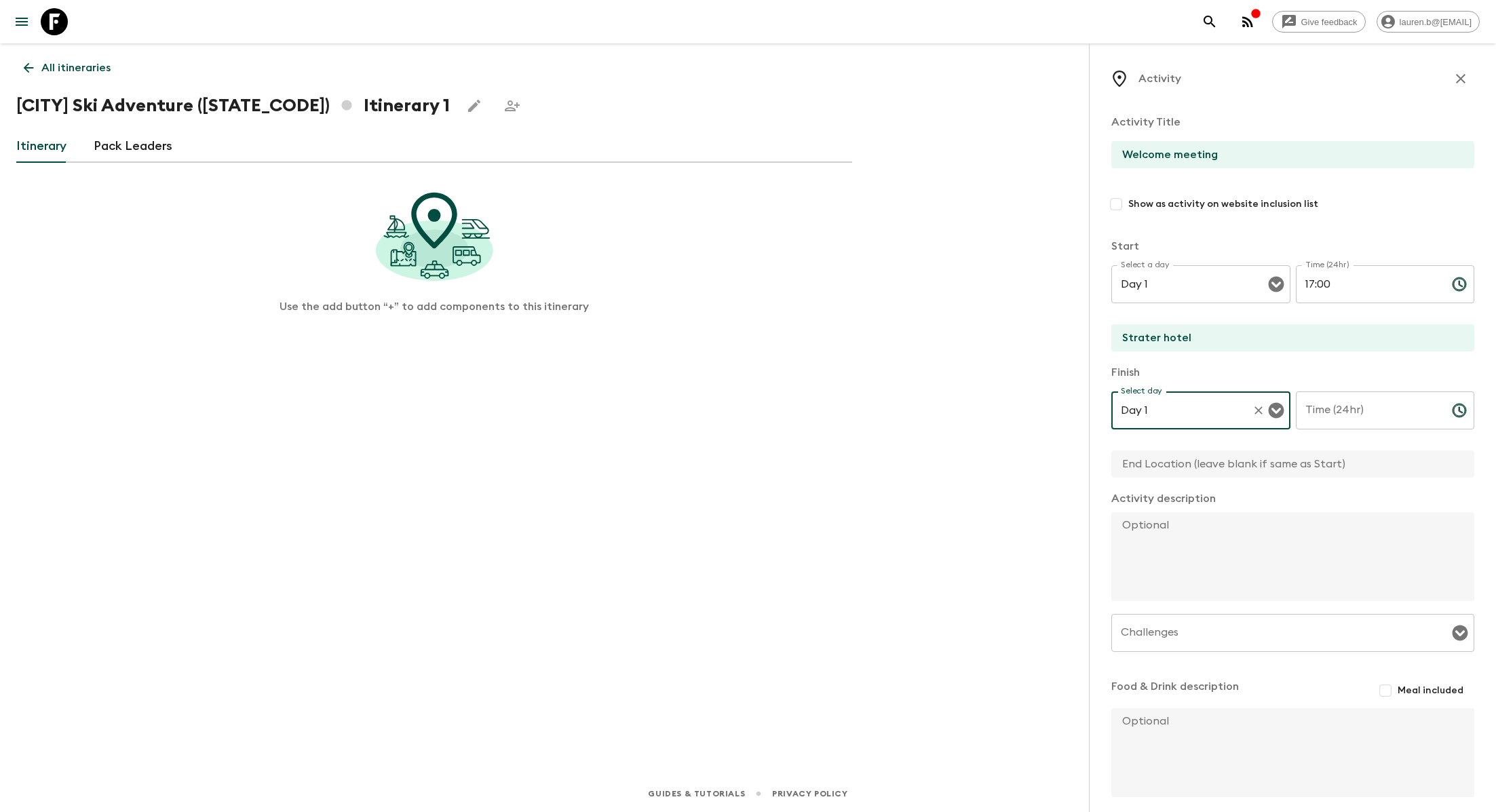 click on "[TIME] [TIME] ​" at bounding box center (1385, 418) 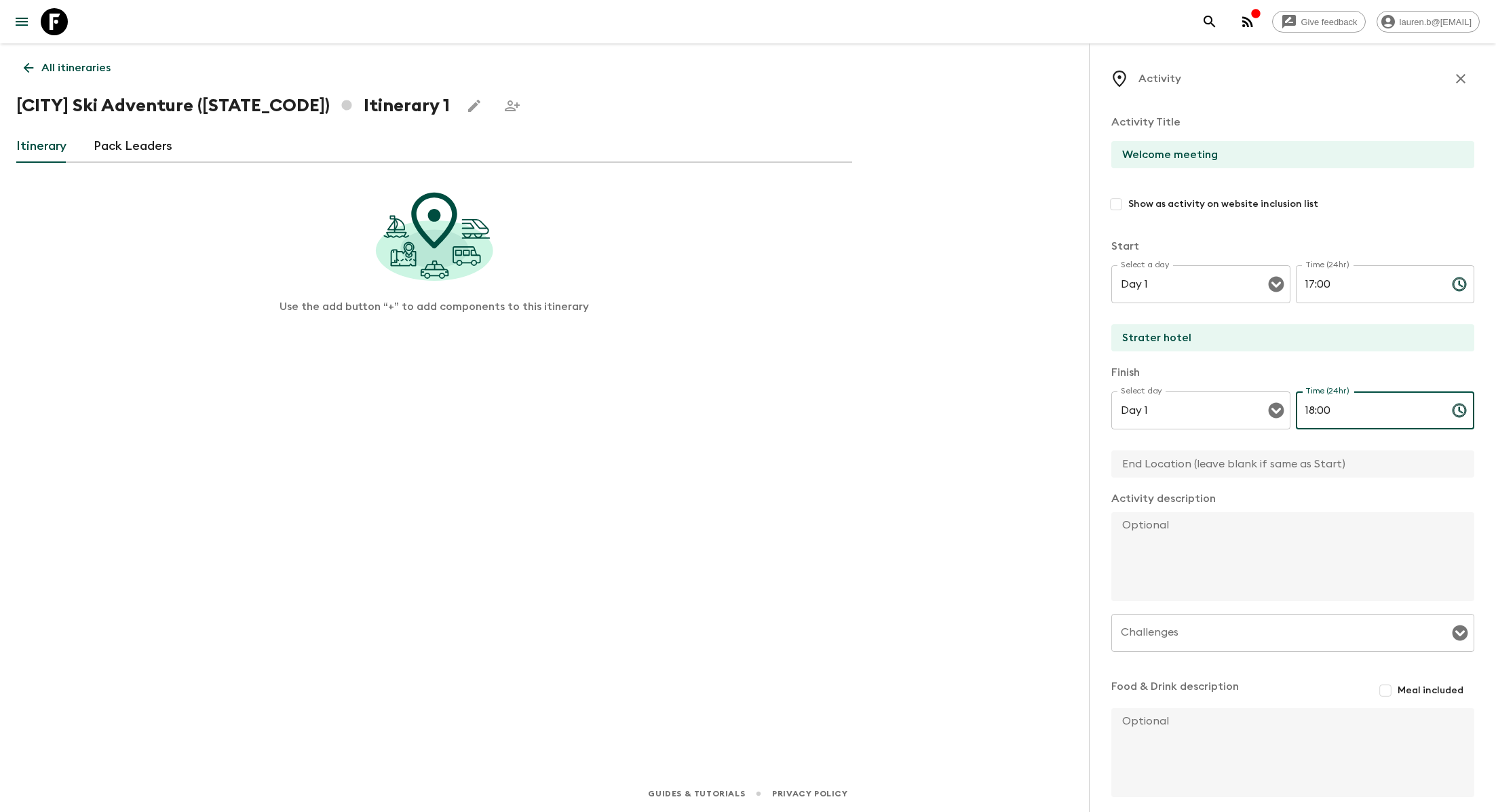 scroll, scrollTop: 59, scrollLeft: 0, axis: vertical 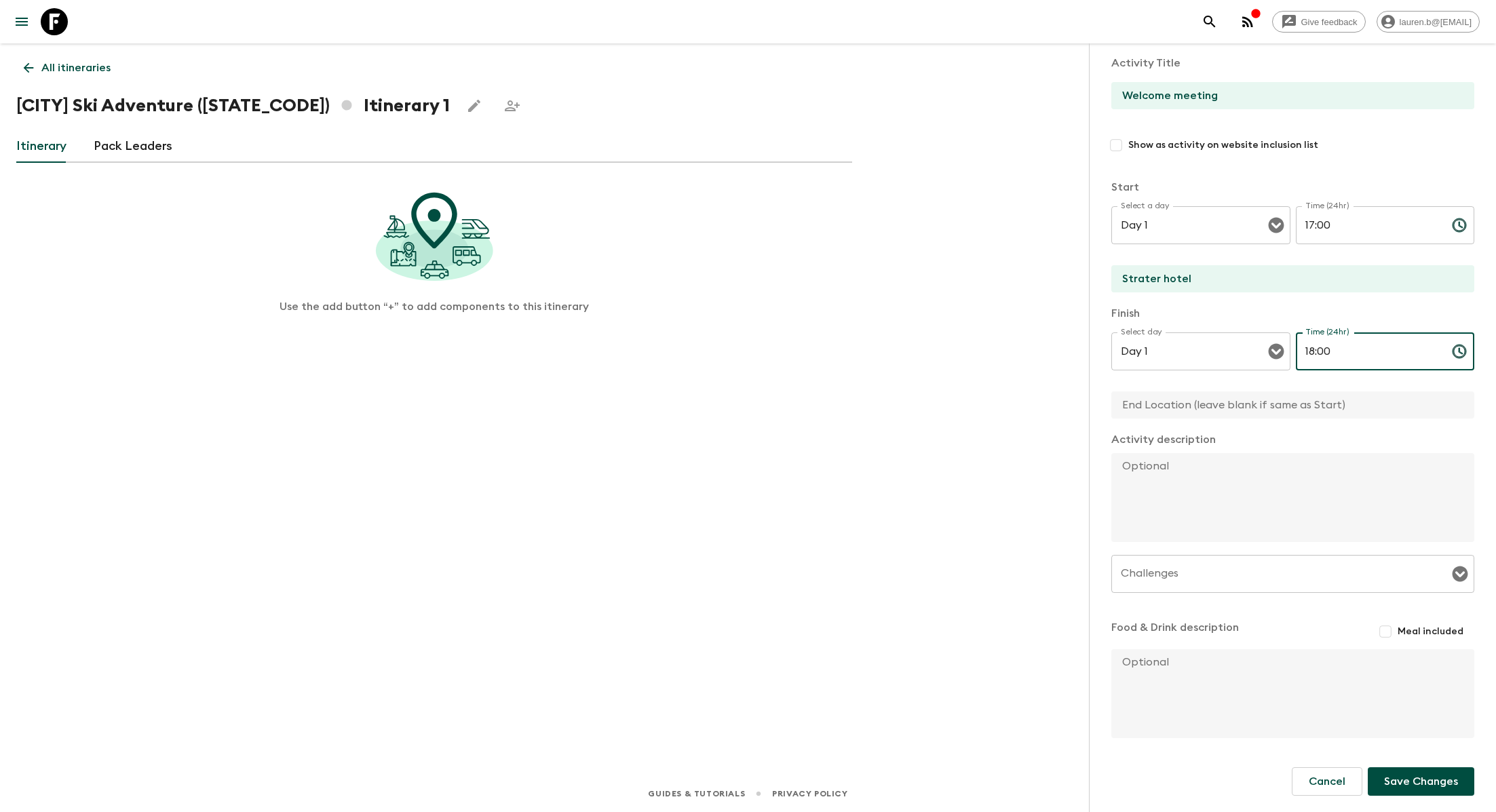 type on "18:00" 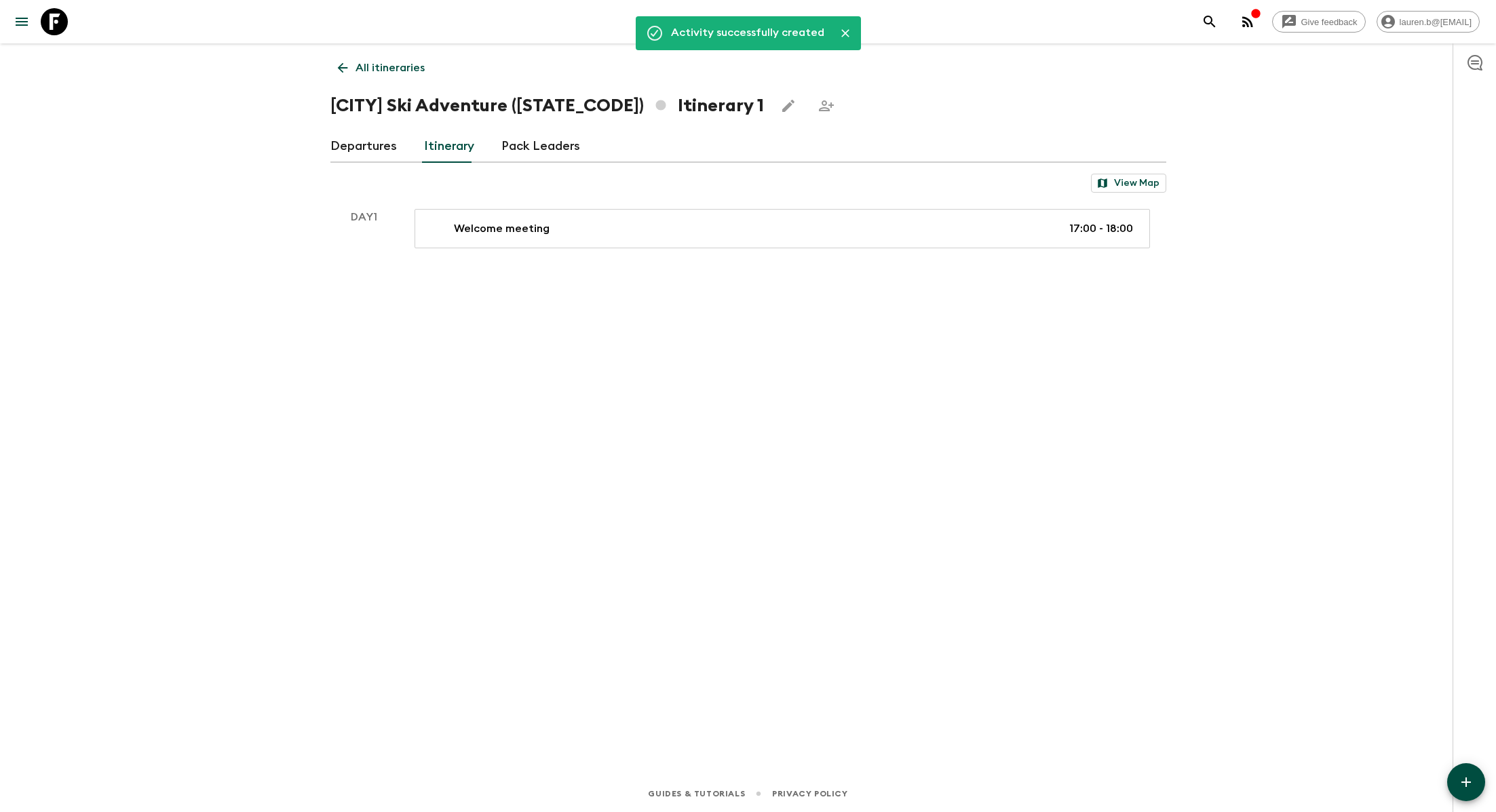 click on "Departures" at bounding box center (364, 147) 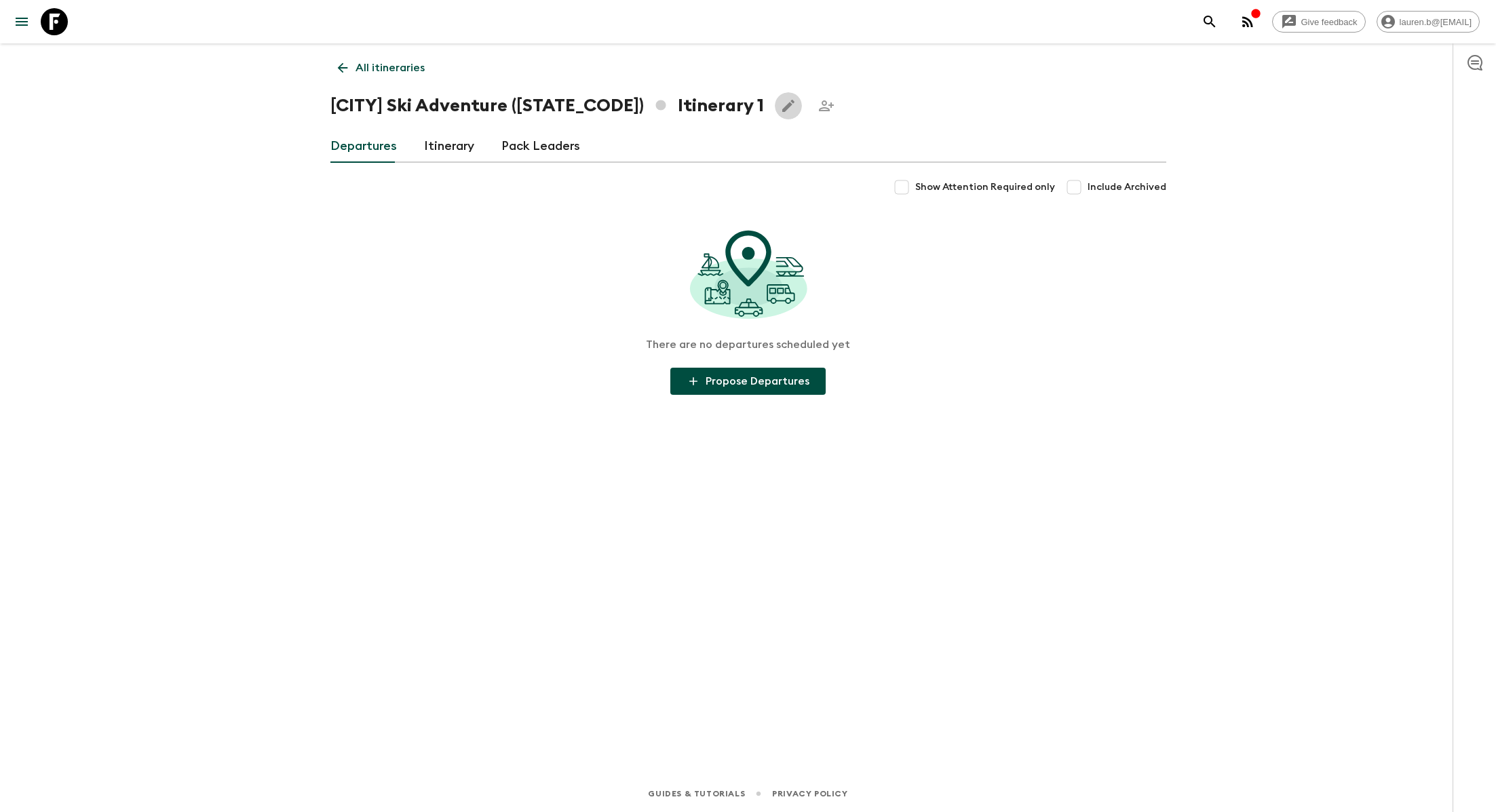 click 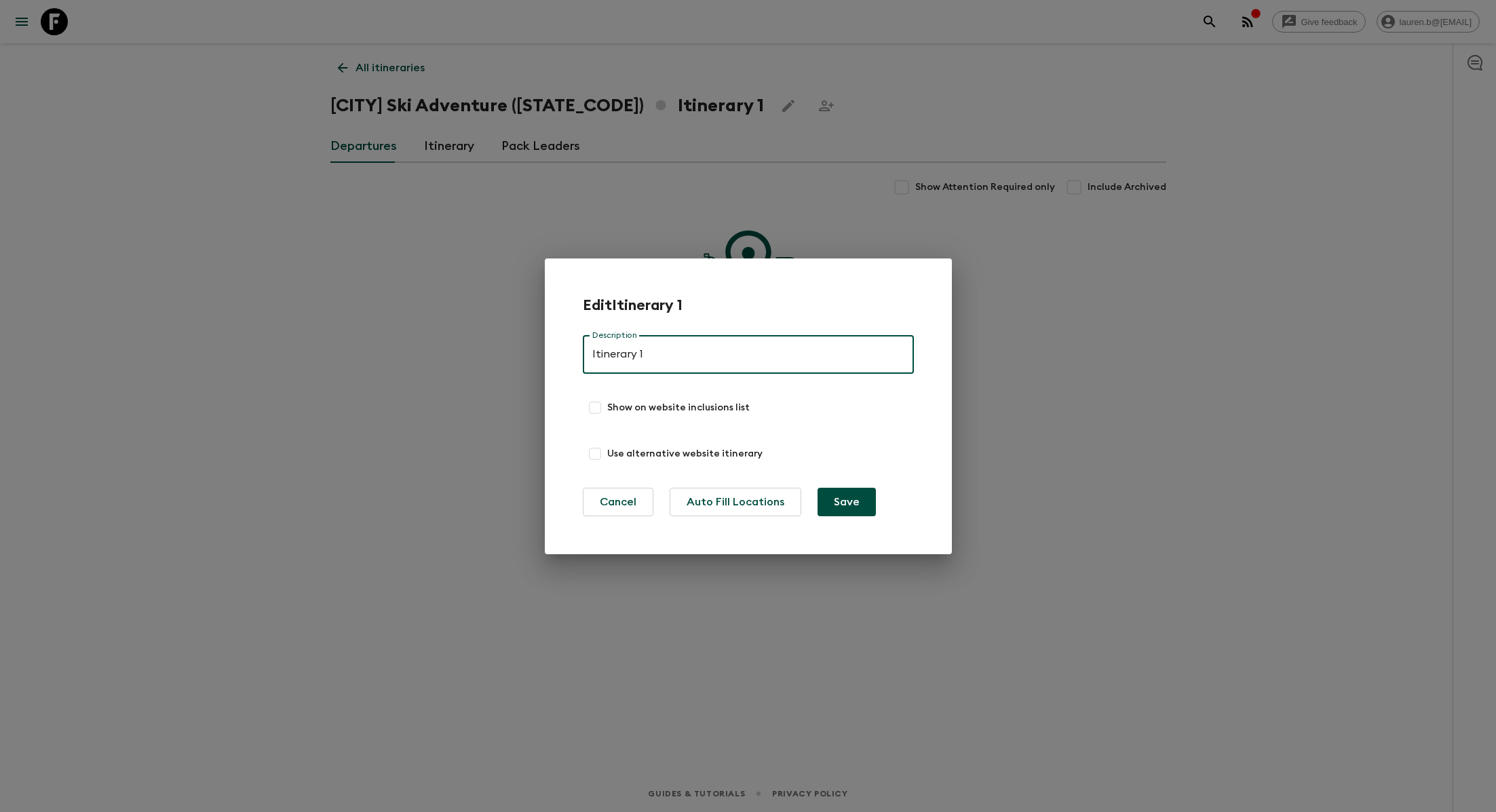 click on "Itinerary 1" at bounding box center [748, 355] 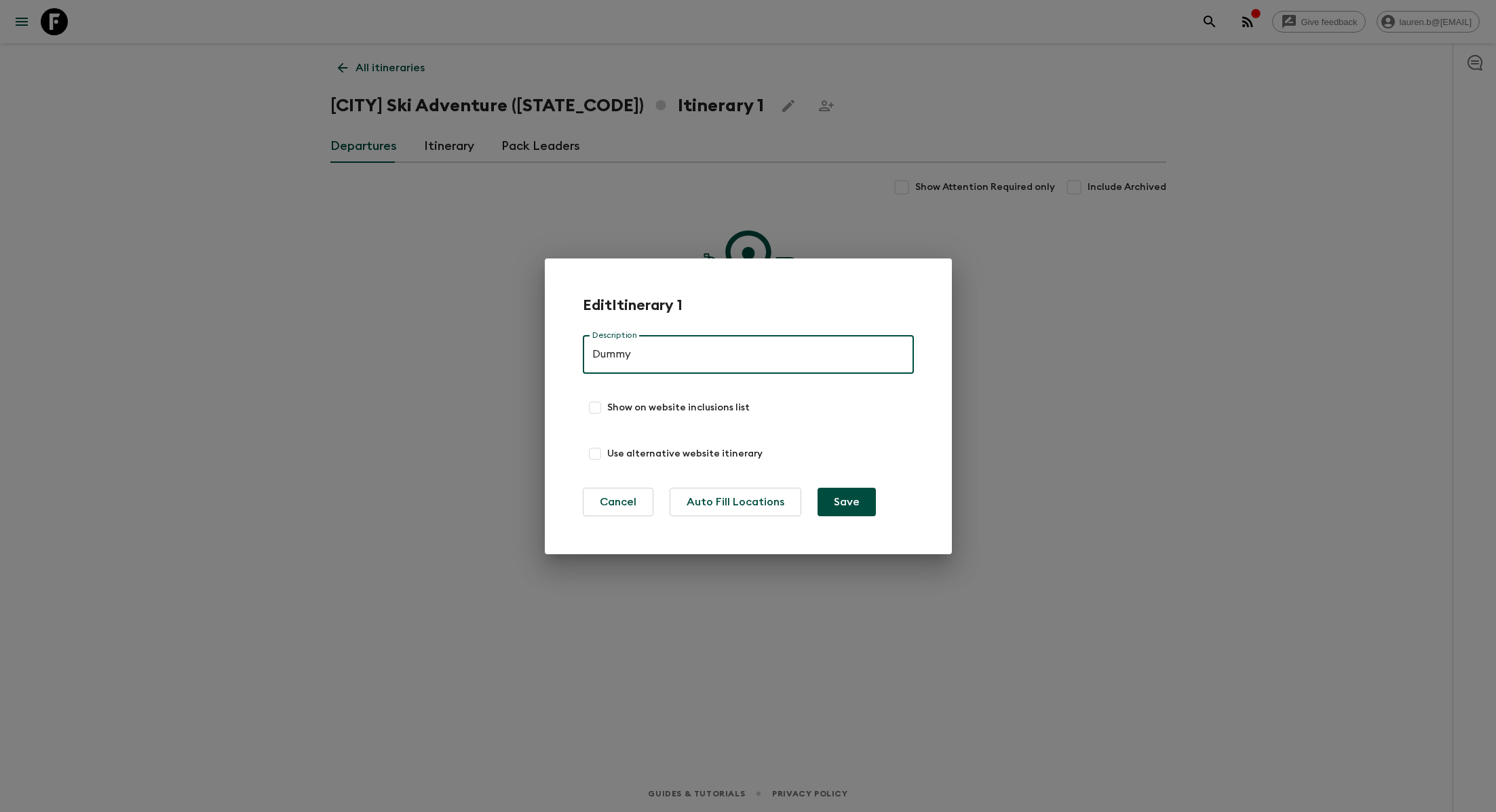 type on "Dummy" 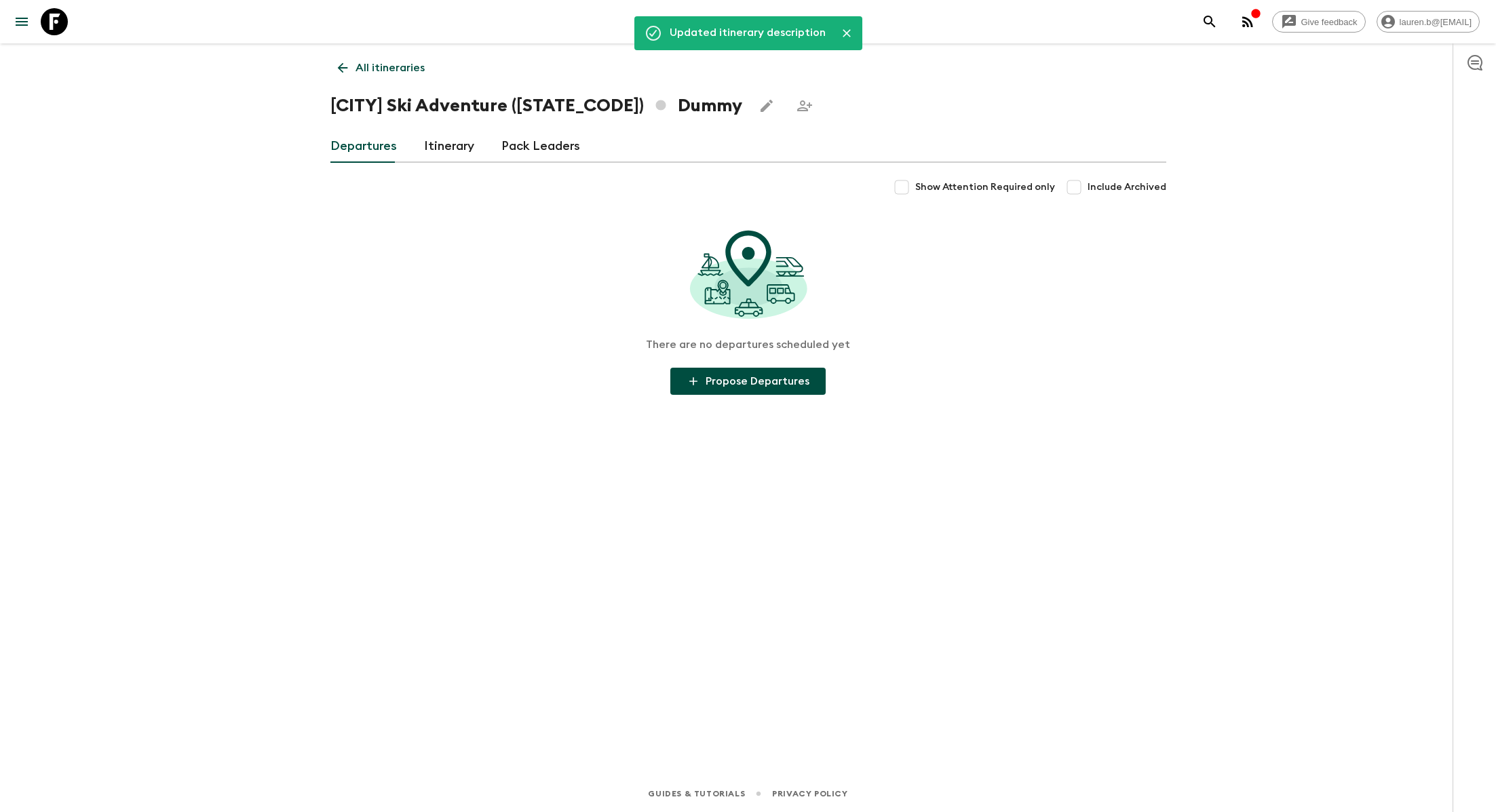 click on "Propose Departures" at bounding box center [748, 381] 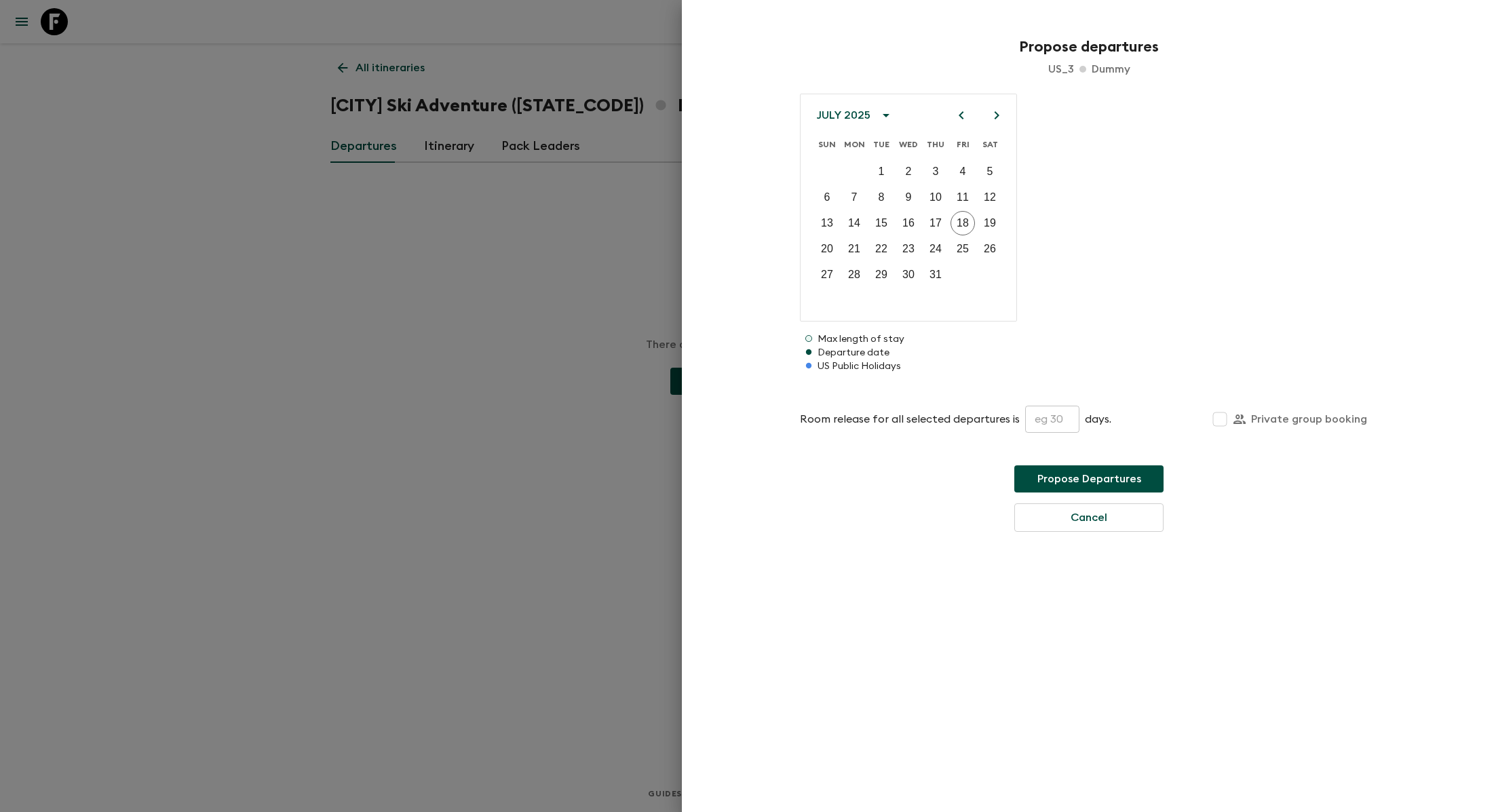 click 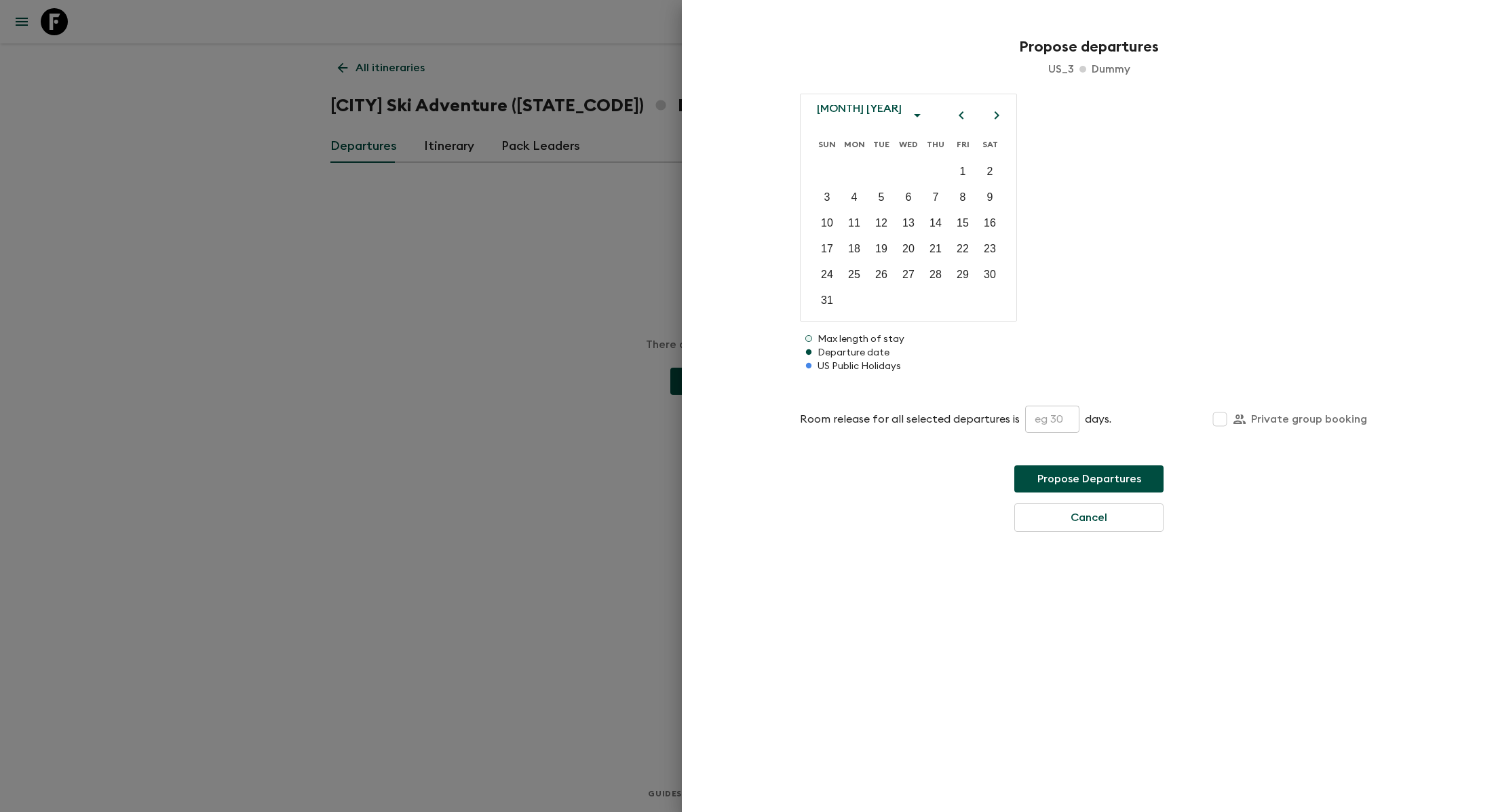click 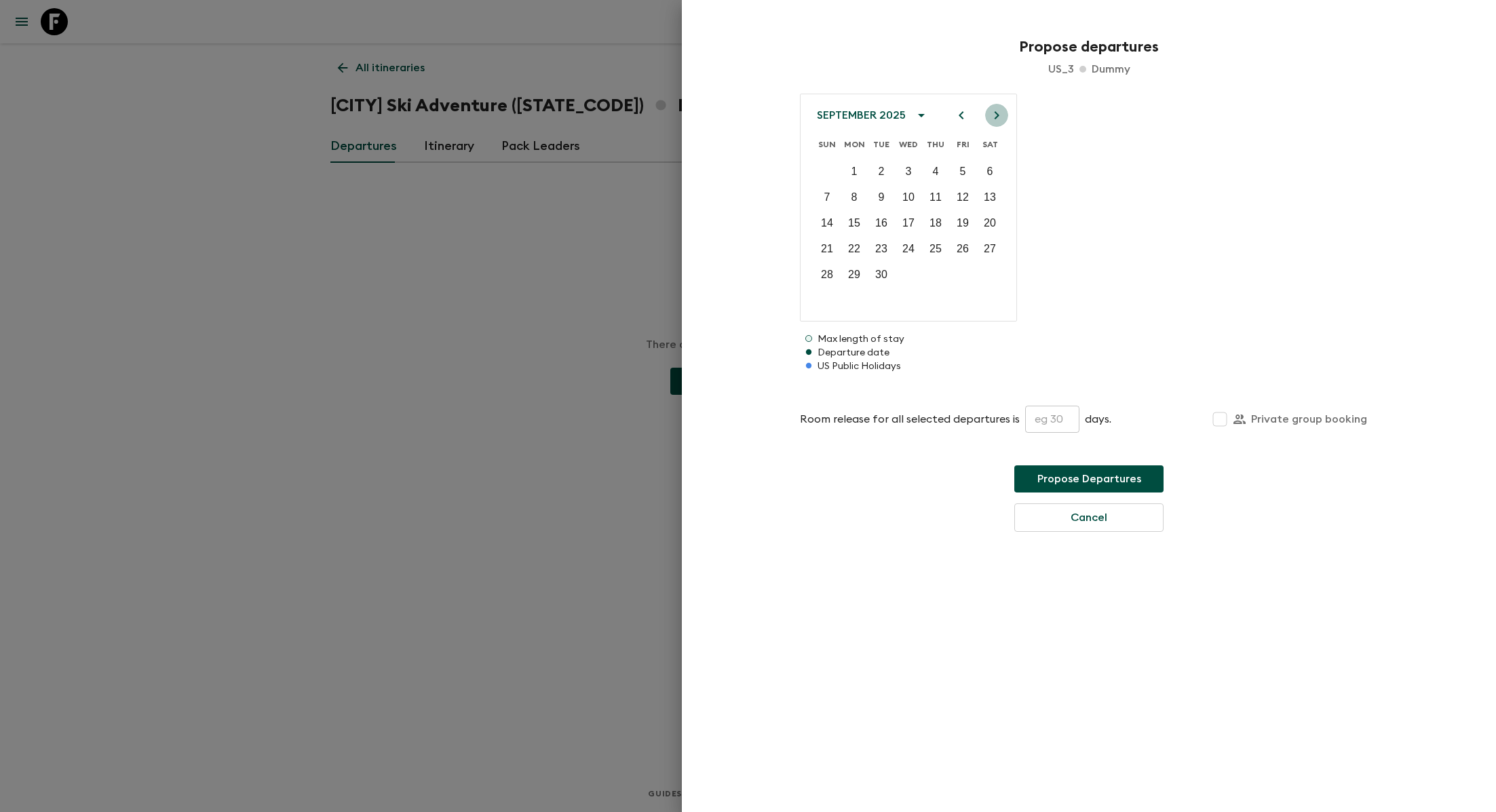 click 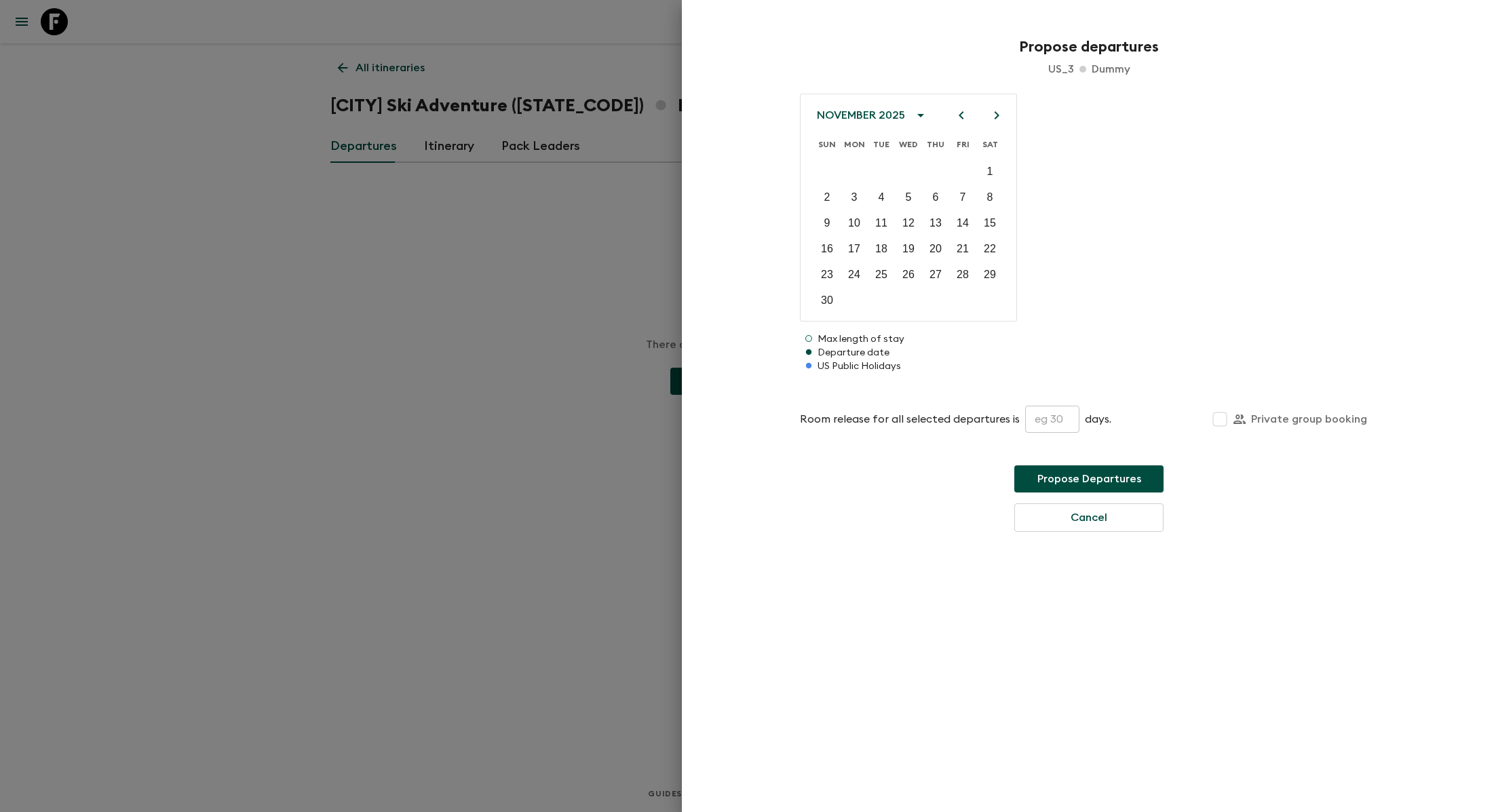 click 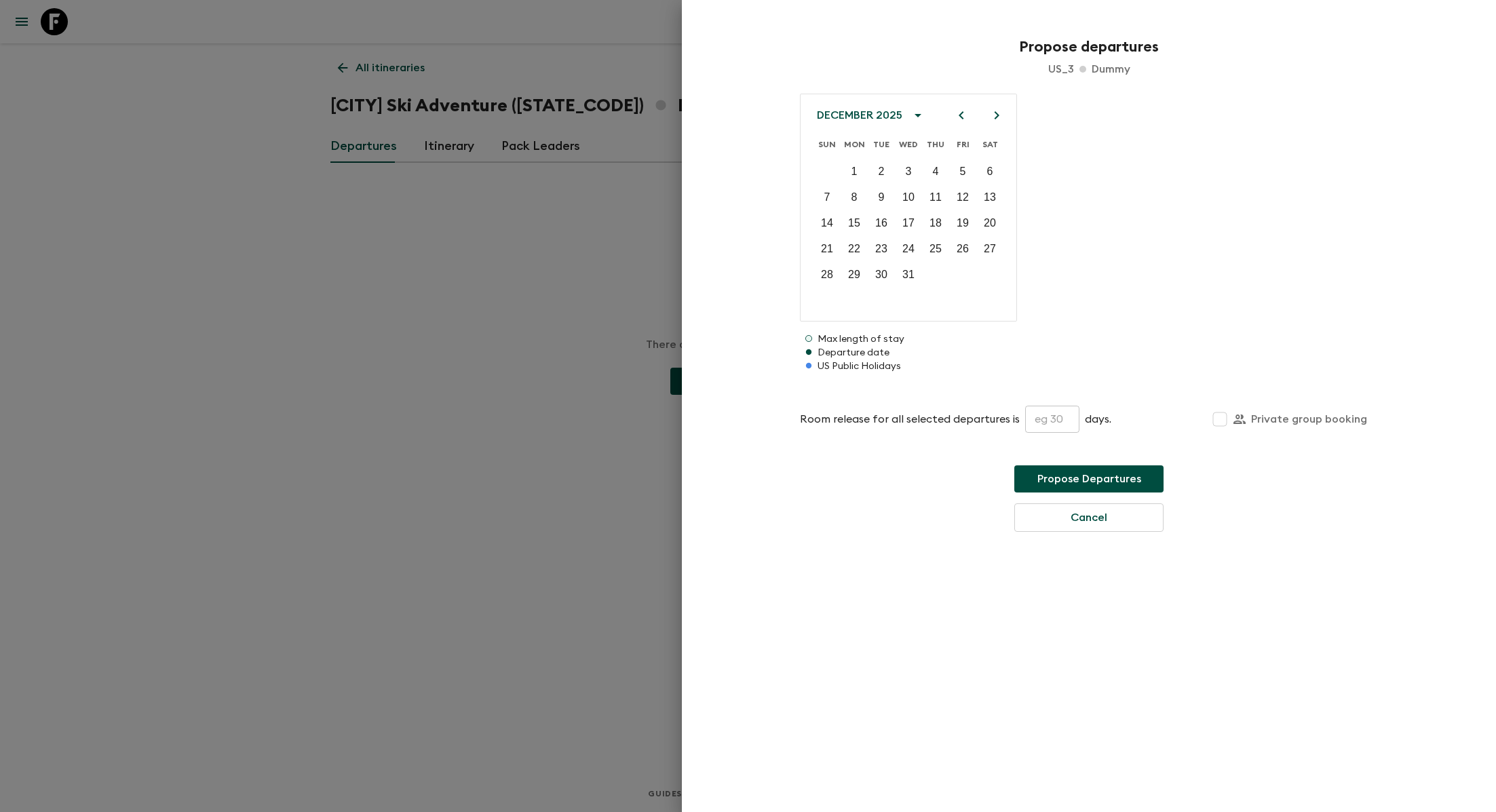 click 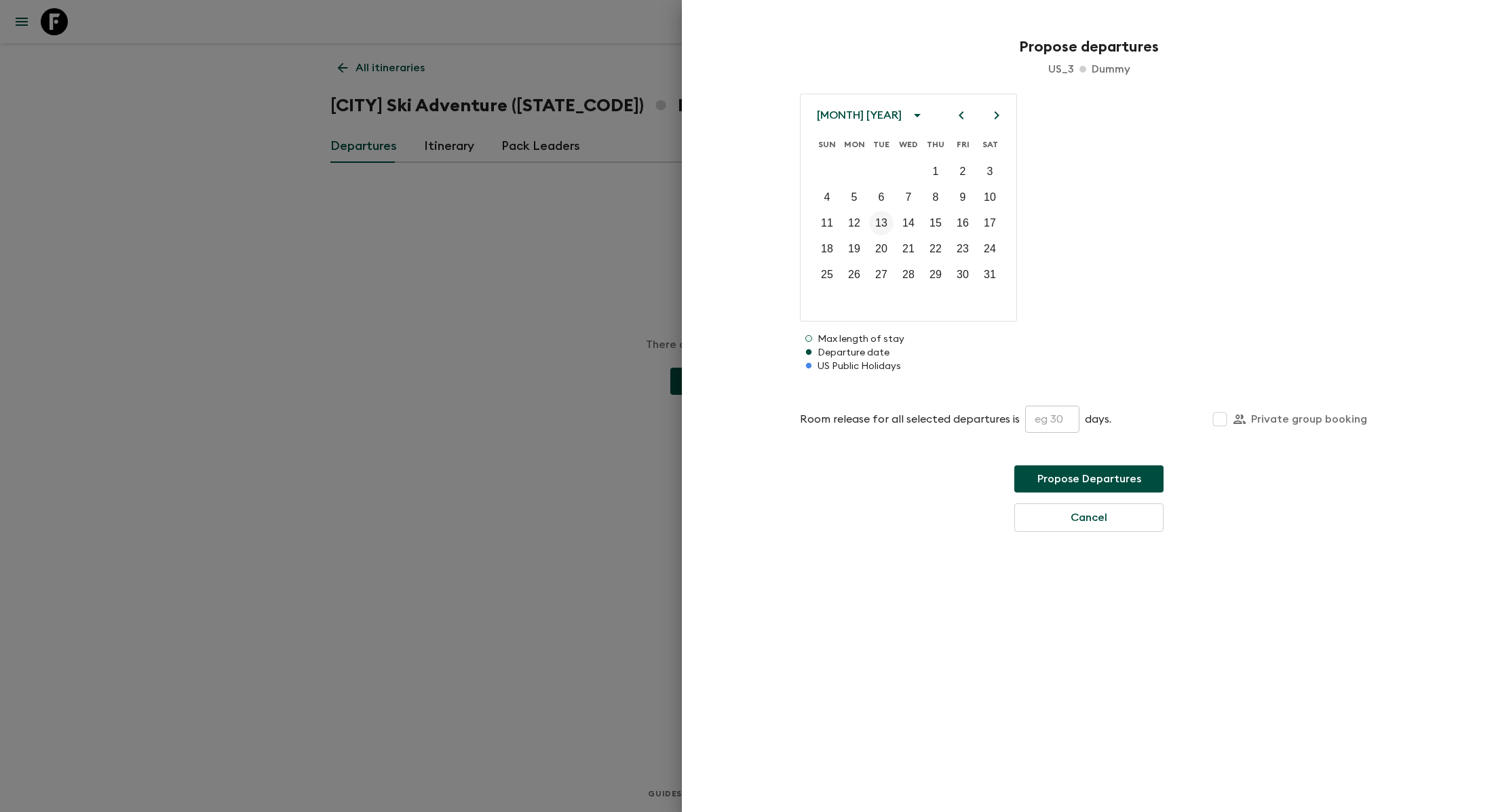 click on "13" at bounding box center [881, 223] 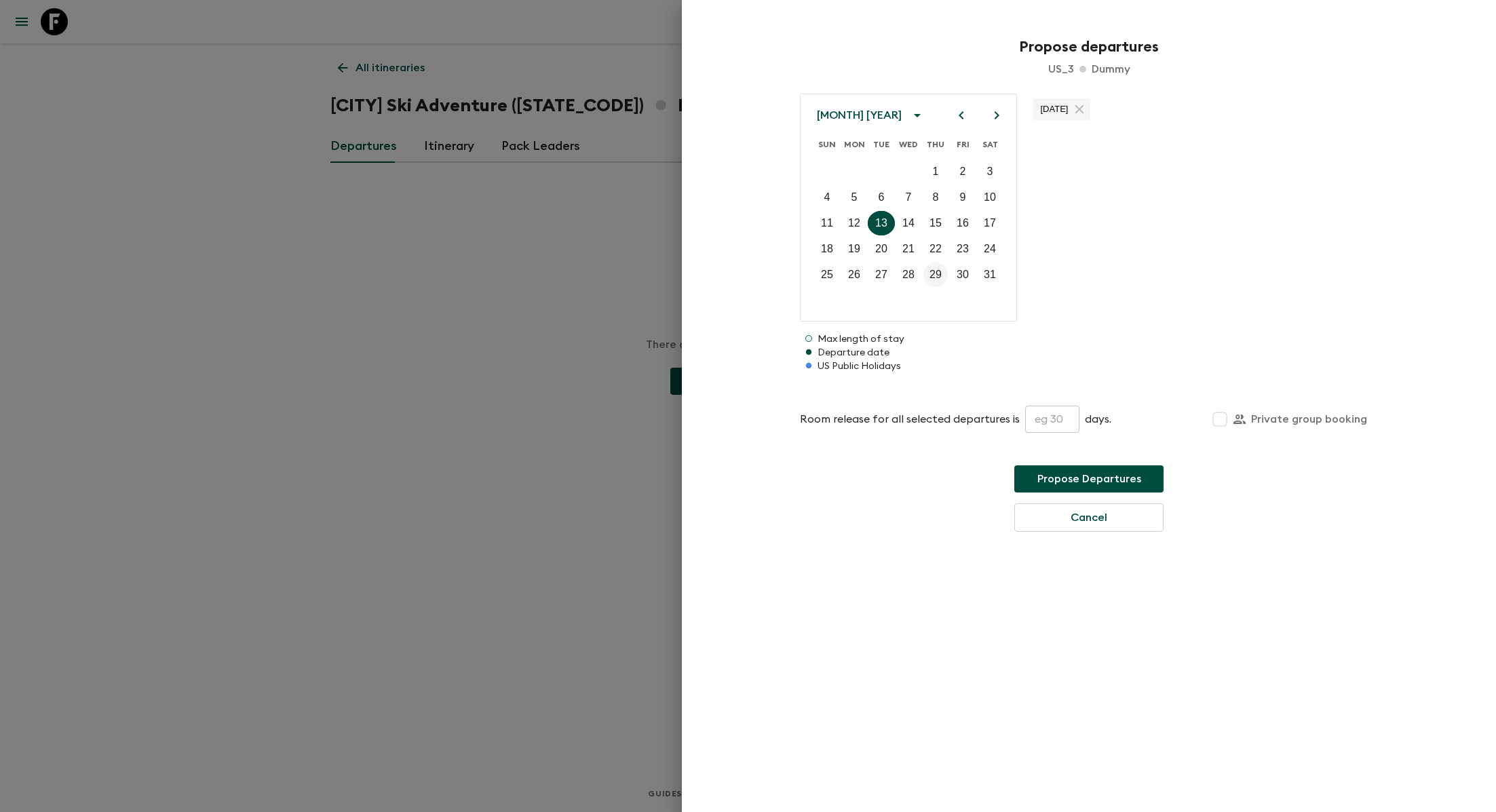 click on "29" at bounding box center [936, 275] 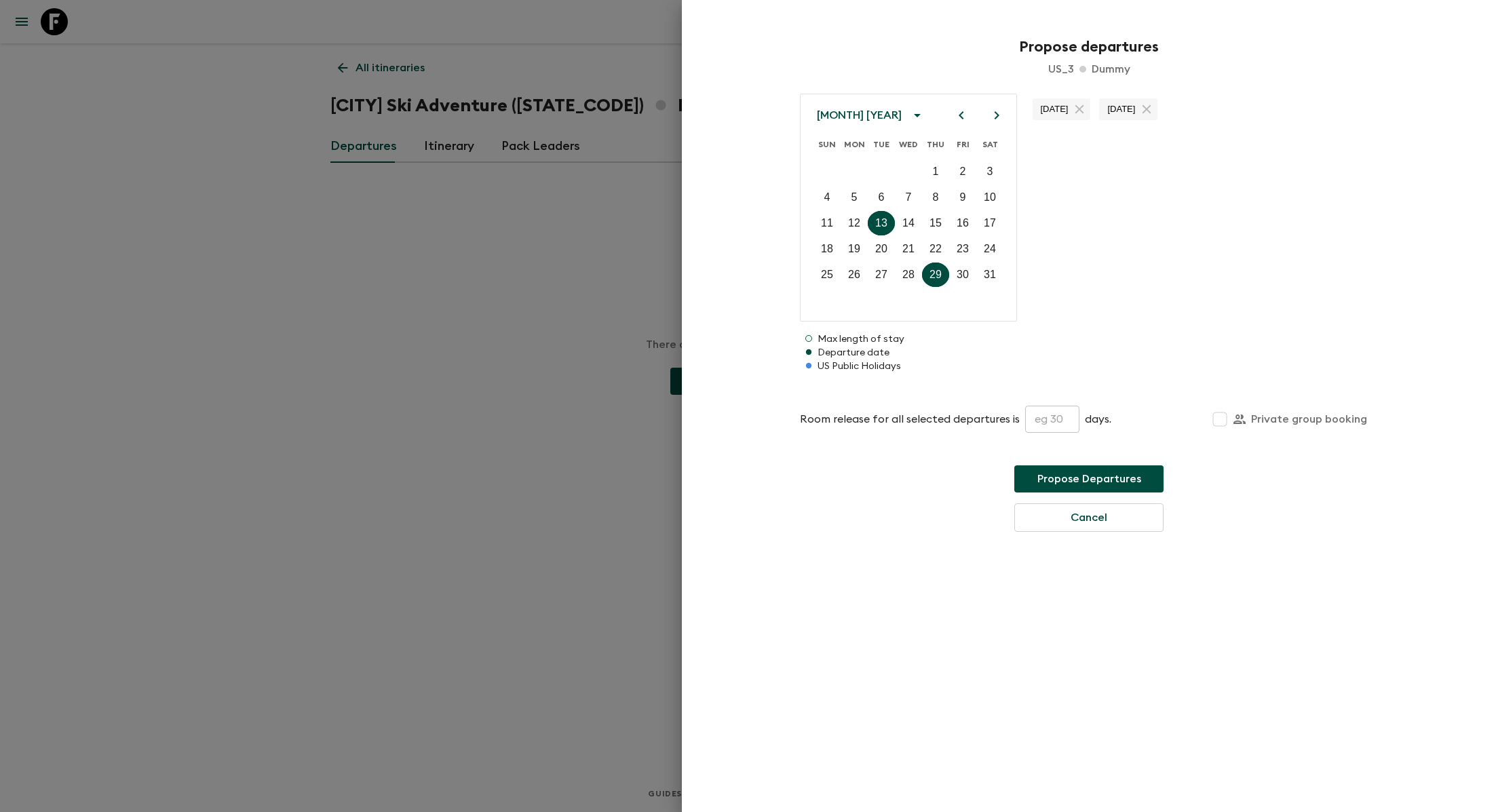click 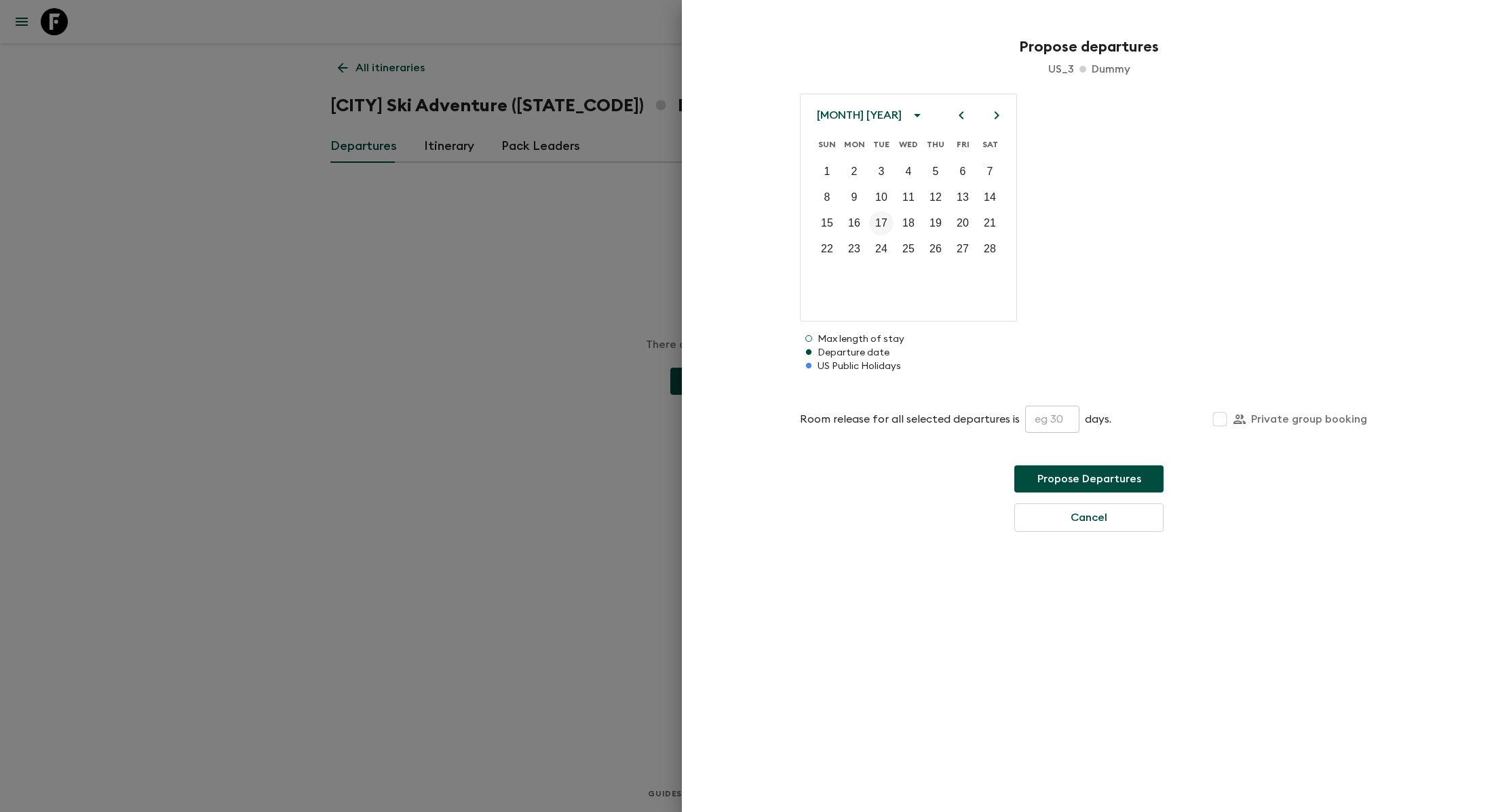 click on "17" at bounding box center [881, 223] 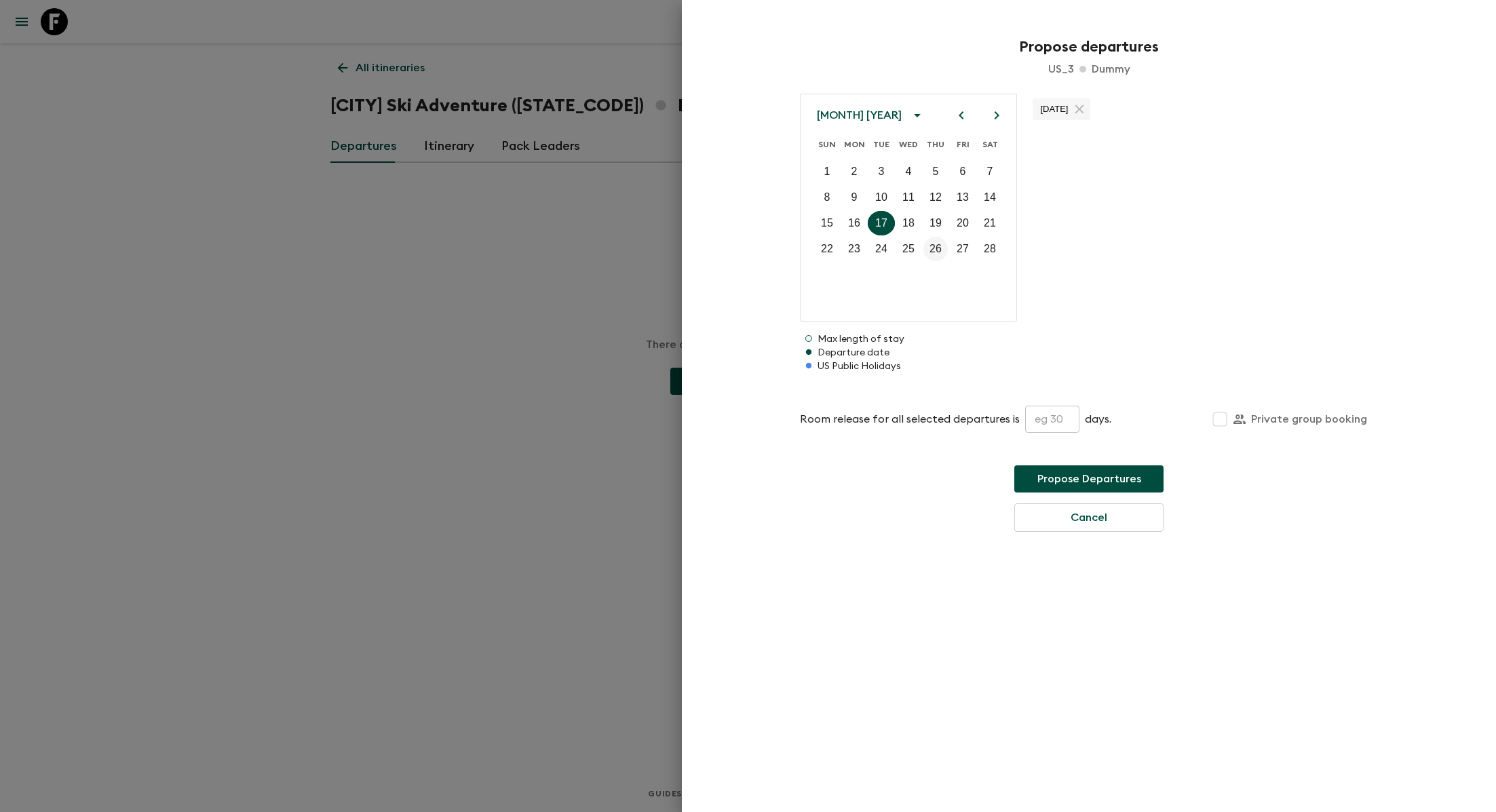 click on "26" at bounding box center (936, 249) 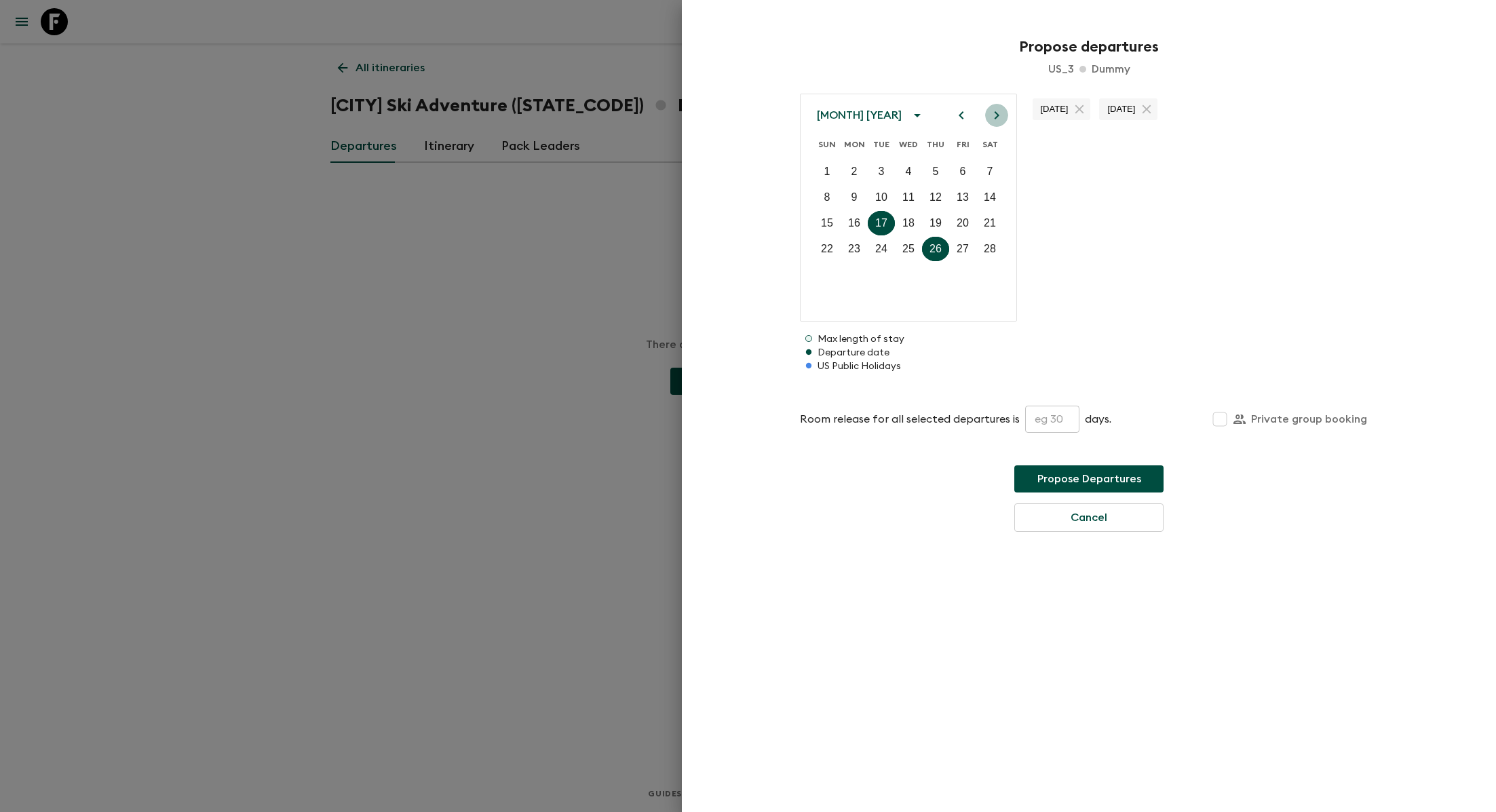 click 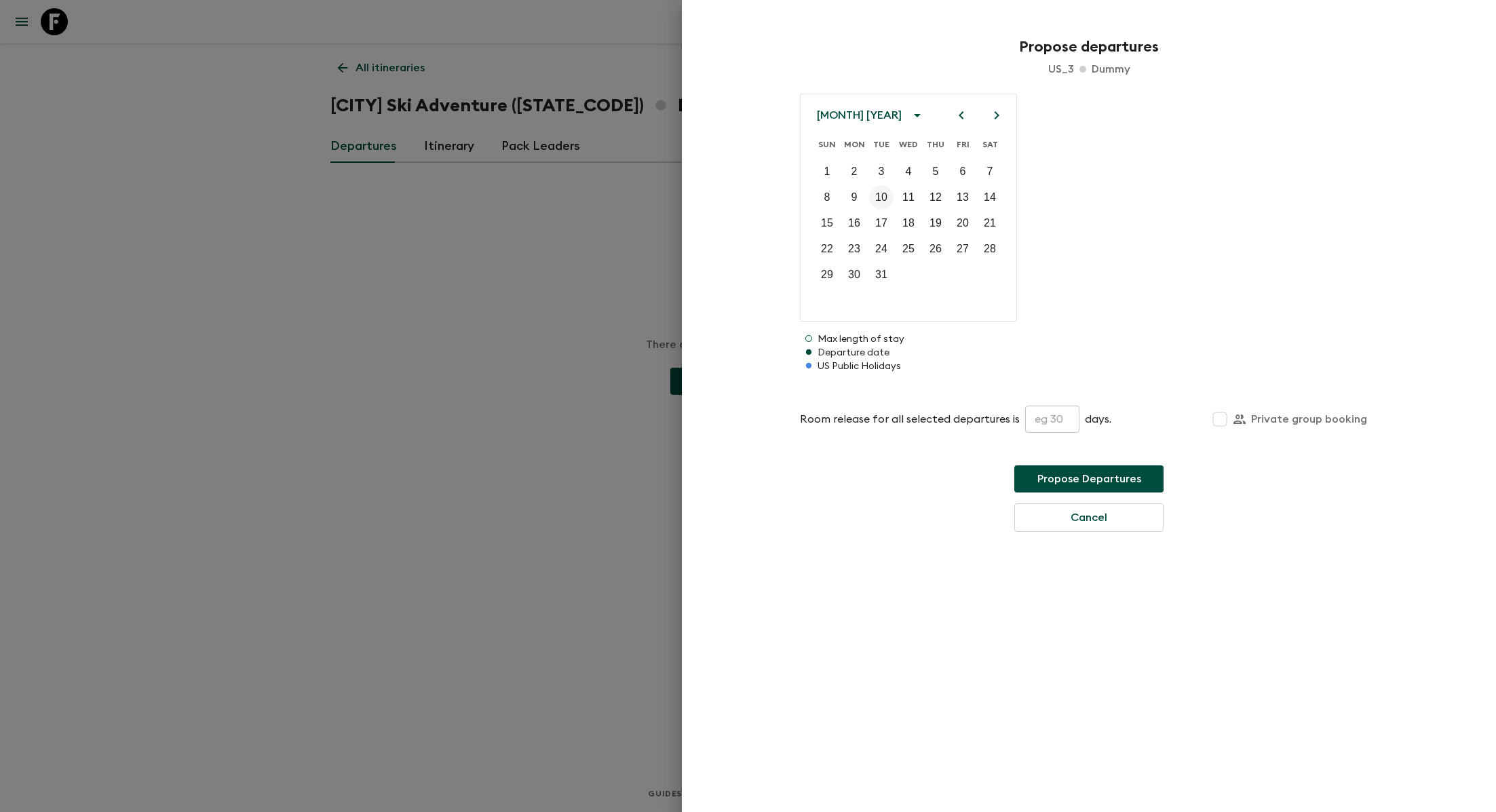 click on "10" at bounding box center [881, 197] 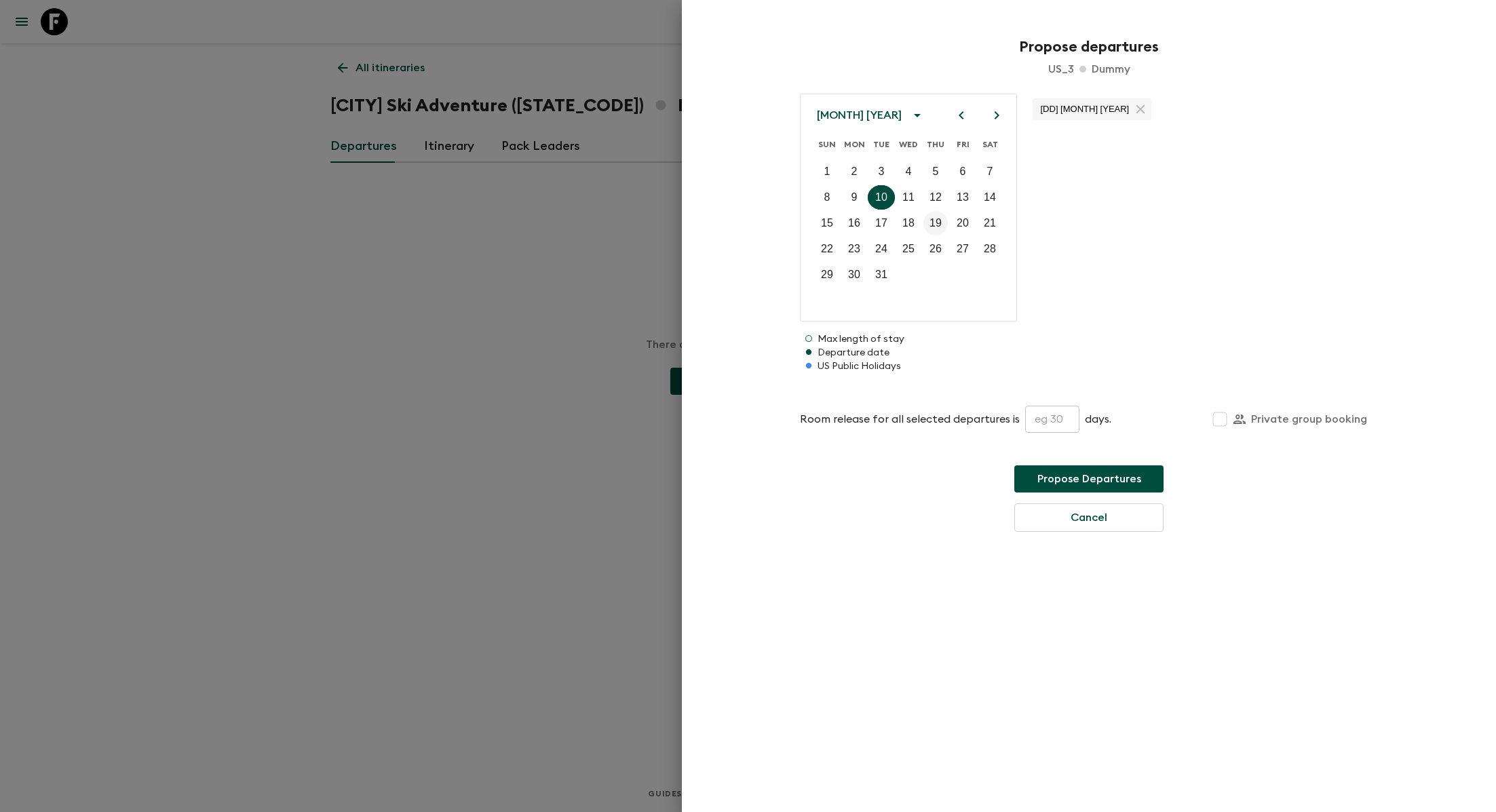 click on "19" at bounding box center [936, 223] 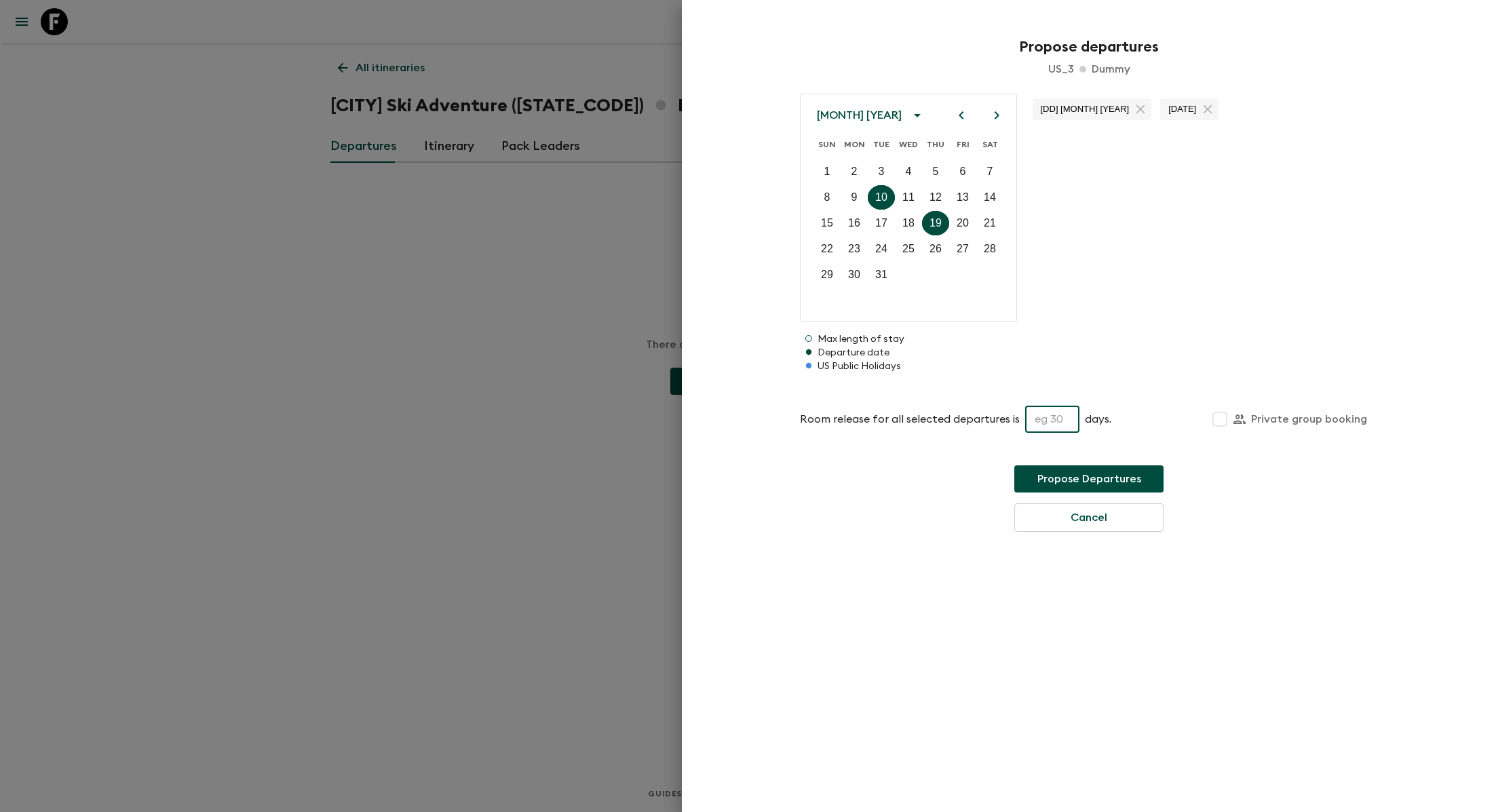 click at bounding box center [1052, 419] 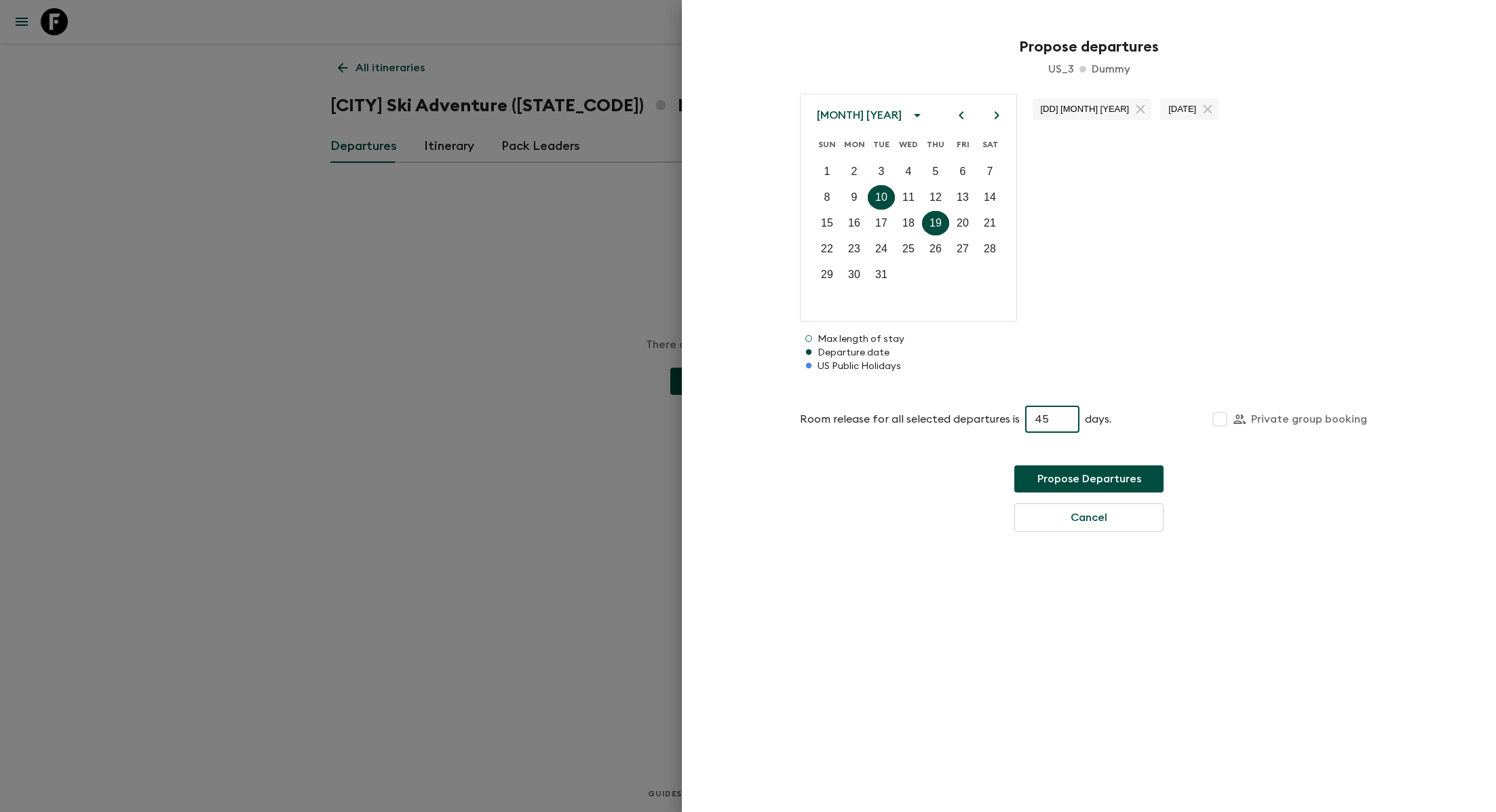 type on "45" 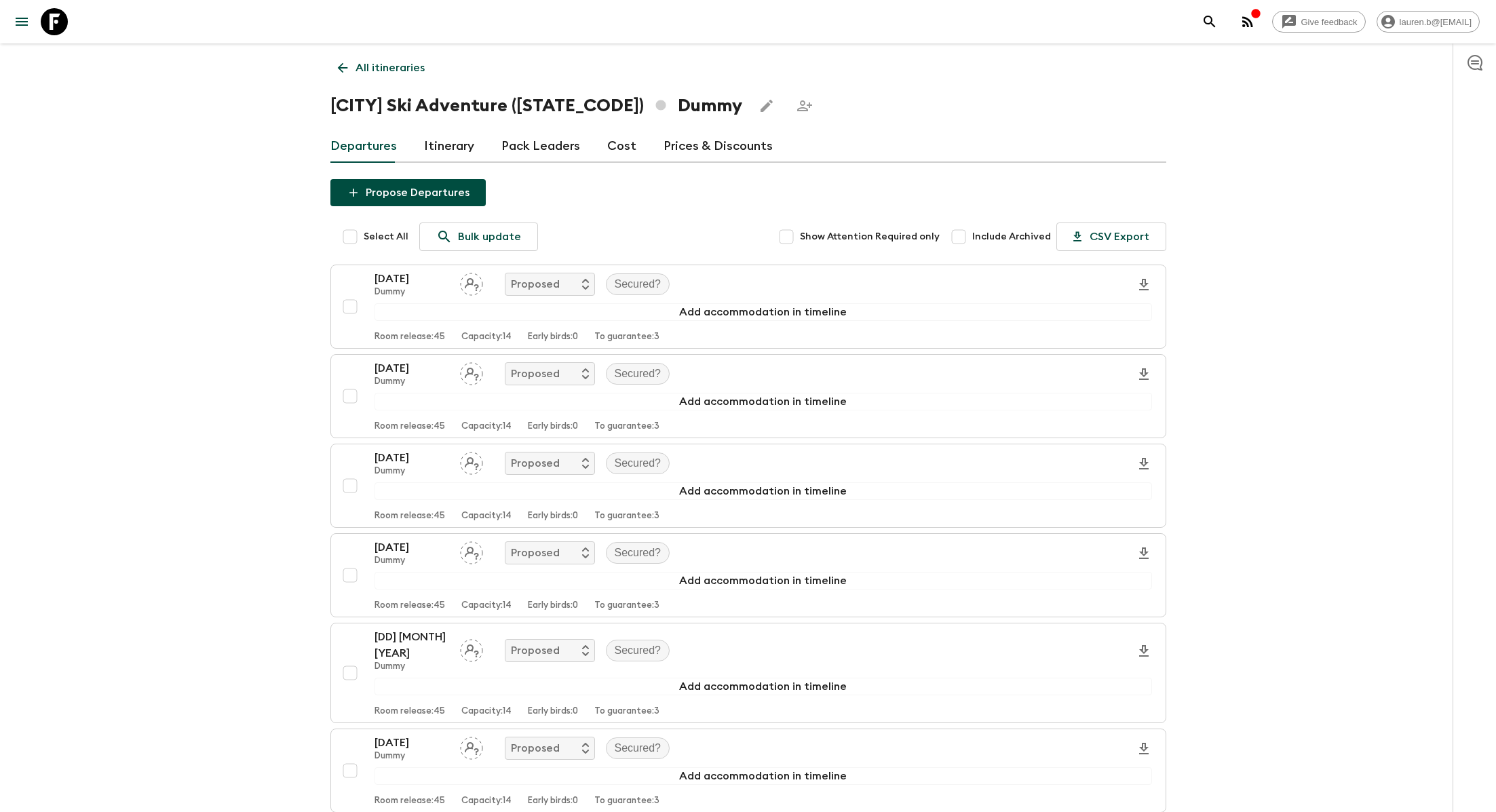 click on "Prices & Discounts" at bounding box center (718, 147) 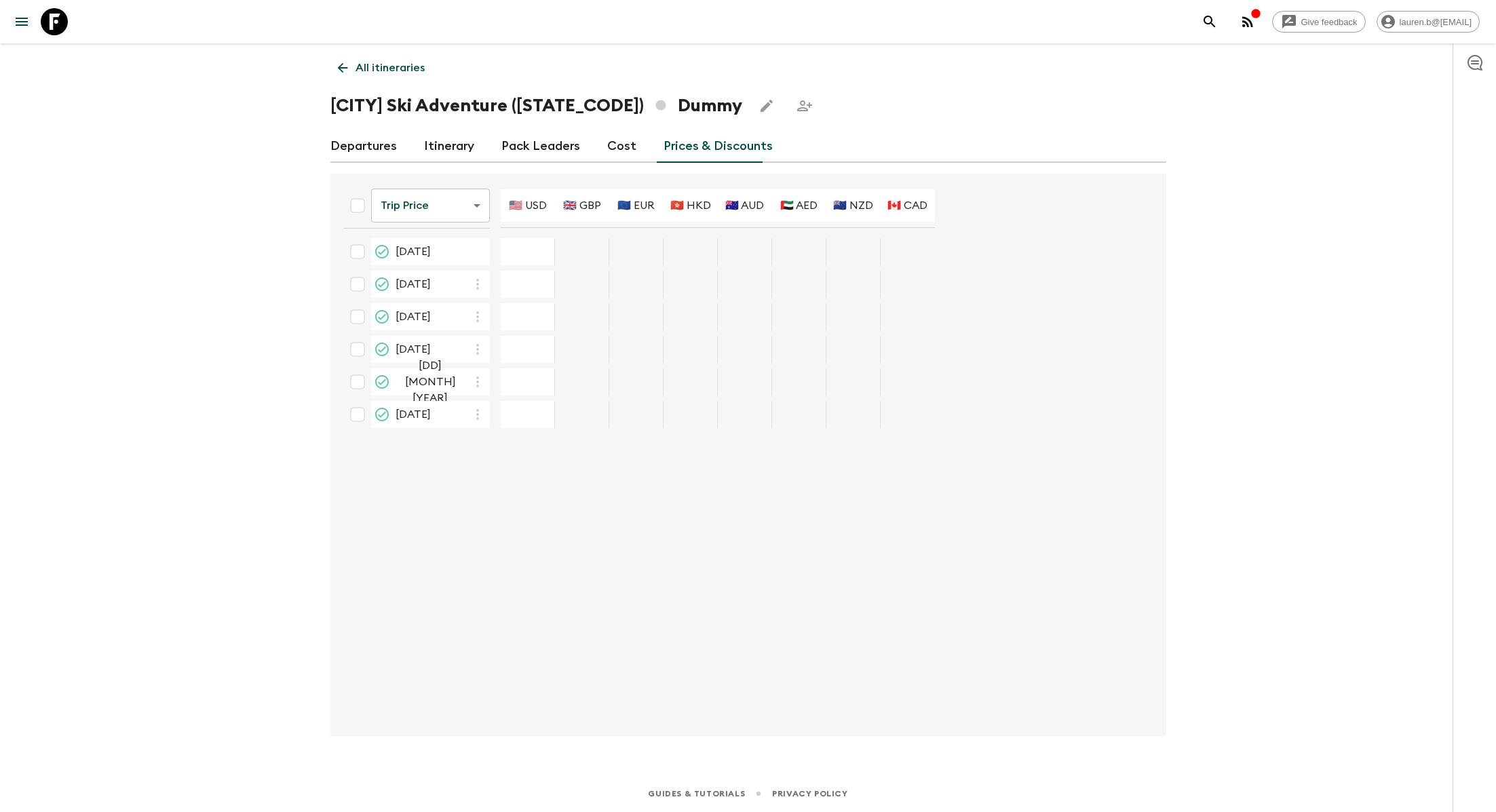 click on "Cost" at bounding box center [621, 147] 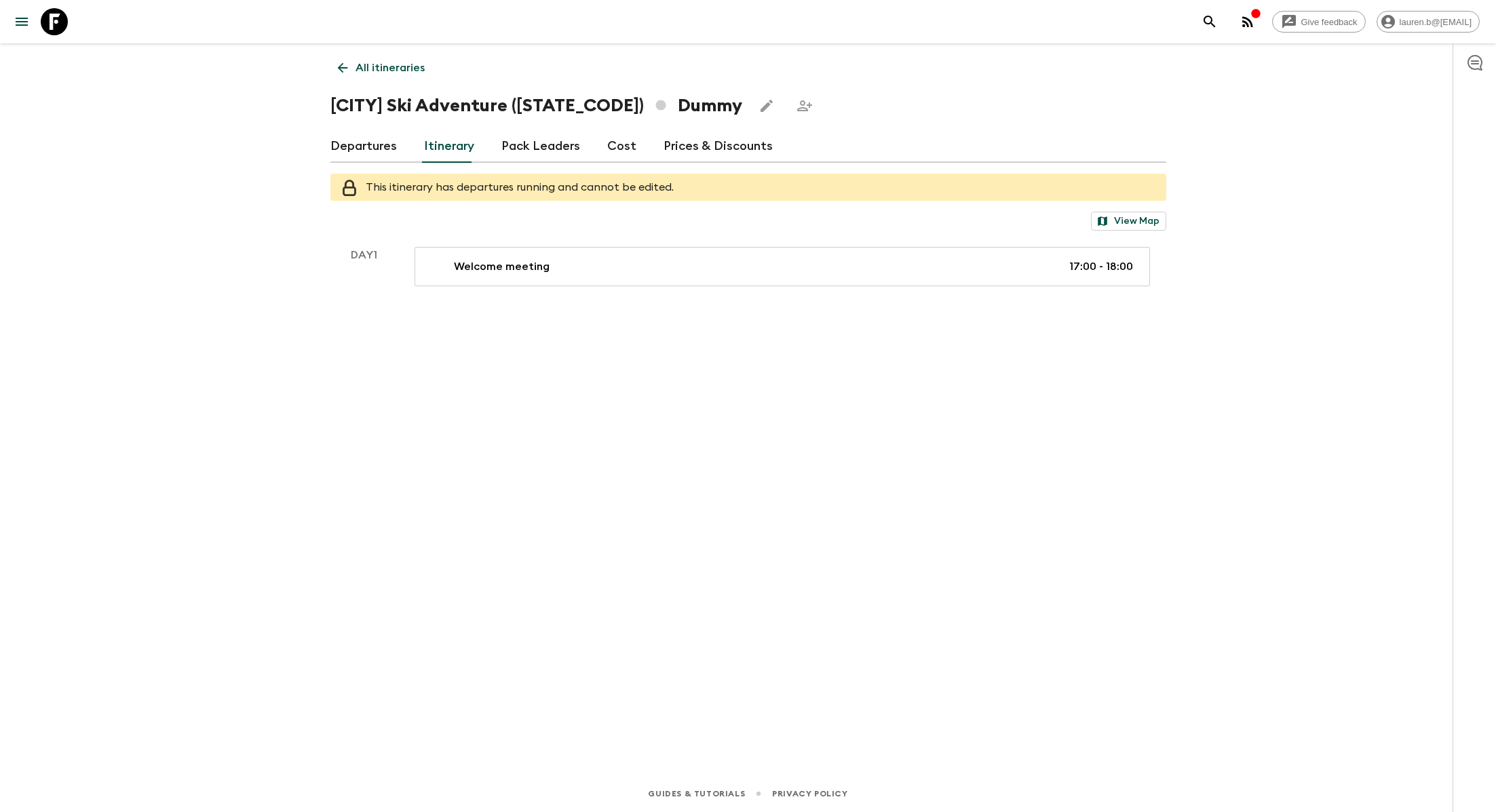 click on "Departures" at bounding box center (364, 147) 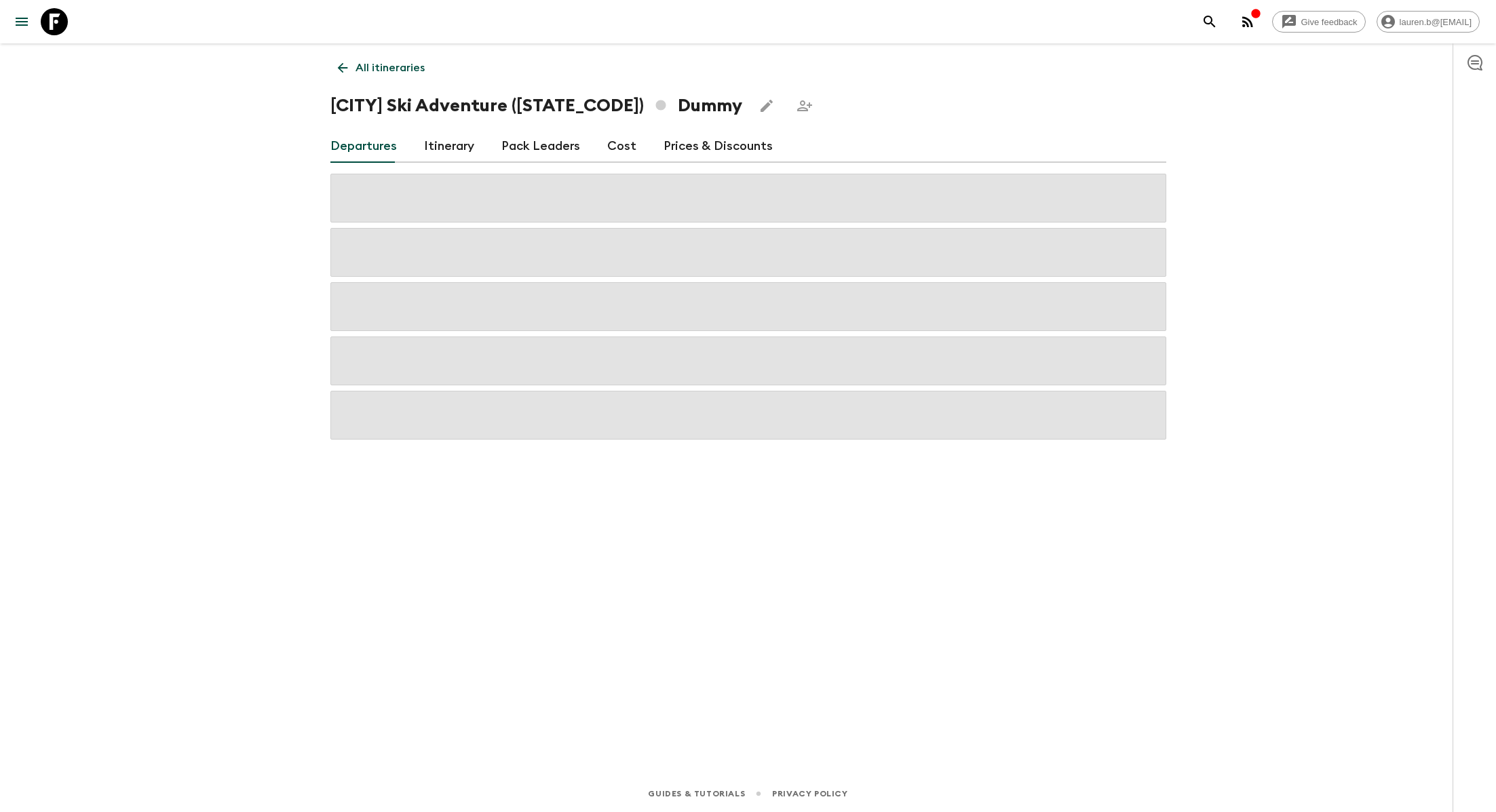click at bounding box center (767, 106) 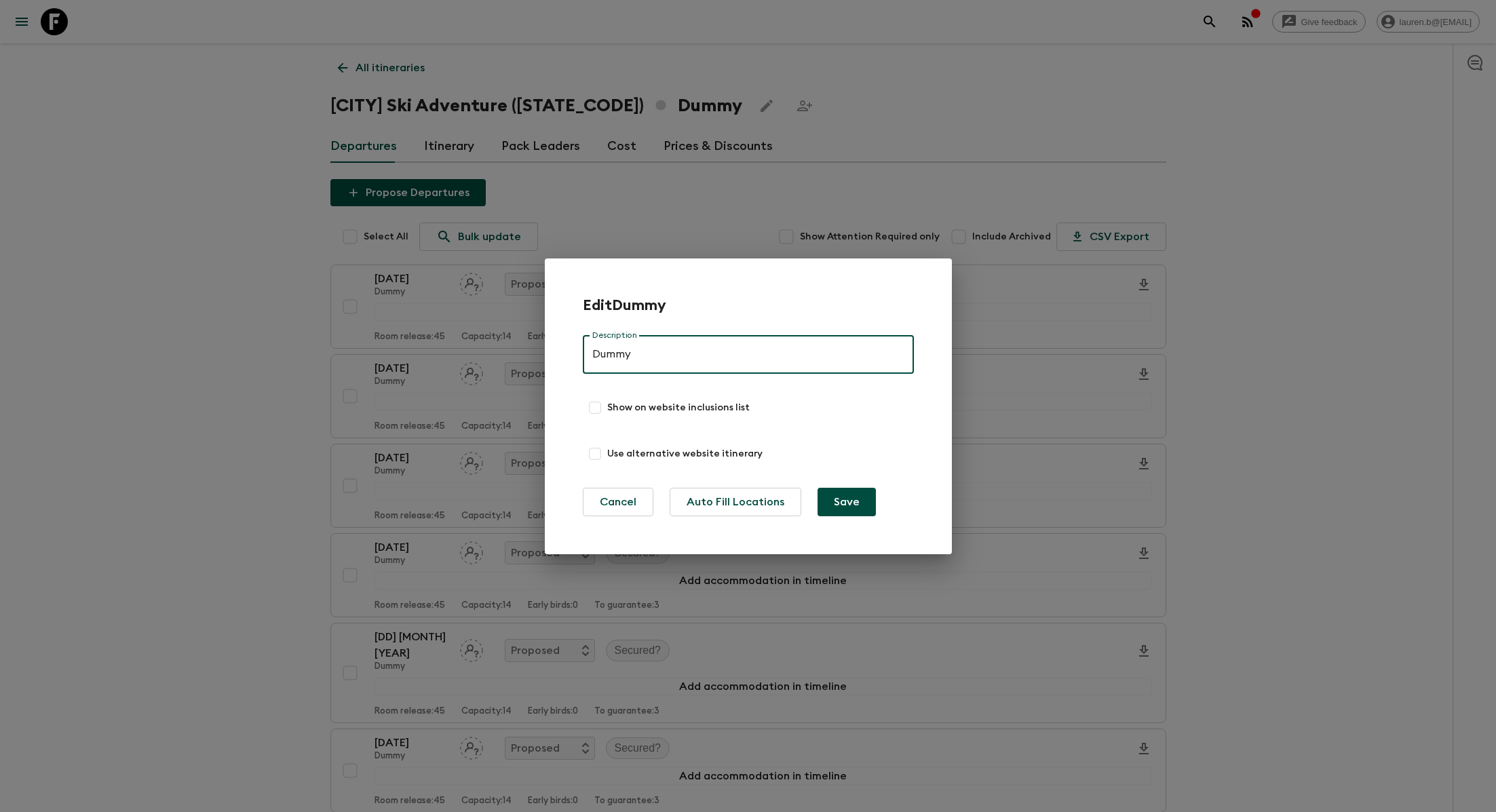 click on "Edit ​ Dummy Description Dummy Description Show on website inclusions list Use alternative website itinerary Cancel Auto Fill Locations Save" at bounding box center (748, 406) 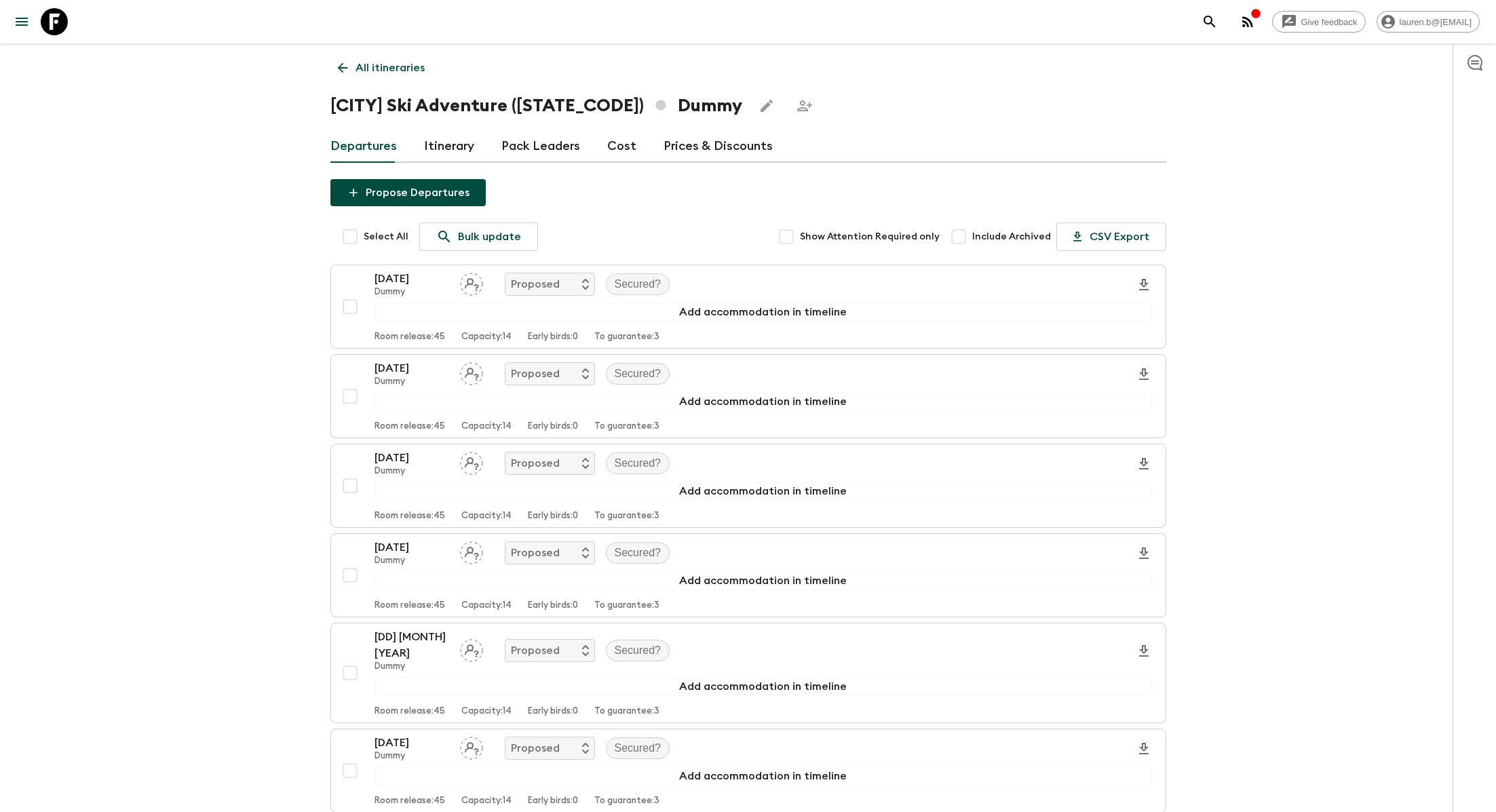 click on "All itineraries" at bounding box center [390, 68] 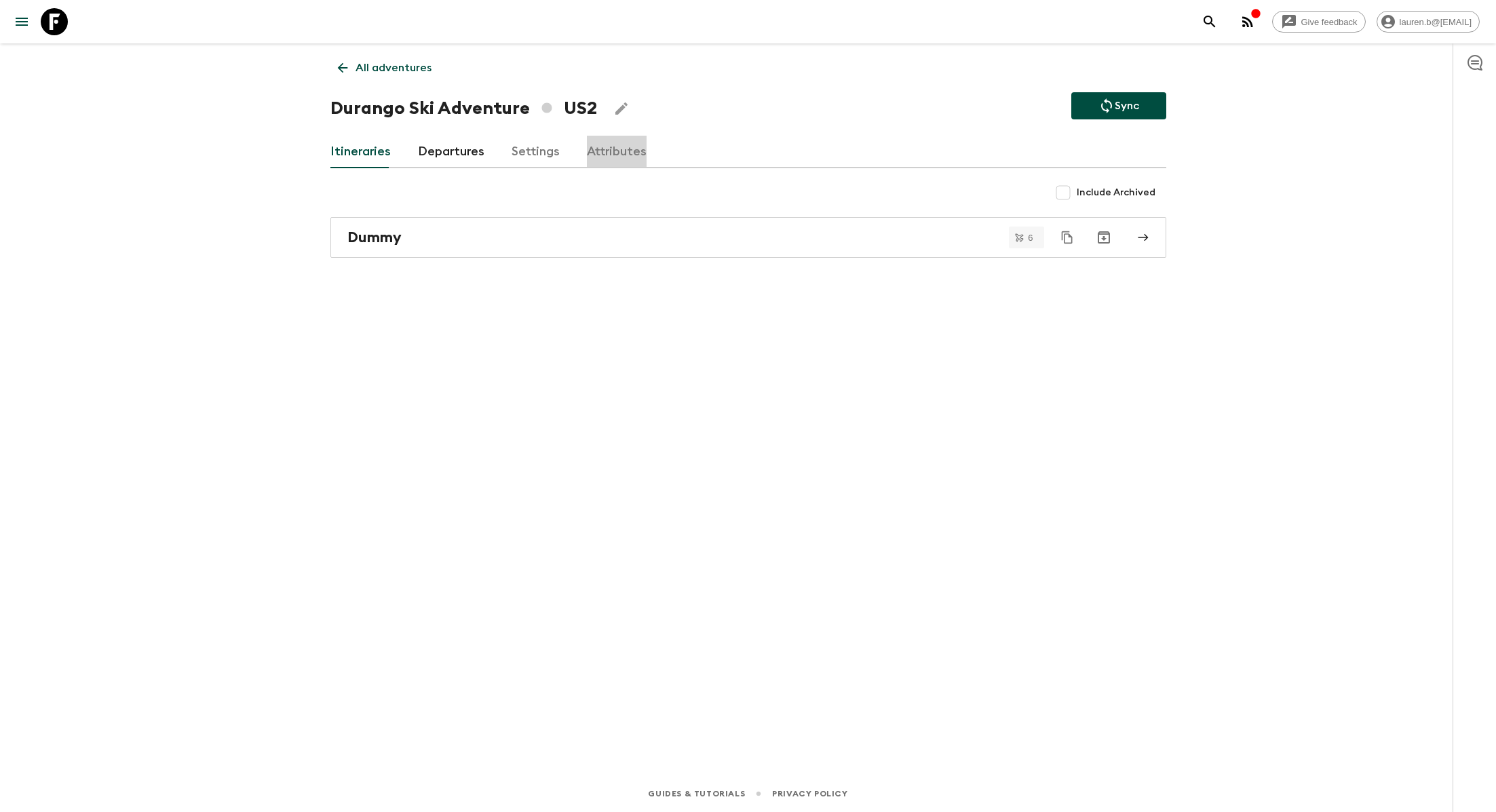 click on "Attributes" at bounding box center [617, 152] 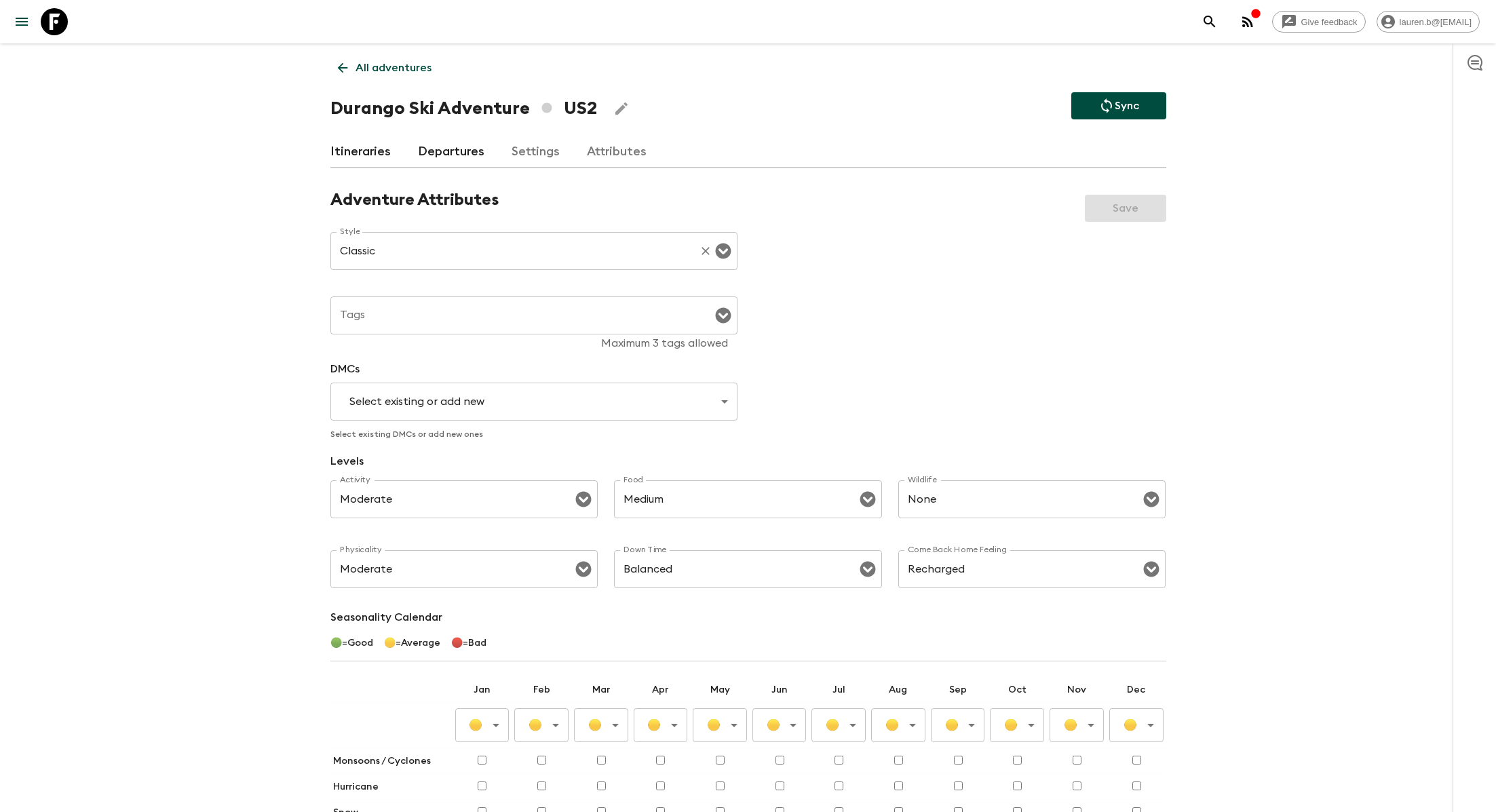 click on "Classic Style" at bounding box center [534, 251] 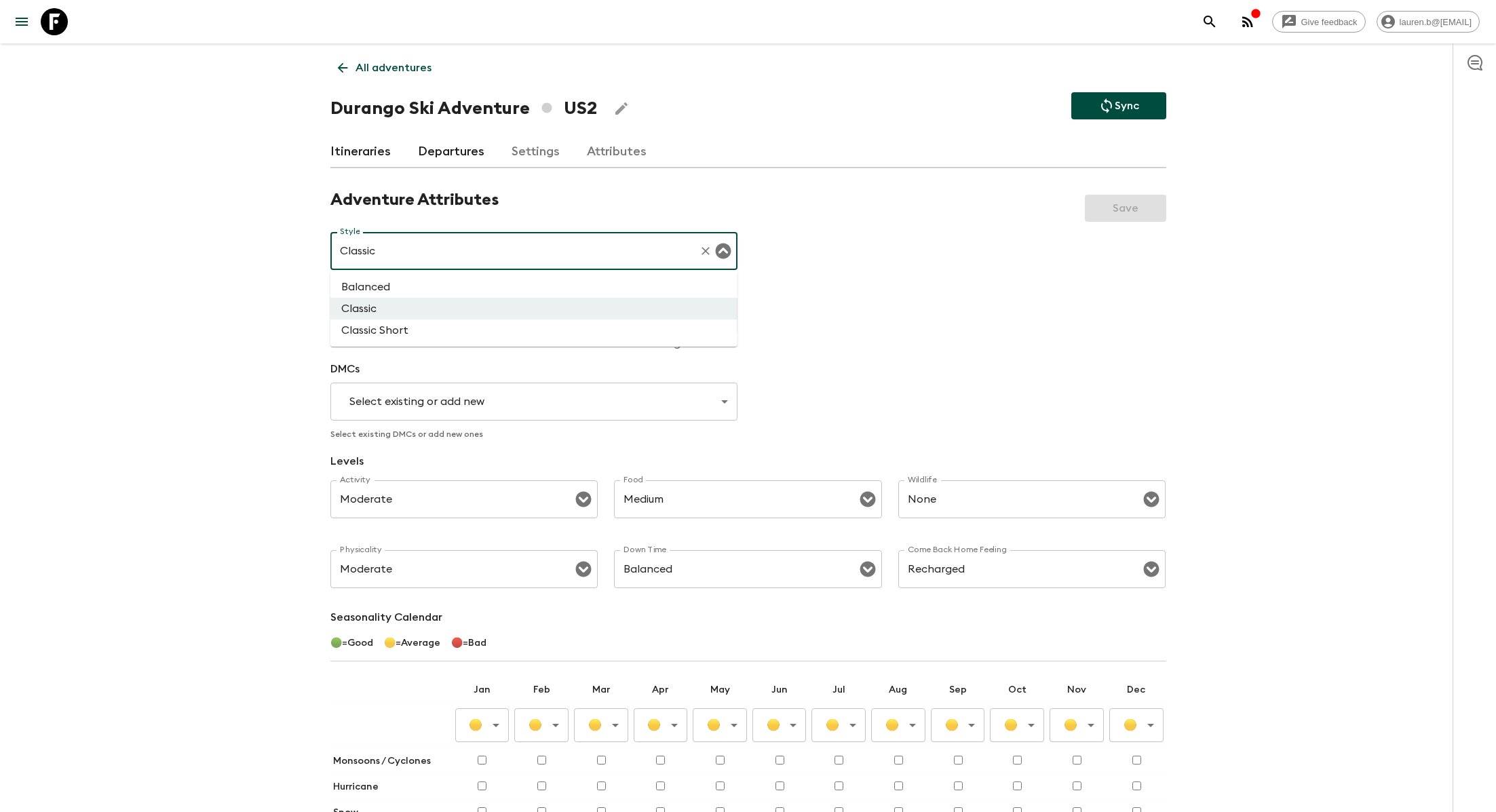 click on "Classic Short" at bounding box center [534, 330] 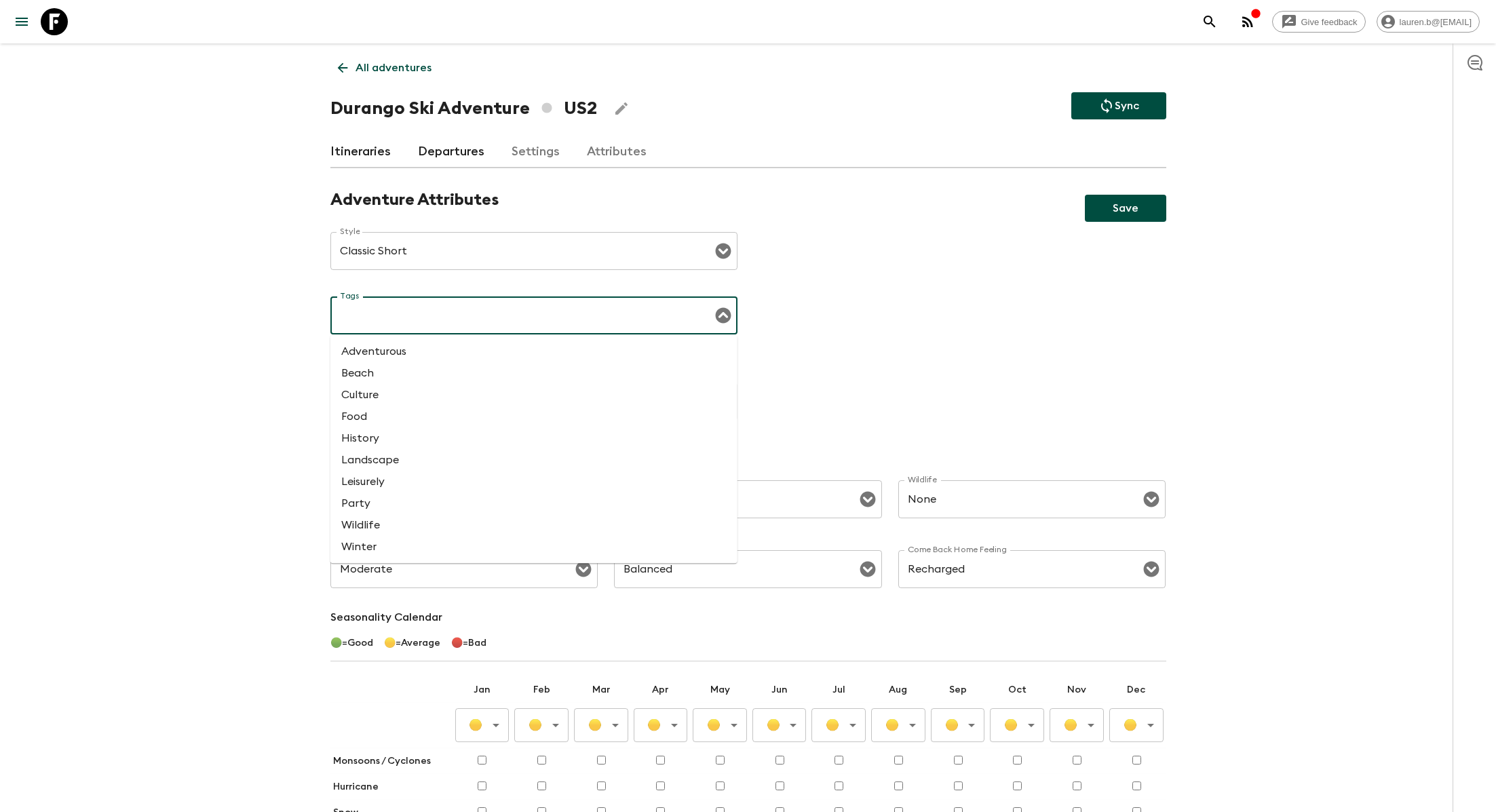 click on "Tags" at bounding box center (524, 315) 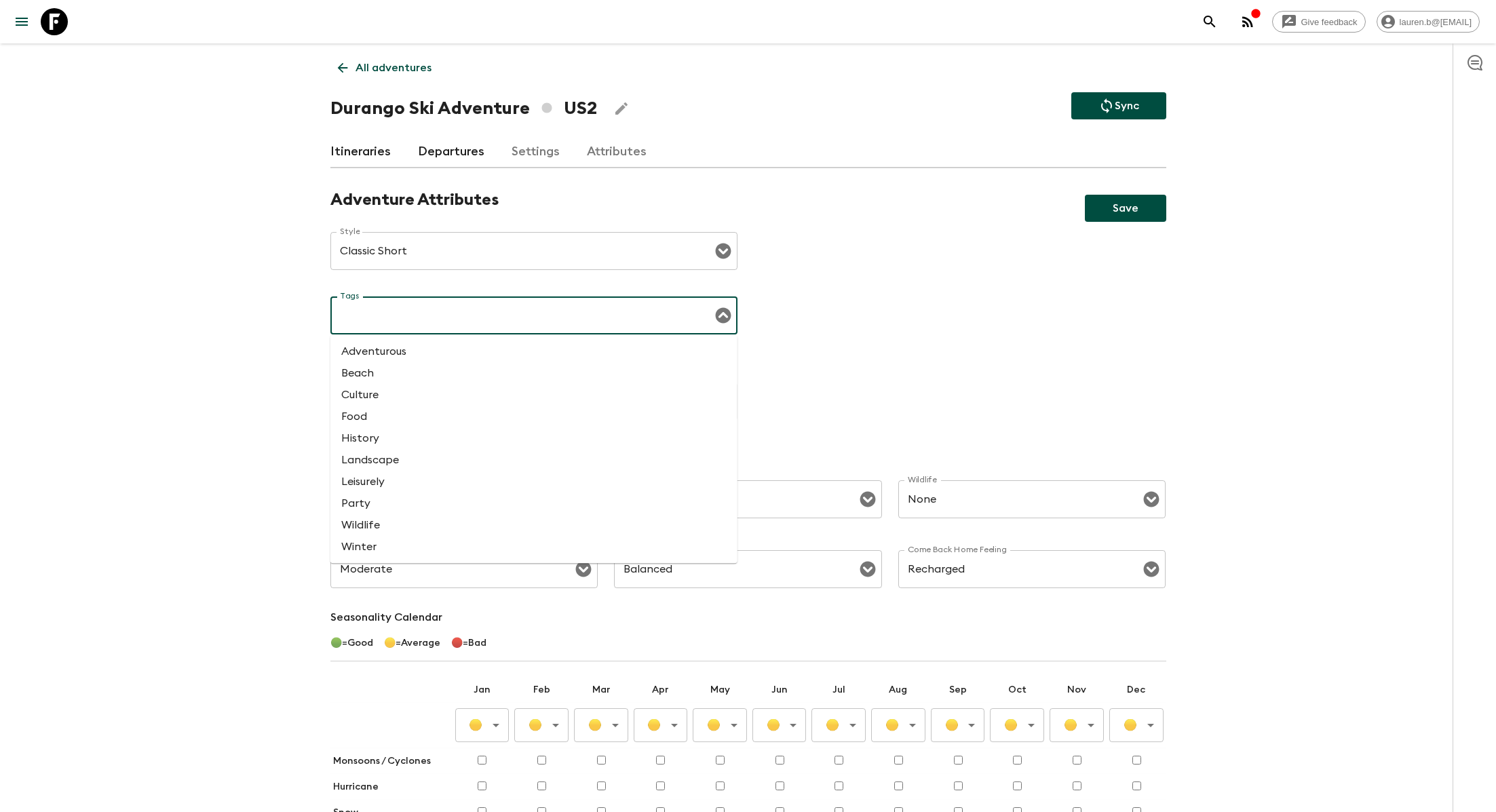 click on "Adventurous" at bounding box center (534, 351) 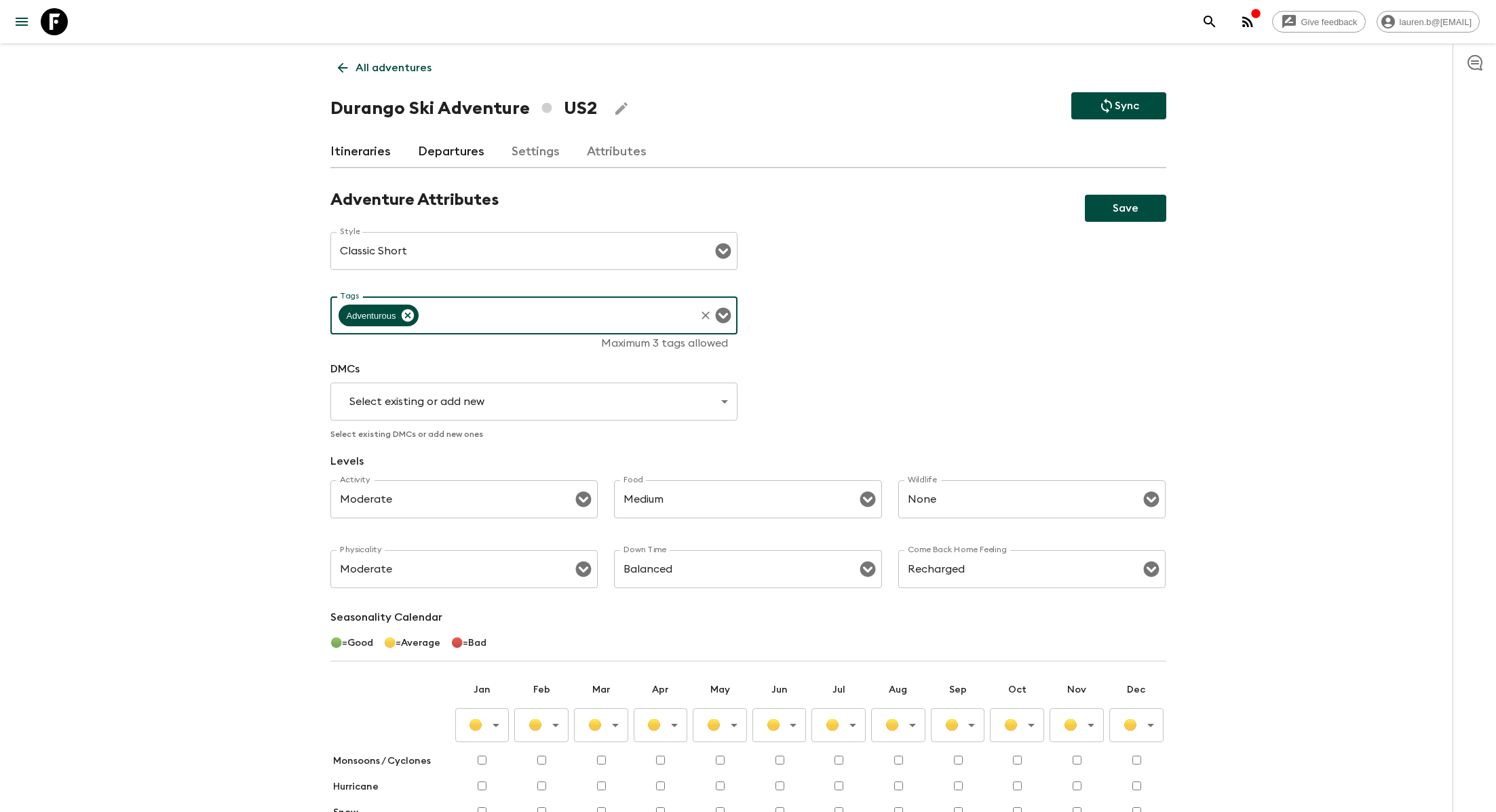 click on "Tags" at bounding box center [557, 315] 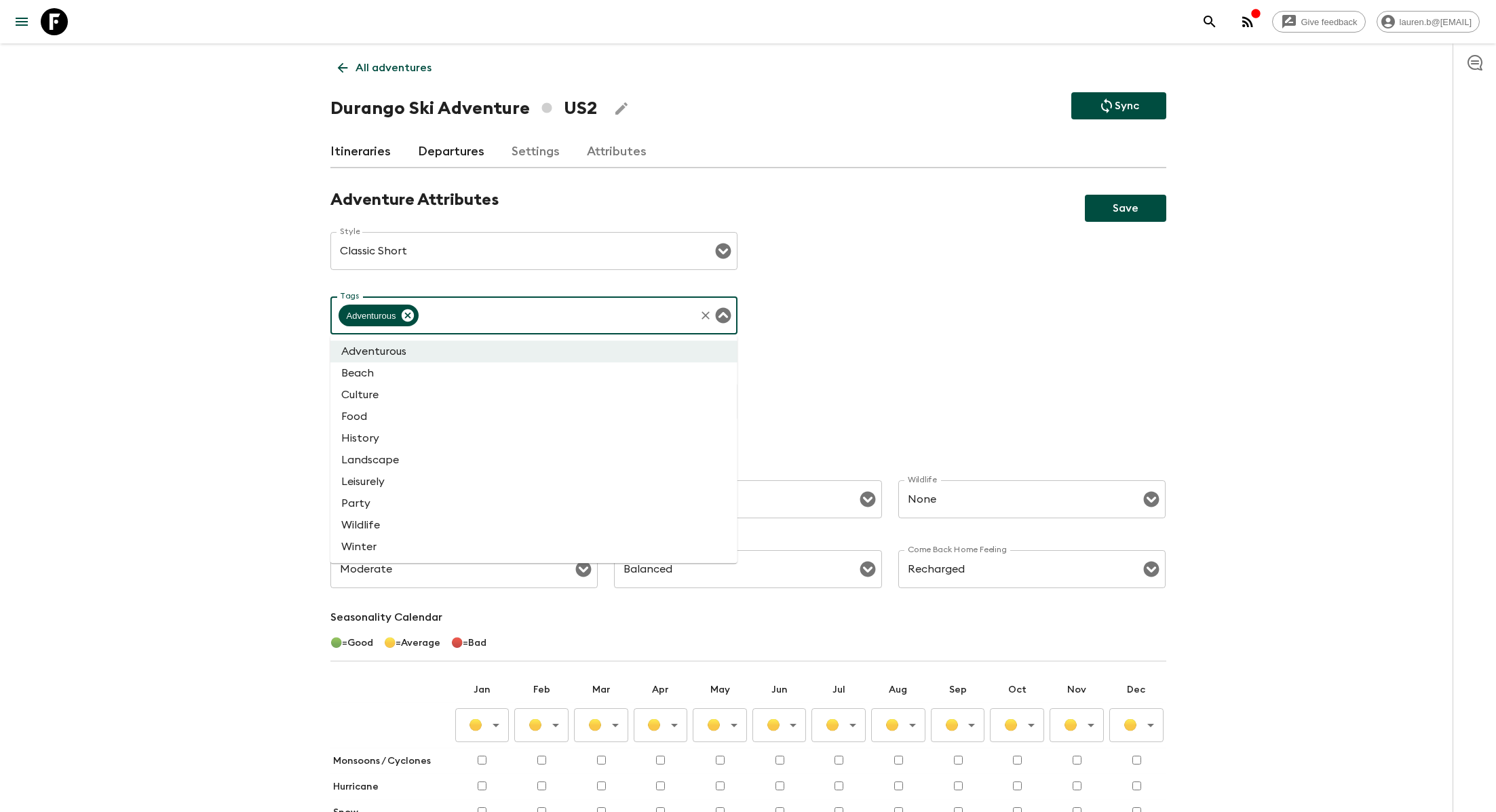 click on "Winter" at bounding box center [534, 547] 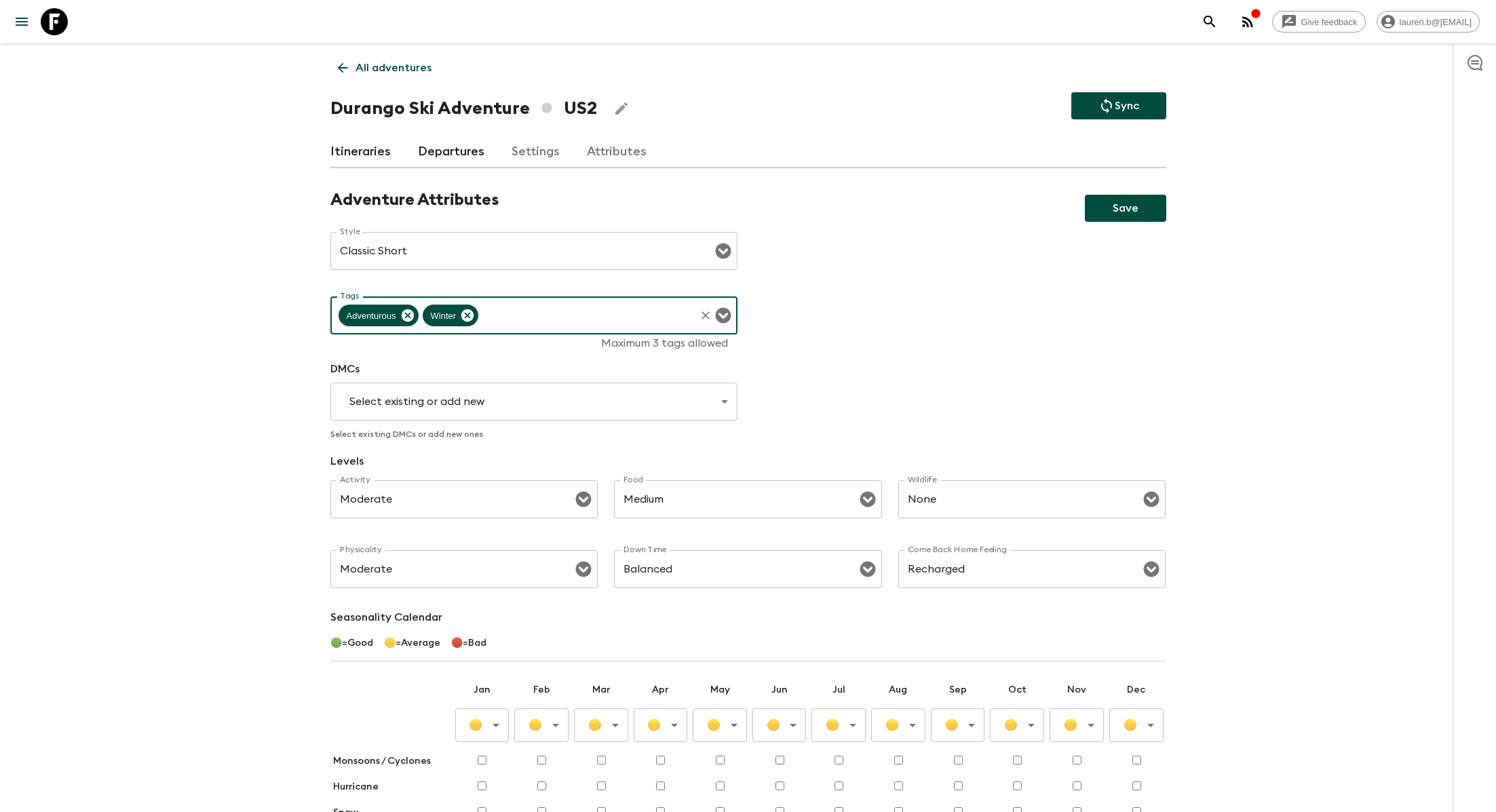 click on "Tags" at bounding box center [586, 315] 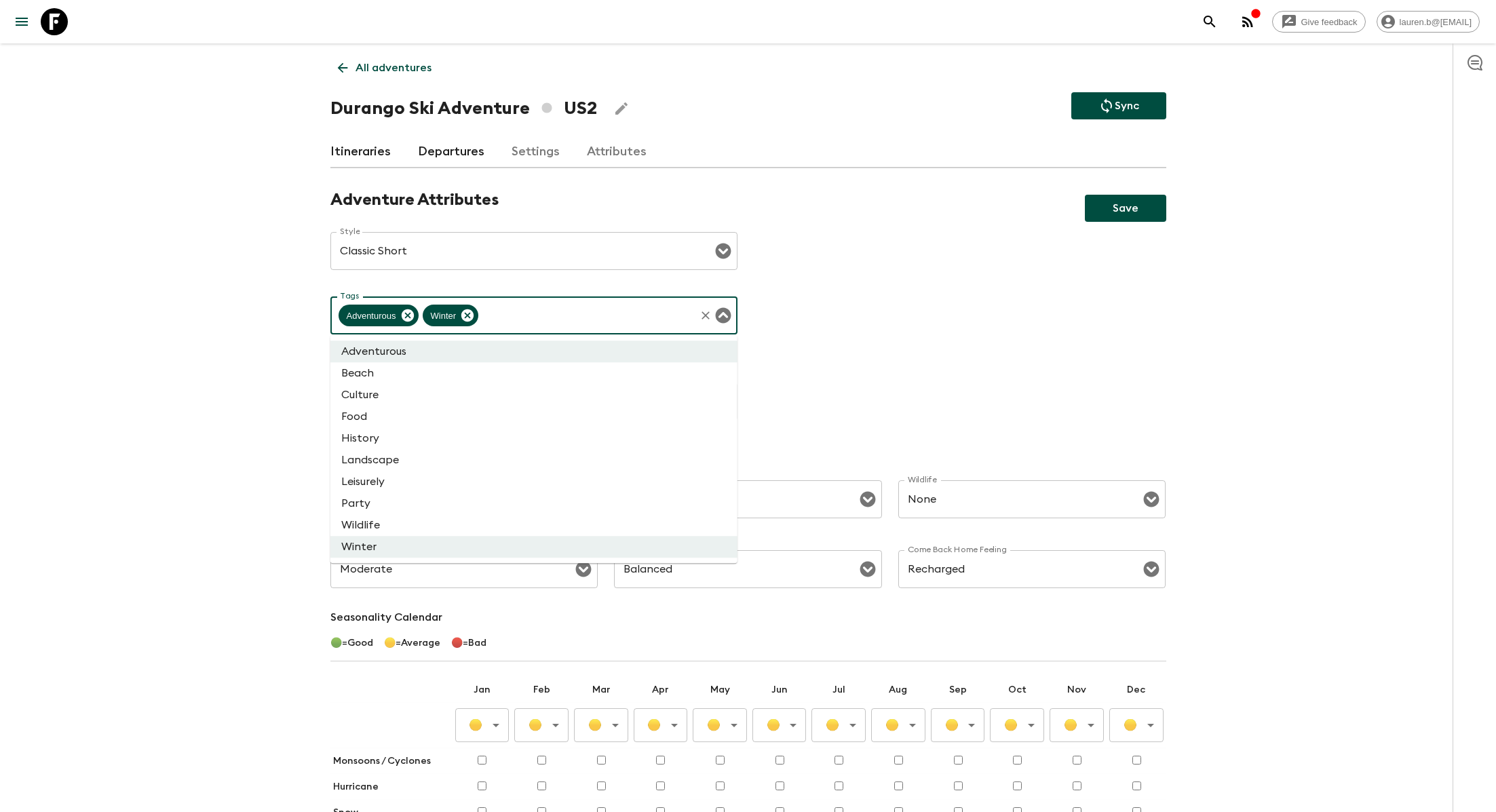 click on "Landscape" at bounding box center [534, 460] 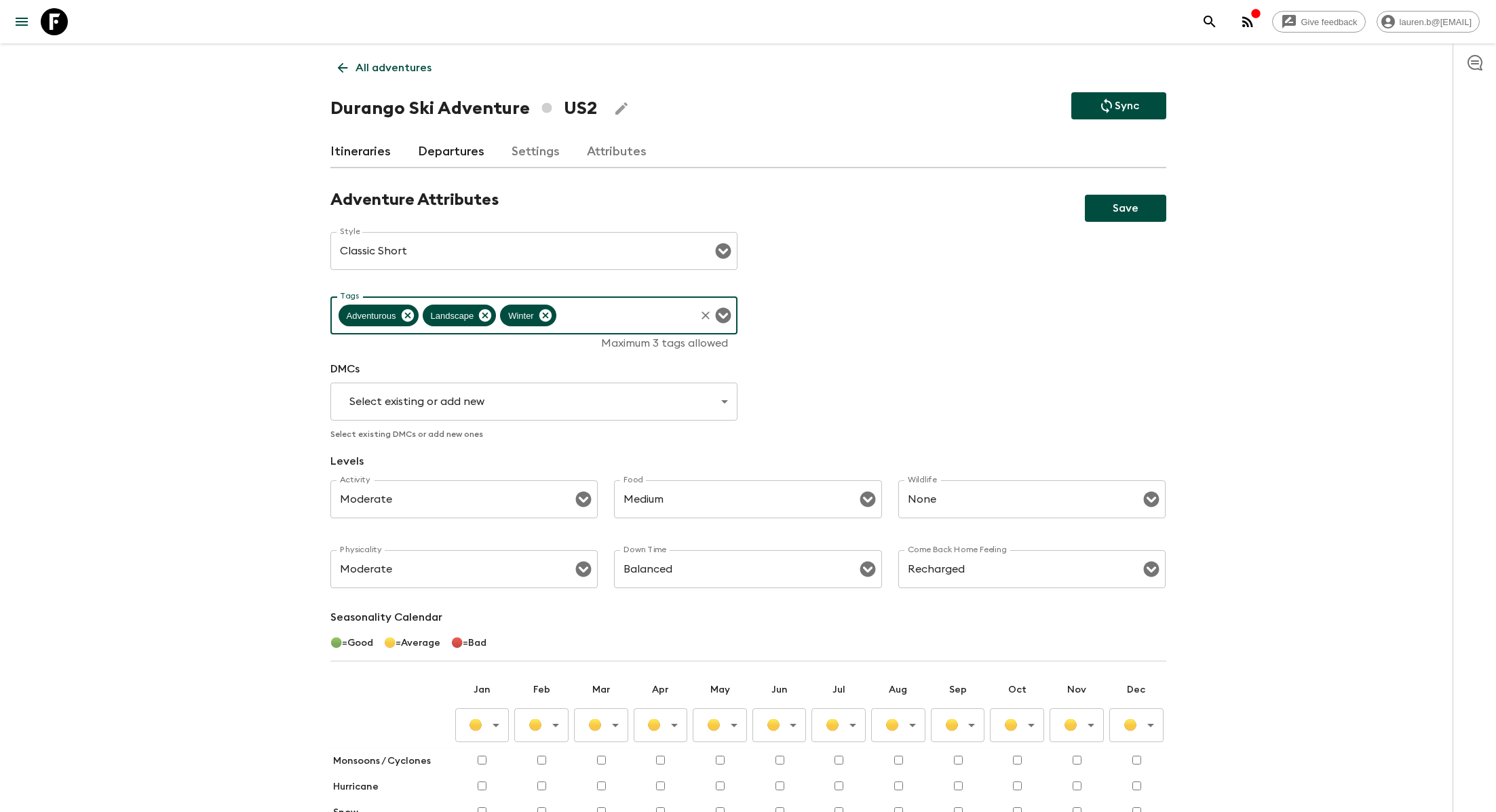 click on "Adventure Attributes Save Style Classic Short Style ​ Tags Adventurous Landscape Winter Tags Maximum 3 tags allowed DMCs Select existing or add new ​ Select existing DMCs or add new ones Levels Activity Moderate Activity ​ Food Medium Food ​ Wildlife None Wildlife ​ Physicality Moderate Physicality ​ Down Time Balanced Down Time ​ Come Back Home Feeling Recharged Come Back Home Feeling ​ Seasonality Calendar 🟢  =  Good 🟡  =  Average 🔴  =  Bad Jan Feb Mar Apr May Jun Jul Aug Sep Oct Nov Dec 🟡 Average ​ 🟡 Average ​ 🟡 Average ​ 🟡 Average ​ 🟡 Average ​ 🟡 Average ​ 🟡 Average ​ 🟡 Average ​ 🟡 Average ​ 🟡 Average ​ 🟡 Average ​ 🟡 Average ​ Monsoons / Cyclones Hurricane Snow Anything else to add? x Anything else to add?" at bounding box center (748, 556) 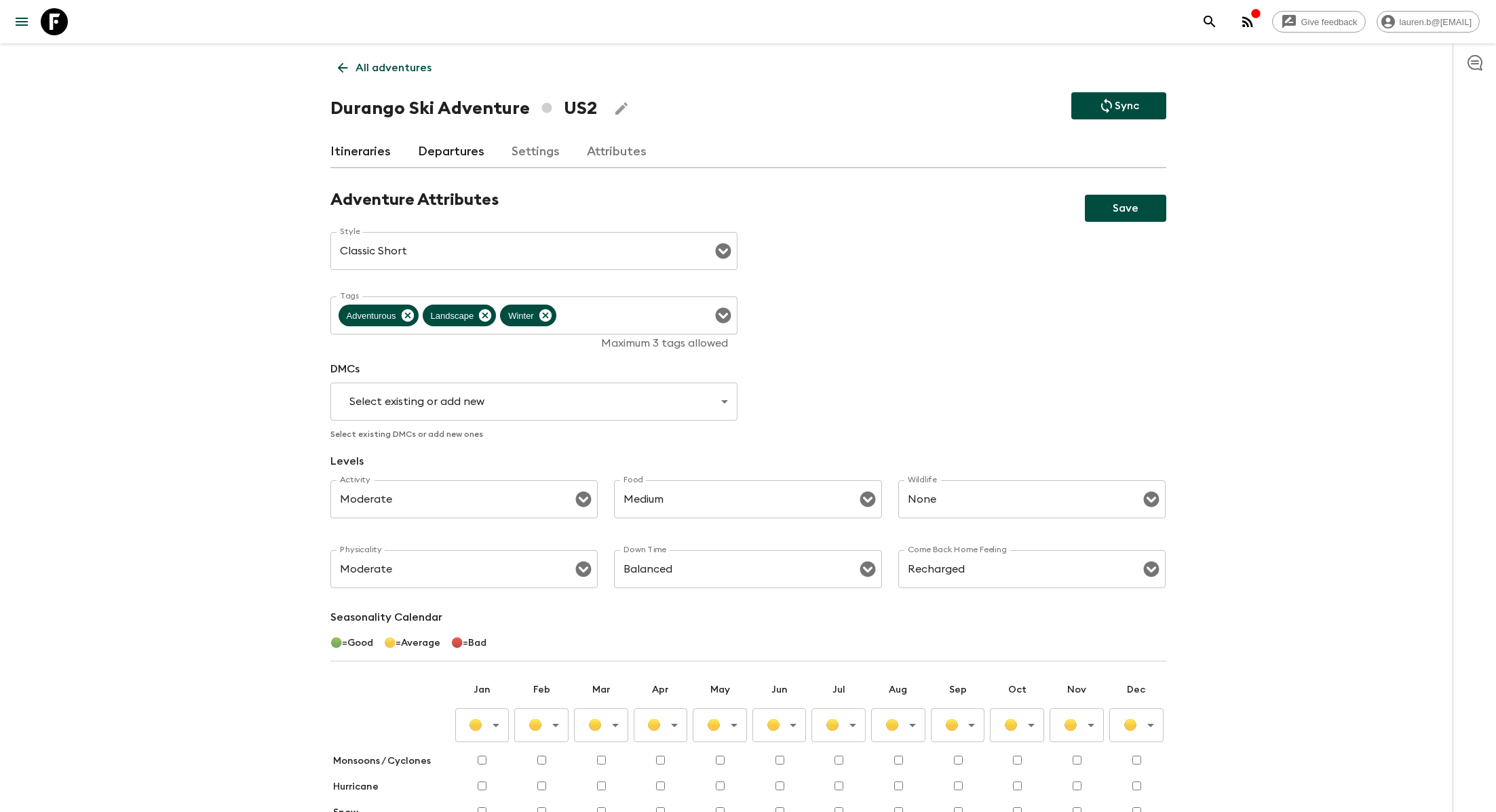 click on "Give feedback lauren.b@[EMAIL] All adventures Durango Ski Adventure US2 Sync Itineraries Departures Settings Attributes Adventure Attributes Save Style Classic Short Style ​ Tags Adventurous Landscape Winter Tags Maximum 3 tags allowed DMCs Select existing or add new ​ Select existing DMCs or add new ones Levels Activity Moderate Activity ​ Food Medium Food ​ Wildlife None Wildlife ​ Physicality Moderate Physicality ​ Down Time Balanced Down Time ​ Come Back Home Feeling Recharged Come Back Home Feeling ​ Seasonality Calendar 🟢  =  Good 🟡  =  Average 🔴  =  Bad Jan Feb Mar Apr May Jun Jul Aug Sep Oct Nov Dec 🟡 Average ​ 🟡 Average ​ 🟡 Average ​ 🟡 Average ​ 🟡 Average ​ 🟡 Average ​ 🟡 Average ​ 🟡 Average ​ 🟡 Average ​ 🟡 Average ​ 🟡 Average ​ 🟡 Average ​ Monsoons / Cyclones Hurricane Snow Anything else to add? x Anything else to add? Guides & Tutorials Privacy Policy" at bounding box center (748, 498) 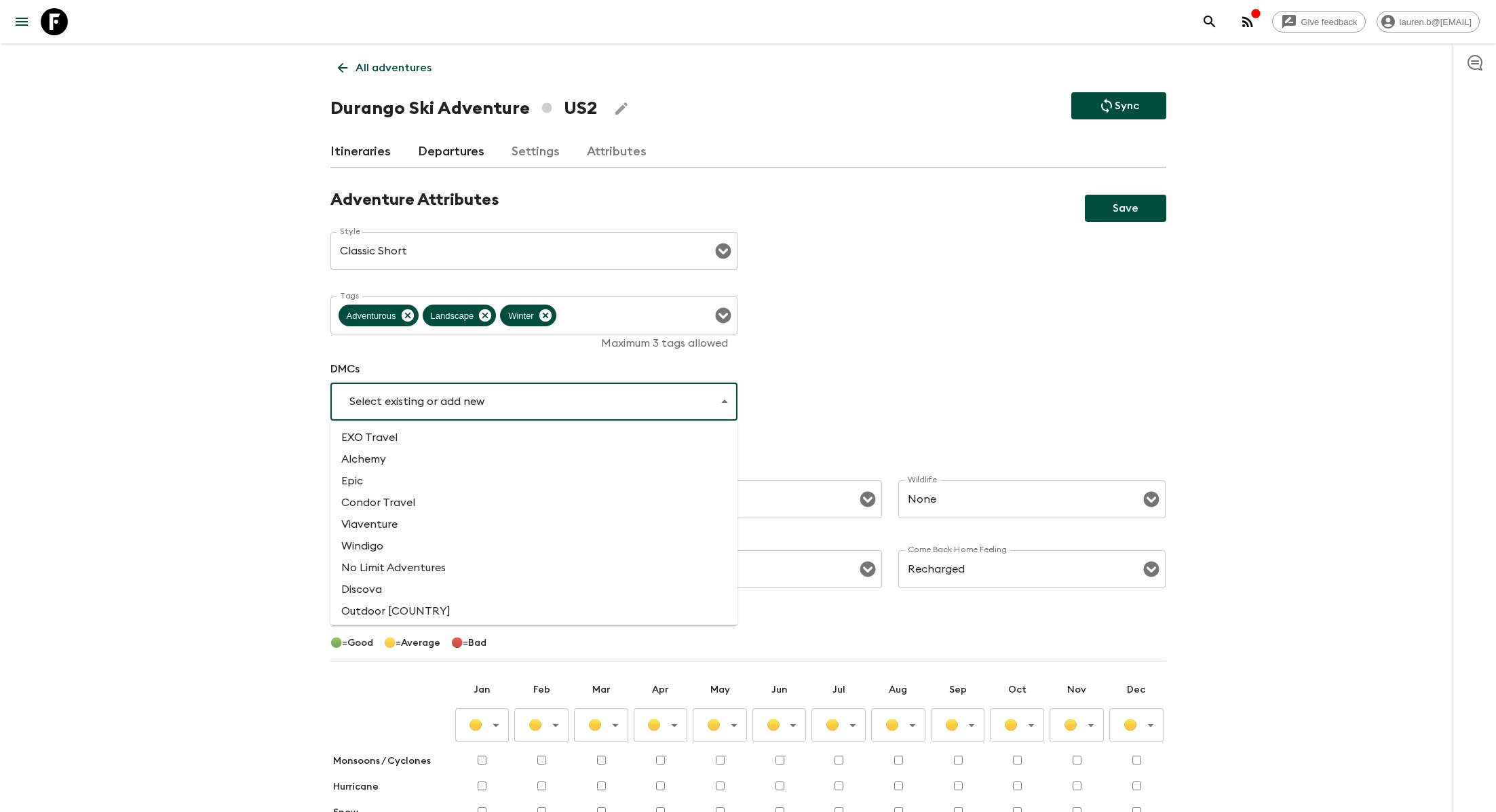 scroll, scrollTop: 934, scrollLeft: 0, axis: vertical 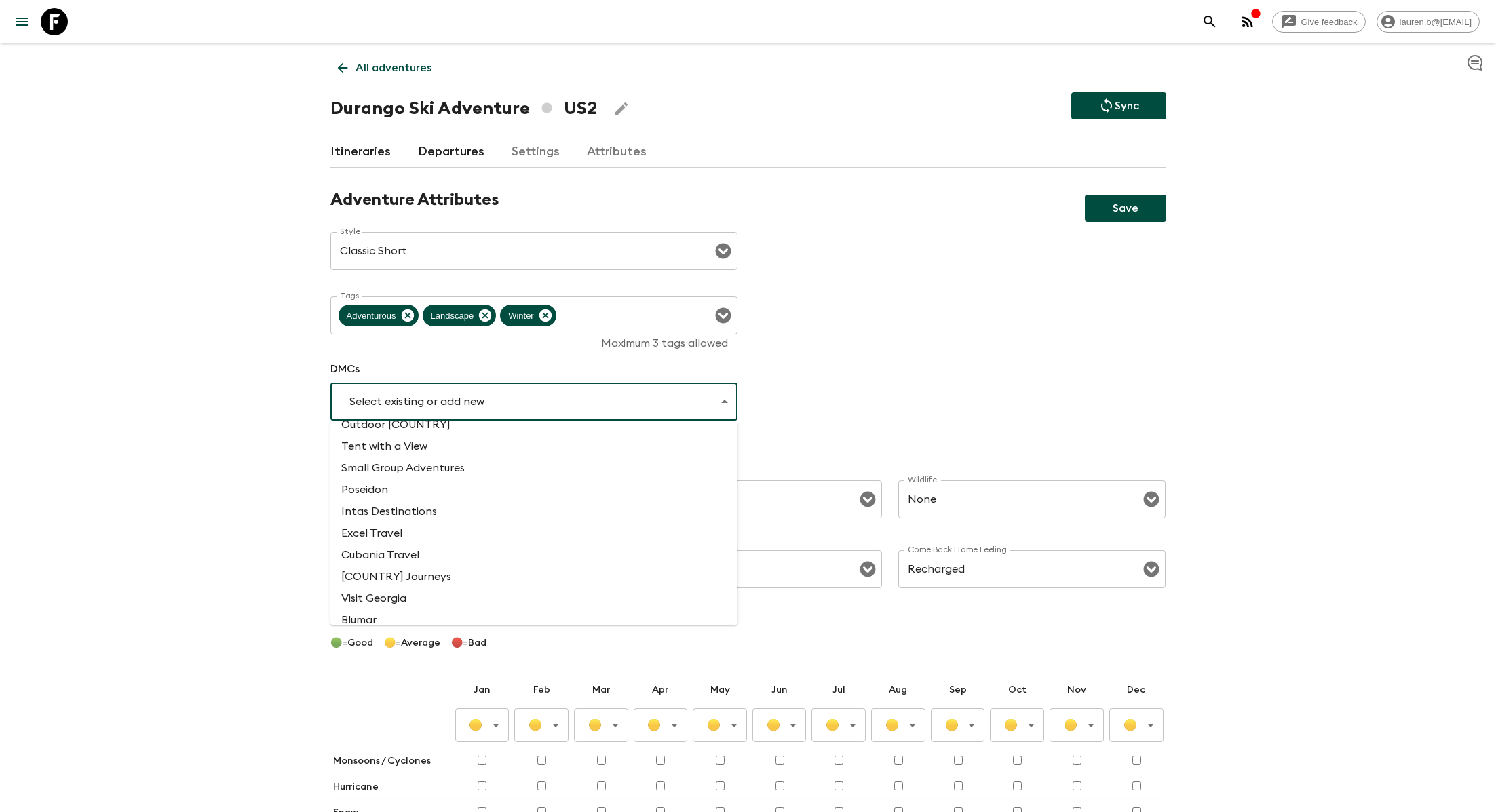 type 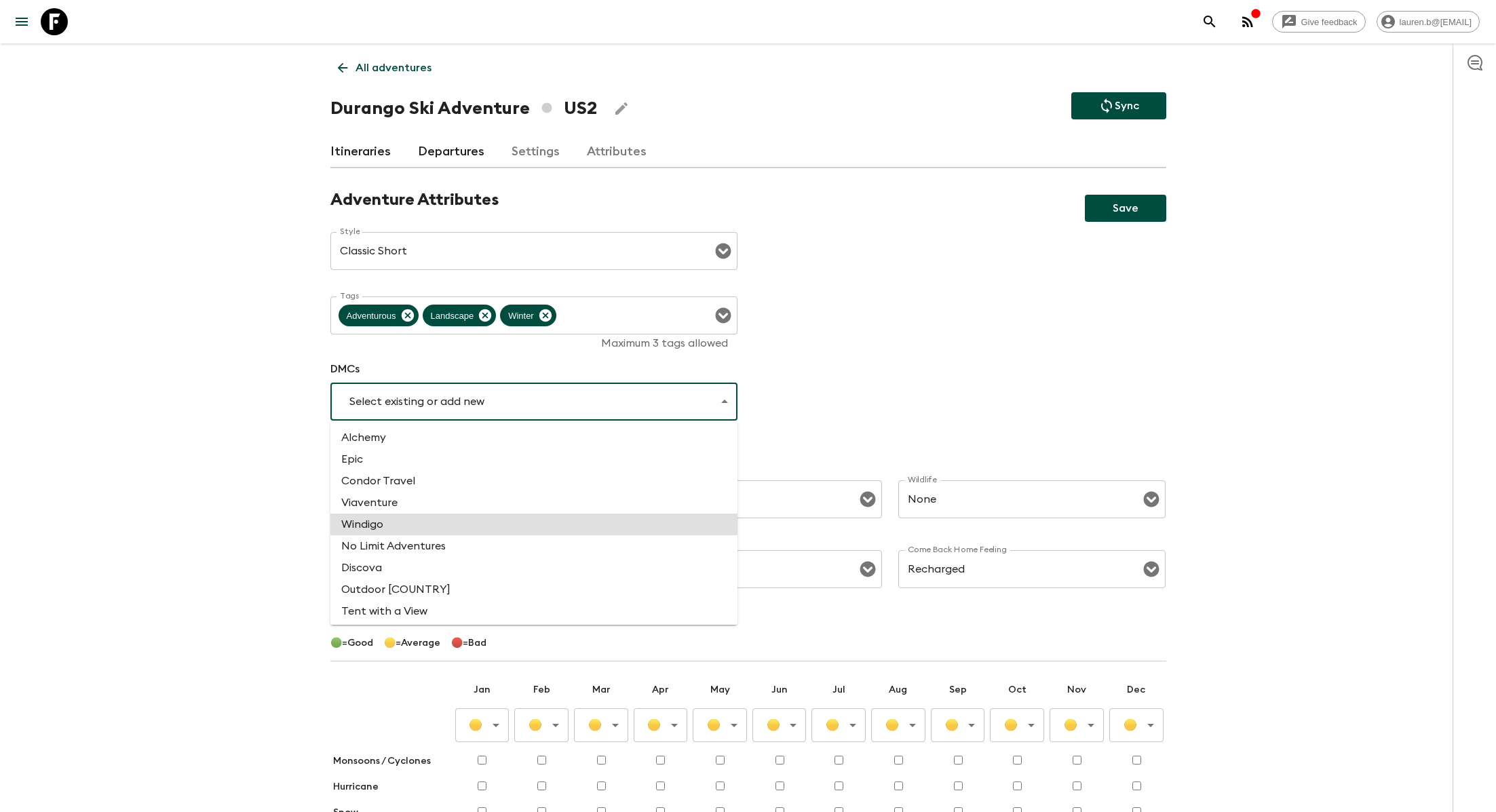 type 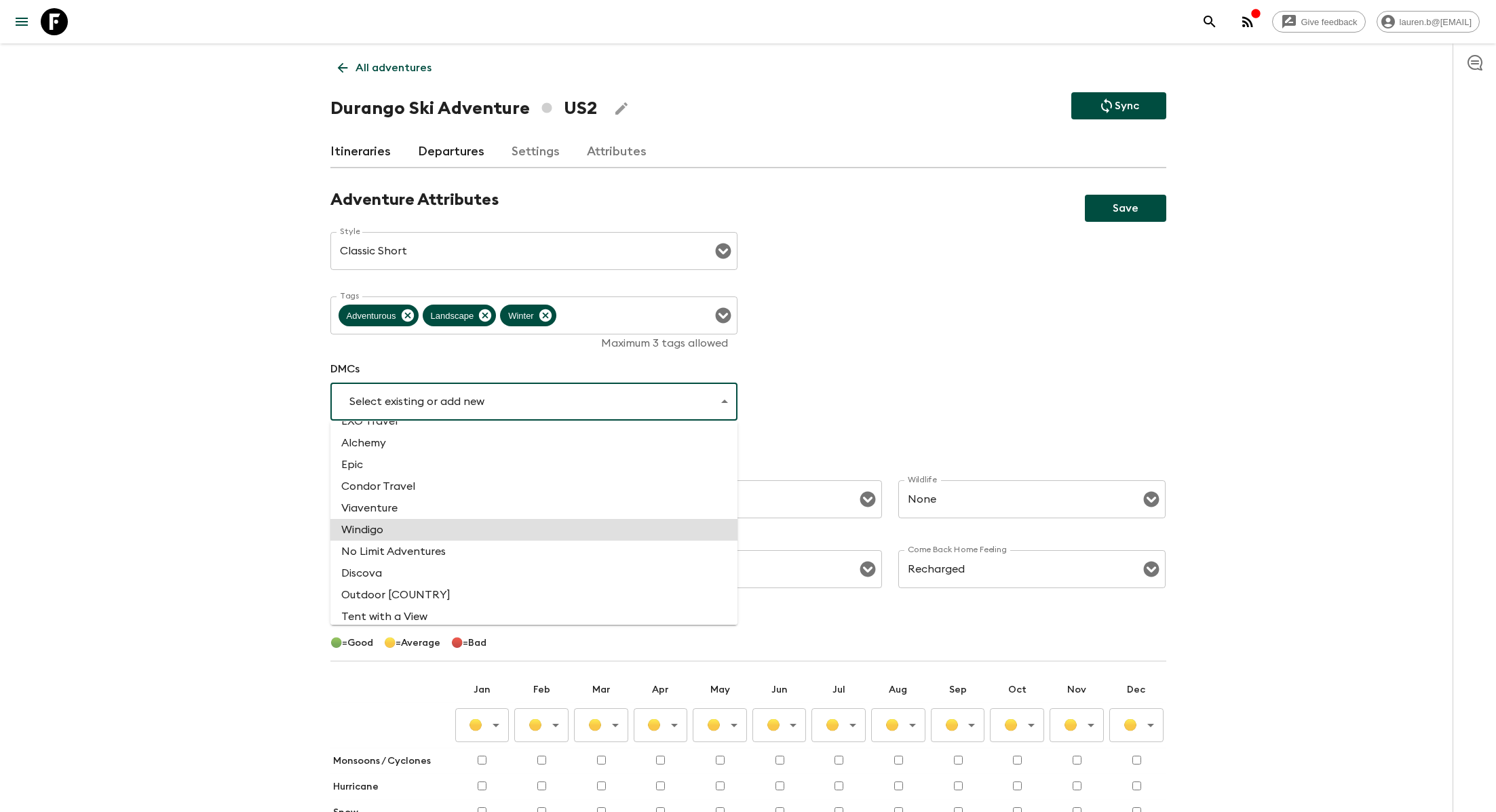 click on "Windigo" at bounding box center [534, 530] 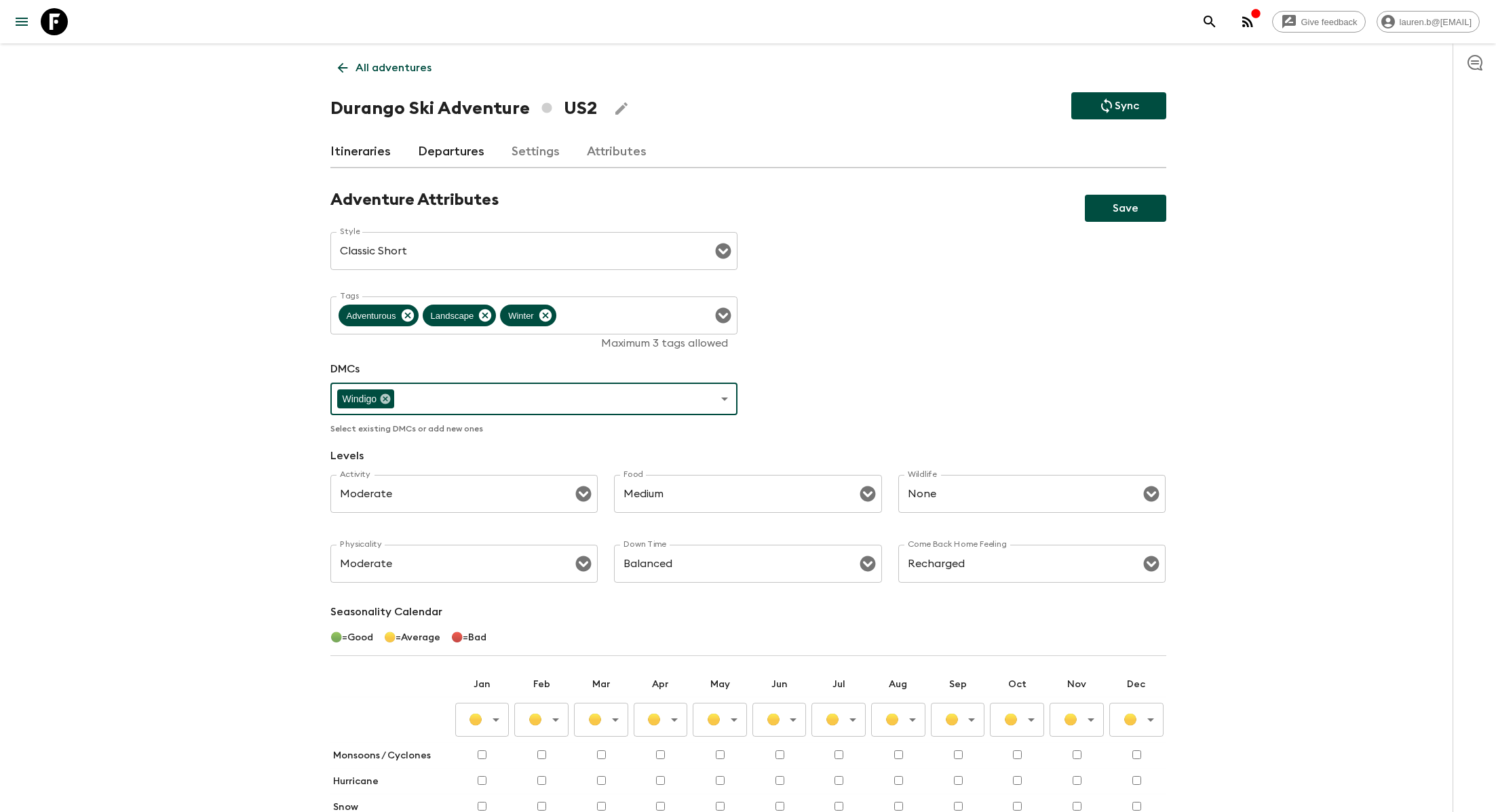 click on "Adventure Attributes Save Style Classic Short Style ​ Tags Adventurous Landscape Winter Tags Maximum 3 tags allowed DMCs Windigo ​ ​ Select existing DMCs or add new ones Levels Activity Moderate Activity ​ Food Medium Food ​ Wildlife None Wildlife ​ Physicality Moderate Physicality ​ Down Time Balanced Down Time ​ Come Back Home Feeling Recharged Come Back Home Feeling ​ Seasonality Calendar ◯  =  Good ◯  =  Average ◯  =  Bad Jan Feb Mar Apr May Jun Jul Aug Sep Oct Nov Dec ◯ Average ​ ◯ Average ​ ◯ Average ​ ◯ Average ​ ◯ Average ​ ◯ Average ​ ◯ Average ​ ◯ Average ​ ◯ Average ​ ◯ Average ​ ◯ Average ​ ◯ Average ​ Monsoons / Cyclones Hurricane Snow Anything else to add? x Anything else to add?" at bounding box center [748, 553] 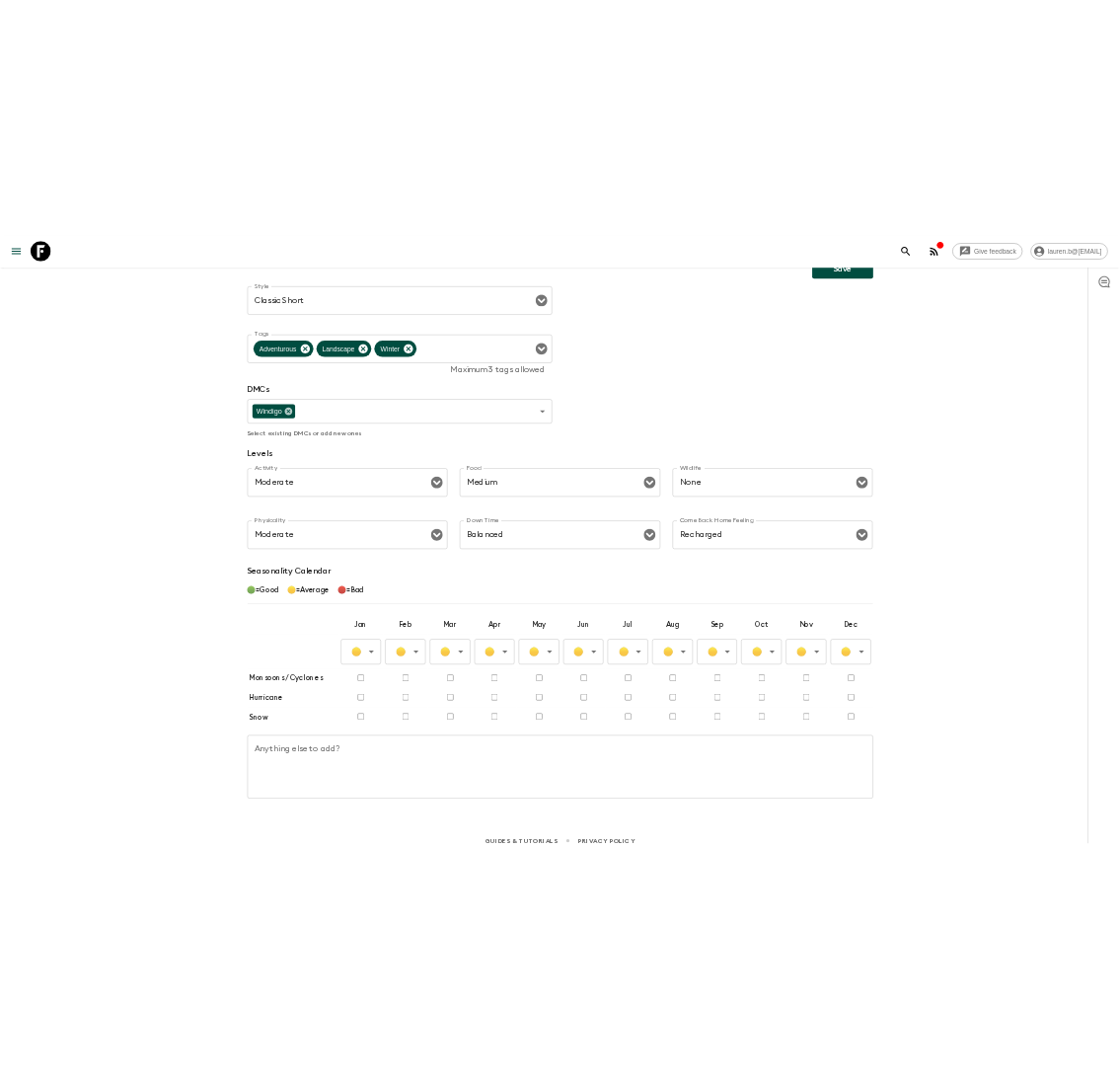 scroll, scrollTop: 258, scrollLeft: 0, axis: vertical 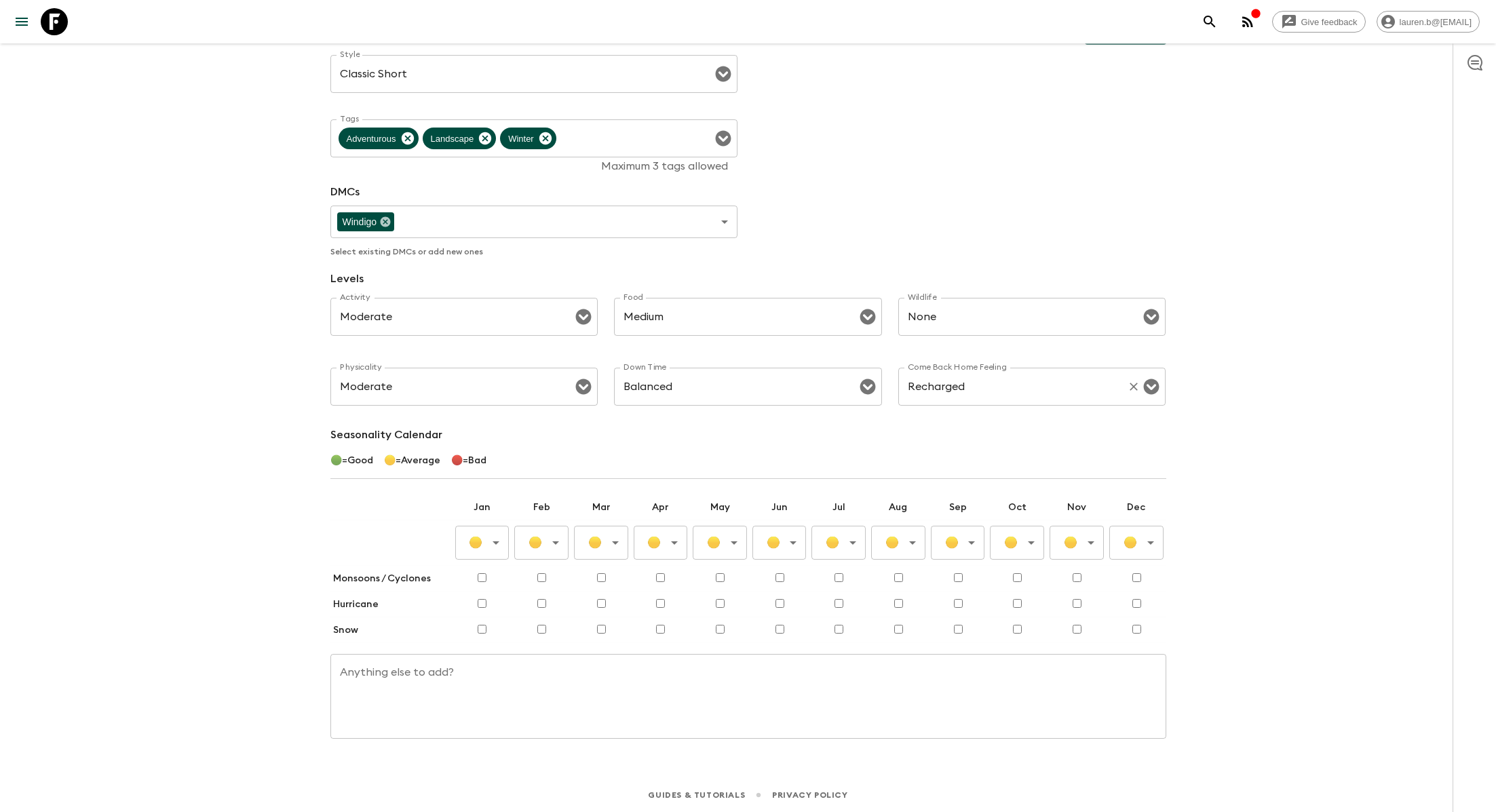click on "Recharged" at bounding box center (1013, 387) 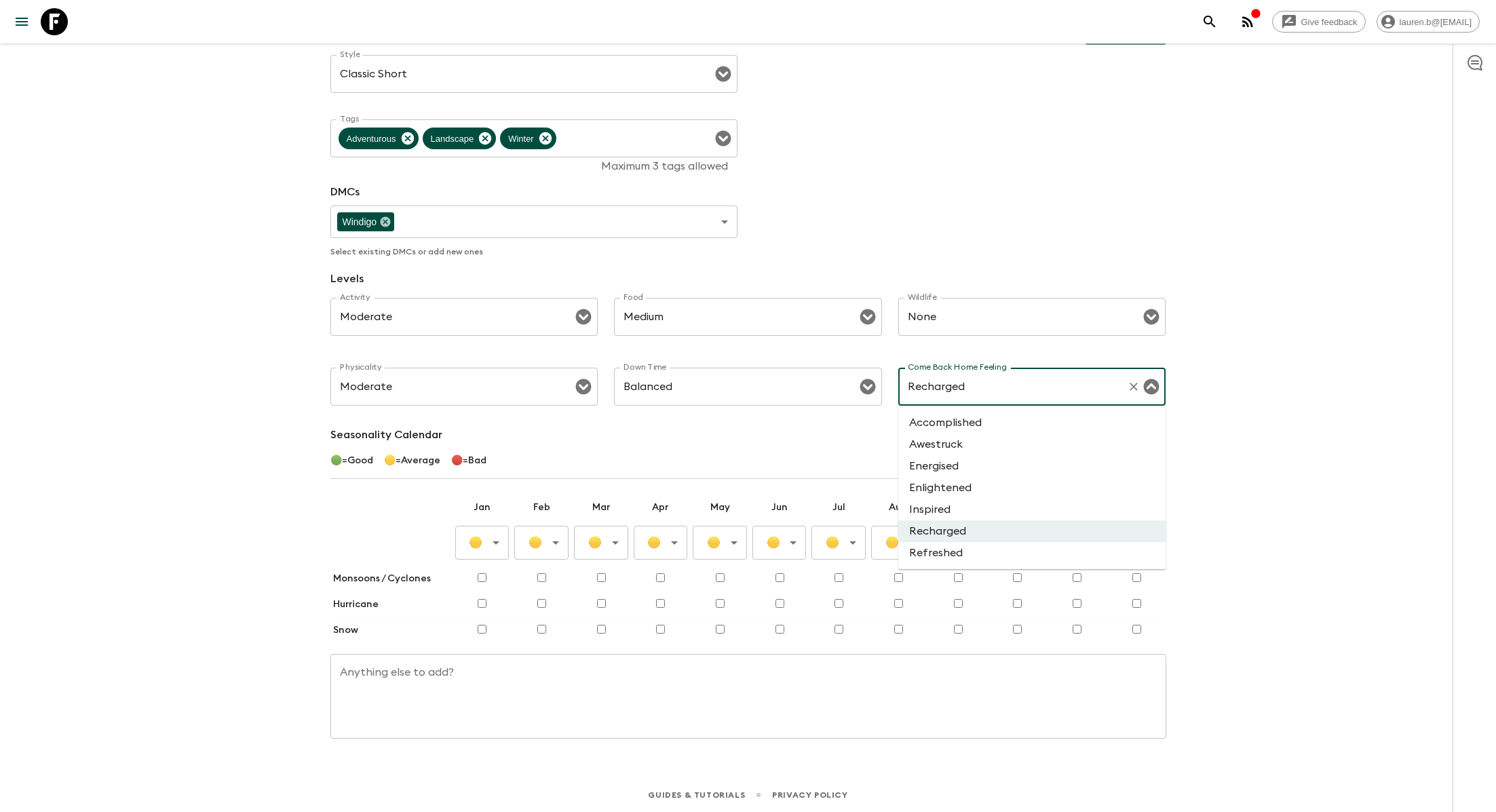 click on "Accomplished" at bounding box center [1032, 423] 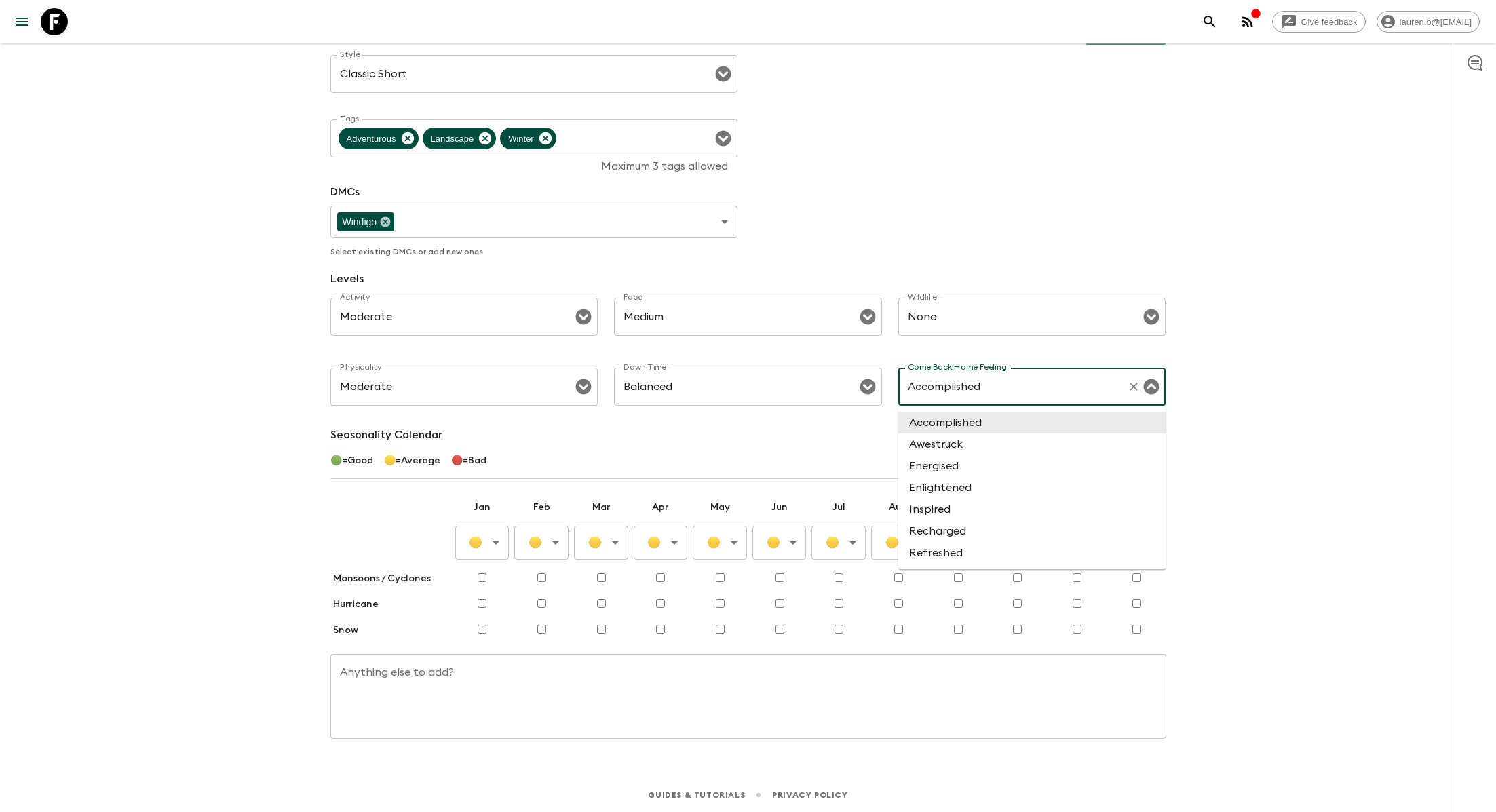 click on "Accomplished" at bounding box center (1013, 387) 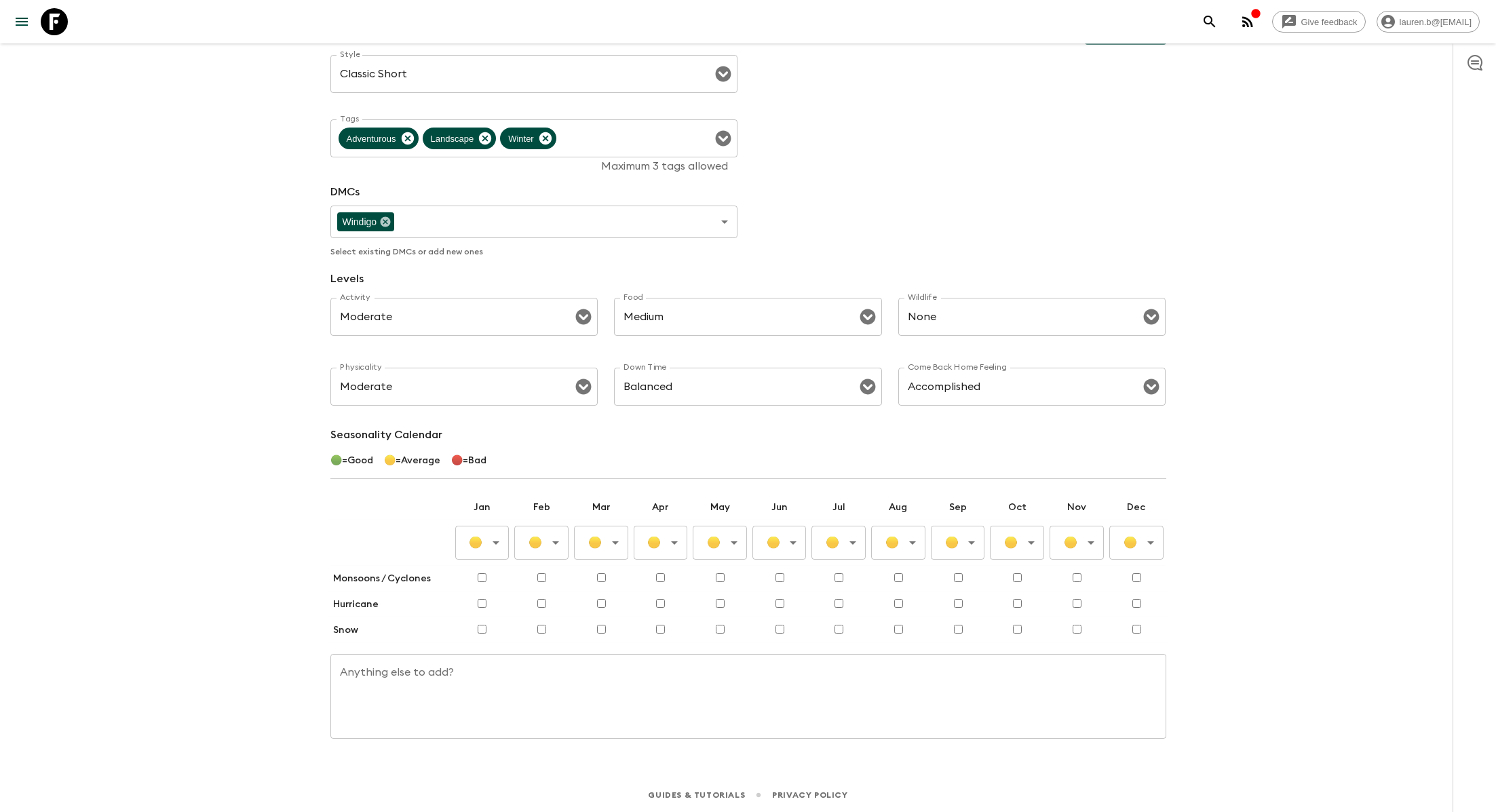 click on "Give feedback [EMAIL] All adventures [CITY] Ski Adventure [STATE_CODE] Sync Itineraries Departures Settings Attributes Adventure Attributes Save Style Classic Short Style ​ Tags Adventurous Landscape Winter Tags Maximum 3 tags allowed DMCs Windigo ​ ​ Select existing DMCs or add new ones Levels Activity Moderate Activity ​ Food Medium Food ​ Wildlife None Wildlife ​ Physicality Moderate Physicality ​ Down Time Balanced Down Time ​ Come Back Home Feeling Accomplished Come Back Home Feeling ​ Seasonality Calendar 🟢  =  Good 🟡  =  Average 🔴  =  Bad Jan Feb Mar Apr May Jun Jul Aug Sep Oct Nov Dec 🟡 Average ​ 🟡 Average ​ 🟡 Average ​ 🟡 Average ​ 🟡 Average ​ 🟡 Average ​ 🟡 Average ​ 🟡 Average ​ 🟡 Average ​ 🟡 Average ​ 🟡 Average ​ 🟡 Average ​ Monsoons / Cyclones Hurricane Snow Anything else to add? x Anything else to add? Guides & Tutorials Privacy Policy" at bounding box center (748, 318) 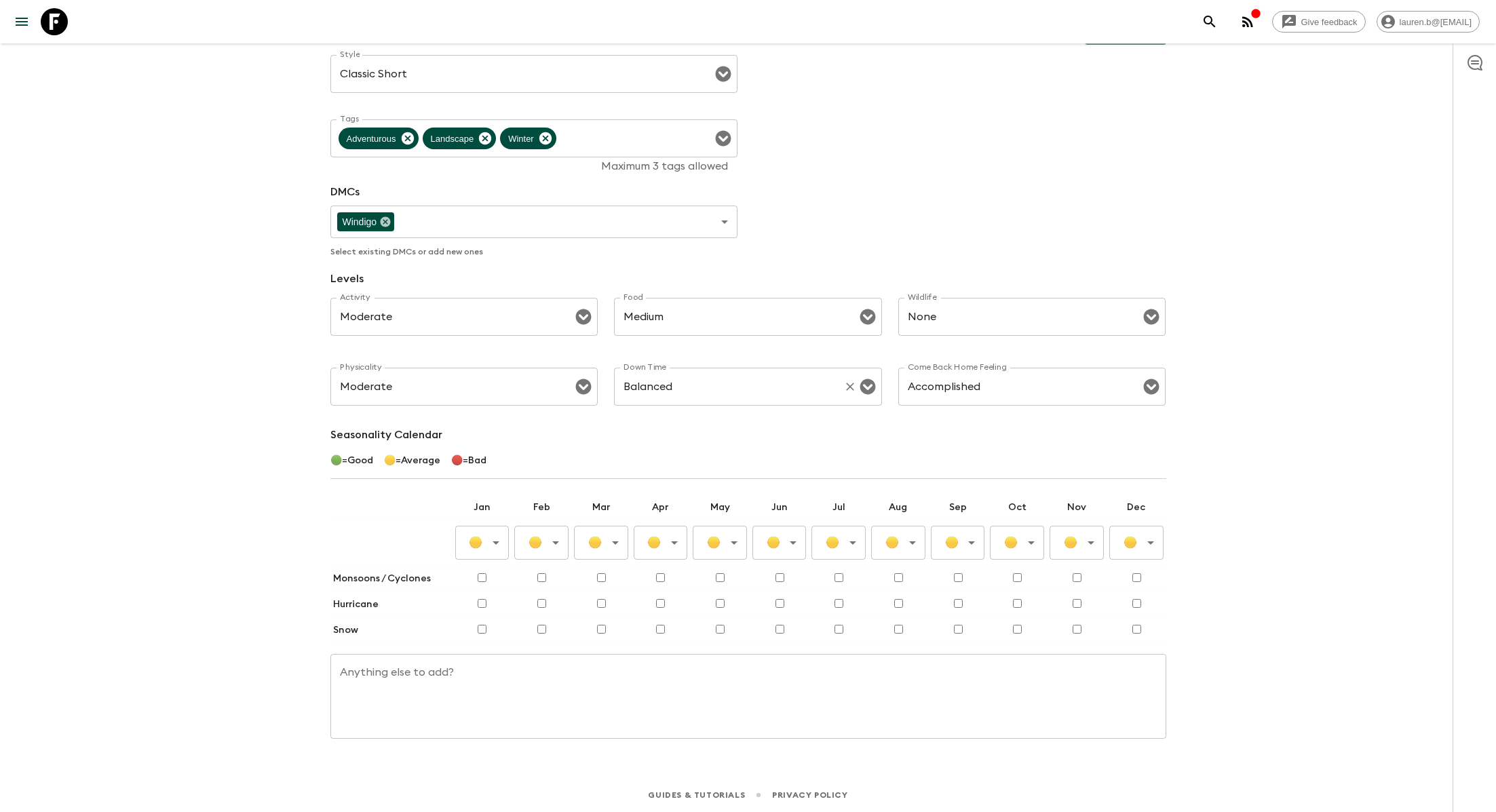 click on "Balanced" at bounding box center [729, 387] 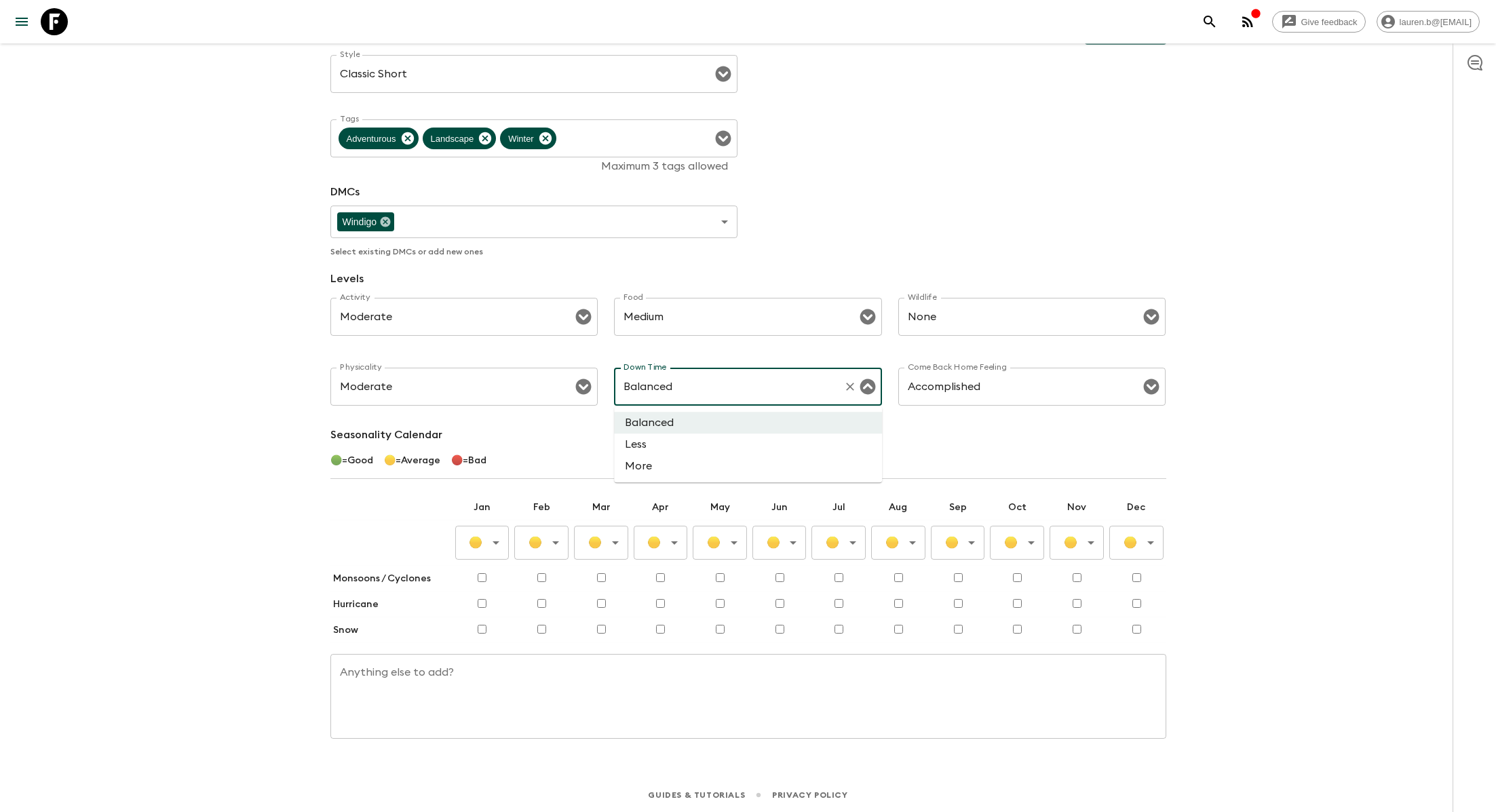 click on "Less" at bounding box center (748, 444) 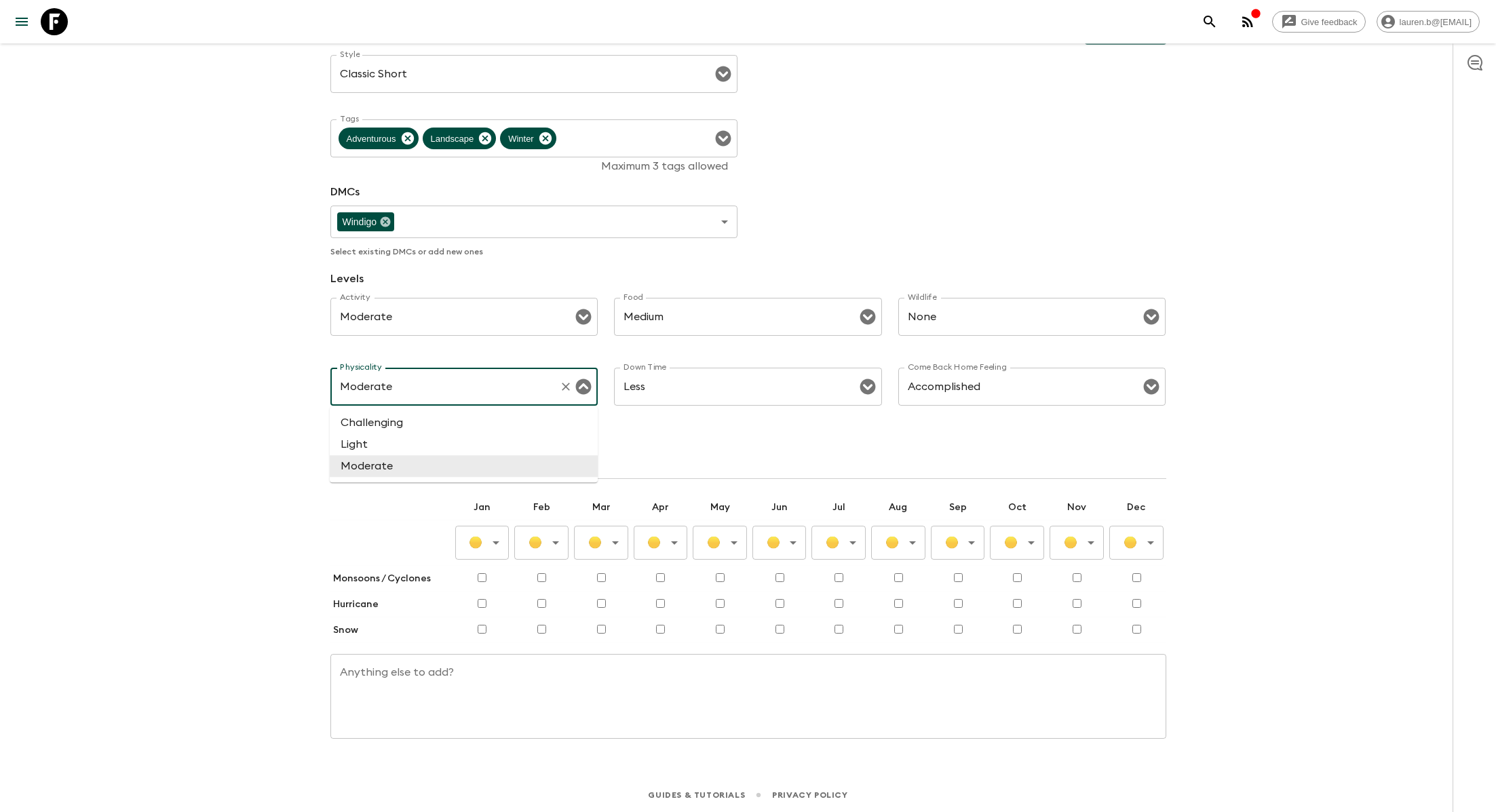 click on "Moderate" at bounding box center (445, 387) 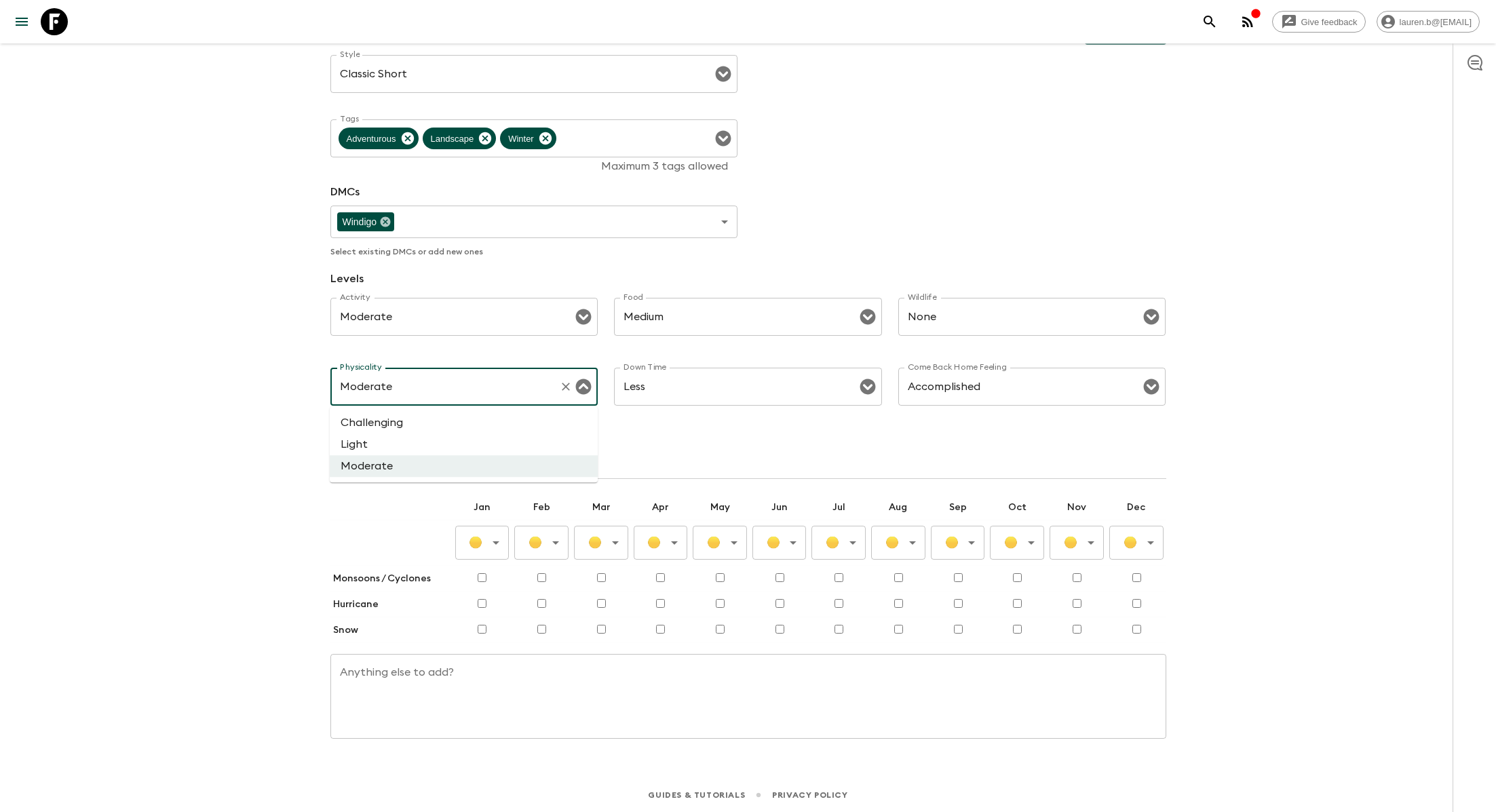 click on "Challenging" at bounding box center (463, 423) 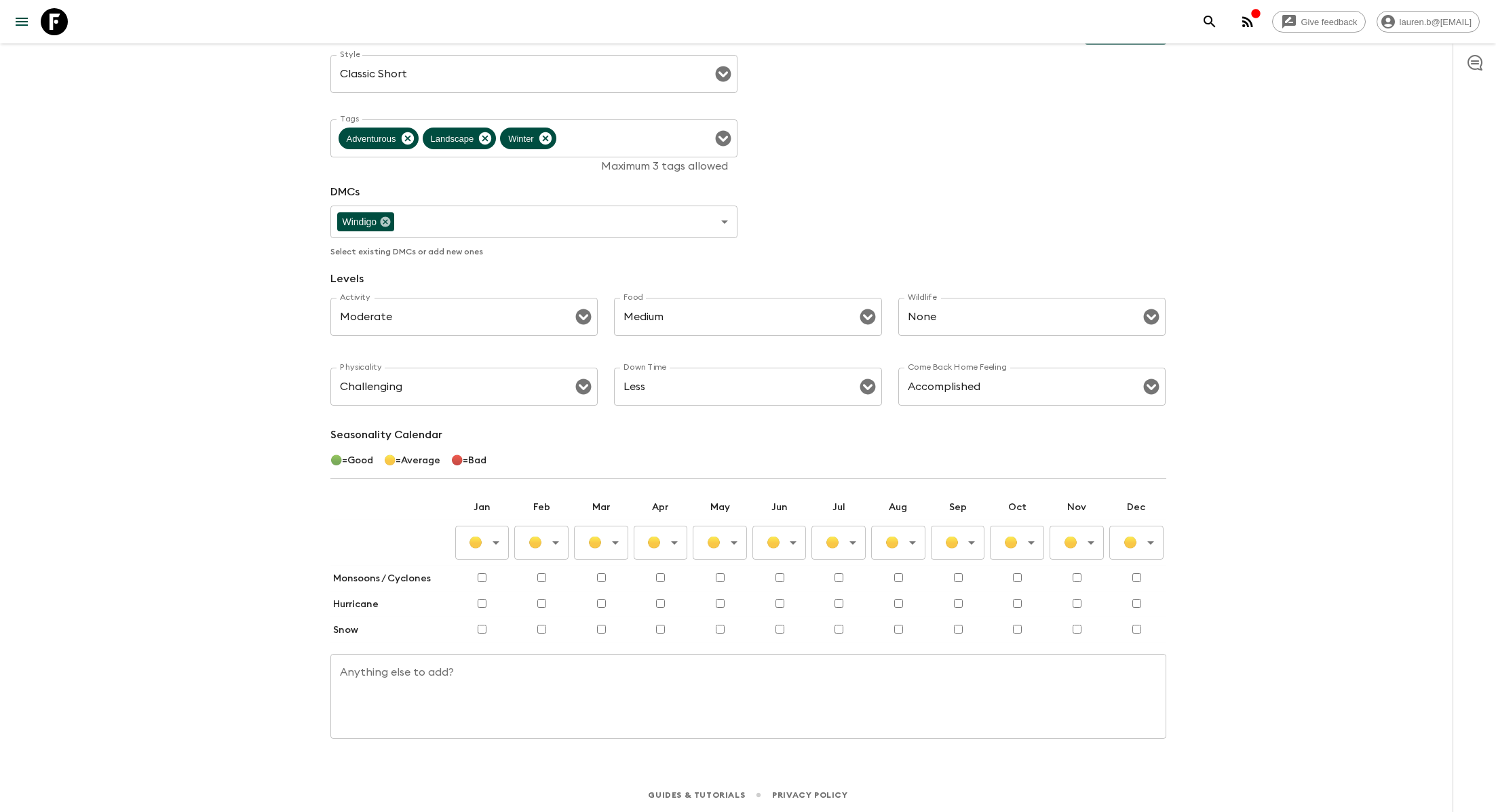 click on "Give feedback [EMAIL] All adventures [CITY] Ski Adventure [STATE_CODE] Sync Itineraries Departures Settings Attributes Adventure Attributes Save Style Classic Short Style ​ Tags Adventurous Landscape Winter Tags Maximum 3 tags allowed DMCs Windigo ​ ​ Select existing DMCs or add new ones Levels Activity Moderate Activity ​ Food Medium Food ​ Wildlife None Wildlife ​ Physicality Challenging Physicality ​ Down Time Less Down Time ​ Come Back Home Feeling Accomplished Come Back Home Feeling ​ Seasonality Calendar 🟢  =  Good 🟡  =  Average 🔴  =  Bad Jan Feb Mar Apr May Jun Jul Aug Sep Oct Nov Dec 🟡 Average ​ 🟡 Average ​ 🟡 Average ​ 🟡 Average ​ 🟡 Average ​ 🟡 Average ​ 🟡 Average ​ 🟡 Average ​ 🟡 Average ​ 🟡 Average ​ 🟡 Average ​ 🟡 Average ​ Monsoons / Cyclones Hurricane Snow Anything else to add? x Anything else to add? Guides & Tutorials Privacy Policy
🟢 🟡 🔴" at bounding box center (748, 318) 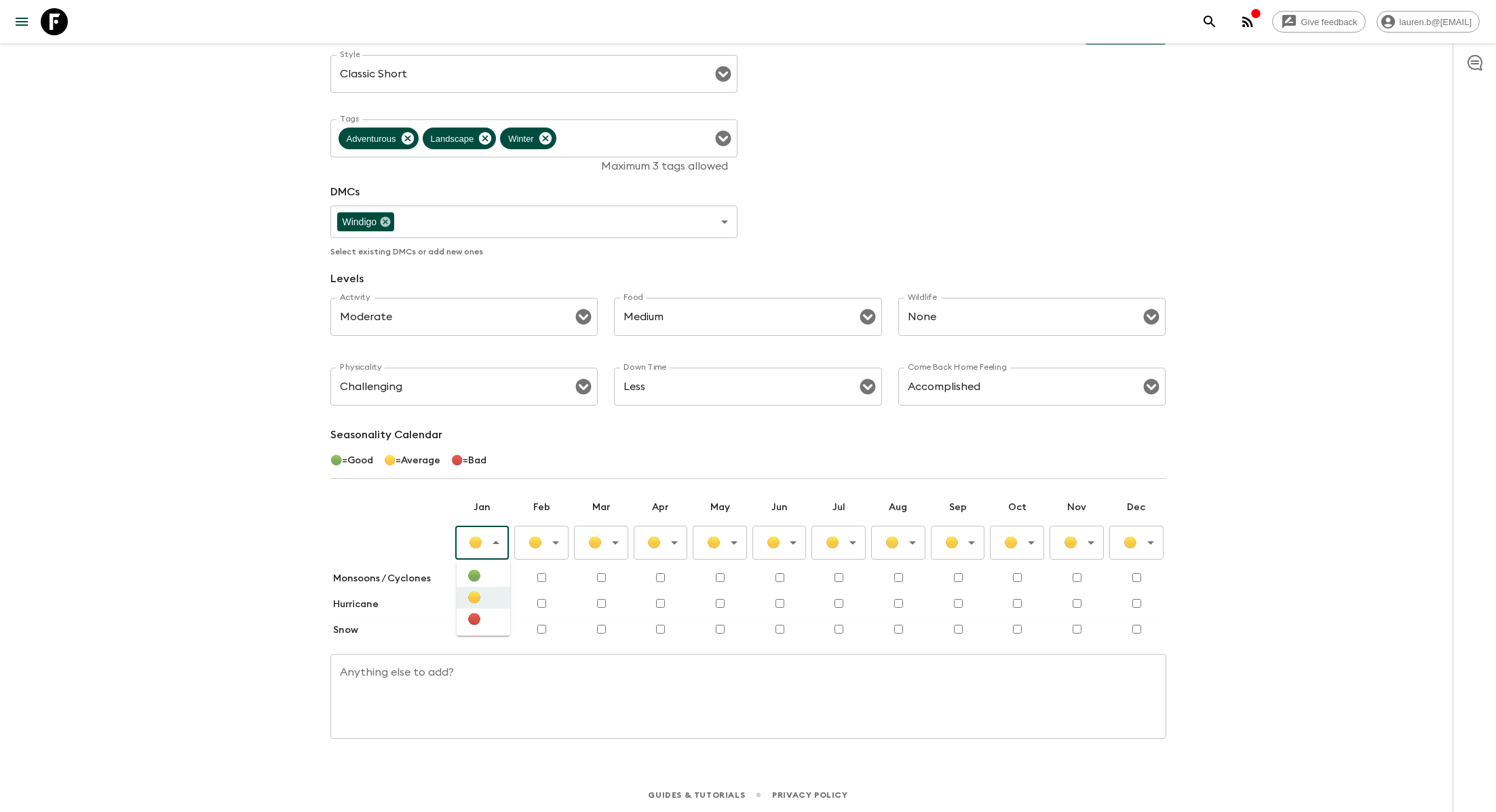click on "Give feedback [EMAIL] All adventures Durango Ski Adventure US2 Sync Itineraries Departures Settings Attributes Adventure Attributes Save Style Classic Short Style ​ Tags Adventurous Landscape Winter Tags Maximum 3 tags allowed DMCs Windigo ​ ​ Select existing DMCs or add new ones Levels Activity Moderate Activity ​ Food Medium Food ​ Wildlife None Wildlife ​ Physicality Challenging Physicality ​ Down Time Less Down Time ​ Come Back Home Feeling Accomplished Come Back Home Feeling ​ Seasonality Calendar 🟢  =  Good 🟡  =  Average 🔴  =  Bad Jan Feb Mar Apr May Jun Jul Aug Sep Oct Nov Dec 🟡 Average ​ 🟡 Average ​ 🟡 Average ​ 🟡 Average ​ 🟡 Average ​ 🟡 Average ​ 🟡 Average ​ 🟡 Average ​ 🟡 Average ​ 🟡 Average ​ 🟡 Average ​ 🟡 Average ​ Monsoons / Cyclones Hurricane Snow Anything else to add? x Anything else to add? Guides & Tutorials Privacy Policy
🟢 🟡 🔴" at bounding box center [748, 318] 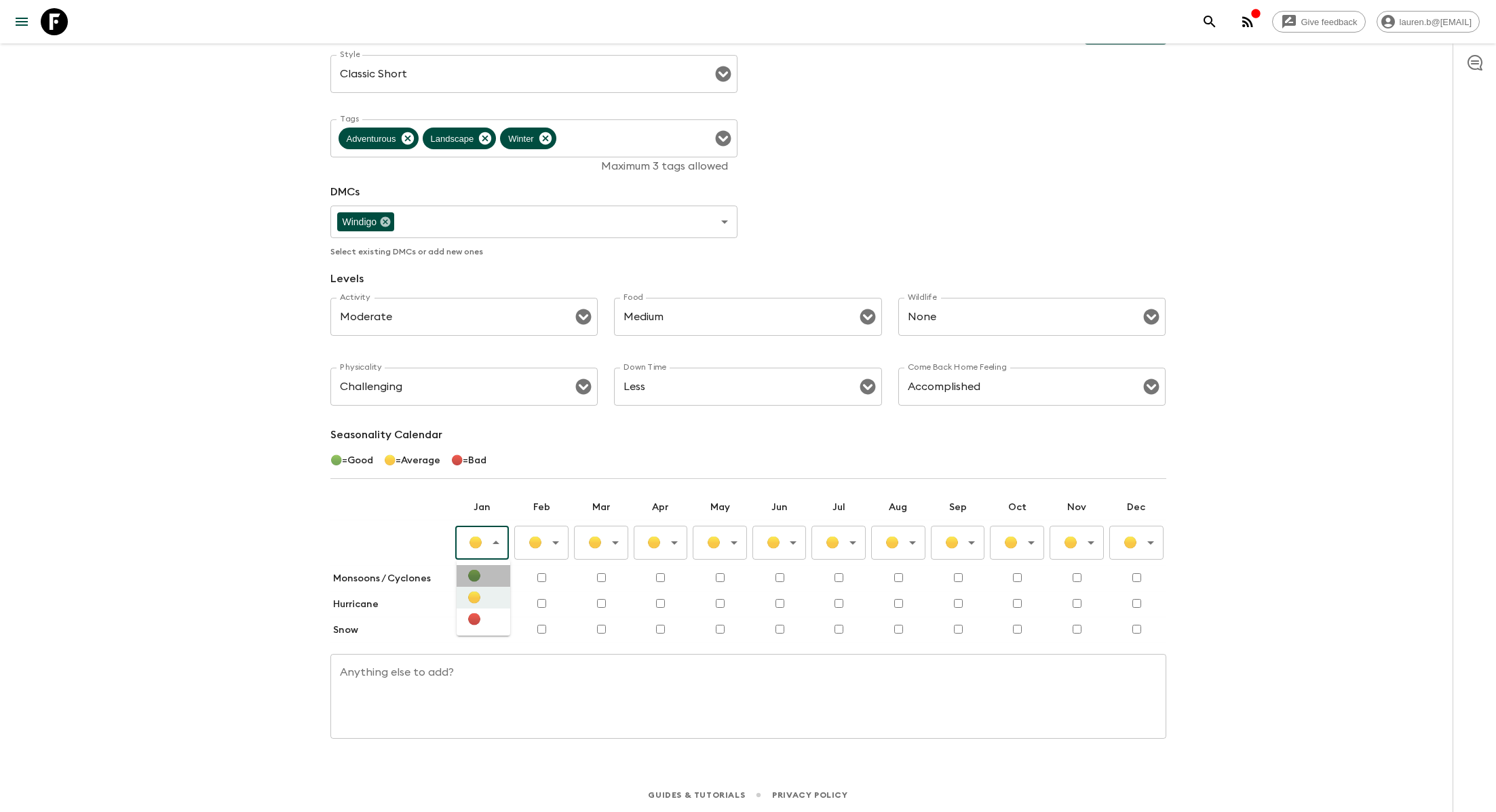 click on "🟢" at bounding box center (483, 576) 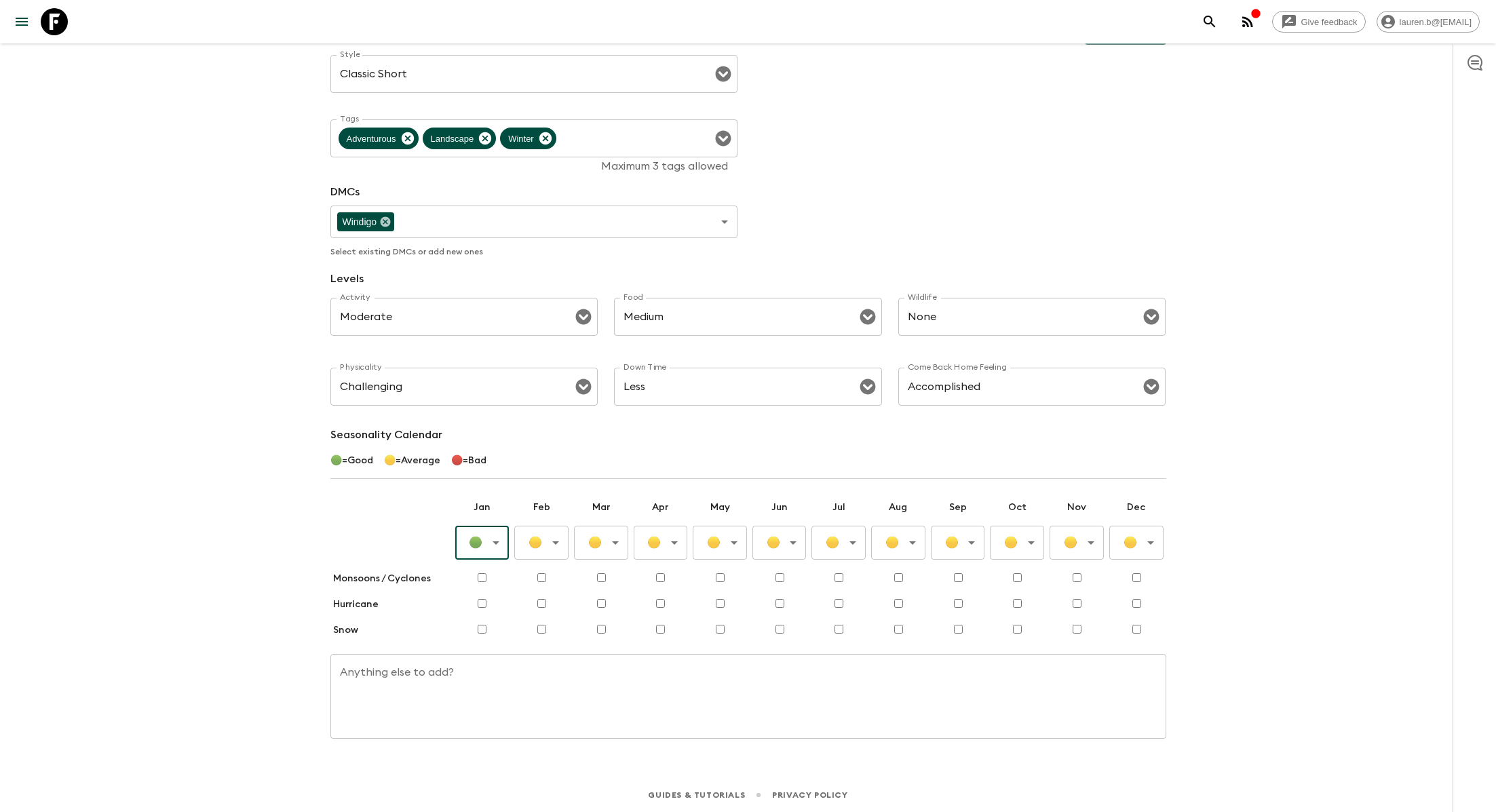 click on "Give feedback lauren.b@[EMAIL] All adventures Durango Ski Adventure US2 Sync Itineraries Departures Settings Attributes Adventure Attributes Save Style Classic Short Style ​ Tags Adventurous Landscape Winter Tags Maximum 3 tags allowed DMCs Windigo ​ ​ Select existing DMCs or add new ones Levels Activity Moderate Activity ​ Food Medium Food ​ Wildlife None Wildlife ​ Physicality Challenging Physicality ​ Down Time Less Down Time ​ Come Back Home Feeling Accomplished Come Back Home Feeling ​ Seasonality Calendar 🟢  =  Good 🟡  =  Average 🔴  =  Bad Jan Feb Mar Apr May Jun Jul Aug Sep Oct Nov Dec 🟢 Good ​ 🟡 Average ​ 🟡 Average ​ 🟡 Average ​ 🟡 Average ​ 🟡 Average ​ 🟡 Average ​ 🟡 Average ​ 🟡 Average ​ 🟡 Average ​ 🟡 Average ​ 🟡 Average ​ Monsoons / Cyclones Hurricane Snow Anything else to add? x Anything else to add? Guides & Tutorials Privacy Policy" at bounding box center (748, 318) 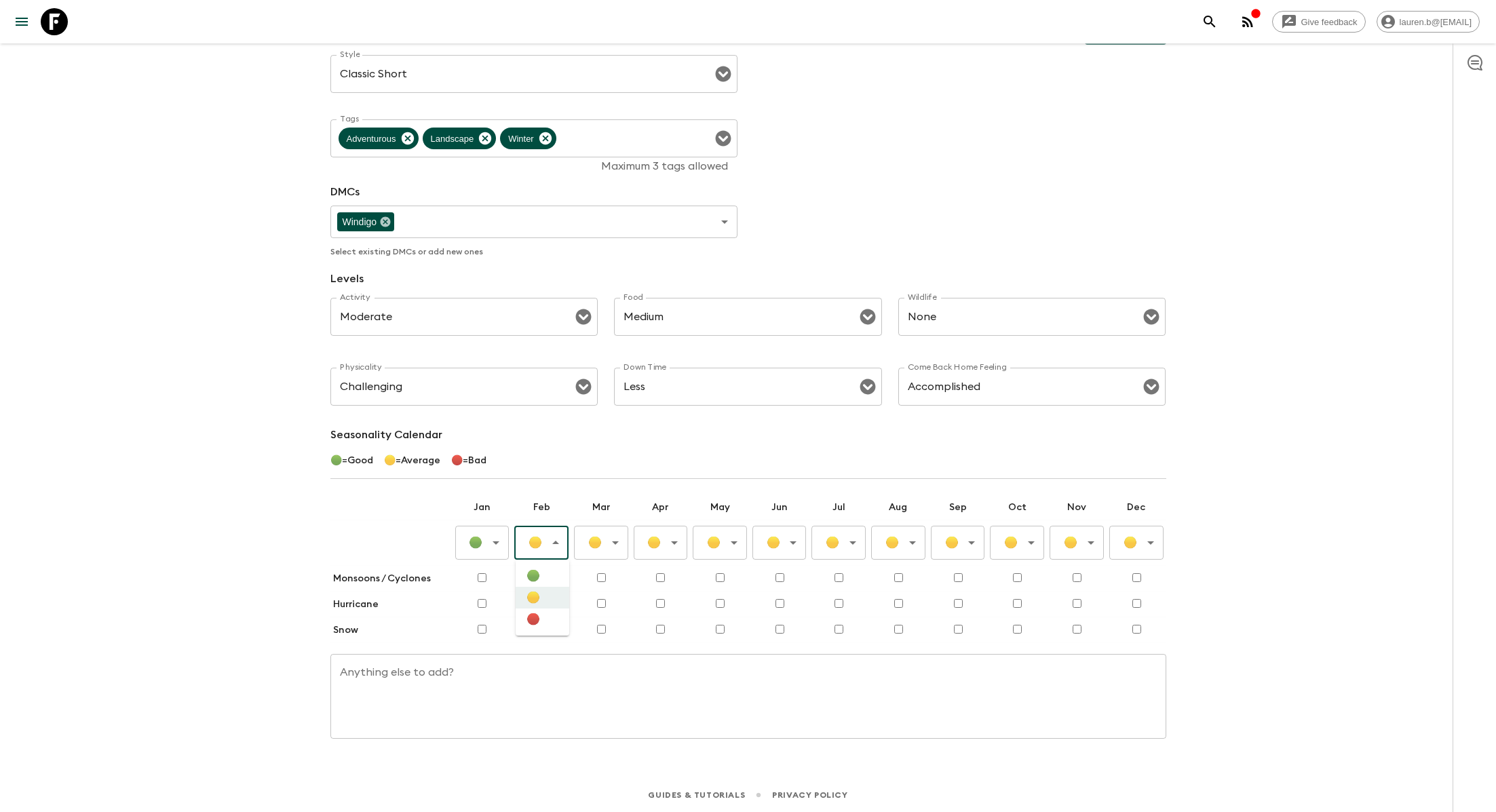 click on "🟢" at bounding box center (542, 576) 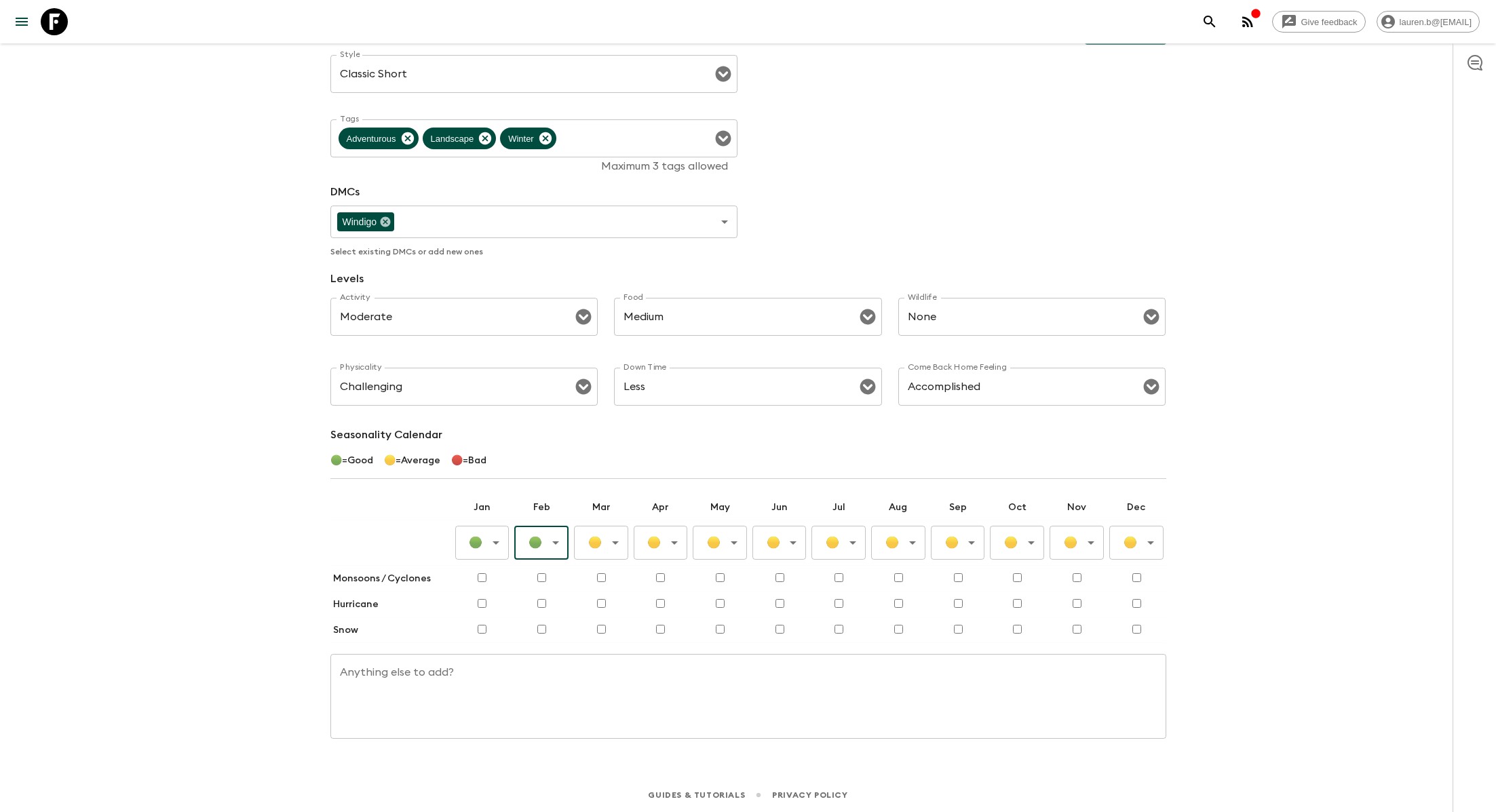 click on "Give feedback [EMAIL] All adventures Durango Ski Adventure US2 Sync Itineraries Departures Settings Attributes Adventure Attributes Save Style Classic Short Style ​ Tags Adventurous Landscape Winter Tags Maximum 3 tags allowed DMCs Windigo ​ ​ Select existing DMCs or add new ones Levels Activity Moderate Activity ​ Food Medium Food ​ Wildlife None Wildlife ​ Physicality Challenging Physicality ​ Down Time Less Down Time ​ Come Back Home Feeling Accomplished Come Back Home Feeling ​ Seasonality Calendar ◯  =  Good ◯  =  Average ◯  =  Bad Jan Feb Mar Apr May Jun Jul Aug Sep Oct Nov Dec ◯ Good ​ ◯ Good ​ ◯ Average ​ ◯ Average ​ ◯ Average ​ ◯ Average ​ ◯ Average ​ ◯ Average ​ ◯ Average ​ ◯ Average ​ ◯ Average ​ ◯ Average ​ Monsoons / Cyclones Hurricane Snow Anything else to add? x Anything else to add? Guides & Tutorials Privacy Policy" at bounding box center (748, 318) 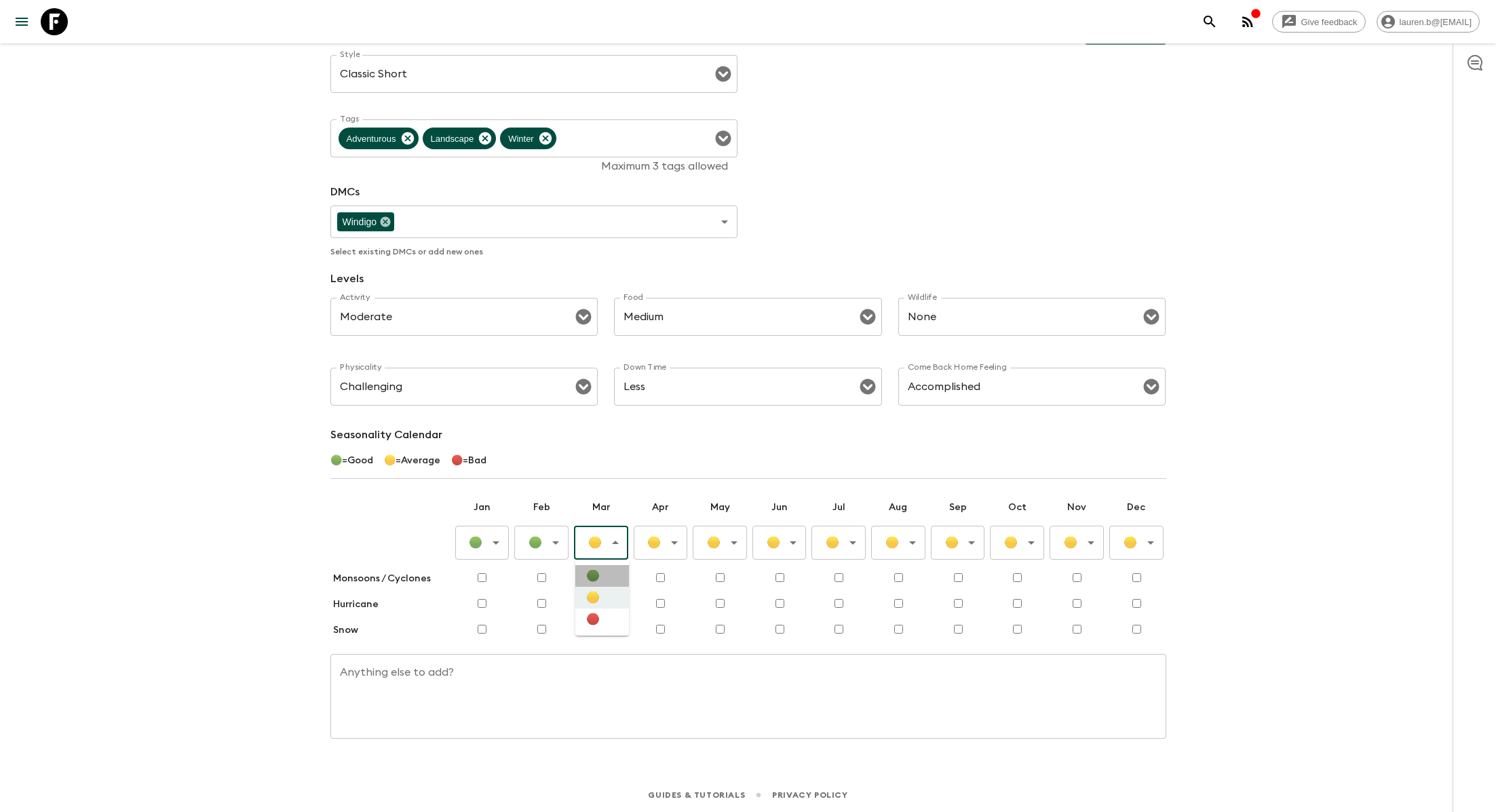 click on "🟢" at bounding box center (602, 576) 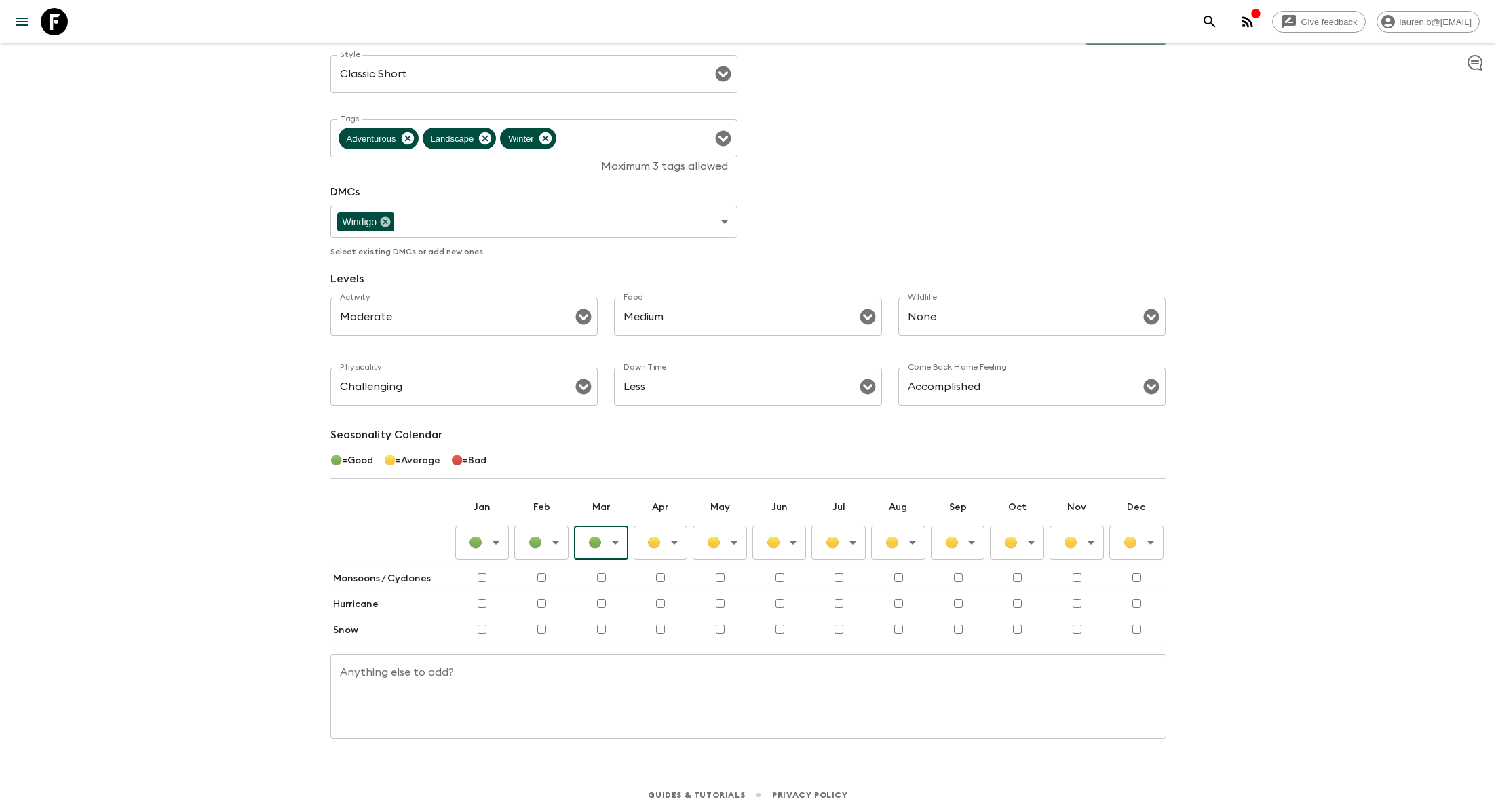 click on "Give feedback [EMAIL] All adventures [CITY] Ski Adventure [STATE_CODE] Sync Itineraries Departures Settings Attributes Adventure Attributes Save Style Classic Short Style ​ Tags Adventurous Landscape Winter Tags Maximum 3 tags allowed DMCs Windigo ​ ​ Select existing DMCs or add new ones Levels Activity Moderate Activity ​ Food Medium Food ​ Wildlife None Wildlife ​ Physicality Challenging Physicality ​ Down Time Less Down Time ​ Come Back Home Feeling Accomplished Come Back Home Feeling ​ Seasonality Calendar 🟢  =  Good 🟡  =  Average 🔴  =  Bad Jan Feb Mar Apr May Jun Jul Aug Sep Oct Nov Dec 🟢 Good ​ 🟢 Good ​ 🟢 Good ​ 🟡 Average ​ 🟡 Average ​ 🟡 Average ​ 🟡 Average ​ 🟡 Average ​ 🟡 Average ​ 🟡 Average ​ 🟡 Average ​ 🟡 Average ​ Monsoons / Cyclones Hurricane Snow Anything else to add? x Anything else to add? Guides & Tutorials Privacy Policy
🟢 🟡 🔴" at bounding box center [748, 318] 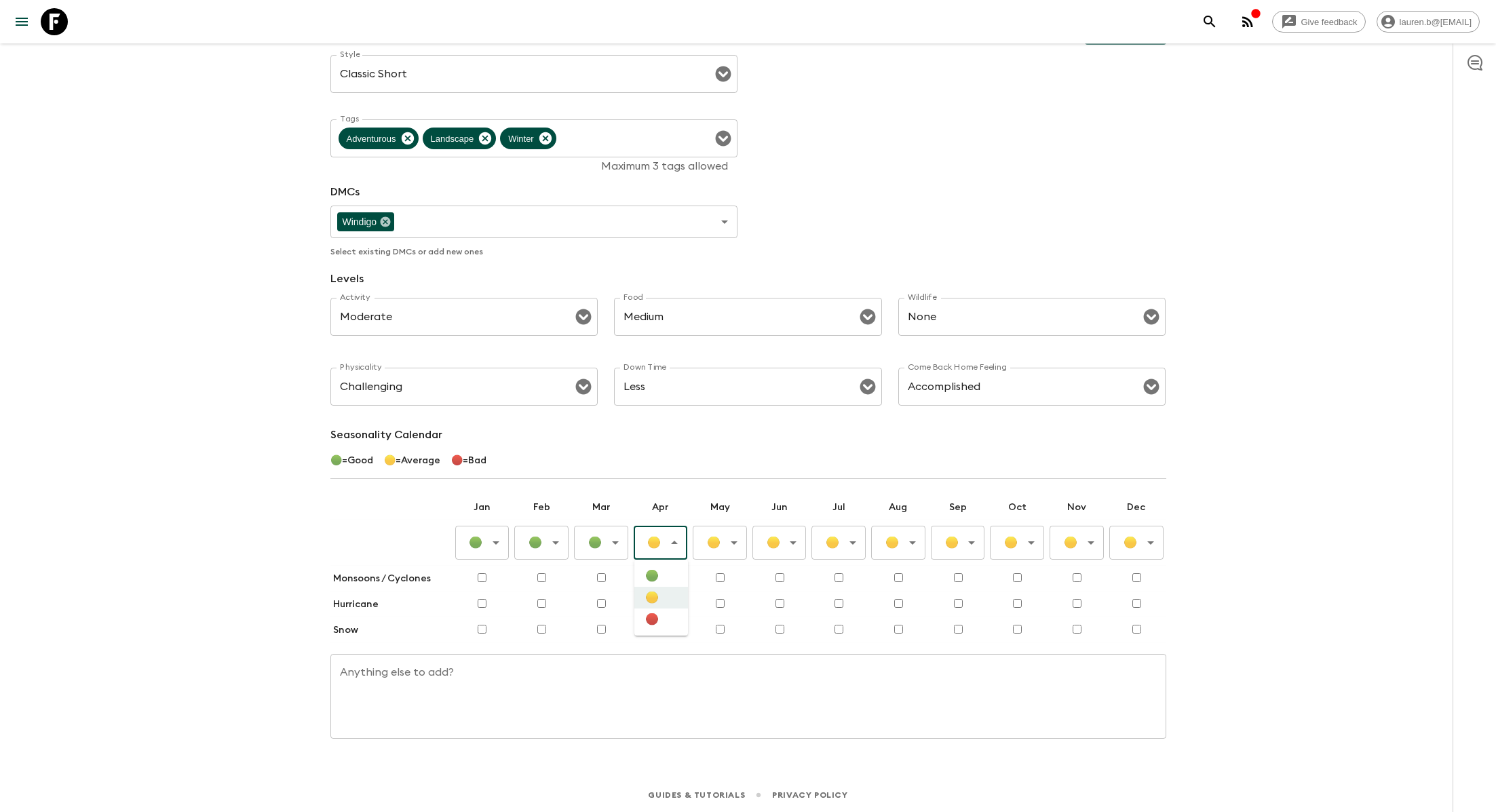 click on "🔴" at bounding box center (661, 619) 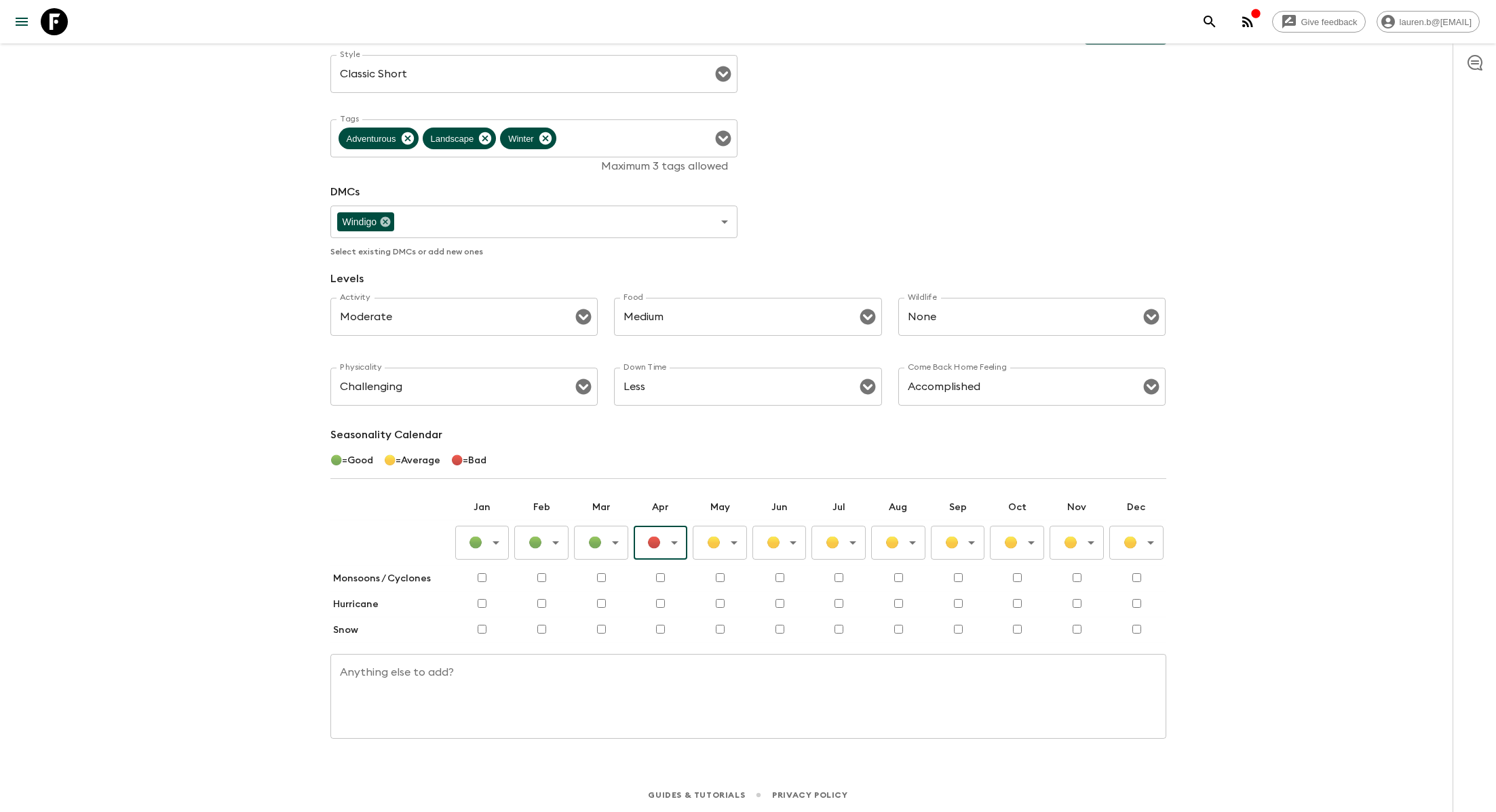 click on "Give feedback [EMAIL] All adventures [CITY] Ski Adventure [STATE_CODE] Sync Itineraries Departures Settings Attributes Adventure Attributes Save Style Classic Short Style ​ Tags Adventurous Landscape Winter Tags Maximum 3 tags allowed DMCs Windigo ​ ​ Select existing DMCs or add new ones Levels Activity Moderate Activity ​ Food Medium Food ​ Wildlife None Wildlife ​ Physicality Challenging Physicality ​ Down Time Less Down Time ​ Come Back Home Feeling Accomplished Come Back Home Feeling ​ Seasonality Calendar 🟢  =  Good 🟡  =  Average 🔴  =  Bad Jan Feb Mar Apr May Jun Jul Aug Sep Oct Nov Dec 🟢 Good ​ 🟢 Good ​ 🟢 Good ​ 🔴 Bad ​ 🟡 Average ​ 🟡 Average ​ 🟡 Average ​ 🟡 Average ​ 🟡 Average ​ 🟡 Average ​ 🟡 Average ​ 🟡 Average ​ Monsoons / Cyclones Hurricane Snow Anything else to add? x Anything else to add? Guides & Tutorials Privacy Policy" at bounding box center (748, 318) 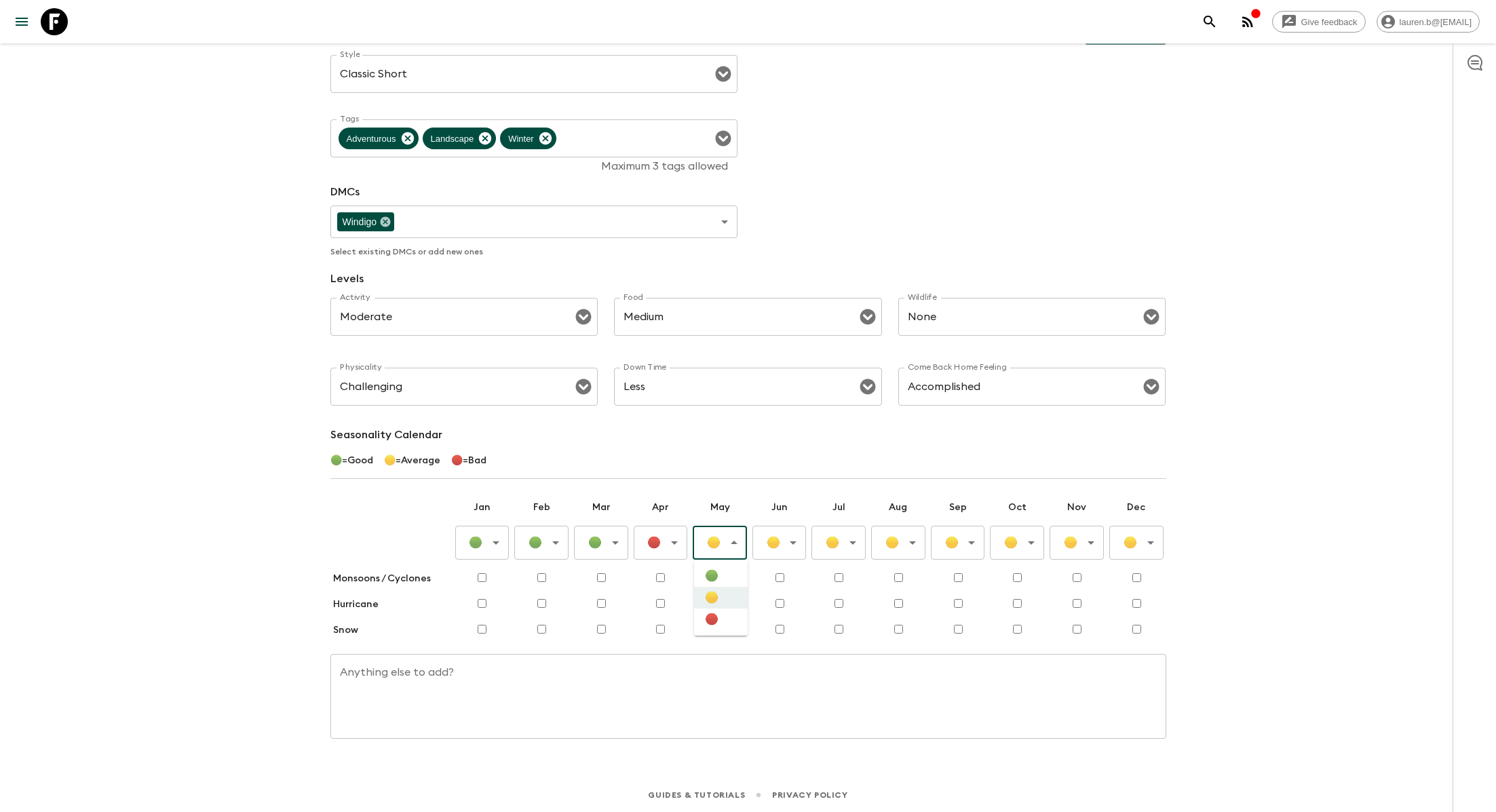 click on "🔴" at bounding box center (721, 619) 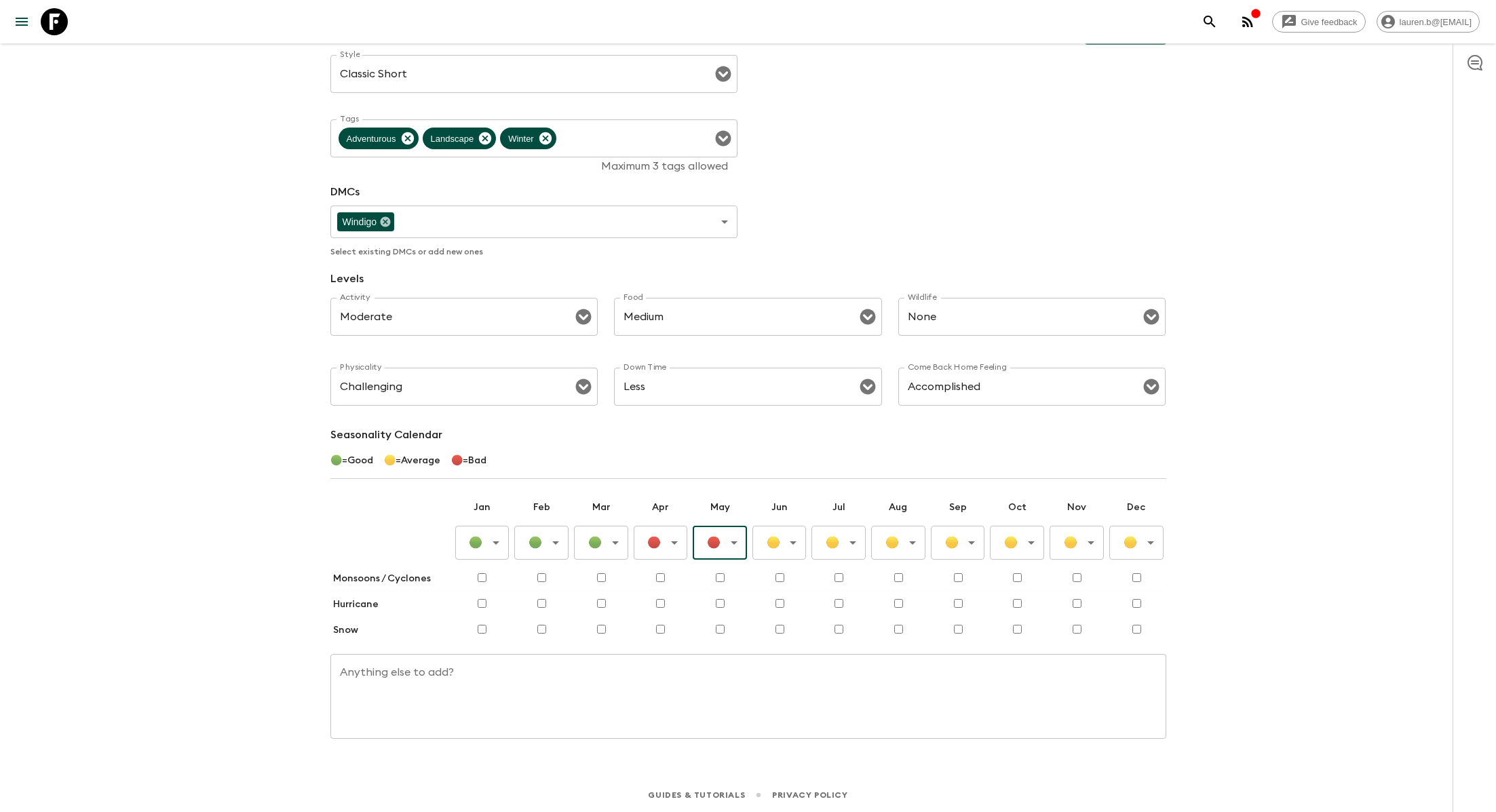 click on "Give feedback [EMAIL] All adventures Durango Ski Adventure US2 Sync Itineraries Departures Settings Attributes Adventure Attributes Save Style Classic Short Style ​ Tags Adventurous Landscape Winter Tags Maximum 3 tags allowed DMCs Windigo ​ ​ Select existing DMCs or add new ones Levels Activity Moderate Activity ​ Food Medium Food ​ Wildlife None Wildlife ​ Physicality Challenging Physicality ​ Down Time Less Down Time ​ Come Back Home Feeling Accomplished Come Back Home Feeling ​ Seasonality Calendar ◯  =  Good ◯  =  Average ◯  =  Bad Jan Feb Mar Apr May Jun Jul Aug Sep Oct Nov Dec ◯ Good ​ ◯ Good ​ ◯ Good ​ ◯ Bad ​ ◯ Bad ​ ◯ Average ​ ◯ Average ​ ◯ Average ​ ◯ Average ​ ◯ Average ​ ◯ Average ​ ◯ Average ​ Monsoons / Cyclones Hurricane Snow Anything else to add? x Anything else to add? Guides & Tutorials Privacy Policy" at bounding box center (748, 318) 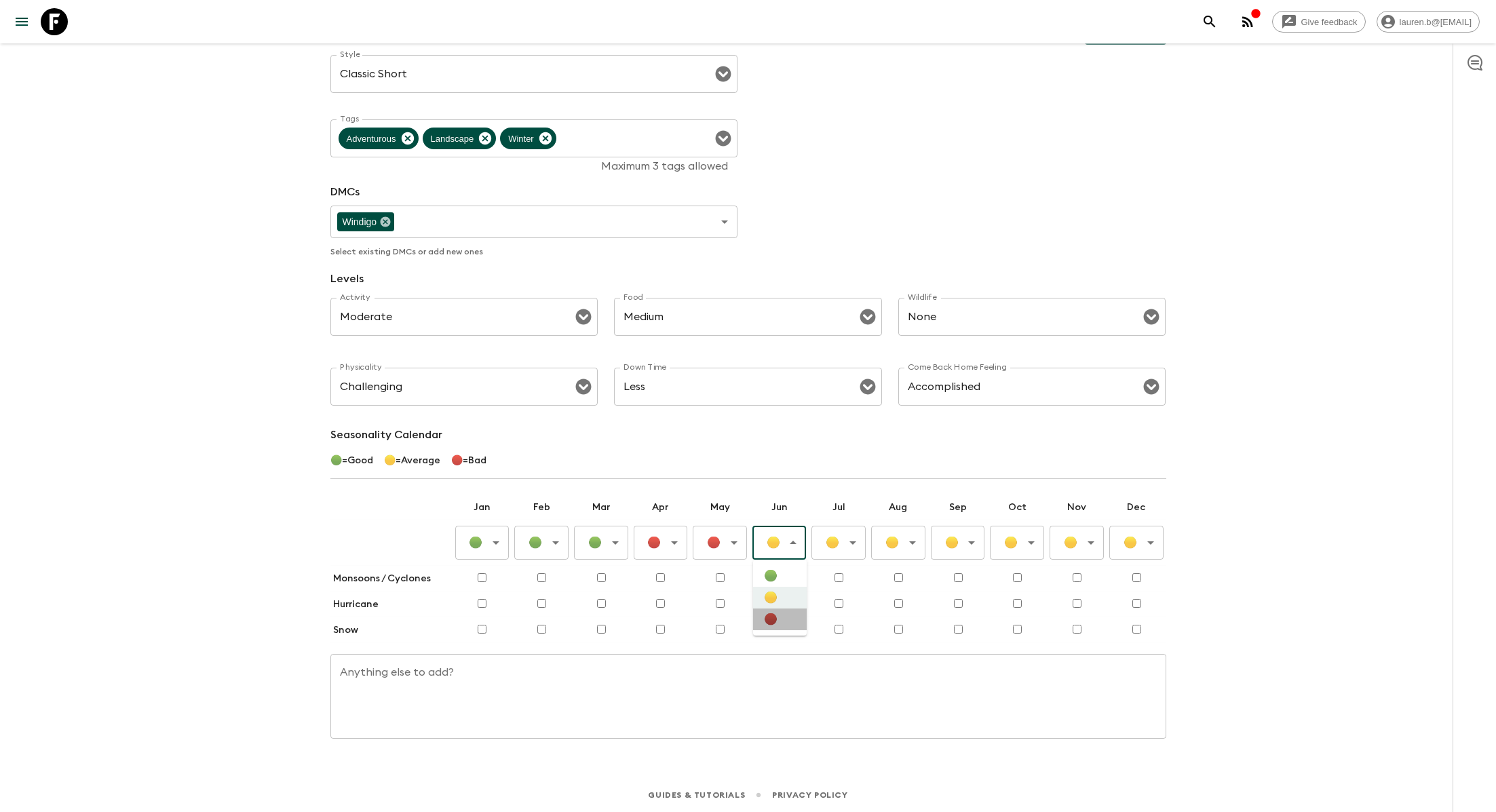 click on "🔴" at bounding box center (780, 619) 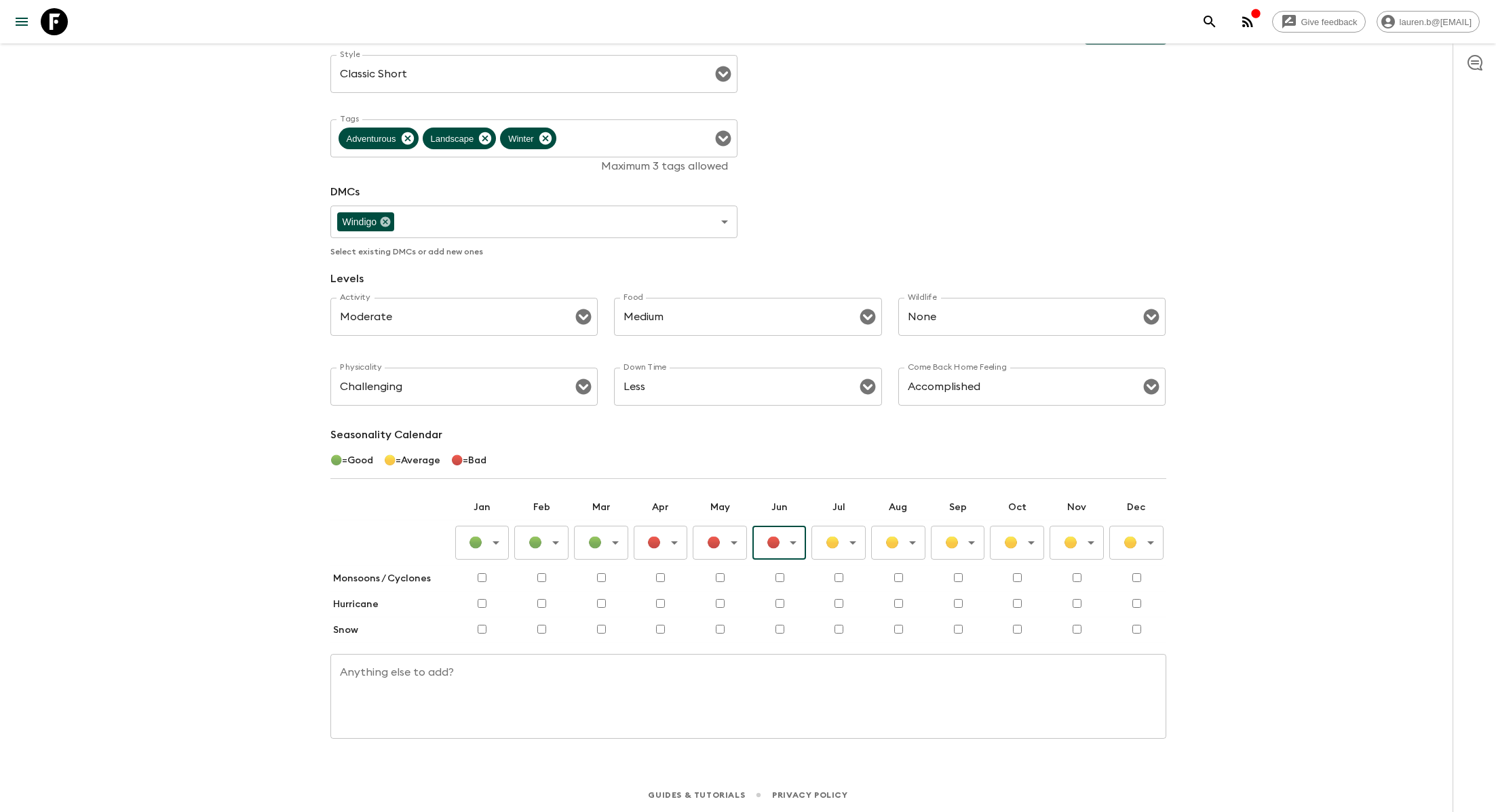 click on "Give feedback lauren.b@[EMAIL] All adventures Durango Ski Adventure US2 Sync Itineraries Departures Settings Attributes Adventure Attributes Save Style Classic Short Style ​ Tags Adventurous Landscape Winter Tags Maximum 3 tags allowed DMCs Windigo ​ ​ Select existing DMCs or add new ones Levels Activity Moderate Activity ​ Food Medium Food ​ Wildlife None Wildlife ​ Physicality Challenging Physicality ​ Down Time Less Down Time ​ Come Back Home Feeling Accomplished Come Back Home Feeling ​ Seasonality Calendar 🟢  =  Good 🟡  =  Average 🔴  =  Bad Jan Feb Mar Apr May Jun Jul Aug Sep Oct Nov Dec 🟢 Good ​ 🟢 Good ​ 🟢 Good ​ 🔴 Bad ​ 🔴 Bad ​ 🔴 Bad ​ 🟡 Average ​ 🟡 Average ​ 🟡 Average ​ 🟡 Average ​ 🟡 Average ​ 🟡 Average ​ Monsoons / Cyclones Hurricane Snow Anything else to add? x Anything else to add? Guides & Tutorials Privacy Policy" at bounding box center (748, 318) 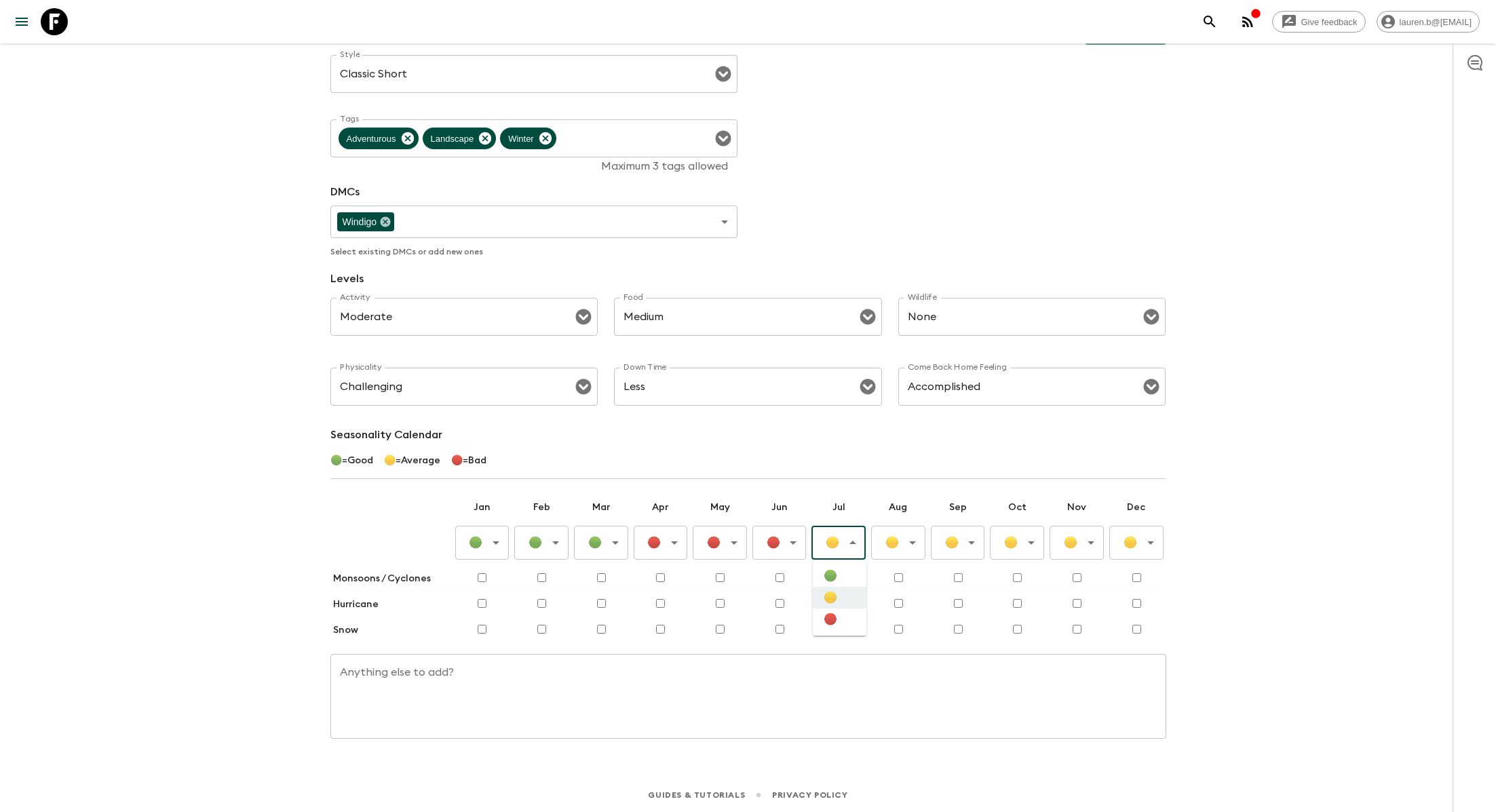 click on "🔴" at bounding box center [839, 619] 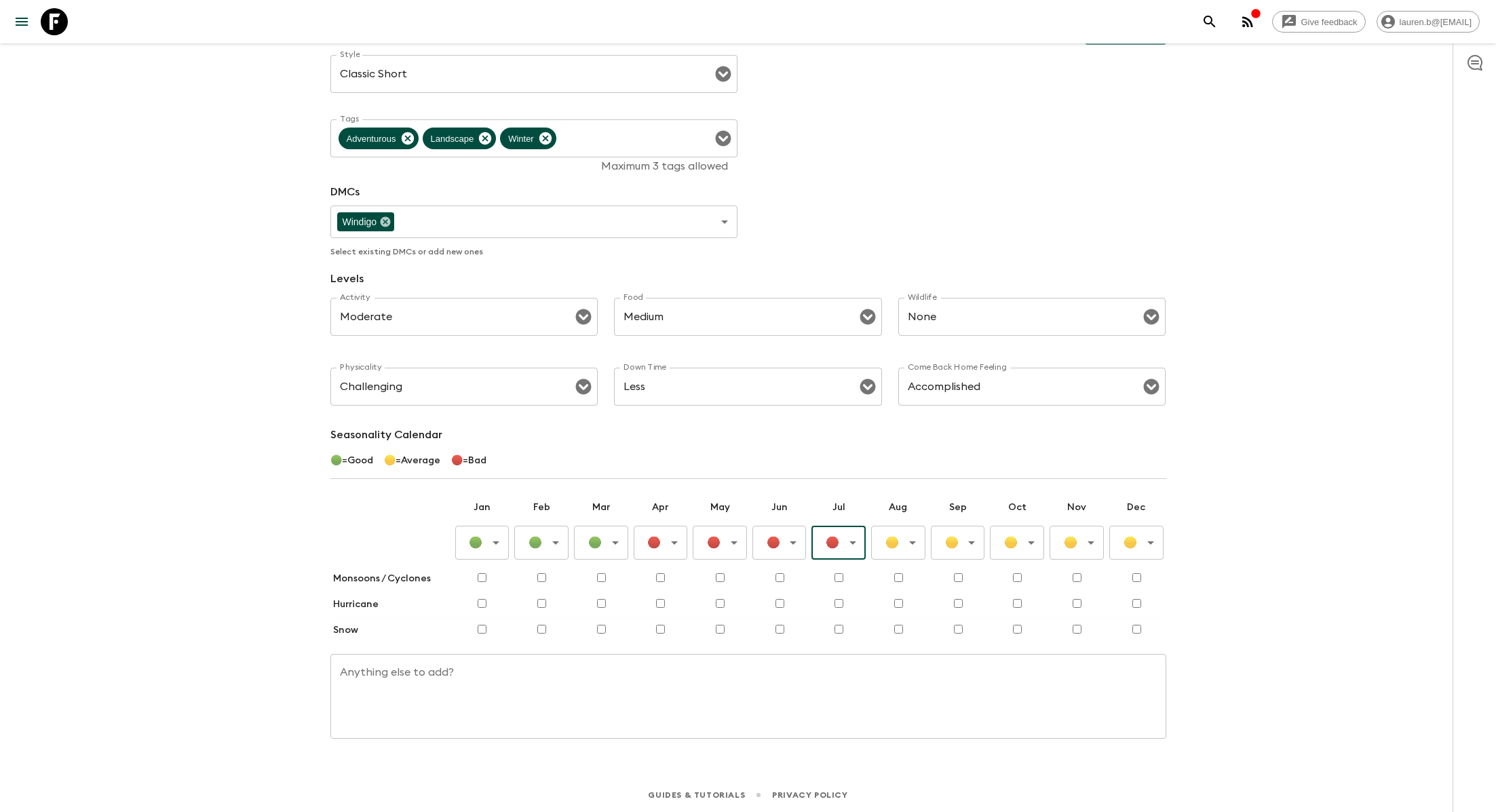 click on "Creative Travel" at bounding box center (748, 318) 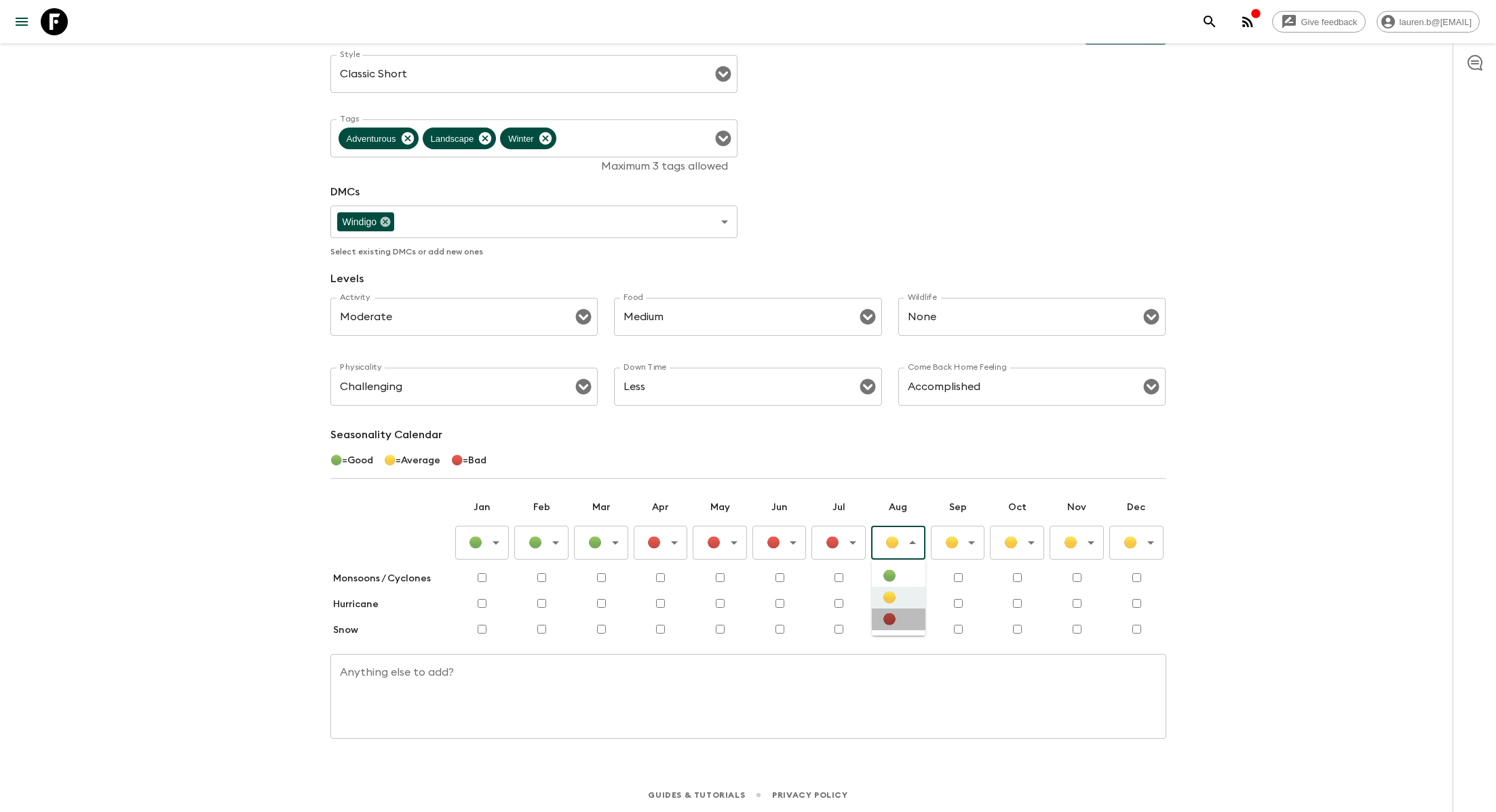 click on "🔴" at bounding box center [898, 619] 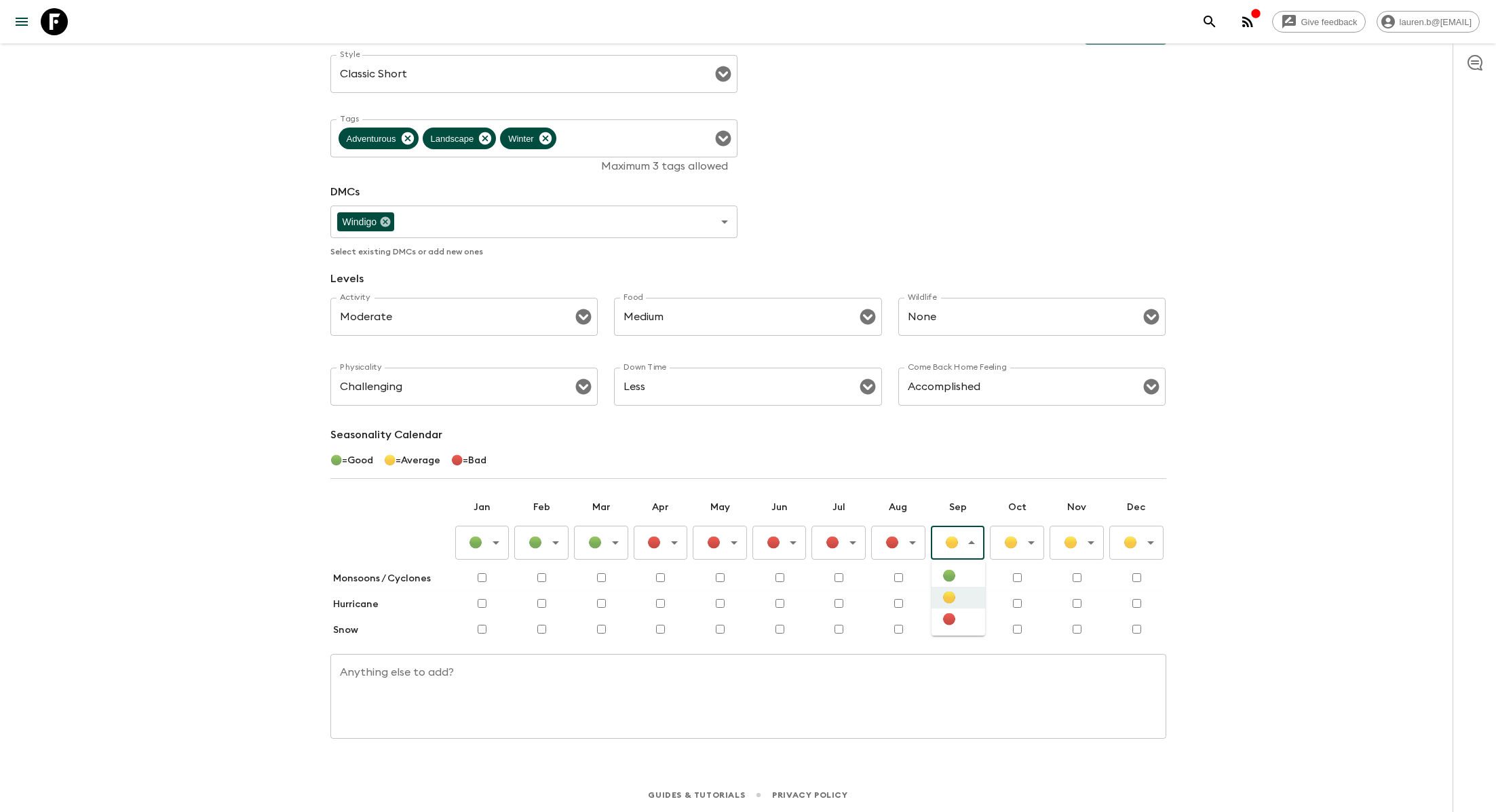 click on "Give feedback [EMAIL] All adventures [CITY] Ski Adventure [STATE_CODE] Sync Itineraries Departures Settings Attributes Adventure Attributes Save Style Classic Short Style ​ Tags Adventurous Landscape Winter Tags Maximum 3 tags allowed DMCs Windigo ​ ​ Select existing DMCs or add new ones Levels Activity Moderate Activity ​ Food Medium Food ​ Wildlife None Wildlife ​ Physicality Challenging Physicality ​ Down Time Less Down Time ​ Come Back Home Feeling Accomplished Come Back Home Feeling ​ Seasonality Calendar 🟢  =  Good 🟡  =  Average 🔴  =  Bad Jan Feb Mar Apr May Jun Jul Aug Sep Oct Nov Dec 🟢 Good ​ 🟢 Good ​ 🟢 Good ​ 🔴 Bad ​ 🔴 Bad ​ 🔴 Bad ​ 🔴 Bad ​ 🔴 Bad ​ 🟡 Average ​ 🟡 Average ​ 🟡 Average ​ 🟡 Average ​ Monsoons / Cyclones Hurricane Snow Anything else to add? x Anything else to add? Guides & Tutorials Privacy Policy
🟢 🟡 🔴" at bounding box center (748, 318) 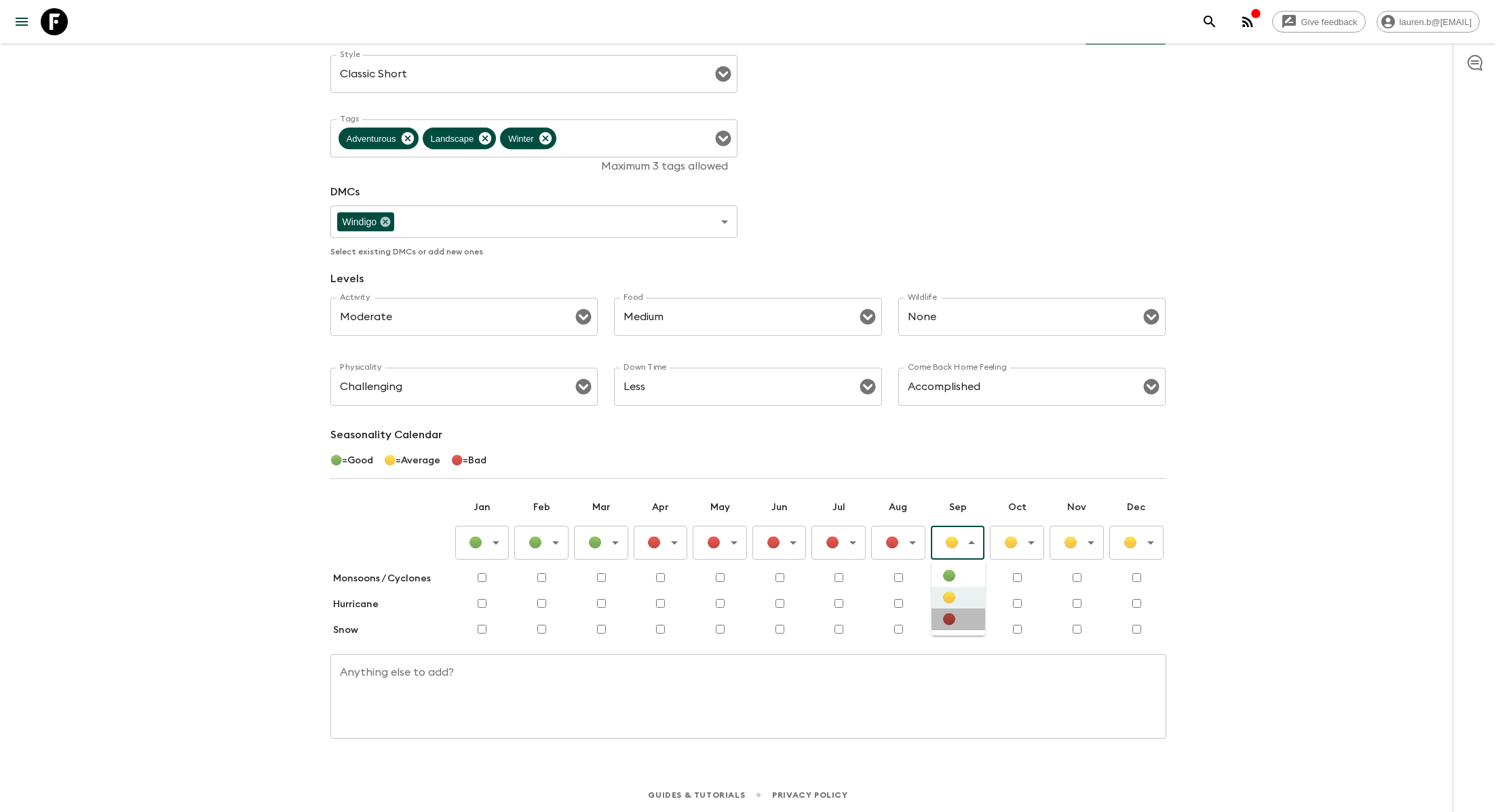 click on "🔴" at bounding box center [958, 619] 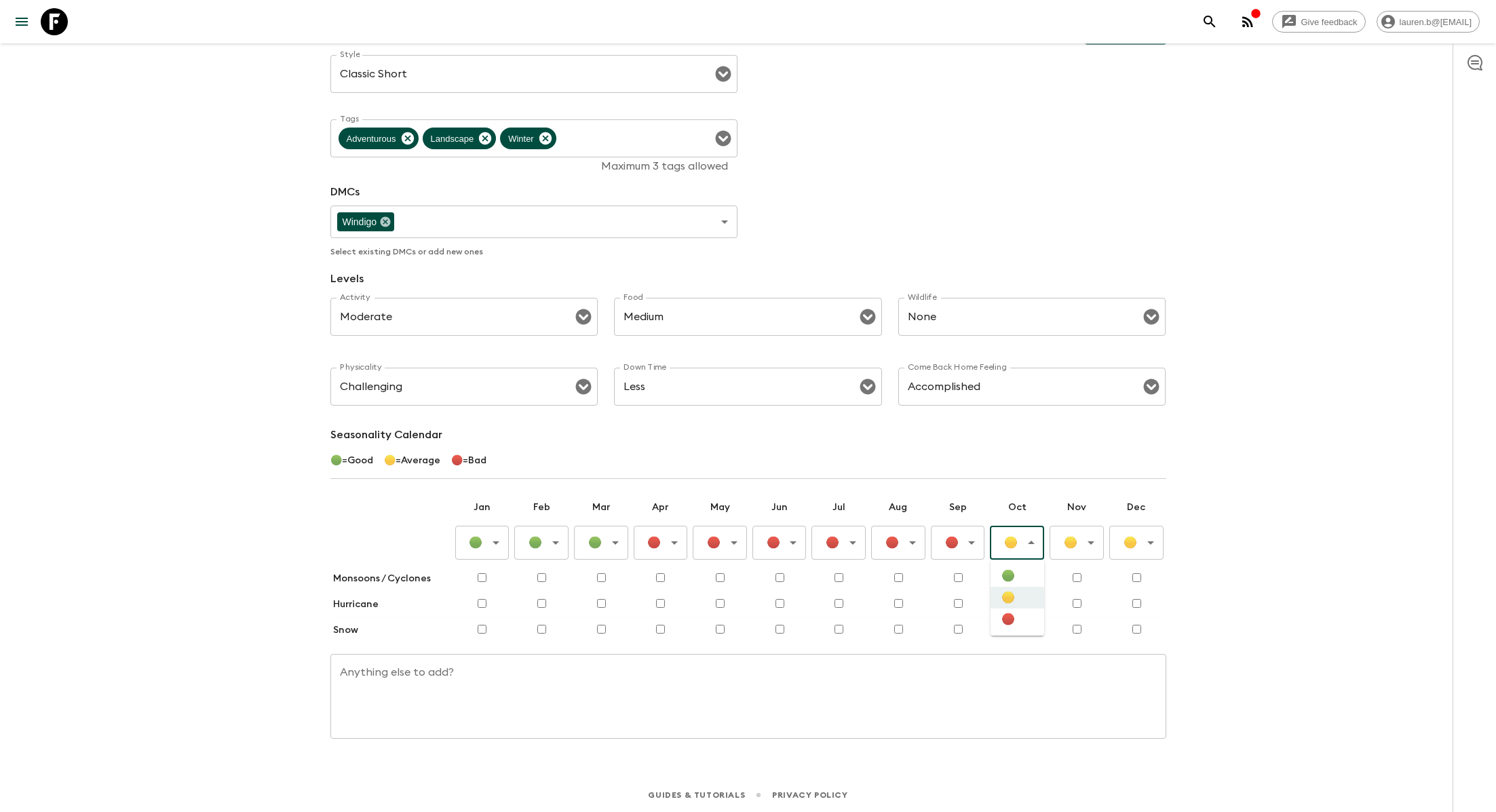 click on "Give feedback [EMAIL] All adventures Durango Ski Adventure US2 Sync Itineraries Departures Settings Attributes Adventure Attributes Save Style Classic Short Style ​ Tags Adventurous Landscape Winter Tags Maximum 3 tags allowed DMCs Windigo ​ ​ Select existing DMCs or add new ones Levels Activity Moderate Activity ​ Food Medium Food ​ Wildlife None Wildlife ​ Physicality Challenging Physicality ​ Down Time Less Down Time ​ Come Back Home Feeling Accomplished Come Back Home Feeling ​ Seasonality Calendar 🟢  =  Good 🟡  =  Average 🔴  =  Bad Jan Feb Mar Apr May Jun Jul Aug Sep Oct Nov Dec 🟢 Good ​ 🟢 Good ​ 🟢 Good ​ 🔴 Bad ​ 🔴 Bad ​ 🔴 Bad ​ 🔴 Bad ​ 🔴 Bad ​ 🔴 Bad ​ 🟡 Average ​ 🟡 Average ​ 🟡 Average ​ Monsoons / Cyclones Hurricane Snow Anything else to add? x Anything else to add? Guides & Tutorials Privacy Policy
🟢 🟡 🔴" at bounding box center (748, 318) 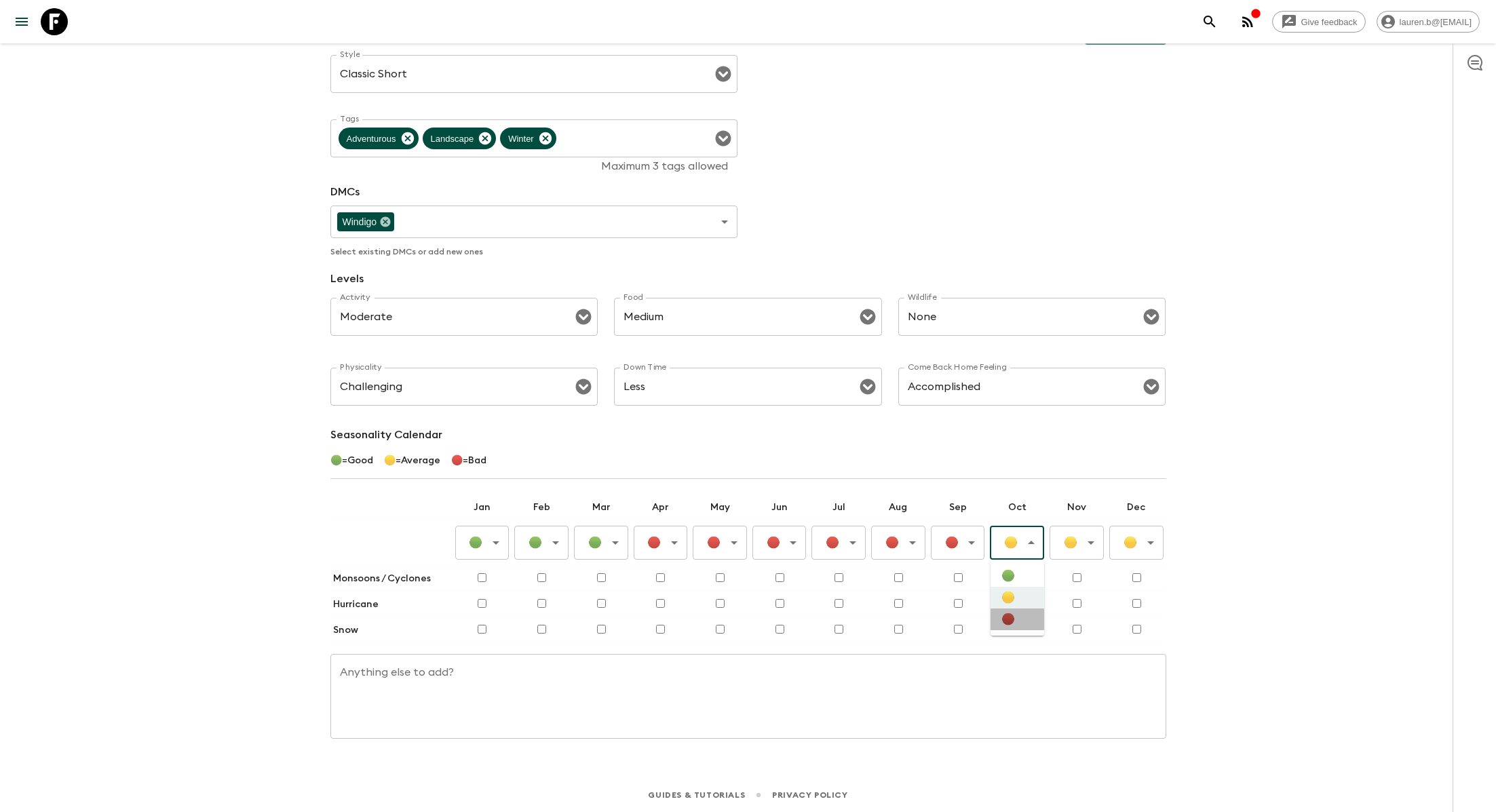 click on "🔴" at bounding box center (1017, 619) 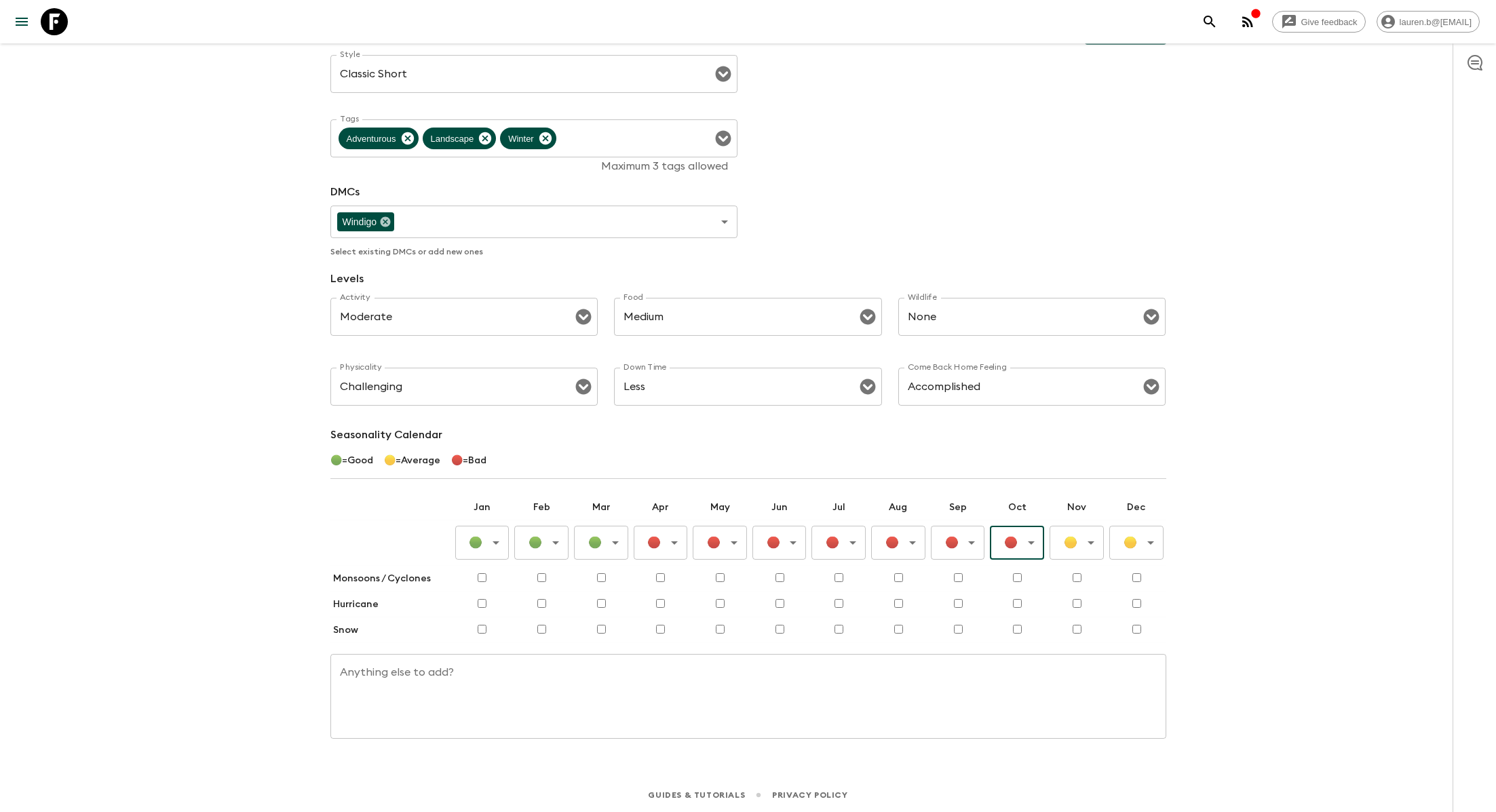 click on "Give feedback [EMAIL] All adventures [CITY] Ski Adventure [STATE_CODE] Sync Itineraries Departures Settings Attributes Adventure Attributes Save Style Classic Short Style ​ Tags Adventurous Landscape Winter Tags Maximum 3 tags allowed DMCs Windigo ​ ​ Select existing DMCs or add new ones Levels Activity Moderate Activity ​ Food Medium Food ​ Wildlife None Wildlife ​ Physicality Challenging Physicality ​ Down Time Less Down Time ​ Come Back Home Feeling Accomplished Come Back Home Feeling ​ Seasonality Calendar 🟢  =  Good 🟡  =  Average 🔴  =  Bad Jan Feb Mar Apr May Jun Jul Aug Sep Oct Nov Dec 🟢 Good ​ 🟢 Good ​ 🟢 Good ​ 🔴 Bad ​ 🔴 Bad ​ 🔴 Bad ​ 🔴 Bad ​ 🔴 Bad ​ 🔴 Bad ​ 🔴 Bad ​ 🟡 Average ​ 🟡 Average ​ Monsoons / Cyclones Hurricane Snow Anything else to add? x Anything else to add? Guides & Tutorials Privacy Policy" at bounding box center [748, 318] 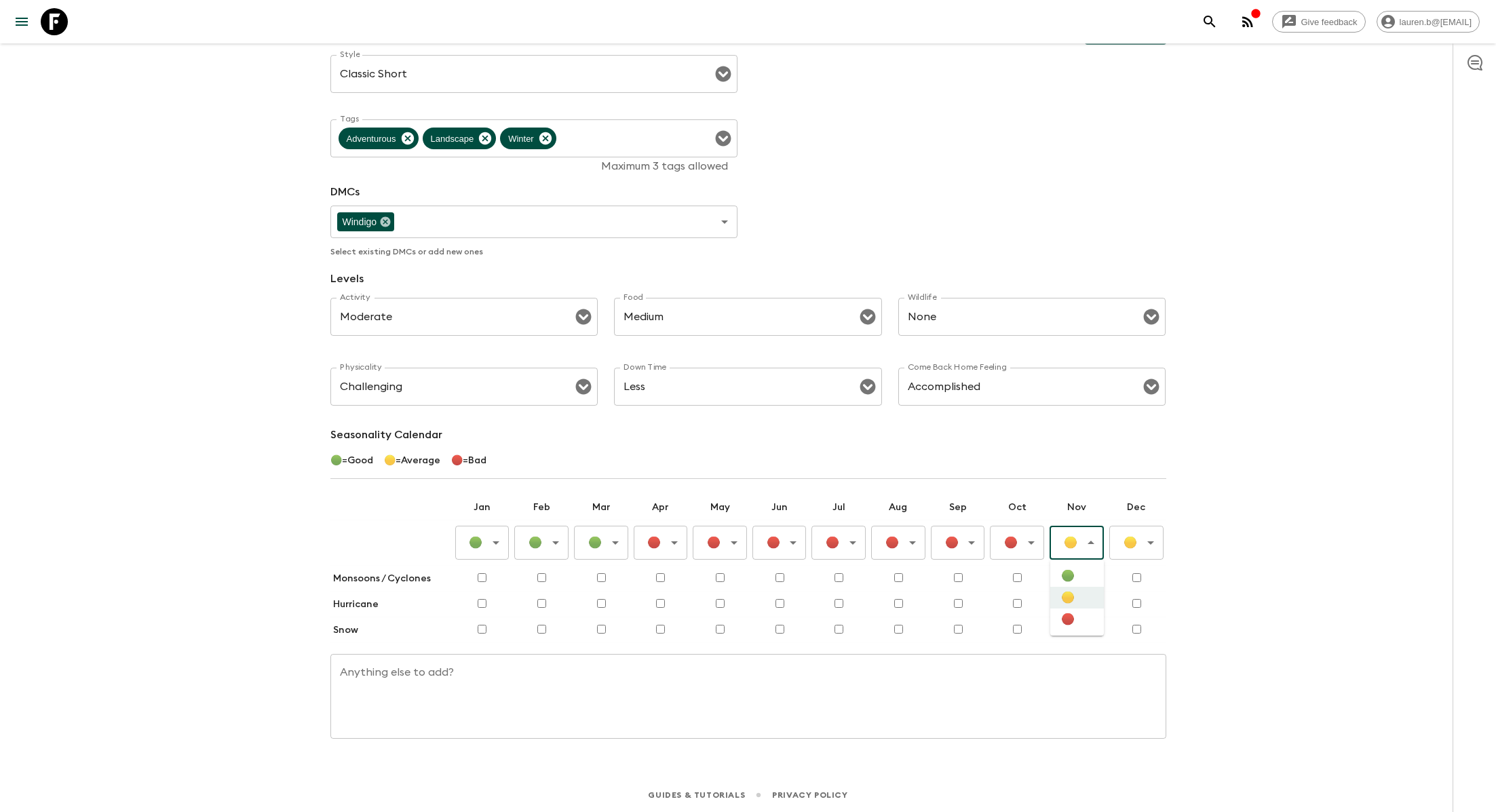click on "🔴" at bounding box center (1077, 619) 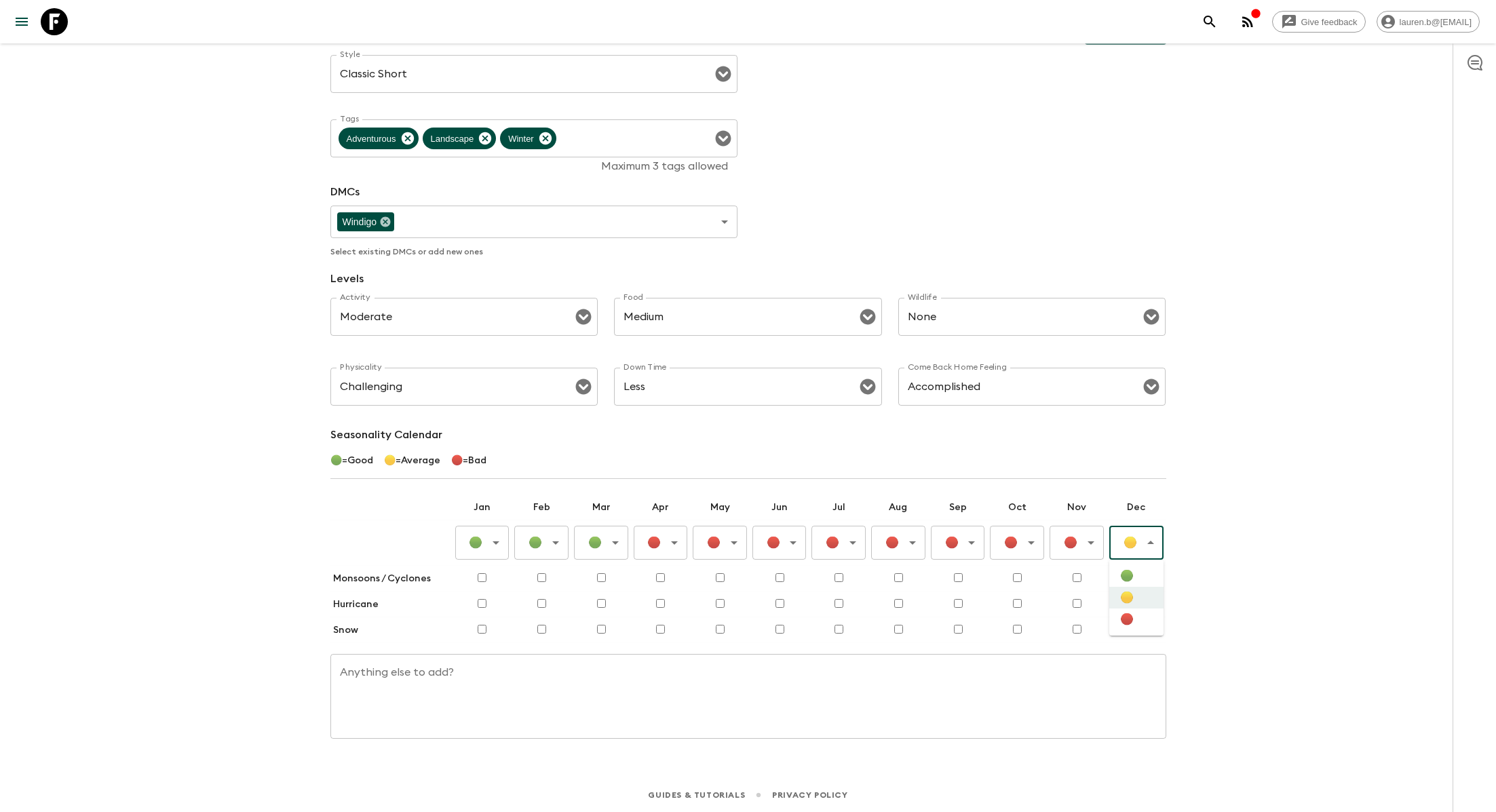 click on "Give feedback [EMAIL] All adventures Durango Ski Adventure US2 Sync Itineraries Departures Settings Attributes Adventure Attributes Save Style Classic Short Style ​ Tags Adventurous Landscape Winter Tags Maximum 3 tags allowed DMCs Windigo ​ ​ Select existing DMCs or add new ones Levels Activity Moderate Activity ​ Food Medium Food ​ Wildlife None Wildlife ​ Physicality Challenging Physicality ​ Down Time Less Down Time ​ Come Back Home Feeling Accomplished Come Back Home Feeling ​ Seasonality Calendar 🟢  =  Good 🟡  =  Average 🔴  =  Bad Jan Feb Mar Apr May Jun Jul Aug Sep Oct Nov Dec 🟢 Good ​ 🟢 Good ​ 🟢 Good ​ 🔴 Bad ​ 🔴 Bad ​ 🔴 Bad ​ 🔴 Bad ​ 🔴 Bad ​ 🔴 Bad ​ 🔴 Bad ​ 🔴 Bad ​ 🟡 Average ​ Monsoons / Cyclones Hurricane Snow Anything else to add? x Anything else to add? Guides & Tutorials Privacy Policy
🟢 🟡 🔴" at bounding box center (748, 318) 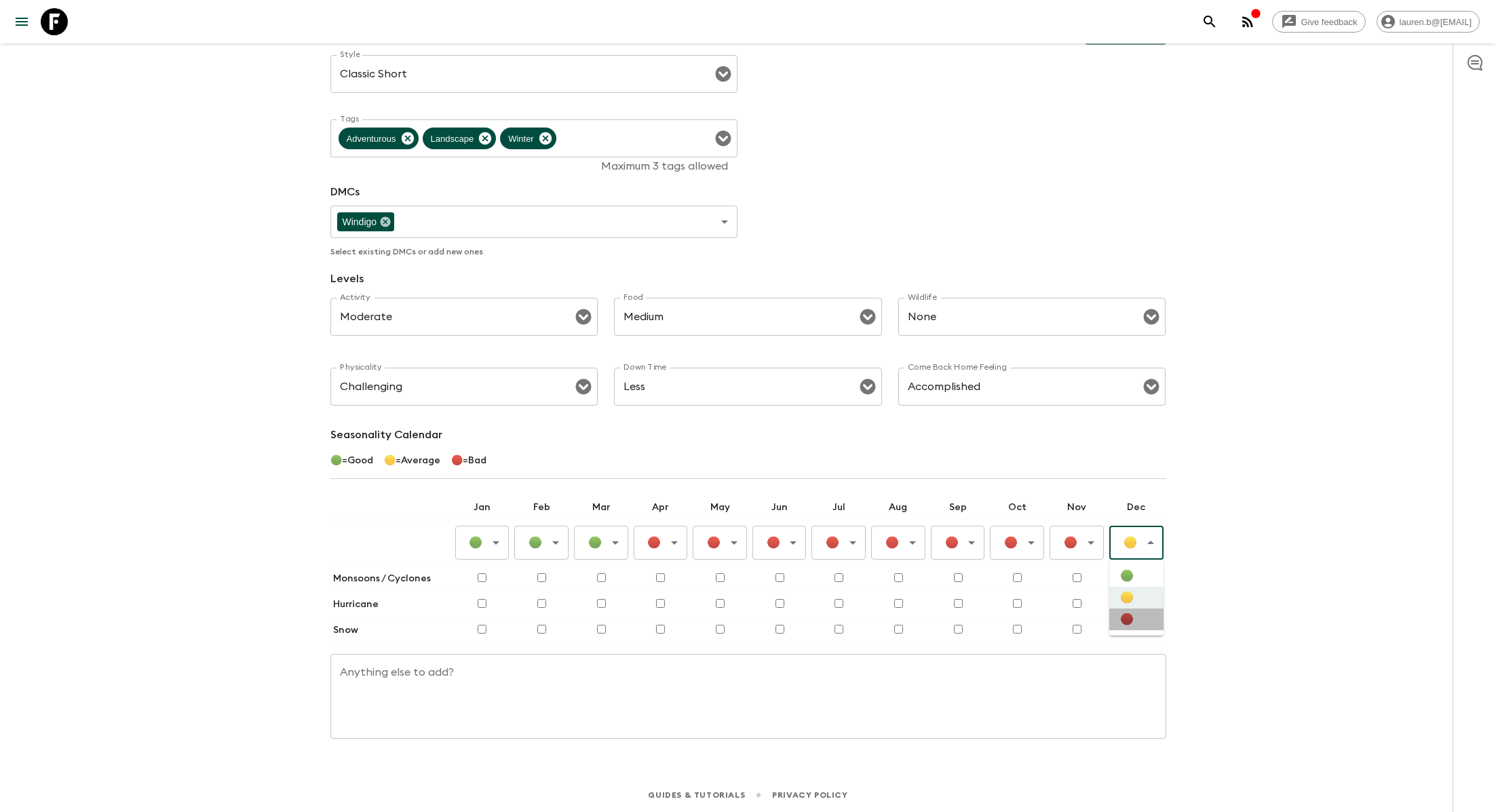 click on "🔴" at bounding box center [1136, 619] 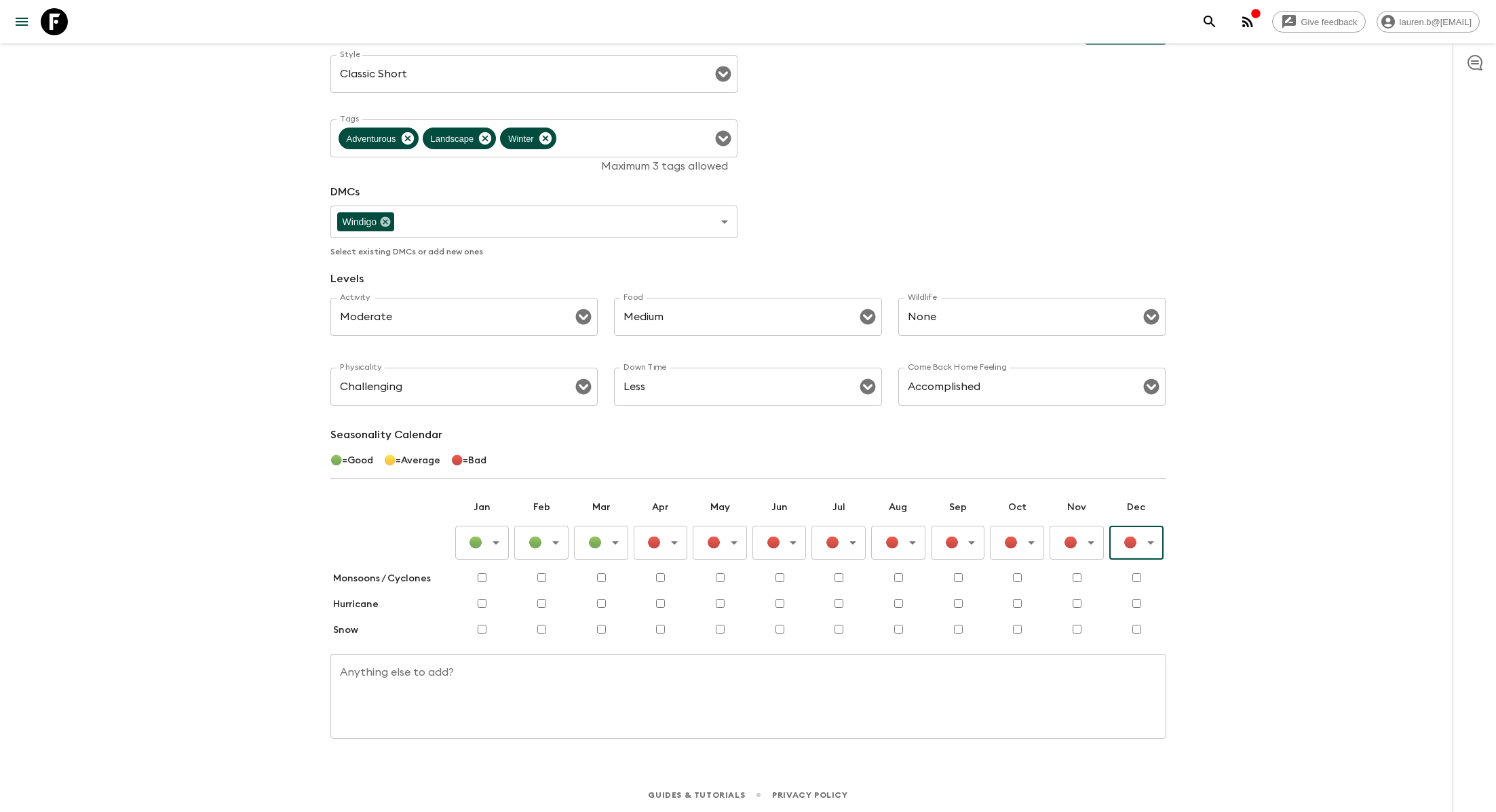 click at bounding box center [482, 629] 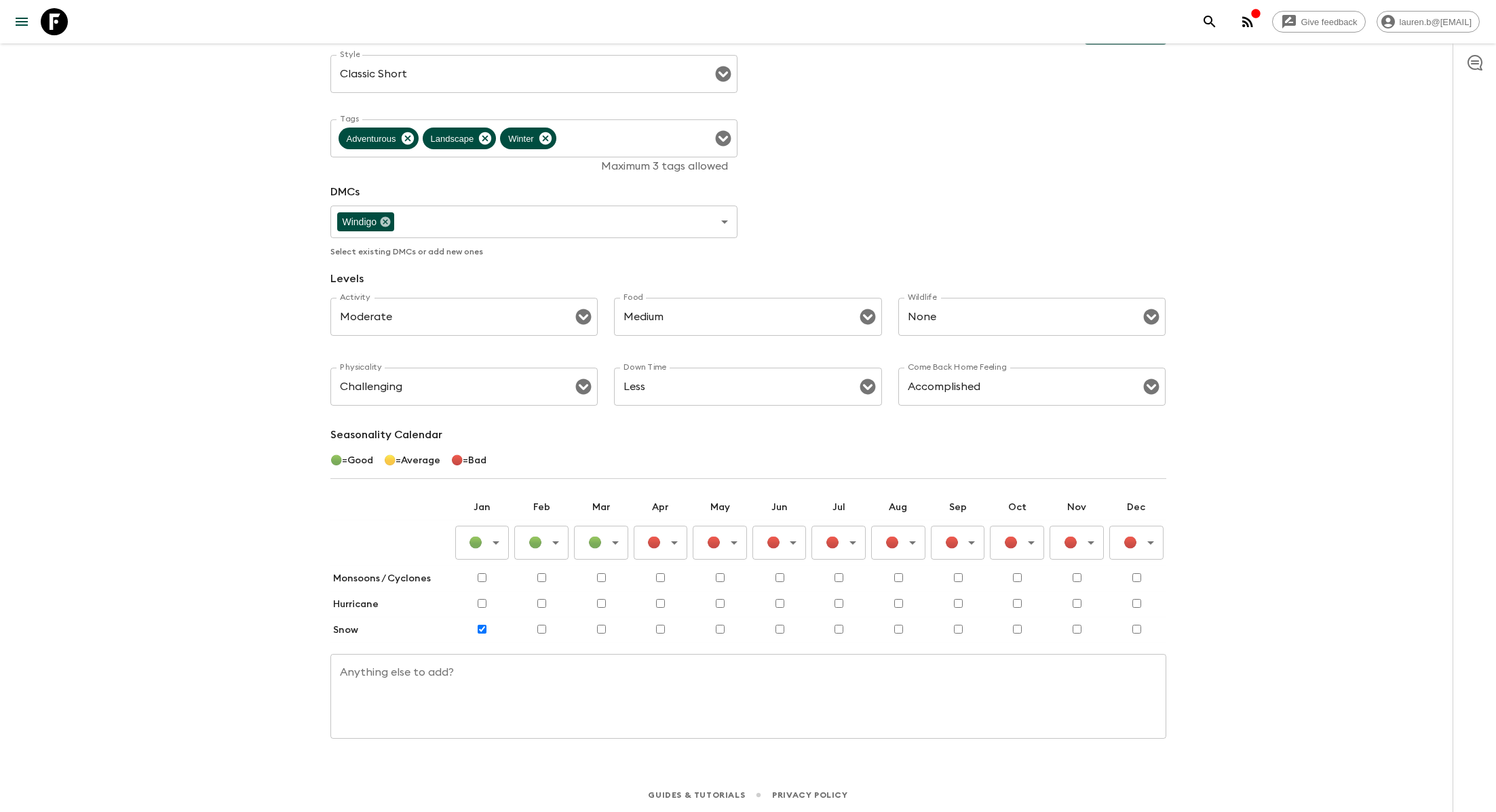 click at bounding box center [541, 629] 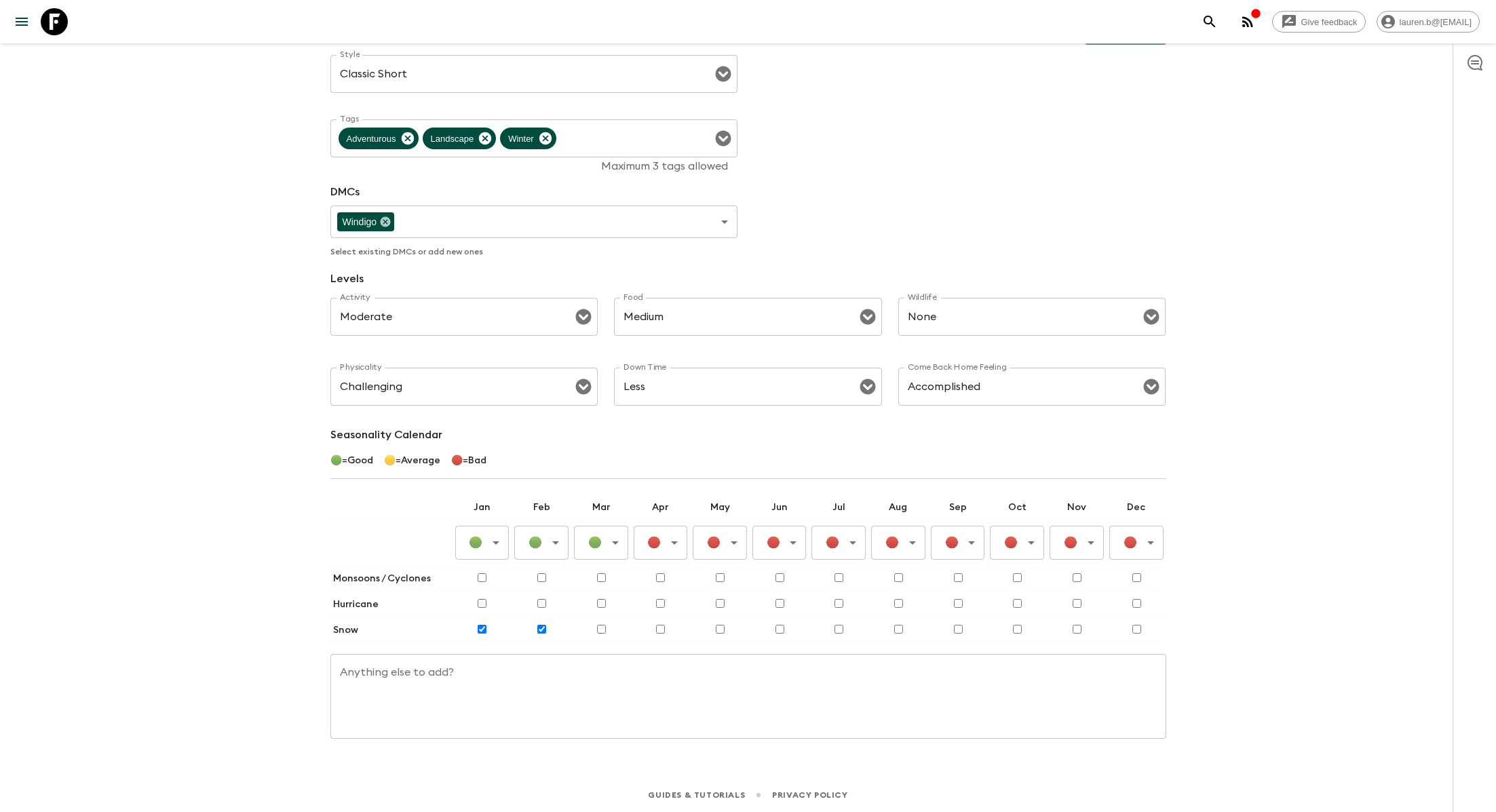 checkbox on "true" 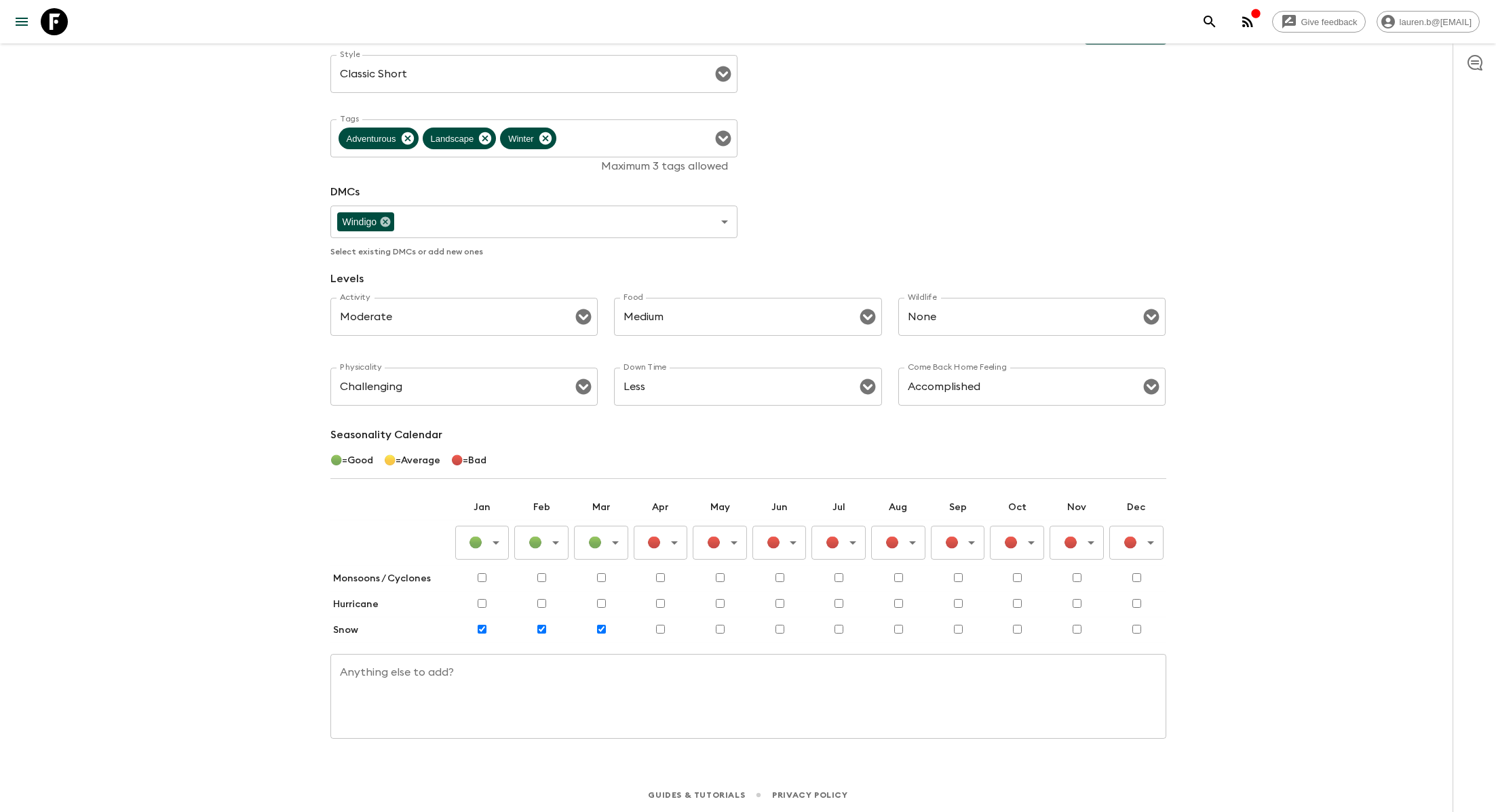 click on "Give feedback [EMAIL] All adventures Durango Ski Adventure US2 Sync Itineraries Departures Settings Attributes Adventure Attributes Save Style Classic Short Style ​ Tags Adventurous Landscape Winter Tags Maximum 3 tags allowed DMCs Windigo ​ ​ Select existing DMCs or add new ones Levels Activity Moderate Activity ​ Food Medium Food ​ Wildlife None Wildlife ​ Physicality Challenging Physicality ​ Down Time Less Down Time ​ Come Back Home Feeling Accomplished Come Back Home Feeling ​ Seasonality Calendar ◯  =  Good ◯  =  Average ◯  =  Bad Jan Feb Mar Apr May Jun Jul Aug Sep Oct Nov Dec ◯ Good ​ ◯ Good ​ ◯ Good ​ ◯ Bad ​ ◯ Bad ​ ◯ Bad ​ ◯ Bad ​ ◯ Average ​ ◯ Average ​ ◯ Average ​ ◯ Average ​ ◯ Average ​ Monsoons / Cyclones Hurricane Snow Anything else to add? x Anything else to add? Guides & Tutorials Privacy Policy" at bounding box center [748, 318] 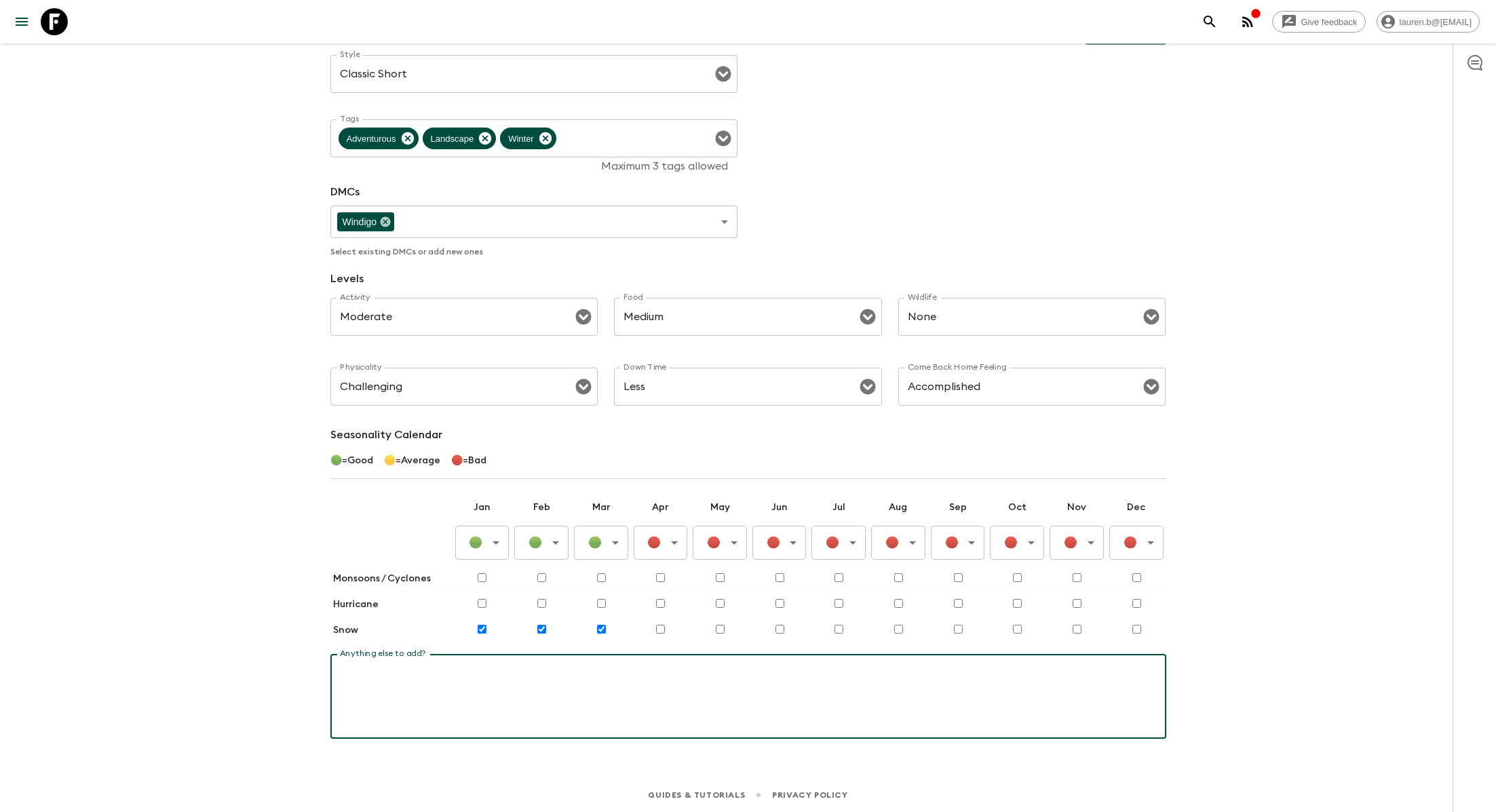 click on "Give feedback [EMAIL] All adventures Durango Ski Adventure US2 Sync Itineraries Departures Settings Attributes Adventure Attributes Save Style Classic Short Style ​ Tags Adventurous Landscape Winter Tags Maximum 3 tags allowed DMCs Windigo ​ ​ Select existing DMCs or add new ones Levels Activity Moderate Activity ​ Food Medium Food ​ Wildlife None Wildlife ​ Physicality Challenging Physicality ​ Down Time Less Down Time ​ Come Back Home Feeling Accomplished Come Back Home Feeling ​ Seasonality Calendar ◯  =  Good ◯  =  Average ◯  =  Bad Jan Feb Mar Apr May Jun Jul Aug Sep Oct Nov Dec ◯ Good ​ ◯ Good ​ ◯ Good ​ ◯ Bad ​ ◯ Bad ​ ◯ Bad ​ ◯ Bad ​ ◯ Average ​ ◯ Average ​ ◯ Average ​ ◯ Average ​ ◯ Average ​ Monsoons / Cyclones Hurricane Snow Anything else to add? x Anything else to add? Guides & Tutorials Privacy Policy" at bounding box center (748, 318) 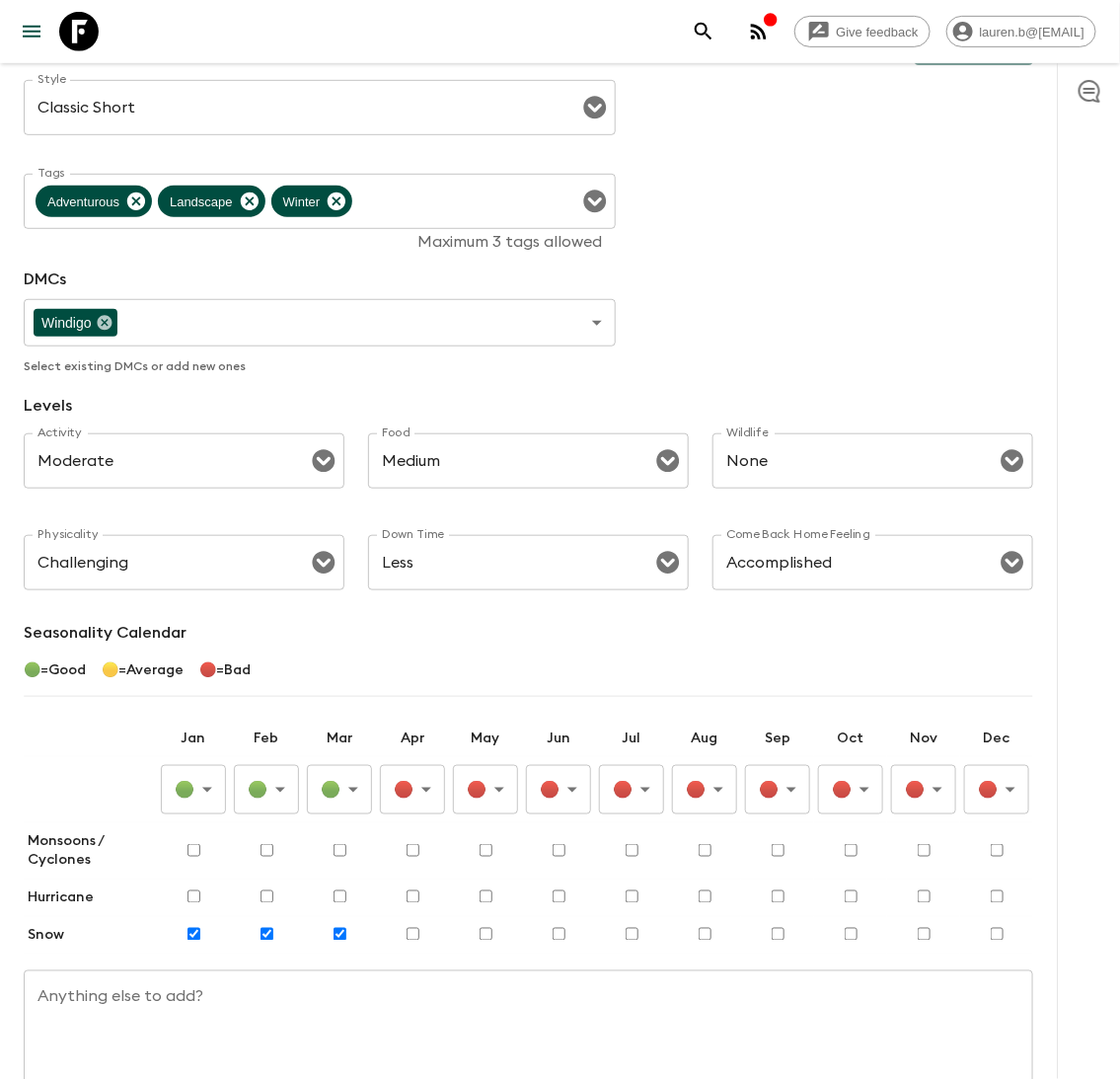 scroll, scrollTop: 0, scrollLeft: 0, axis: both 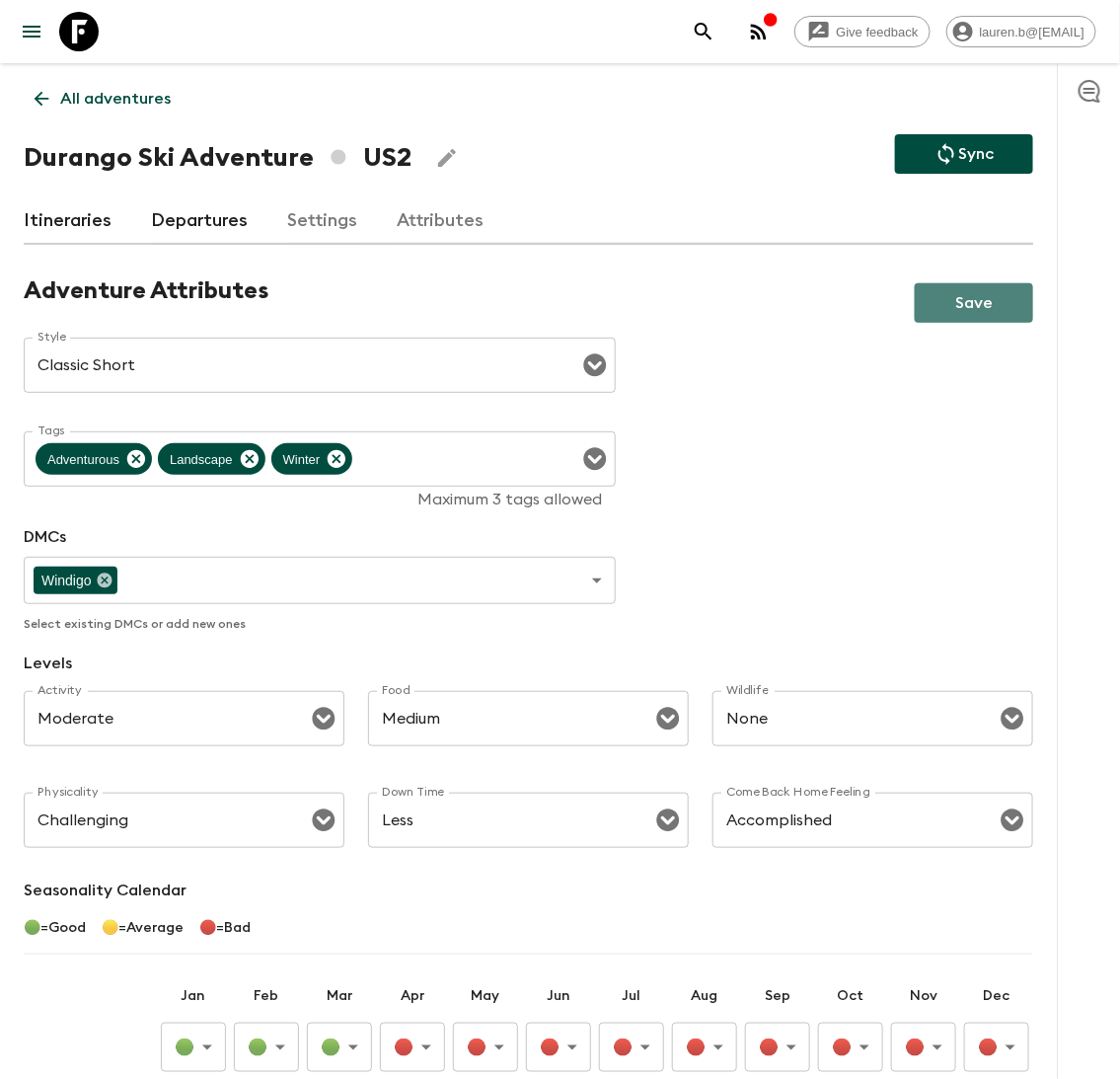 click on "Save" at bounding box center [974, 303] 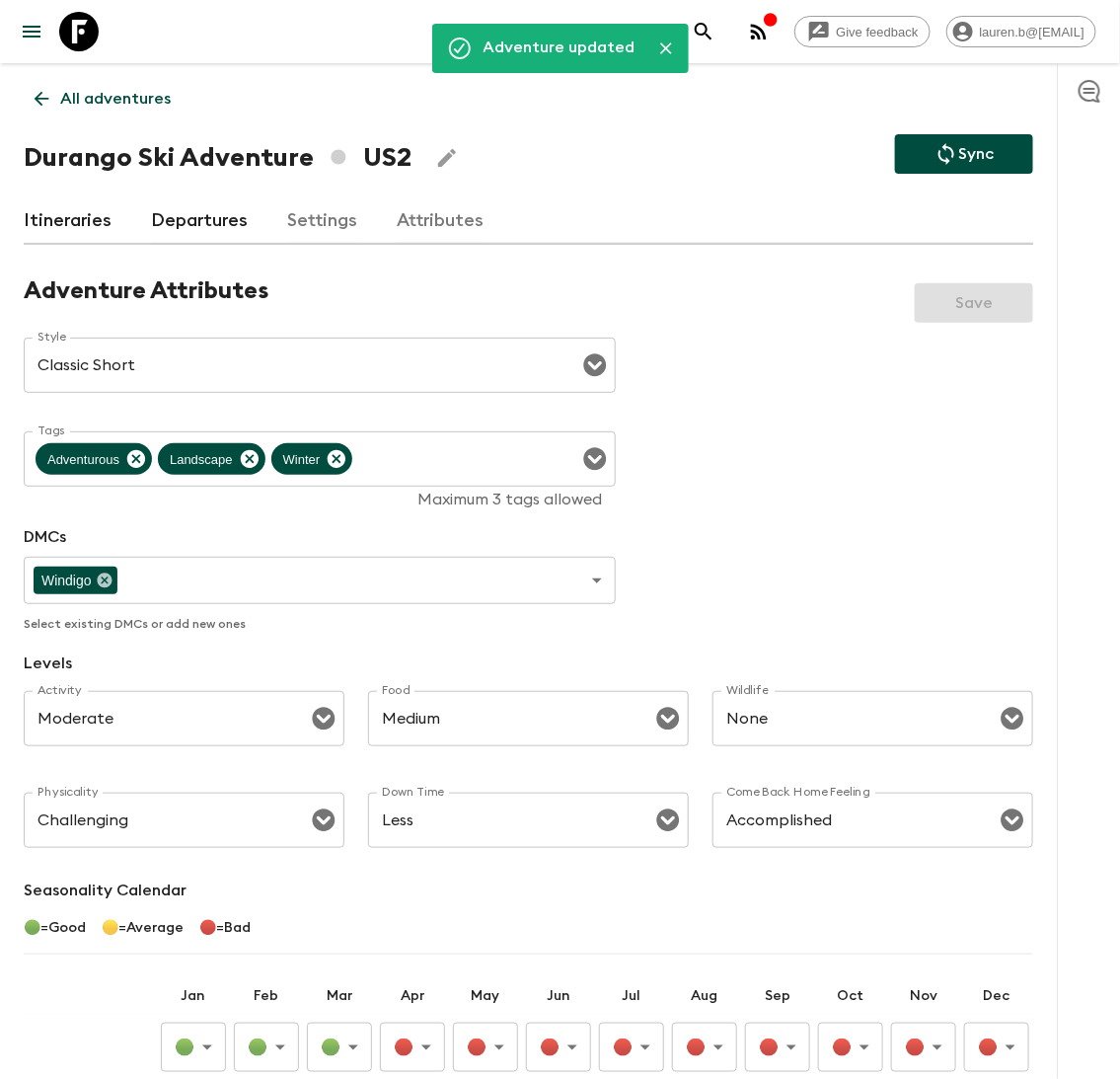 click on "All adventures" at bounding box center [115, 99] 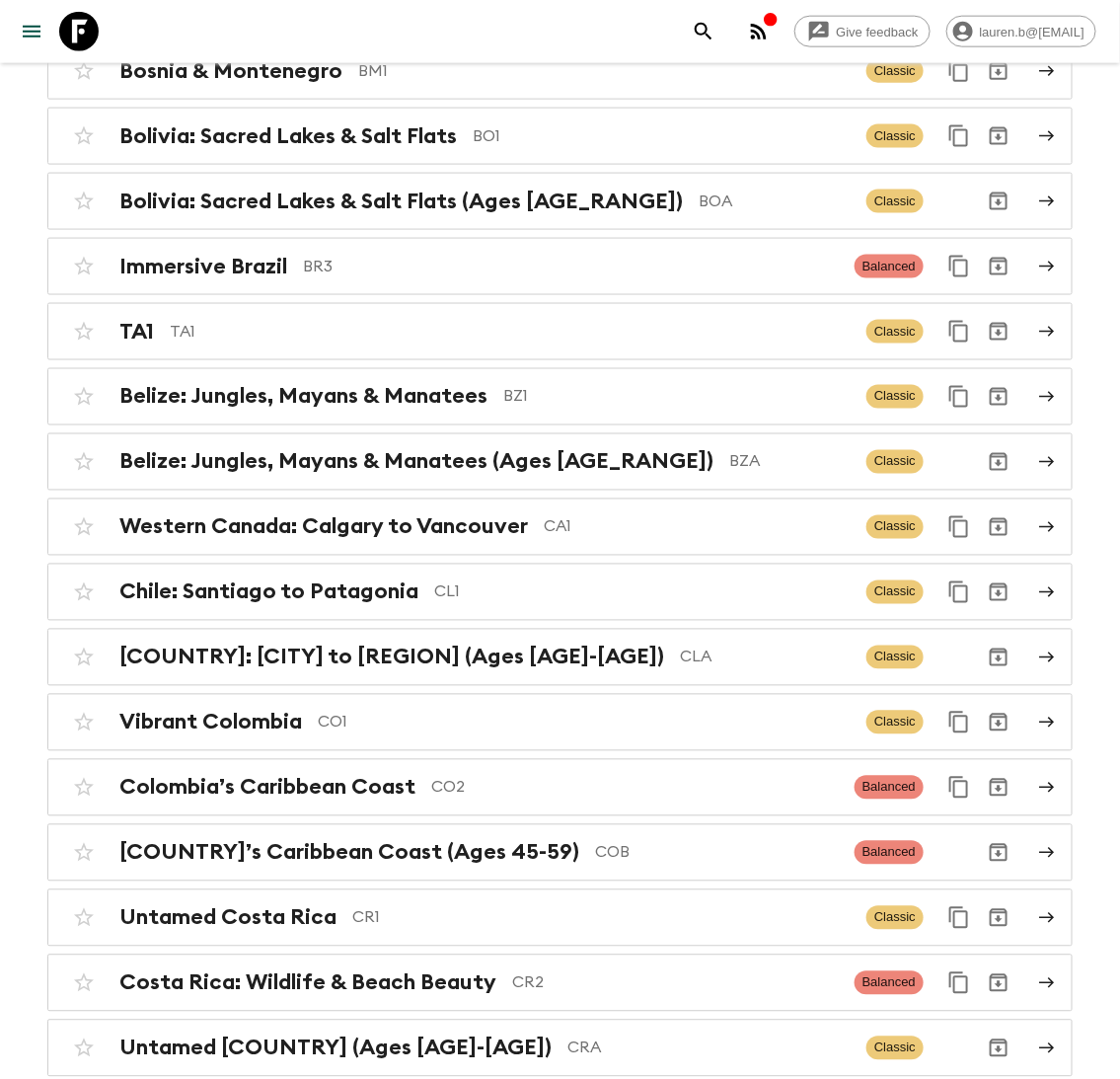 scroll, scrollTop: 0, scrollLeft: 0, axis: both 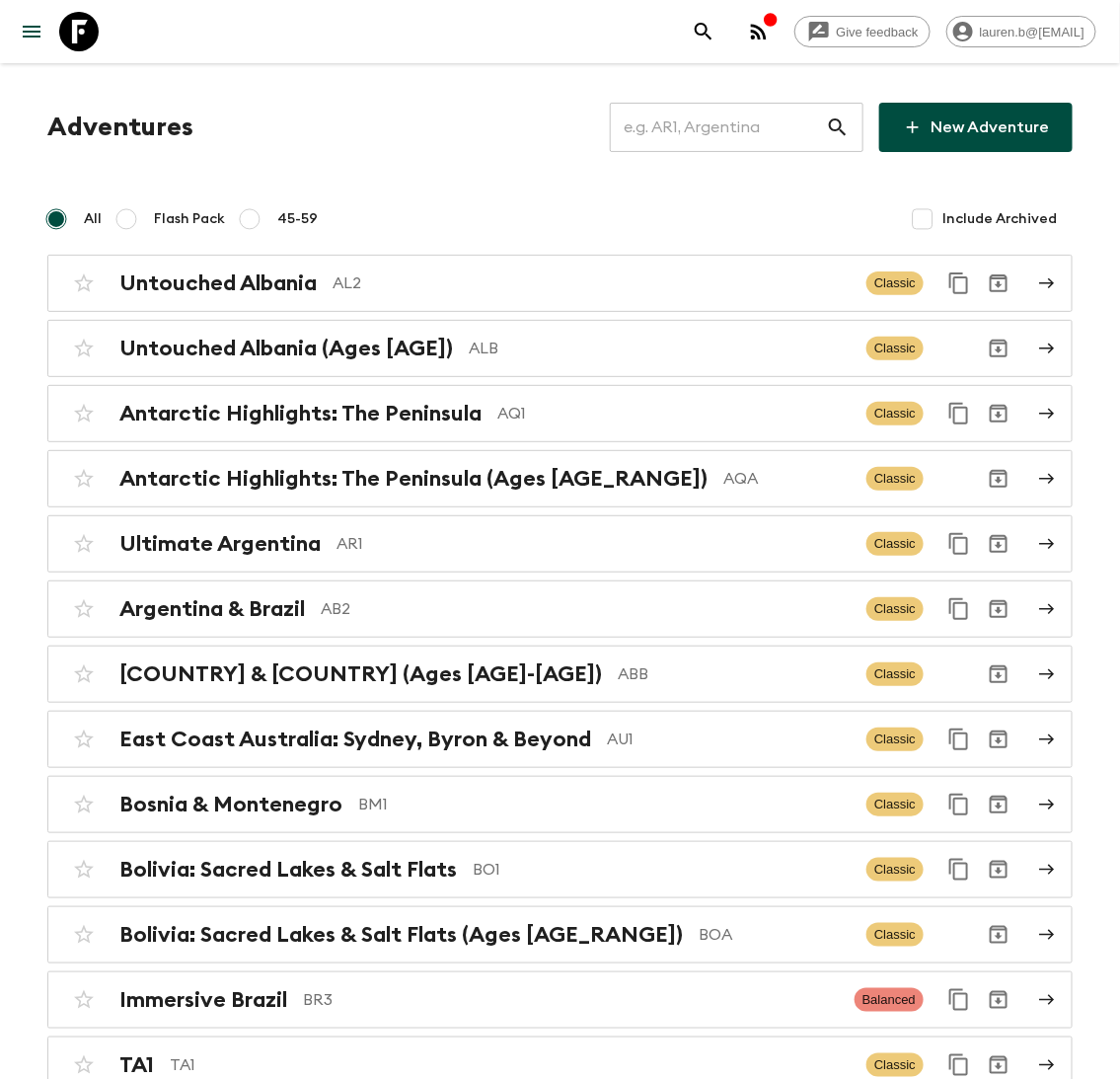 click on "New Adventure" at bounding box center (976, 127) 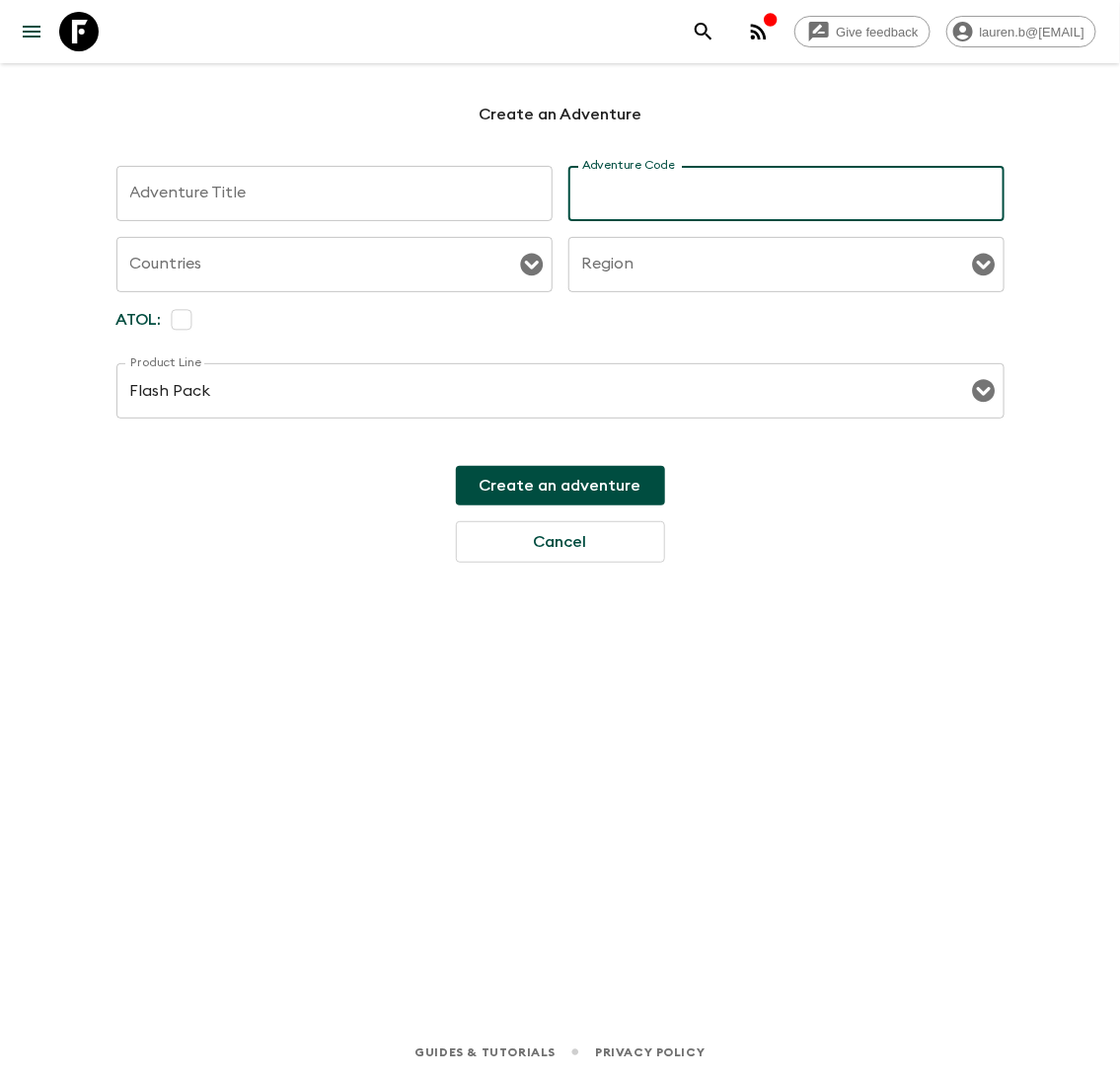 click on "Adventure Title" at bounding box center [335, 193] 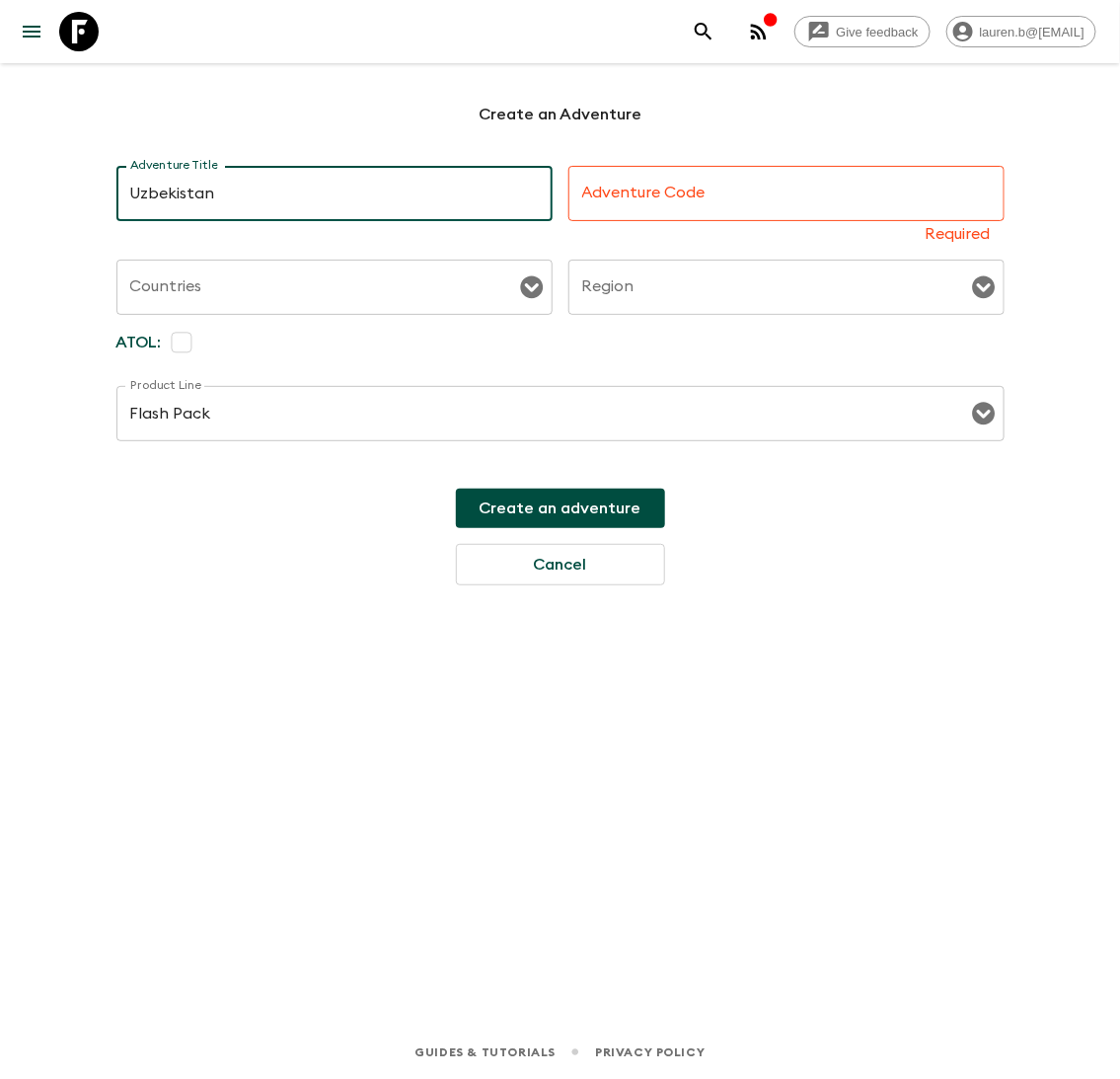 type on "Uzbekistan" 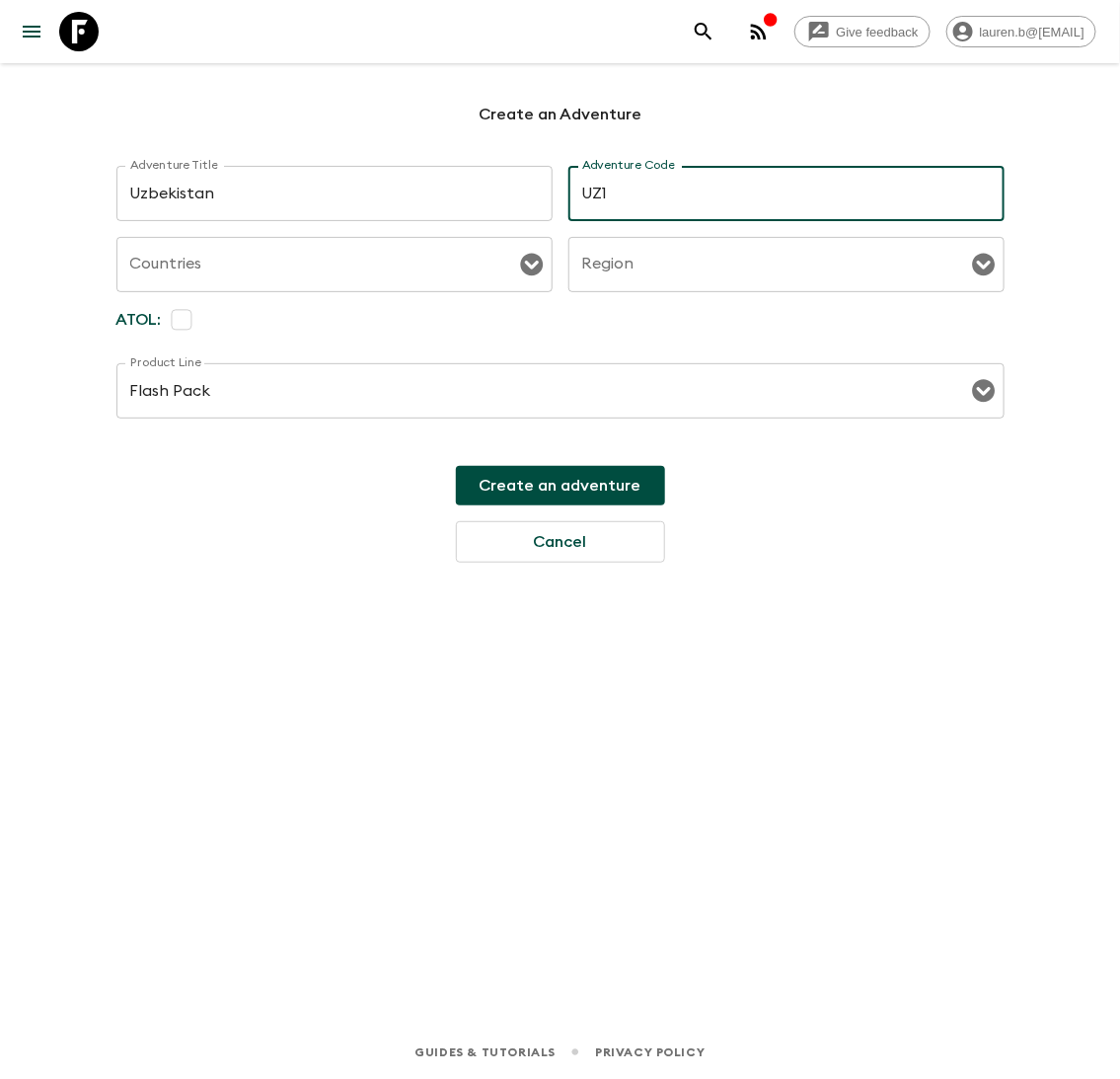 type on "UZ1" 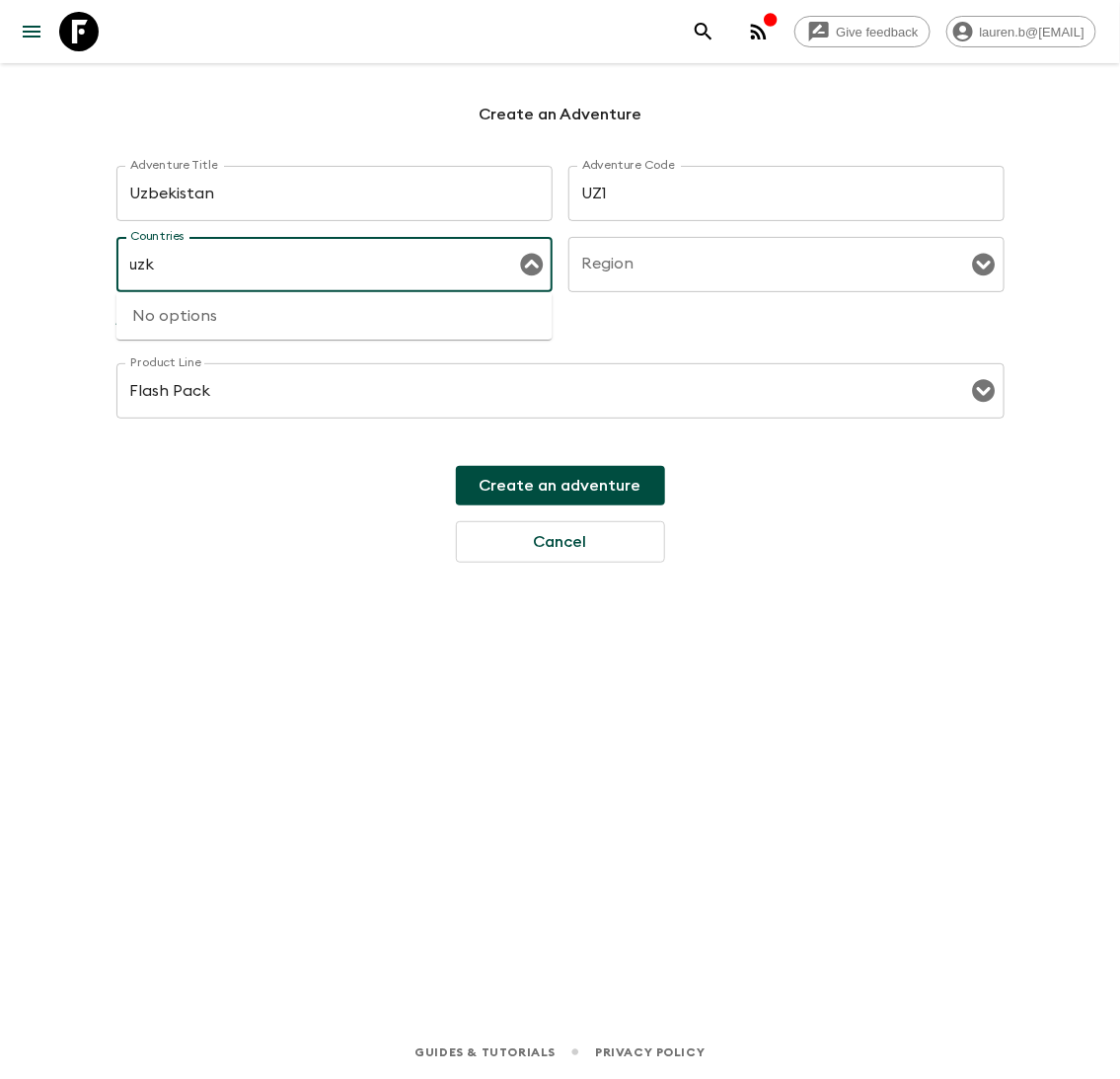 type on "uz" 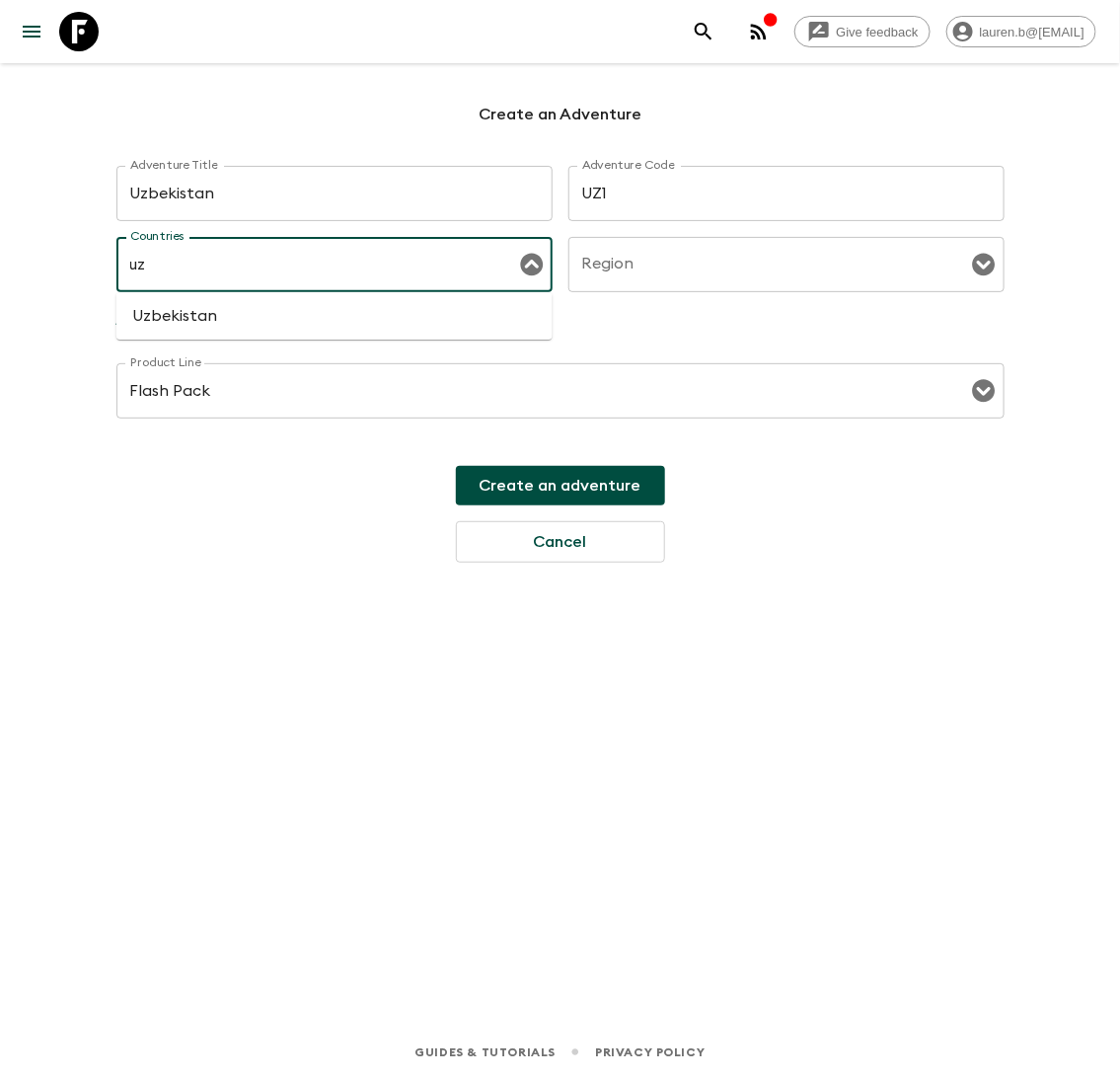 click on "Uzbekistan" at bounding box center (335, 316) 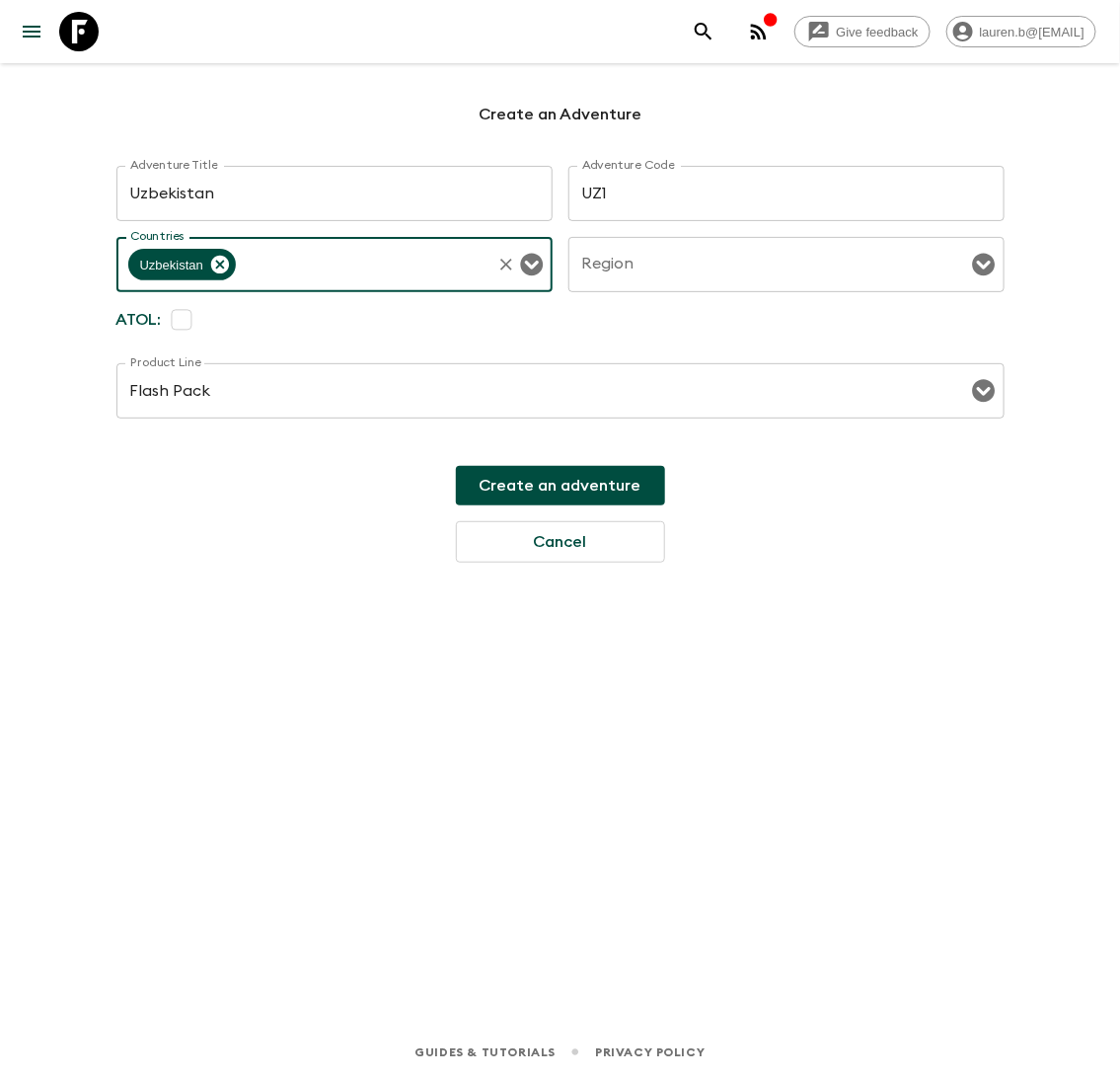 click on "Region" at bounding box center (772, 265) 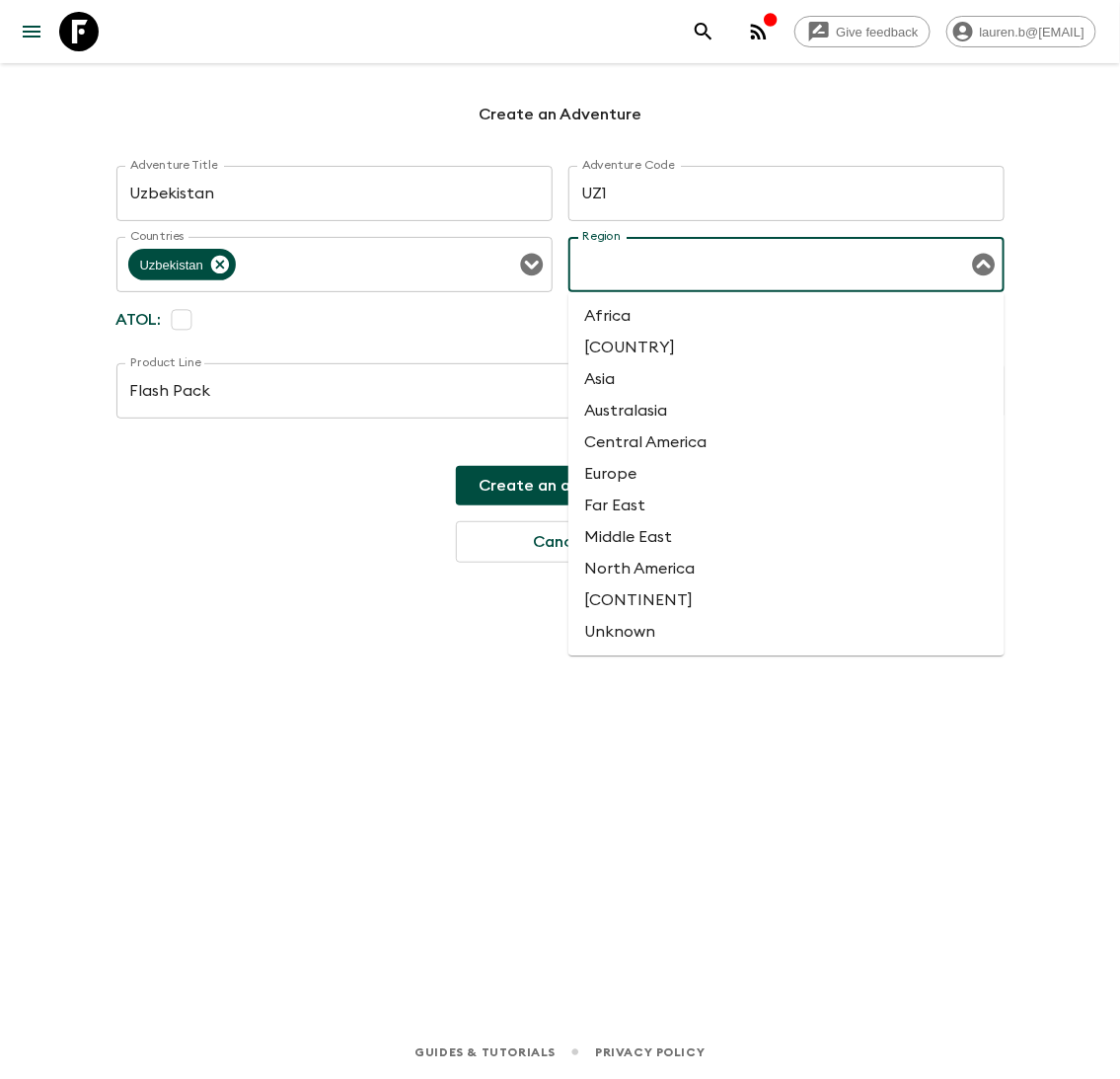 click on "Asia" at bounding box center (786, 379) 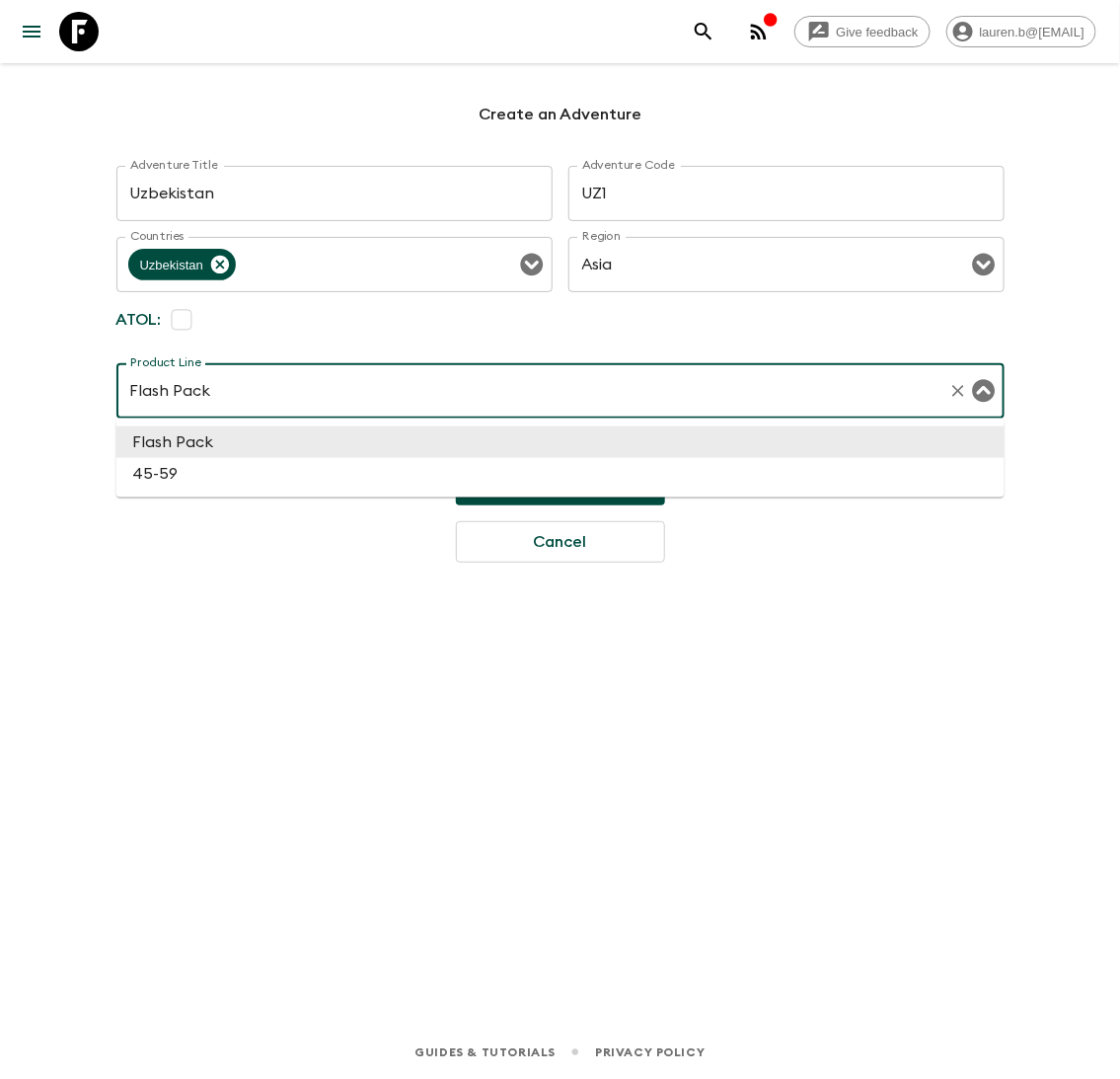 click on "Flash Pack" at bounding box center [533, 391] 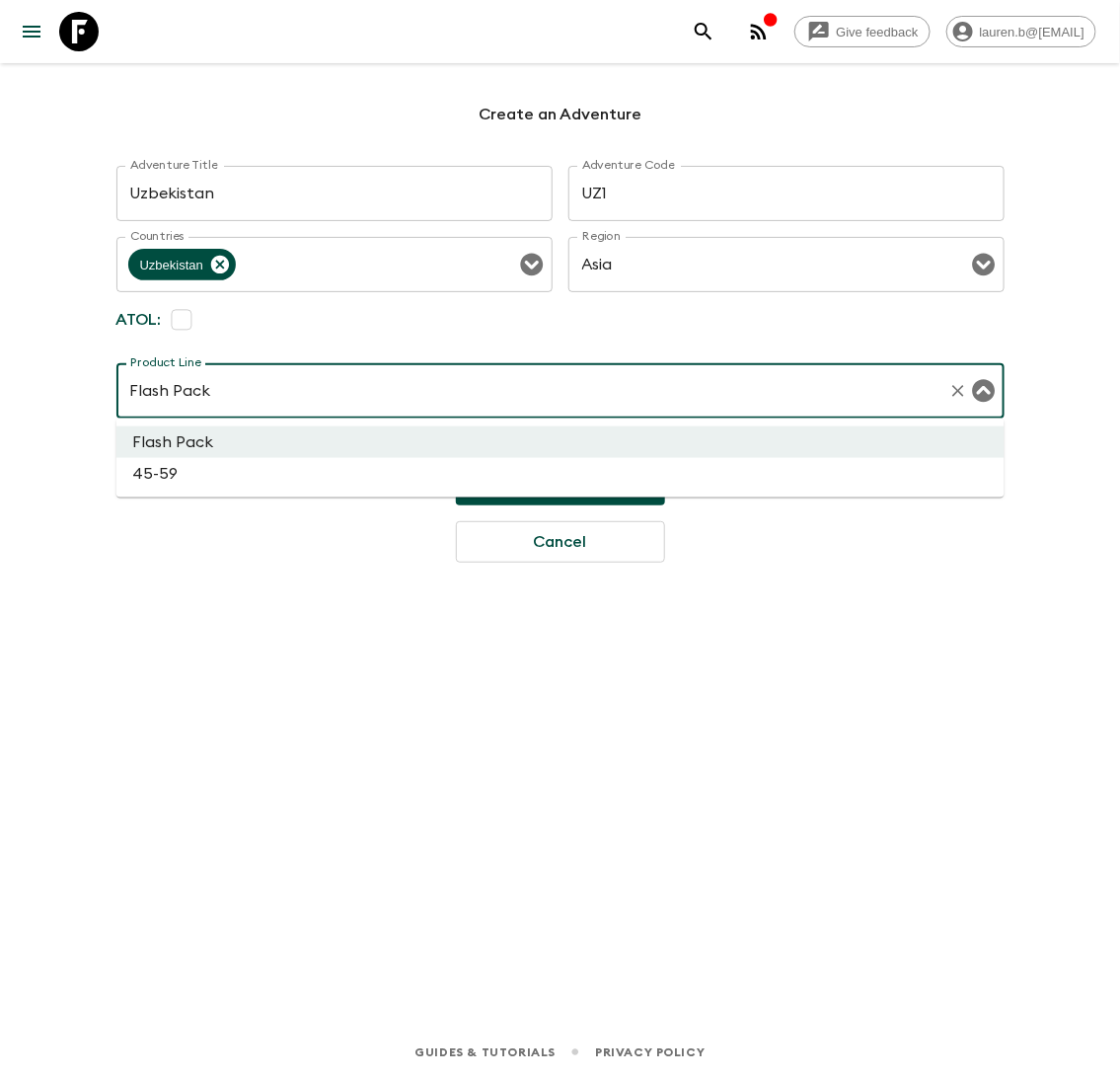 click on "Create an Adventure Adventure Title Uzbekistan x Adventure Title Adventure Code UZ1 Adventure Code Countries Uzbekistan Countries ATOL: Region Asia Region Product Line Flash Pack Product Line Create an adventure Cancel" at bounding box center (560, 516) 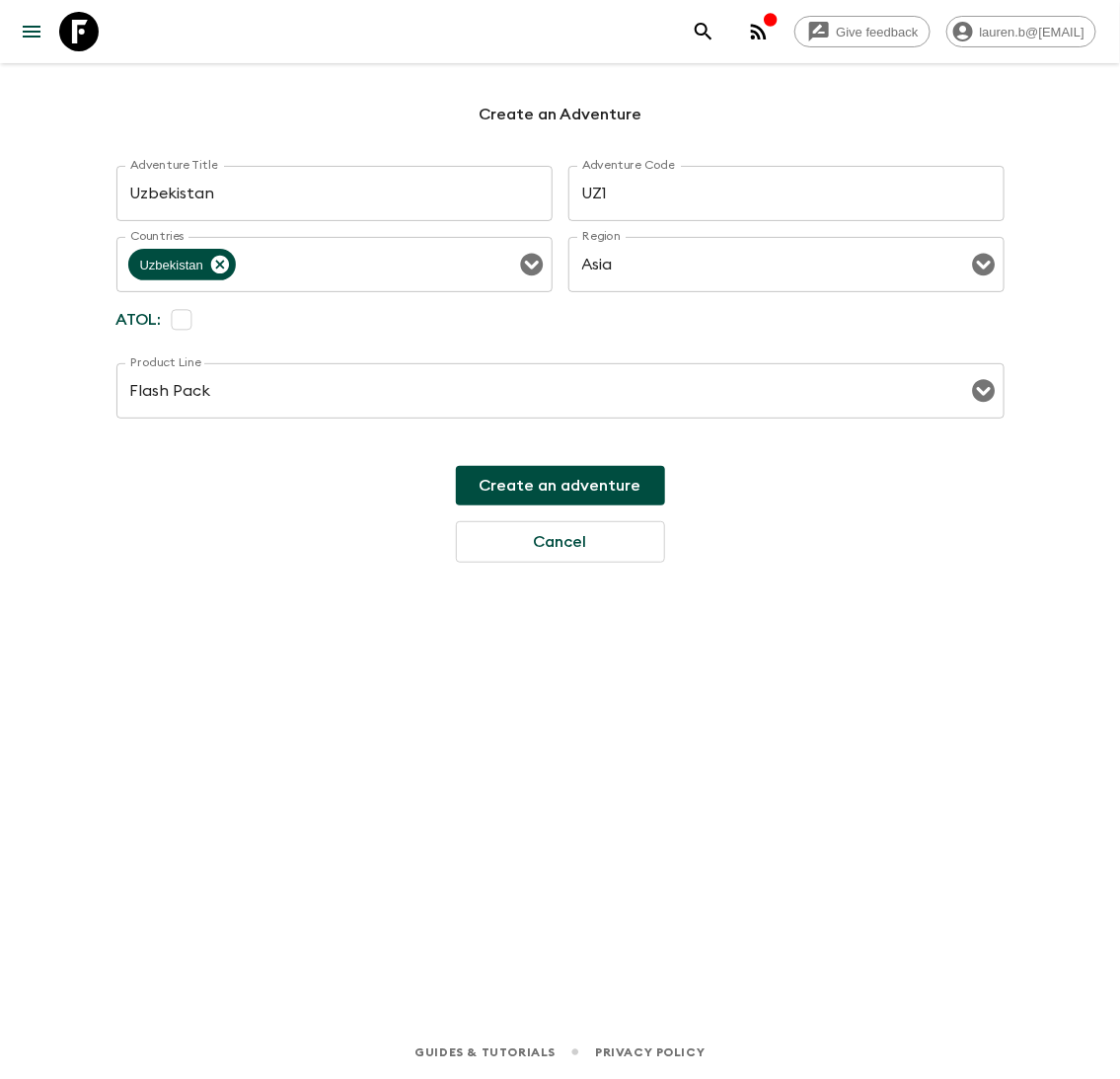 click on "Create an adventure" at bounding box center [560, 486] 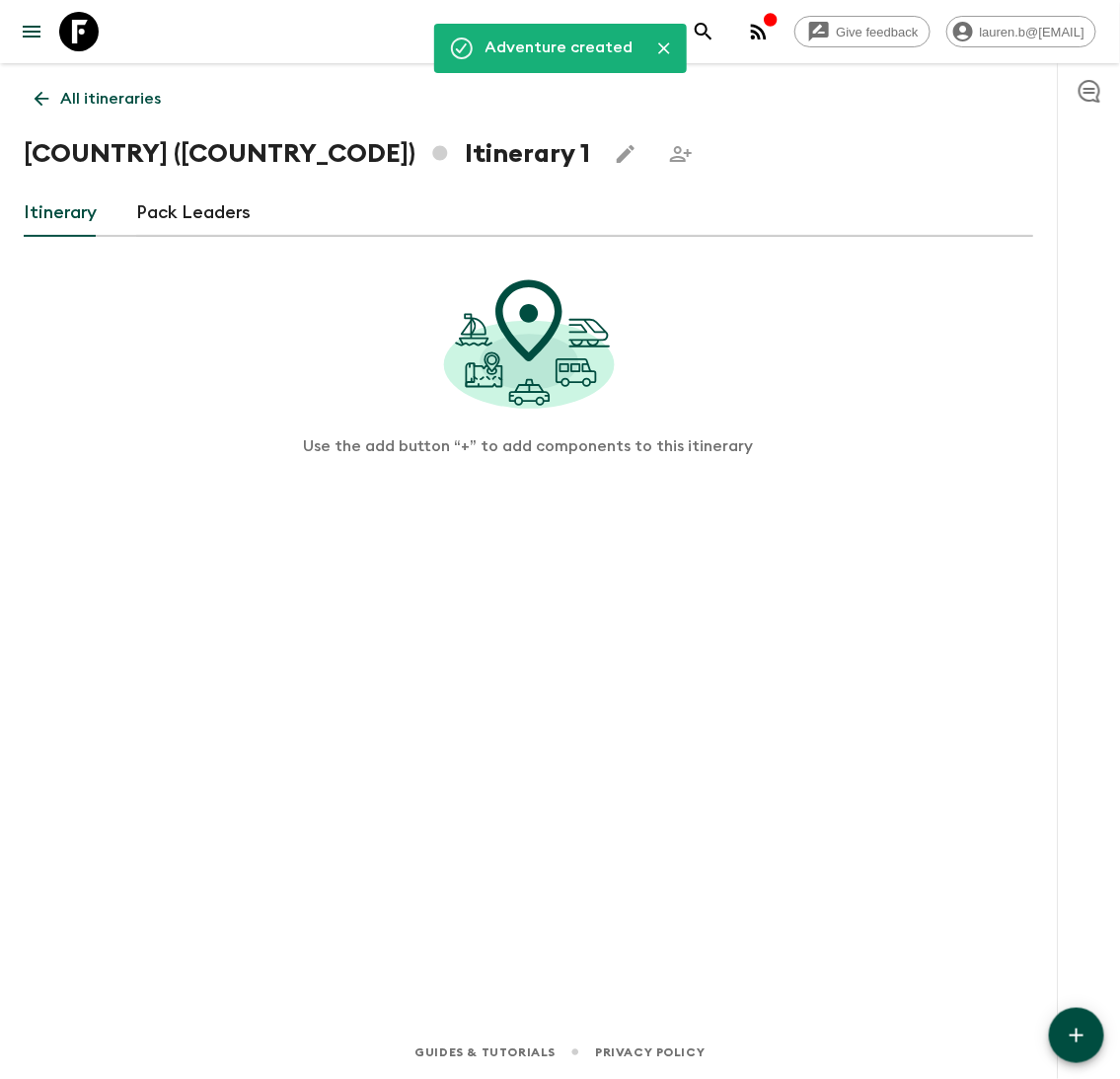 click at bounding box center [1077, 1036] 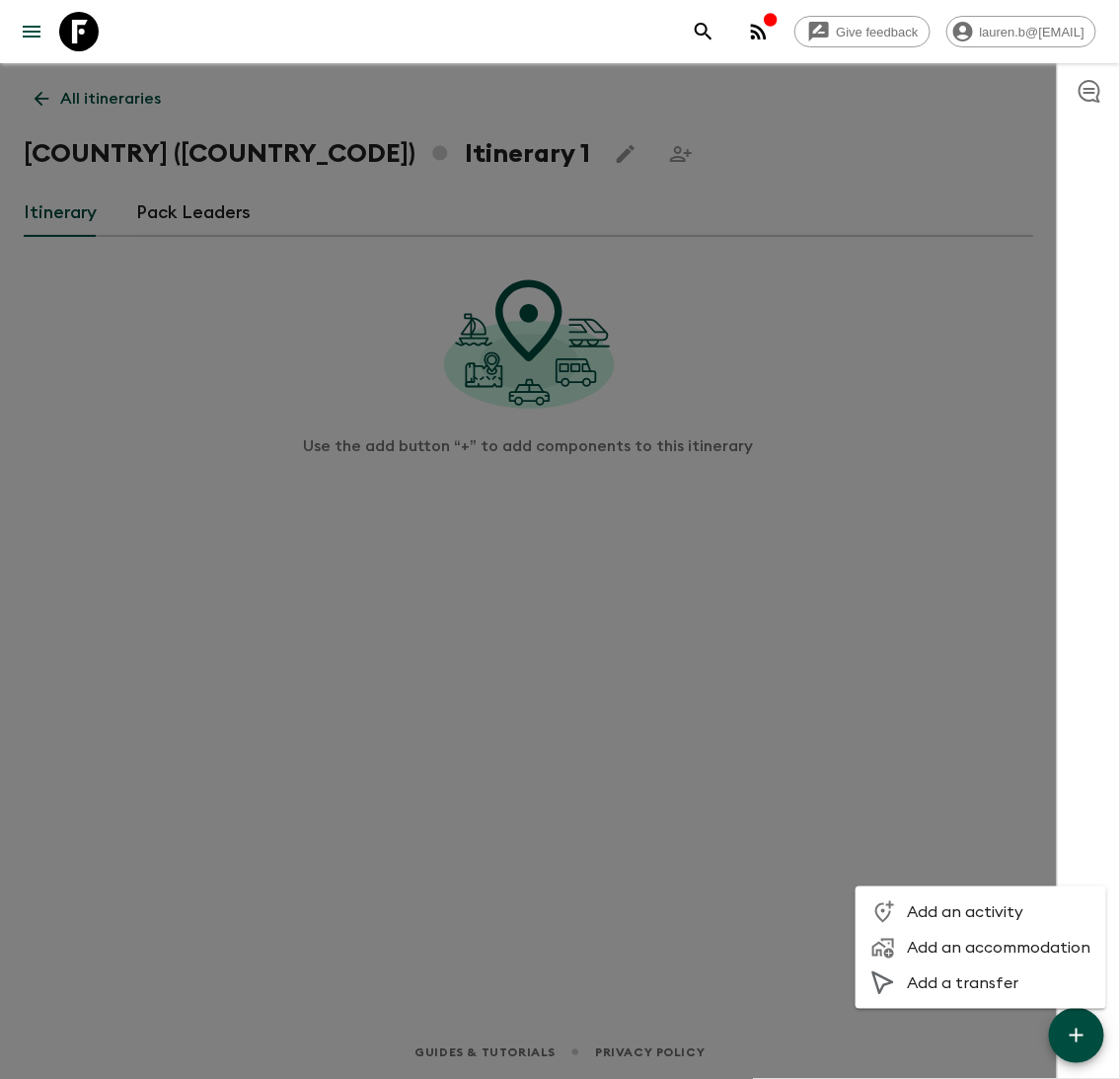 click on "Add an activity" at bounding box center [999, 912] 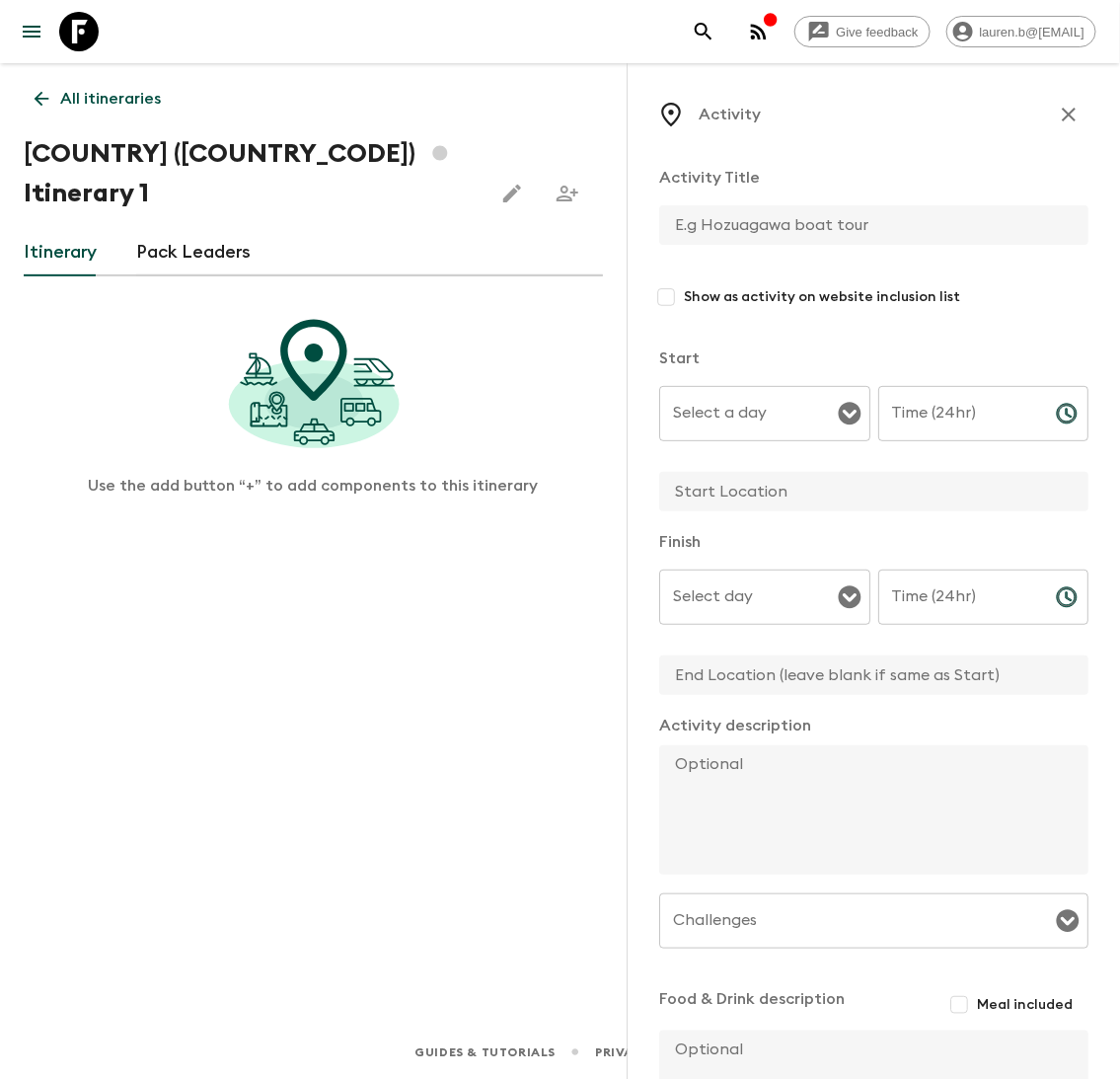 click on "Activity Title   Show as activity on website inclusion list" at bounding box center (873, 248) 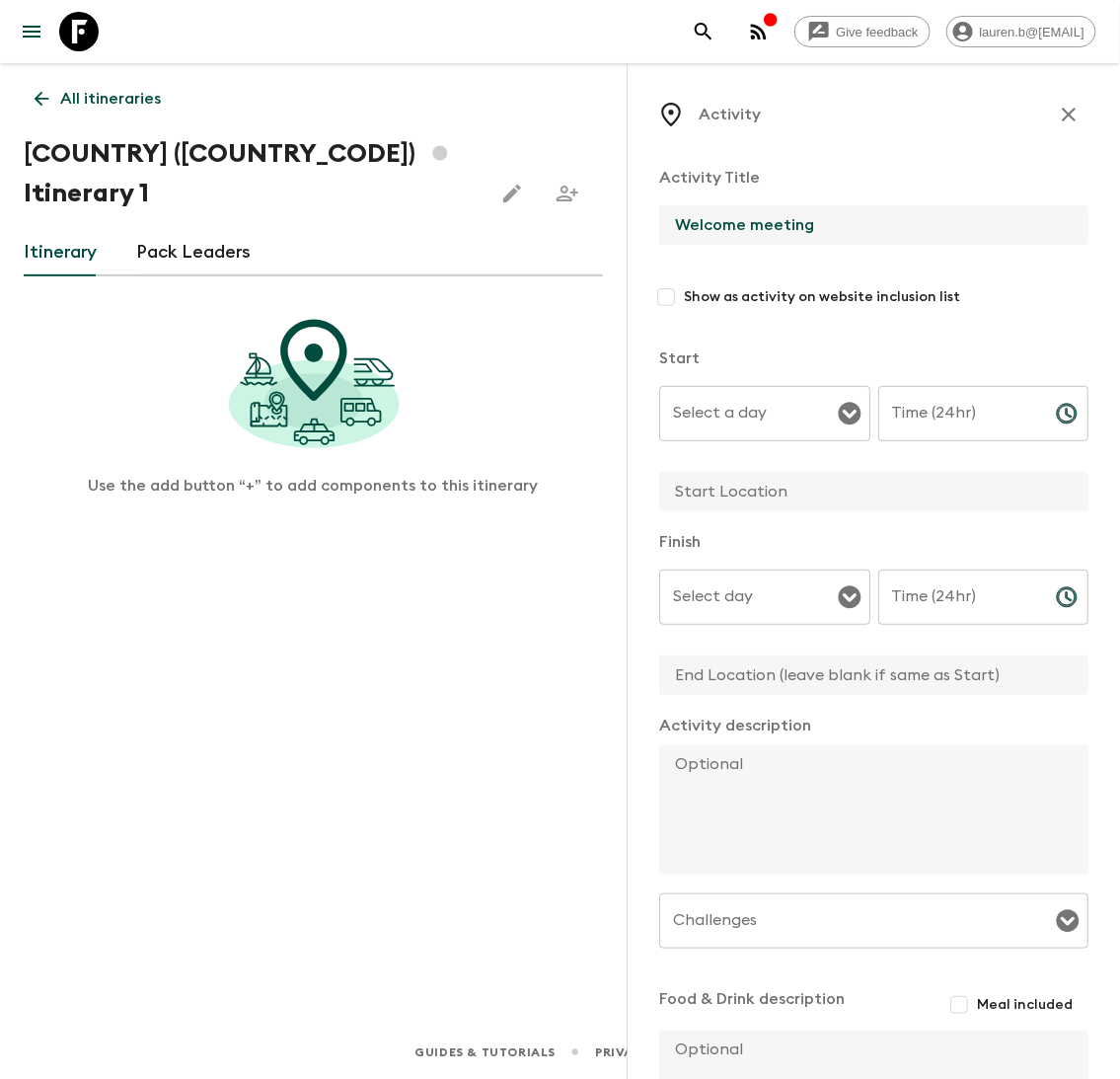 type on "Welcome meeting" 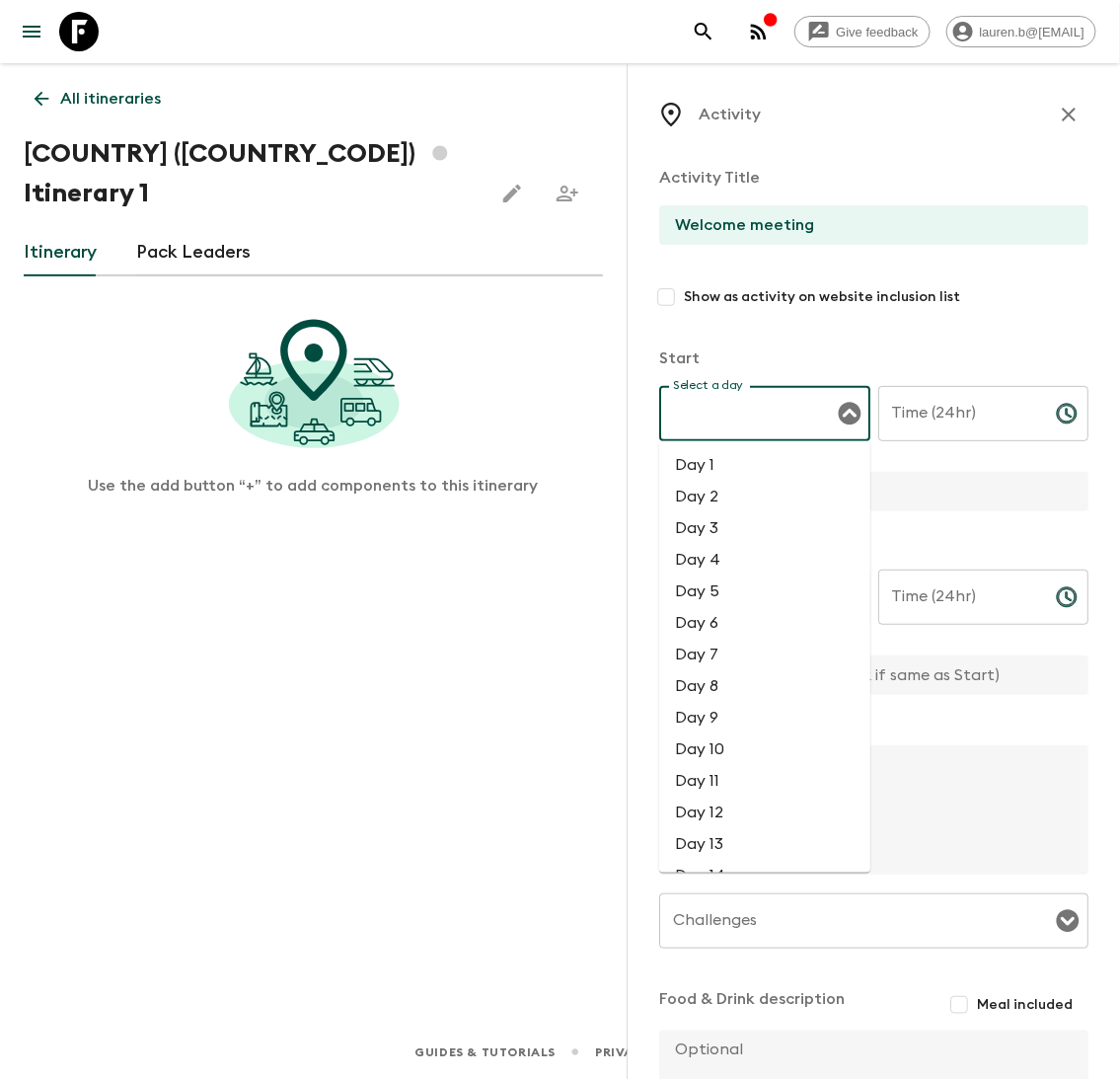 click on "Day 1" at bounding box center (765, 465) 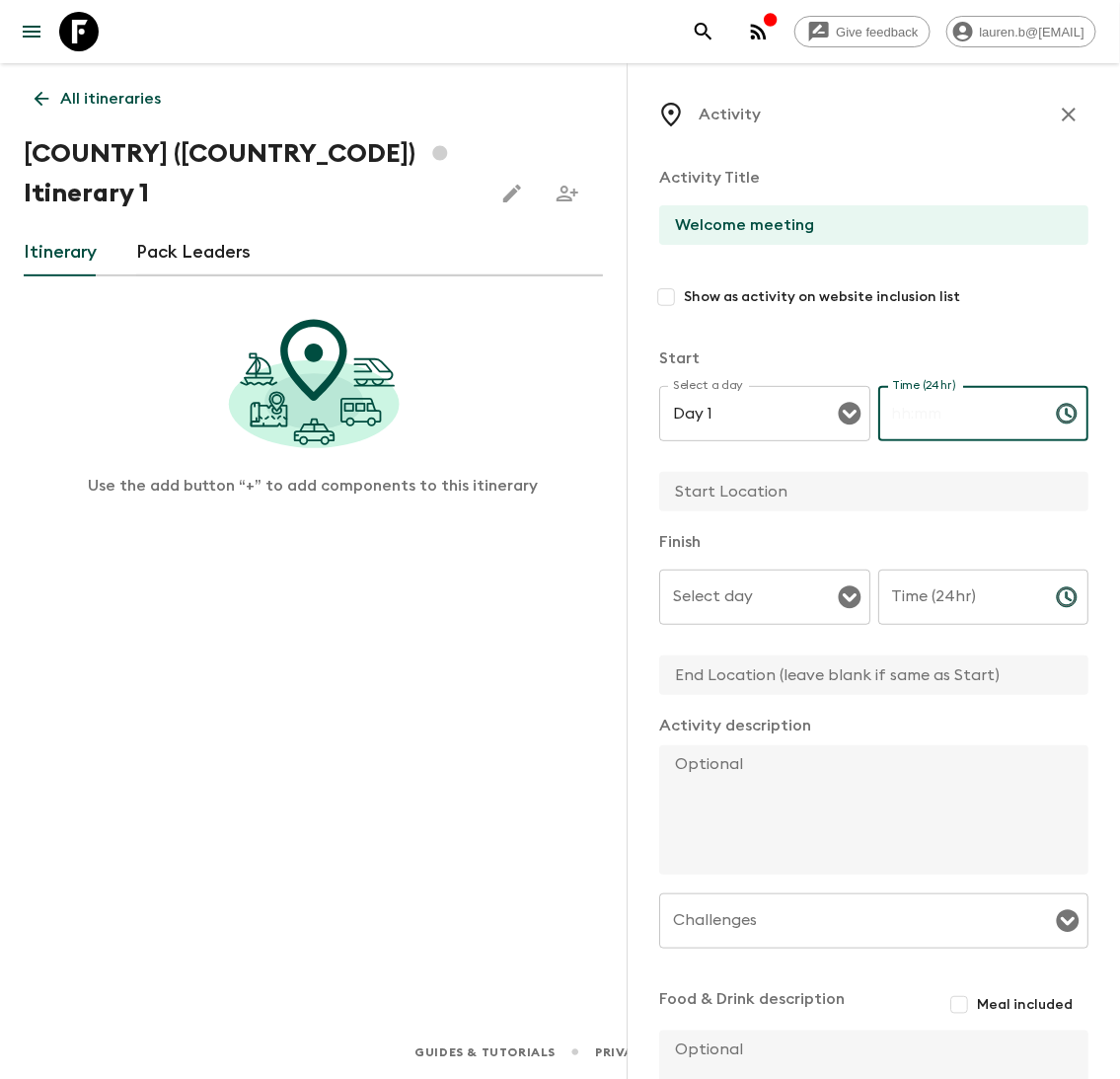 click on "Time (24hr)" at bounding box center [959, 414] 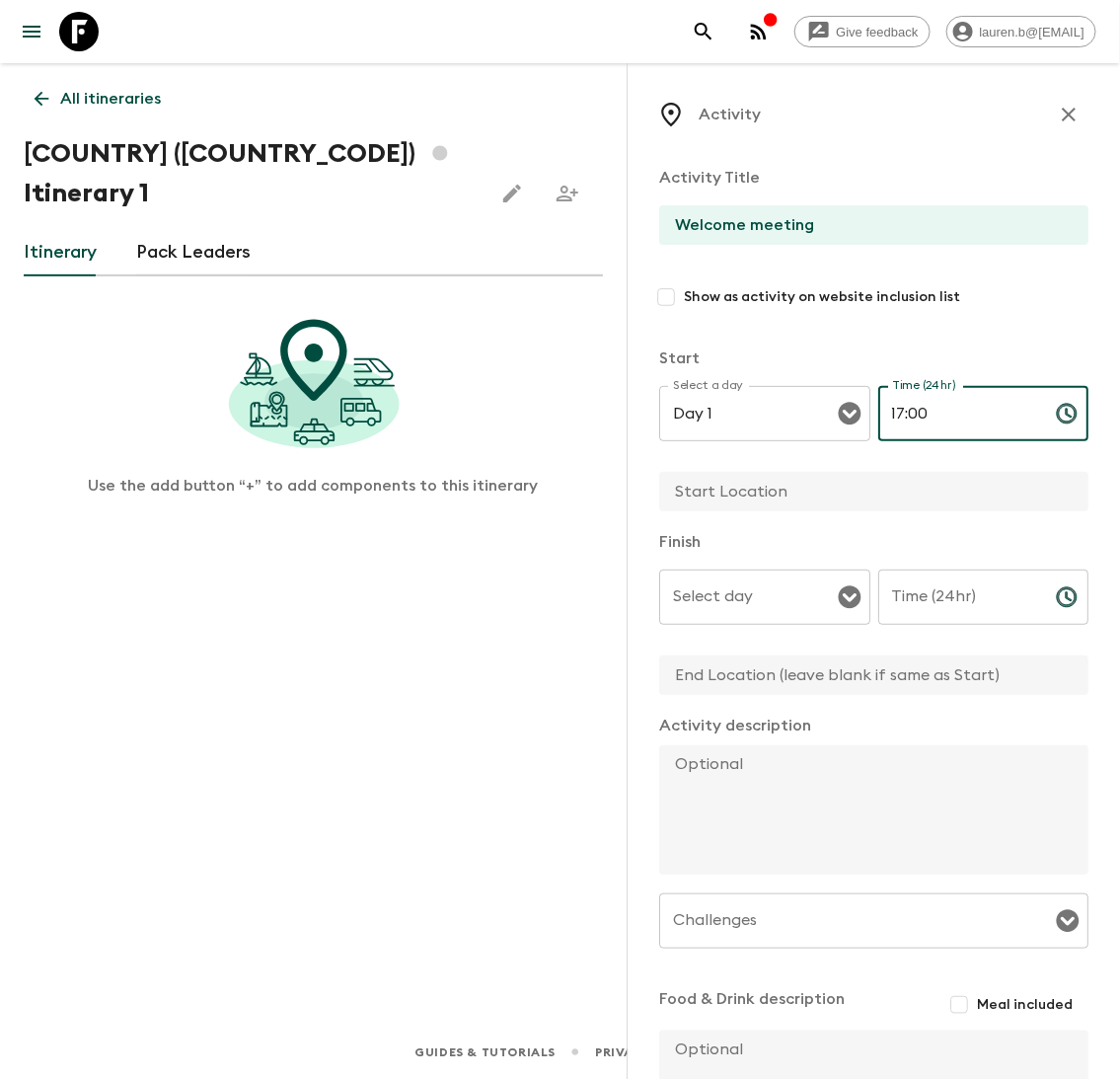 type on "17:00" 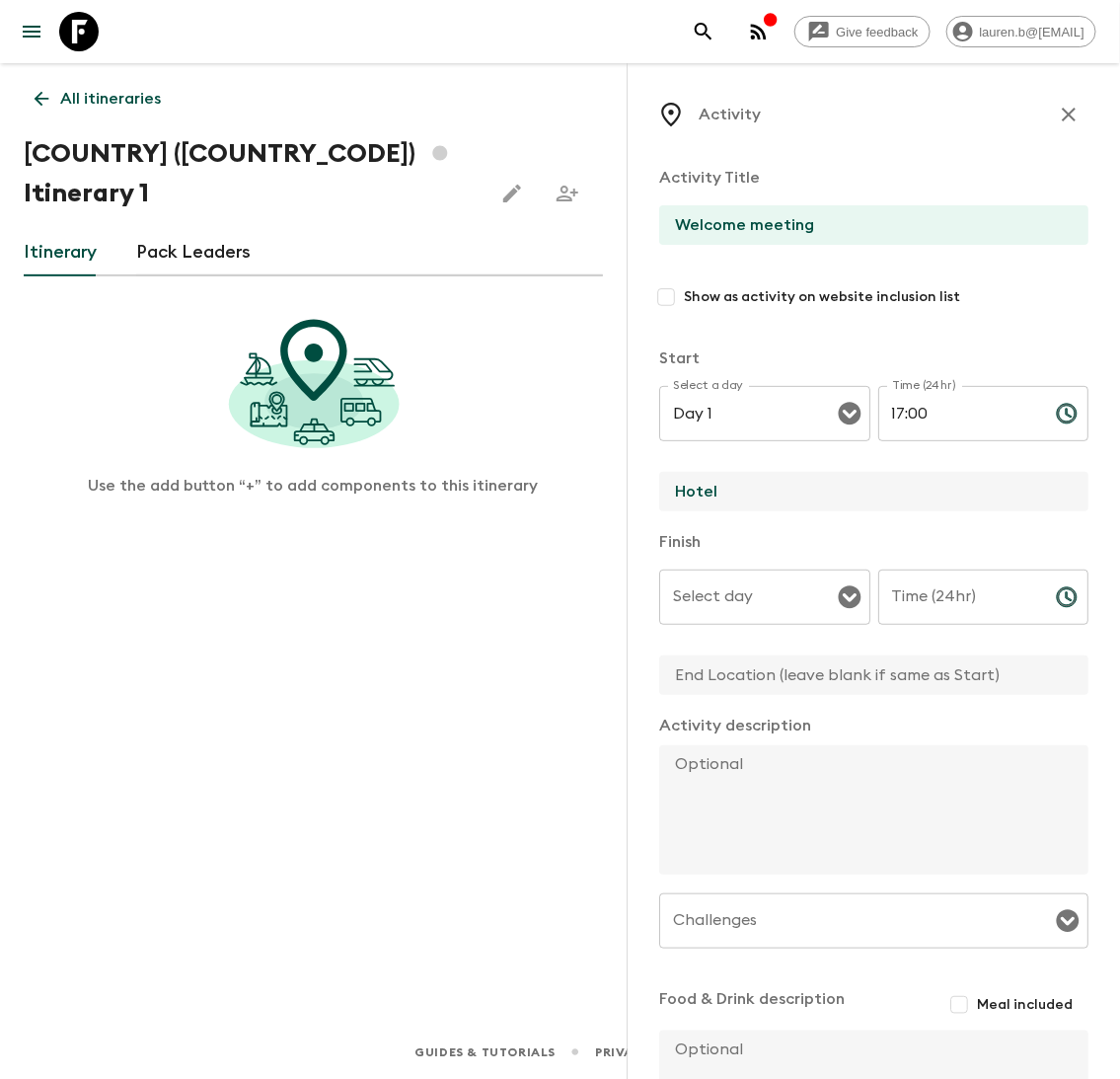 type on "Hotel" 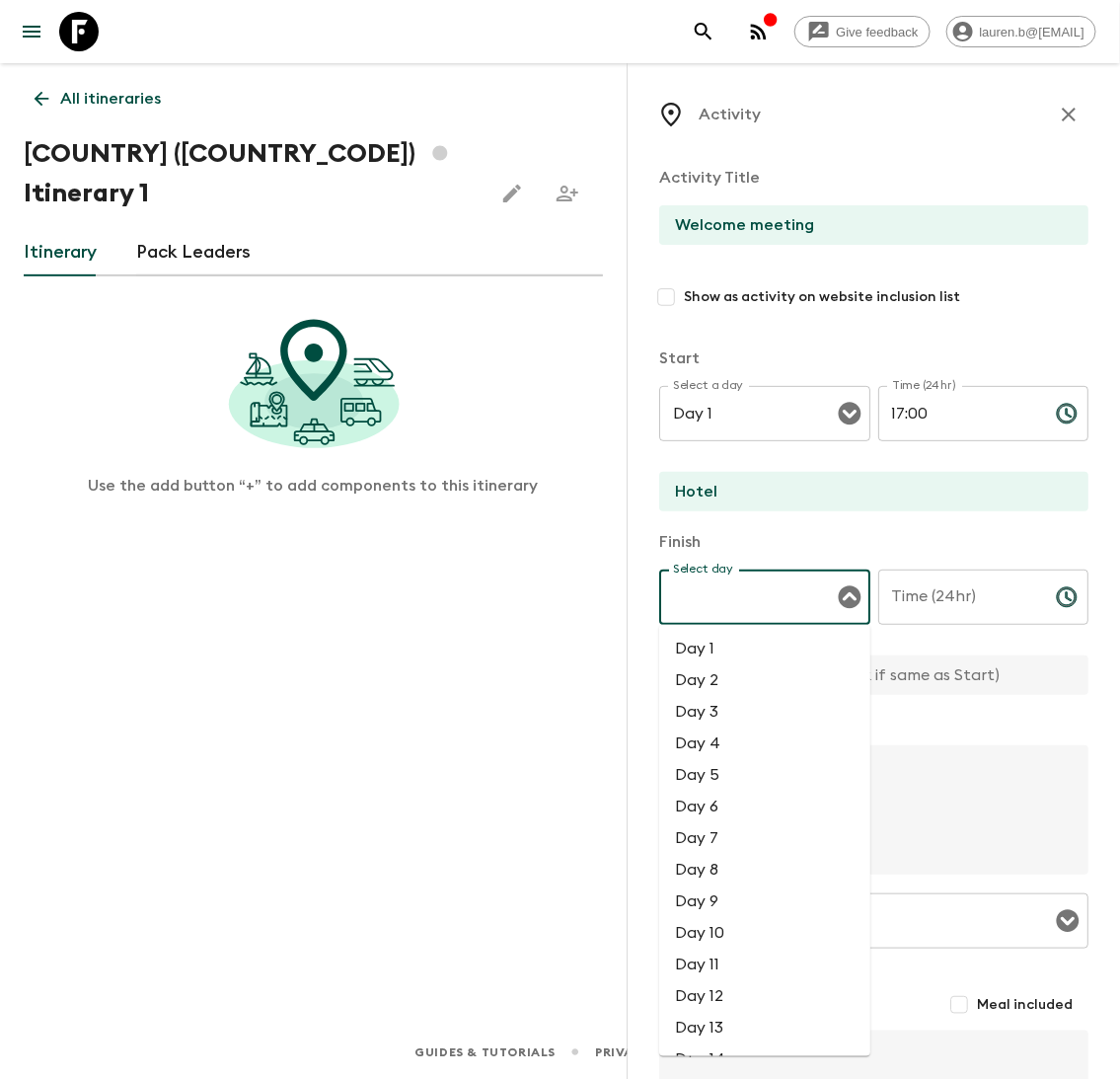 click on "Day 1" at bounding box center [765, 649] 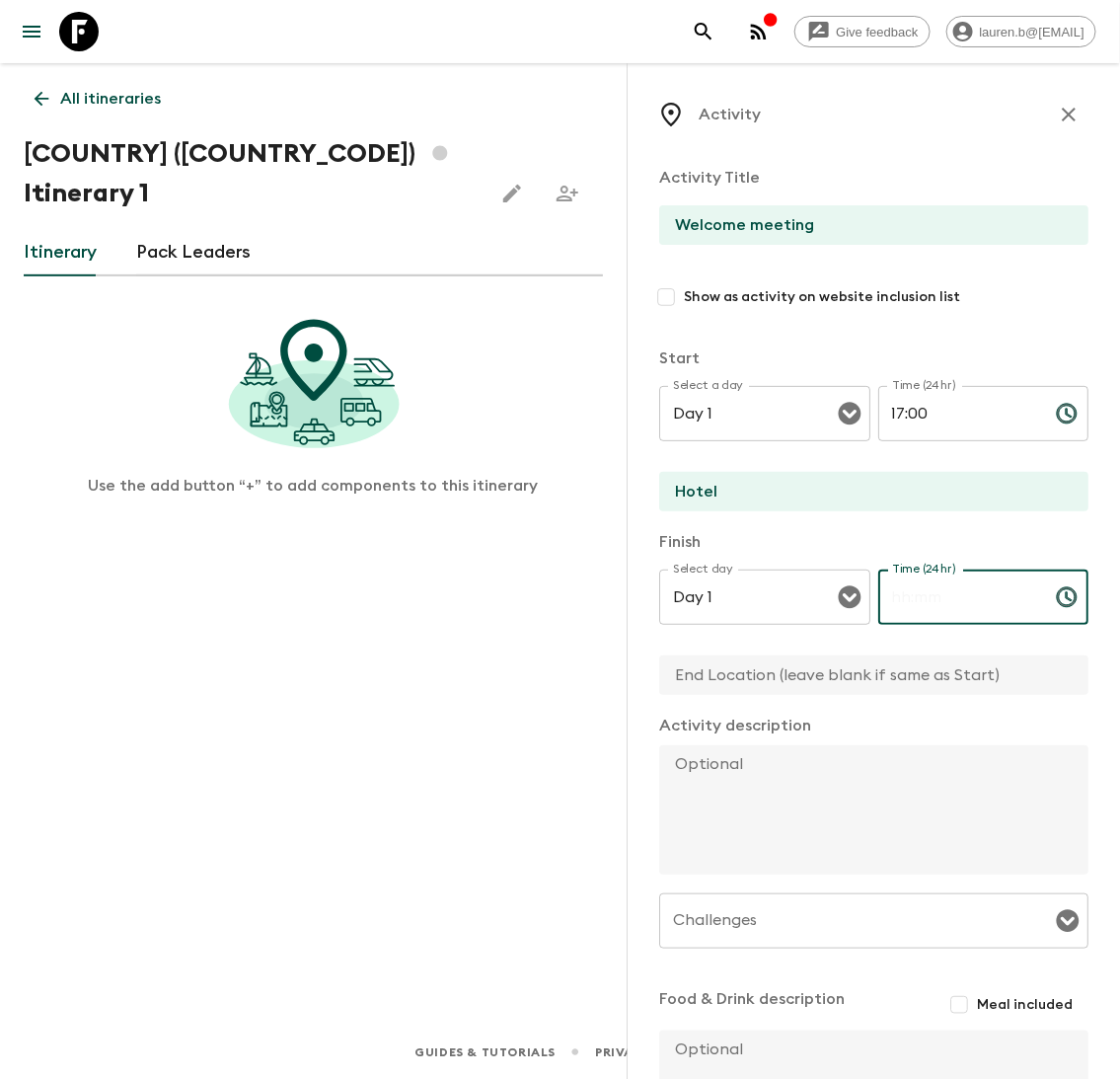 click on "Time (24hr)" at bounding box center [959, 597] 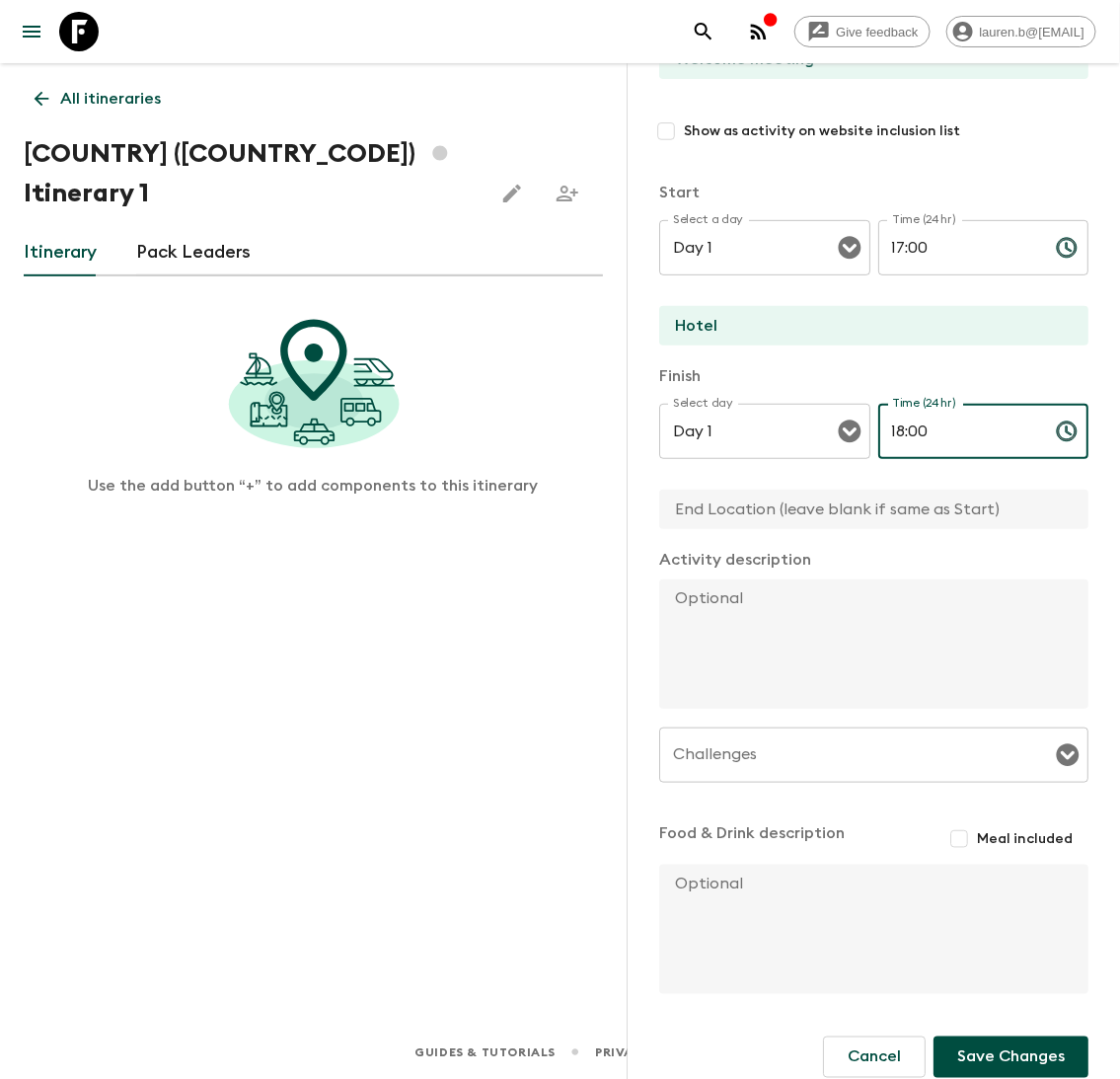 scroll, scrollTop: 188, scrollLeft: 0, axis: vertical 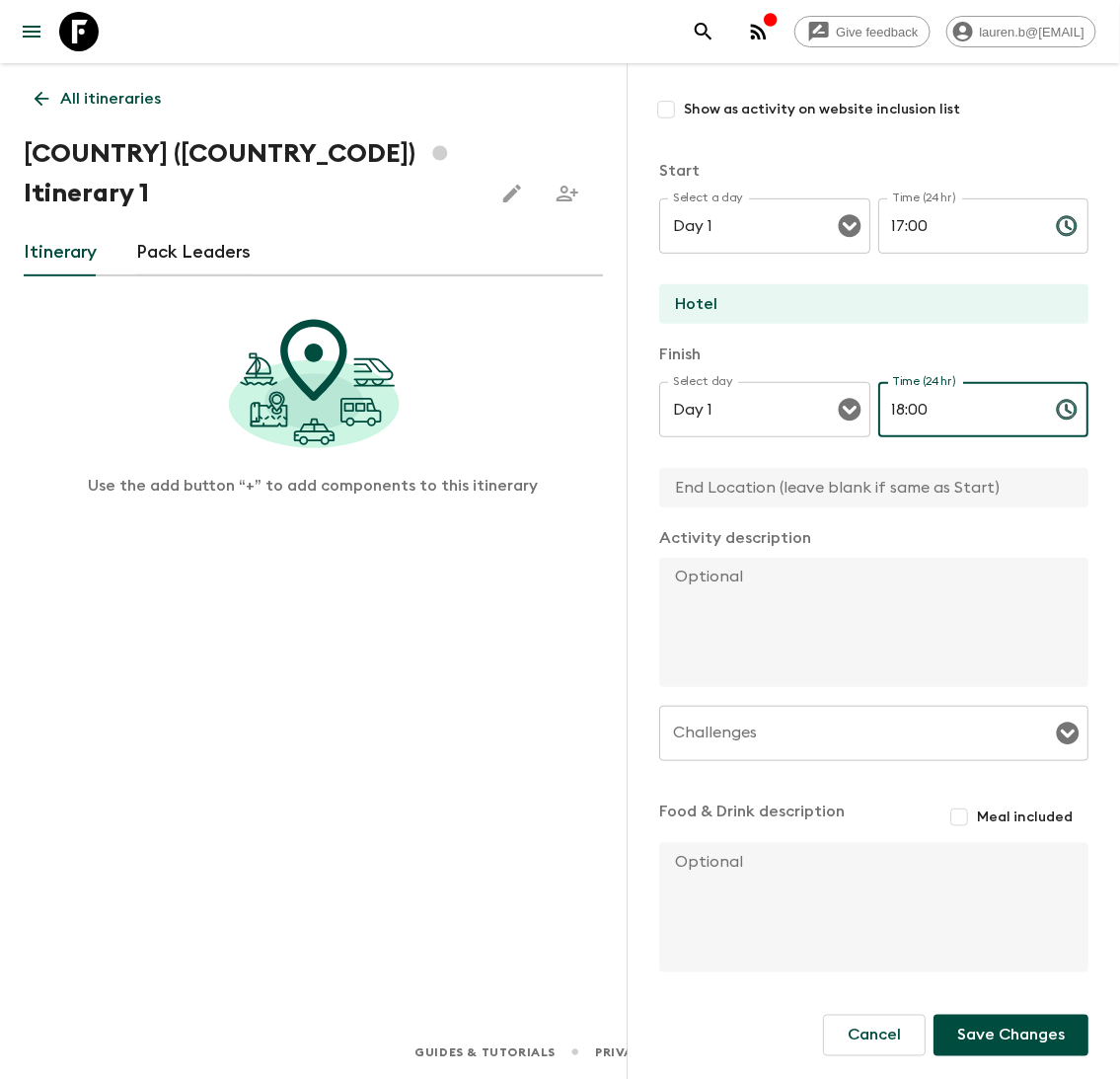 type on "18:00" 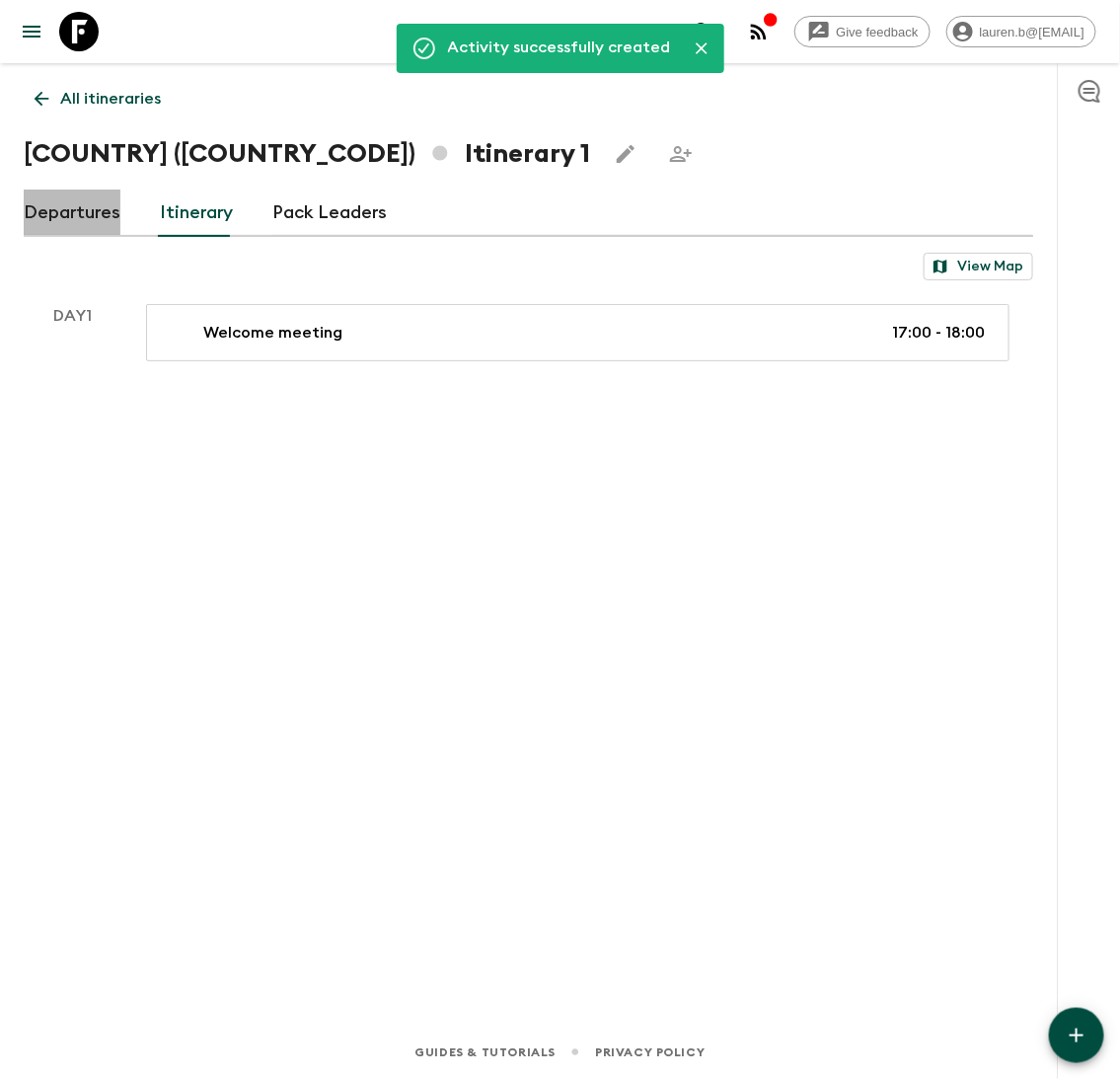 click on "Departures" at bounding box center (72, 213) 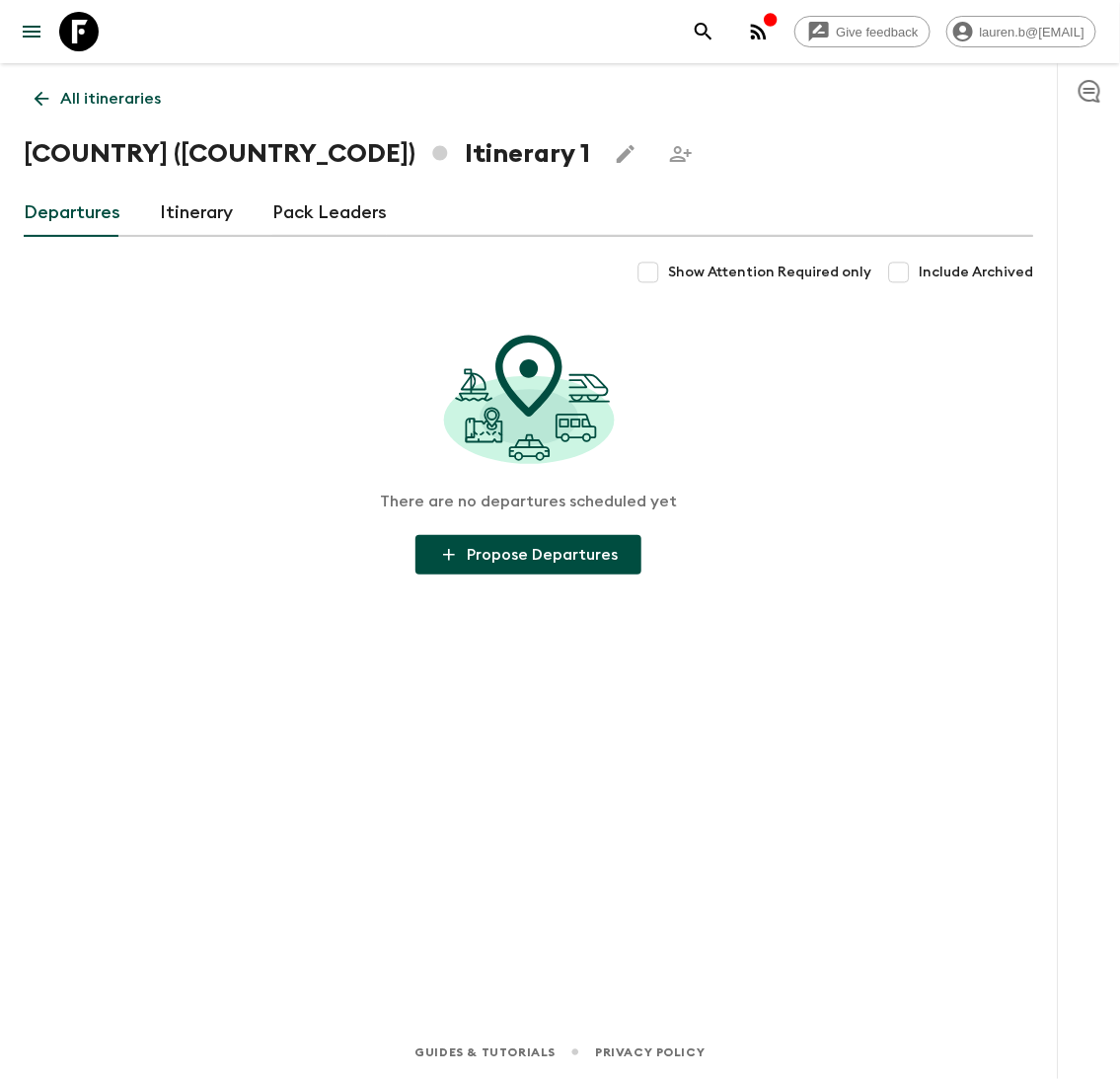 click 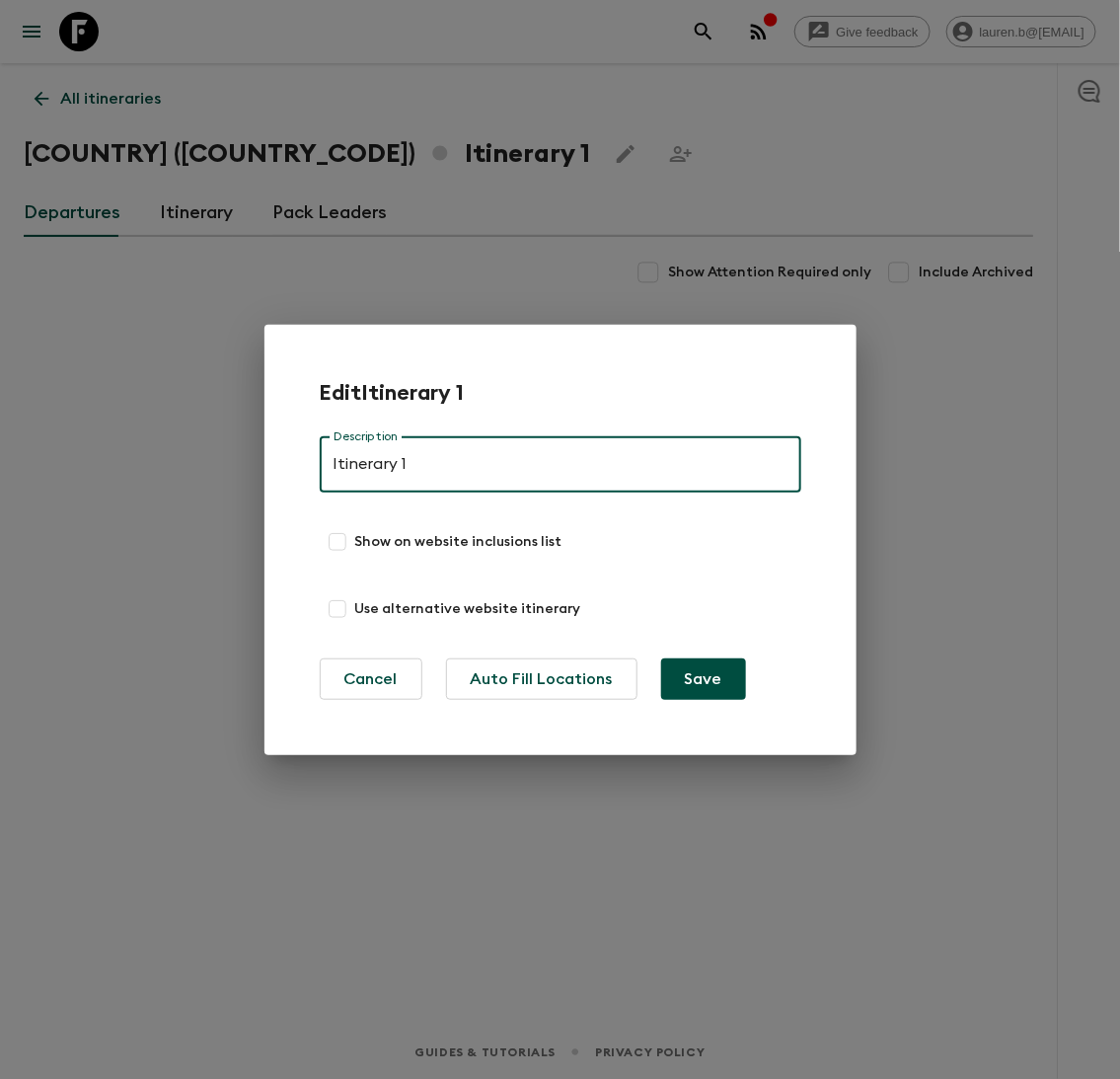 click on "Itinerary 1" at bounding box center (560, 465) 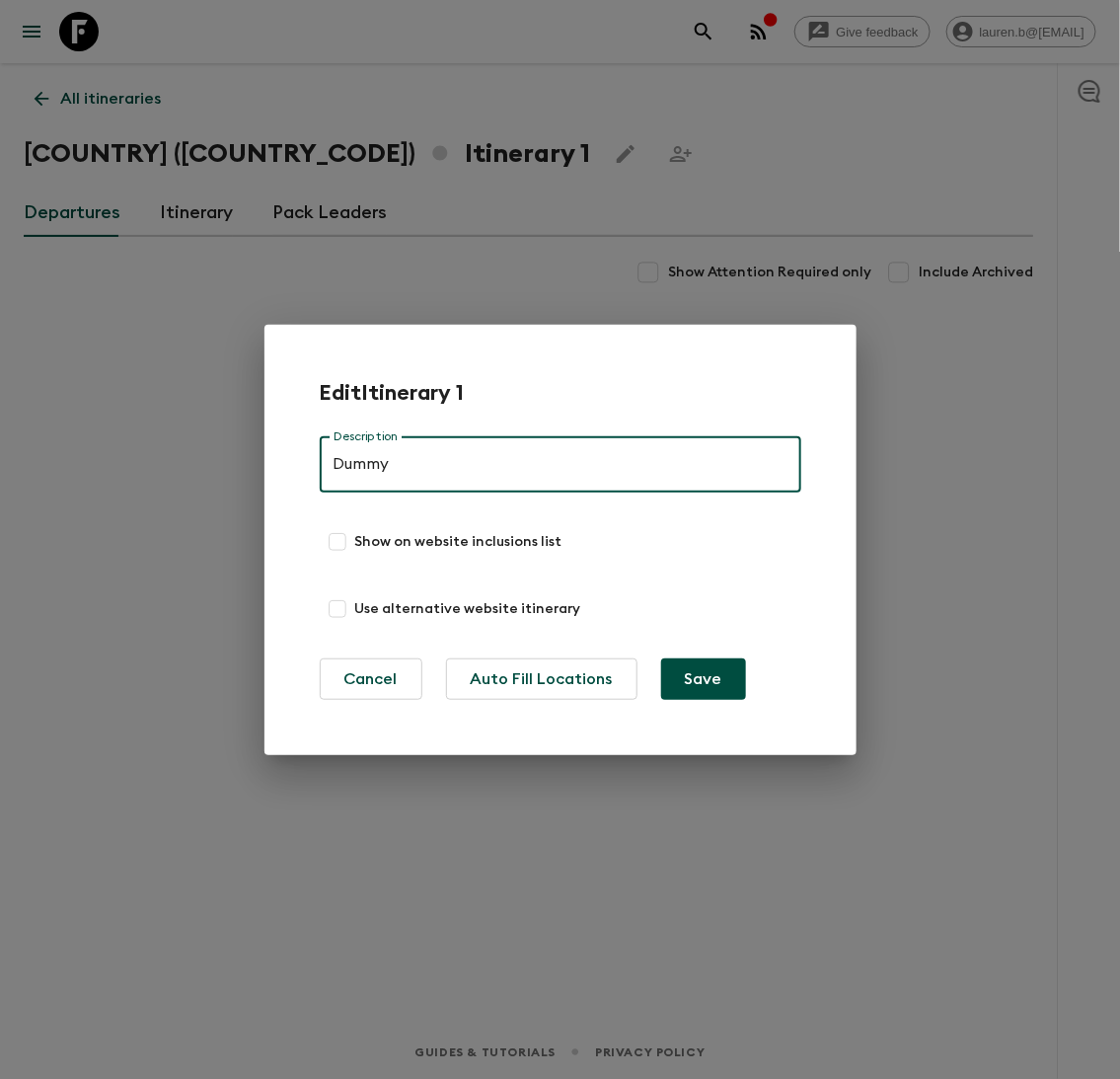 type on "Dummy" 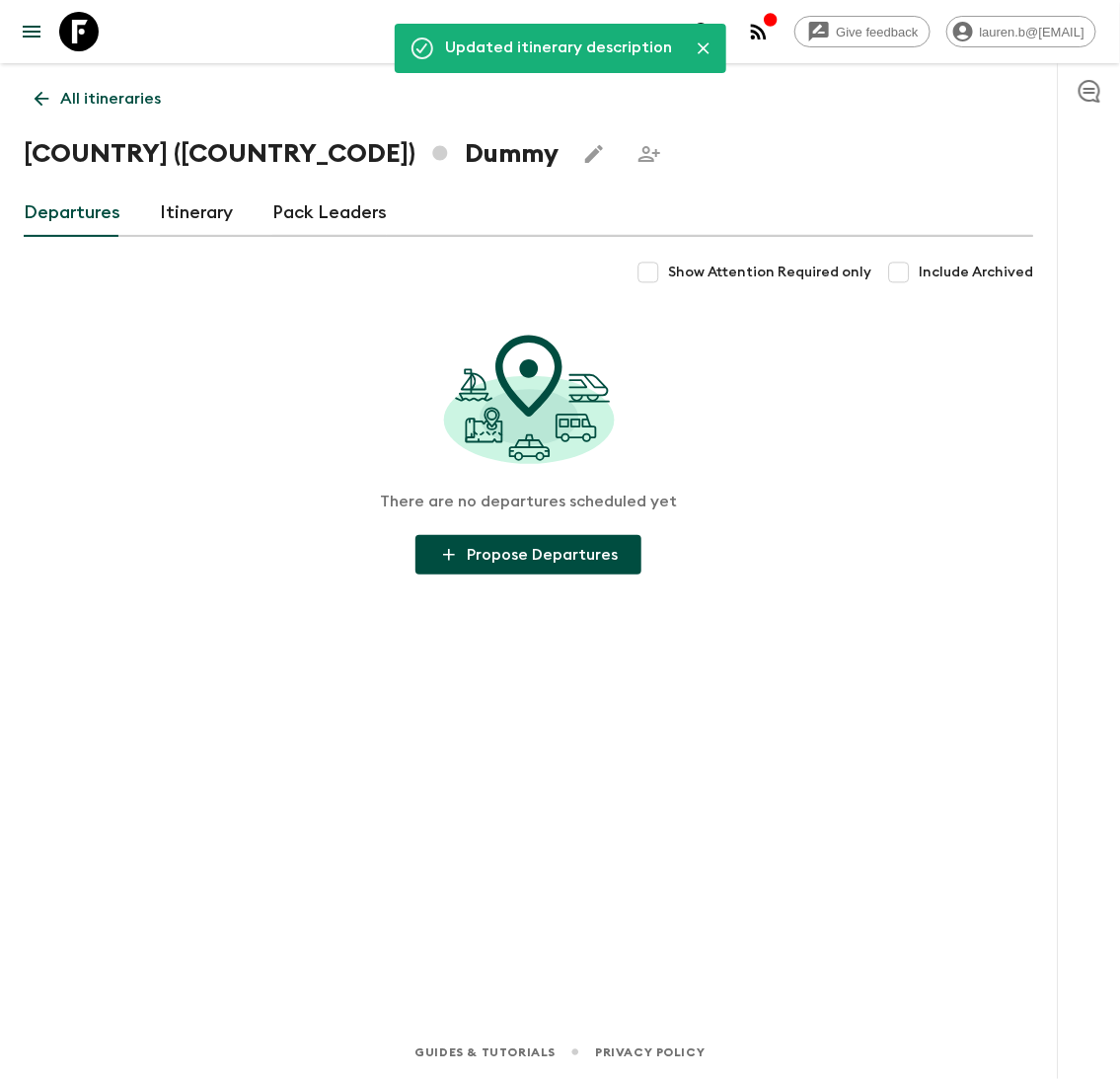 click on "Propose Departures" at bounding box center (528, 555) 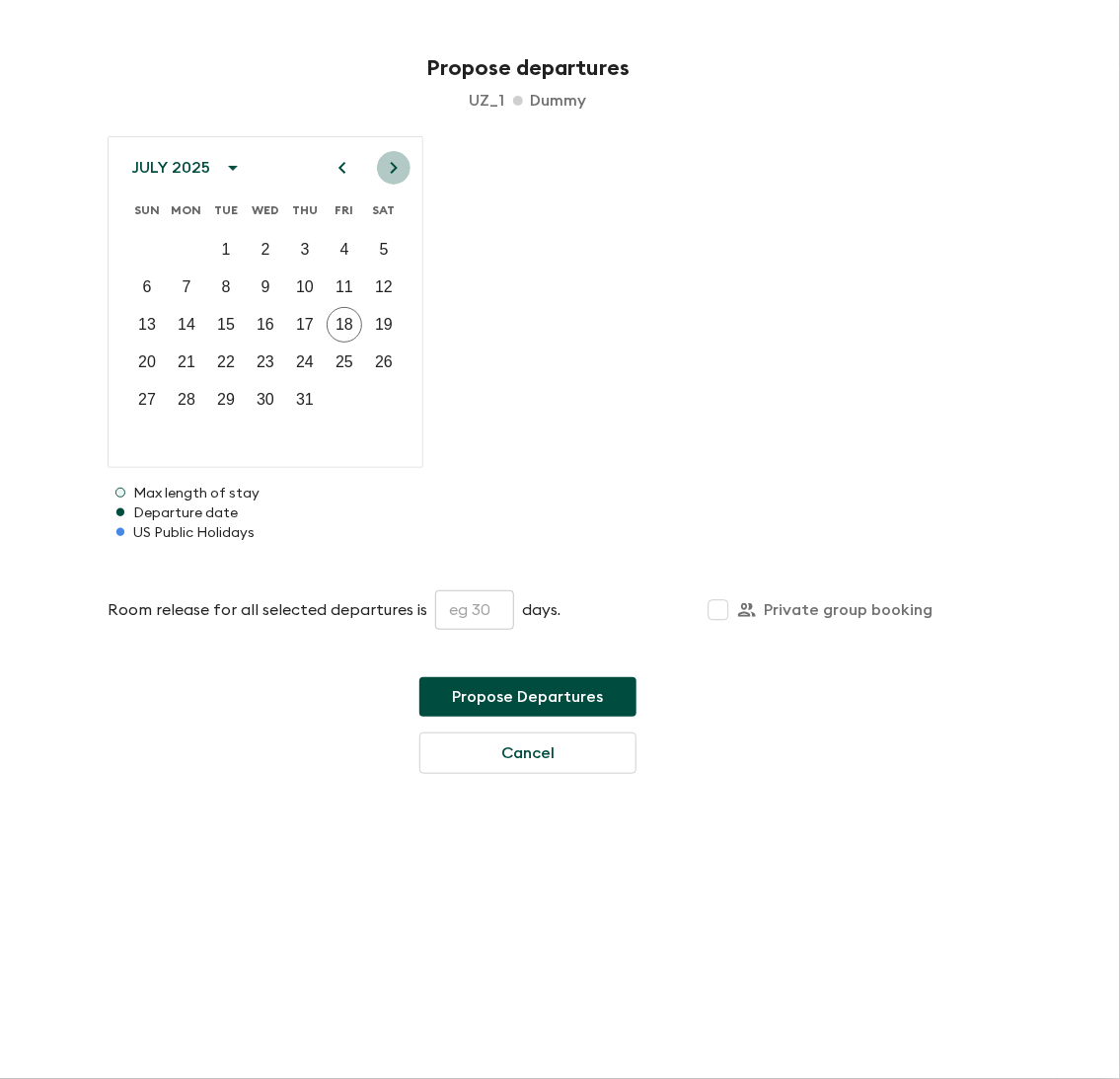 click 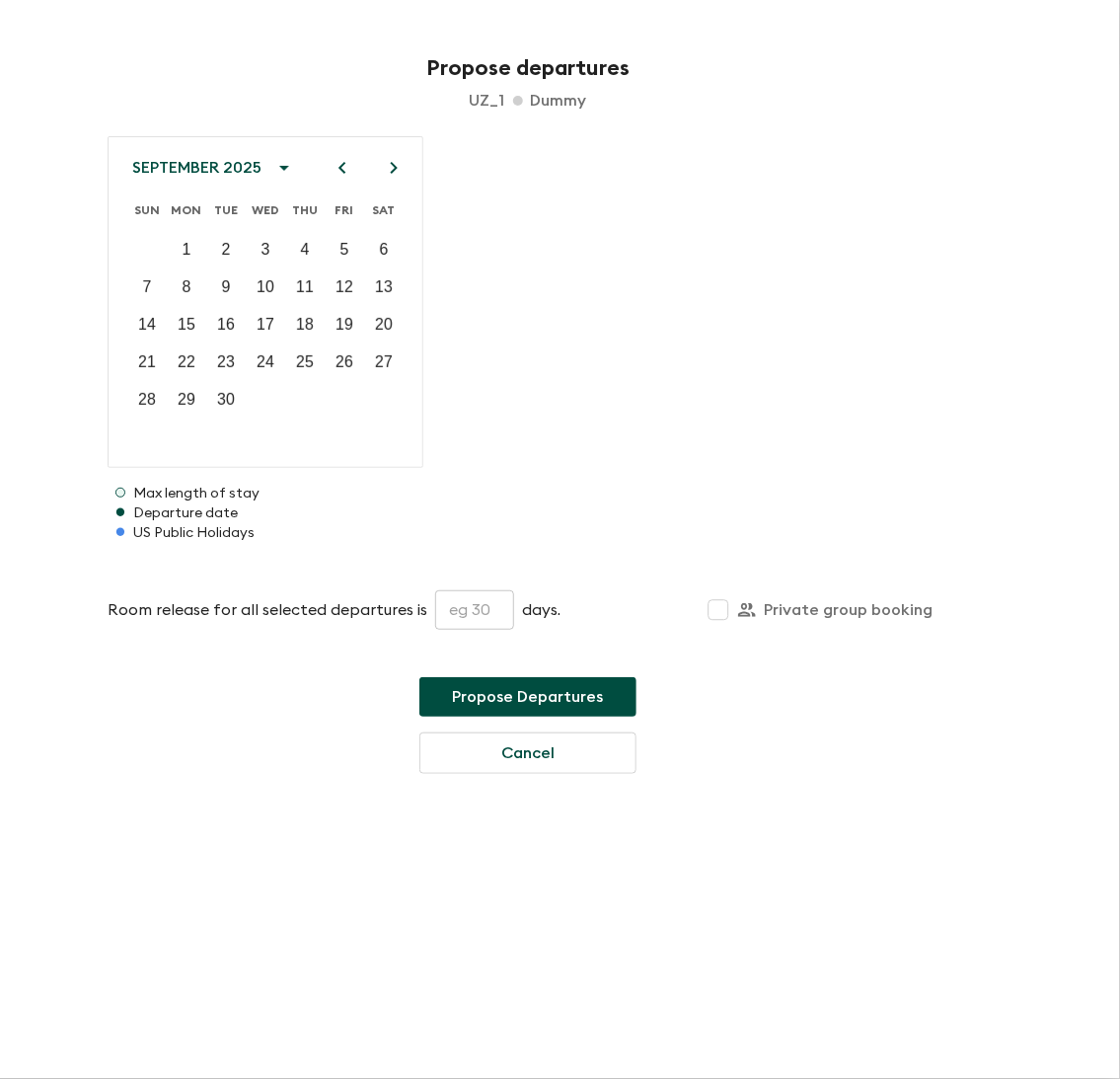 click 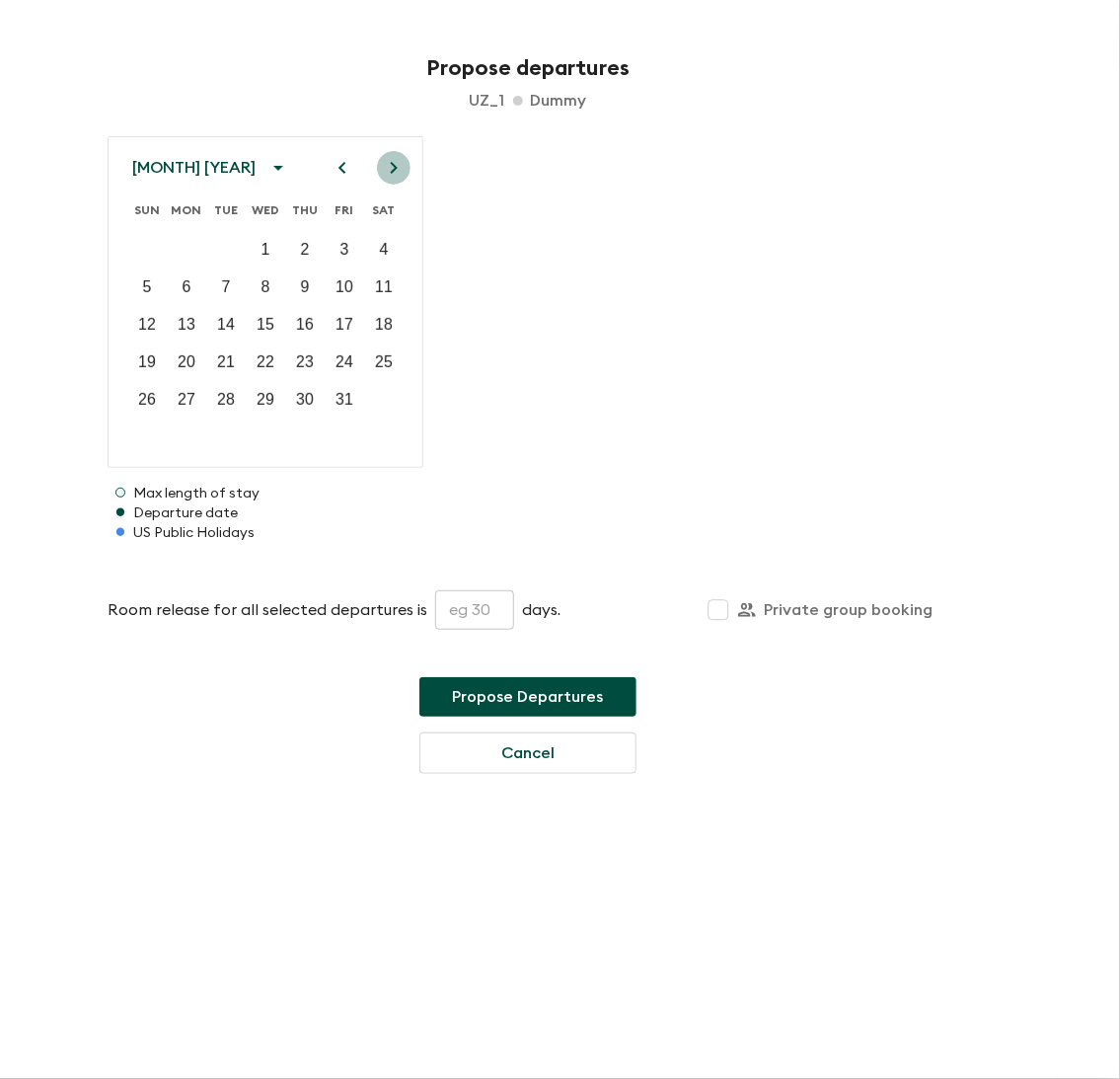 click 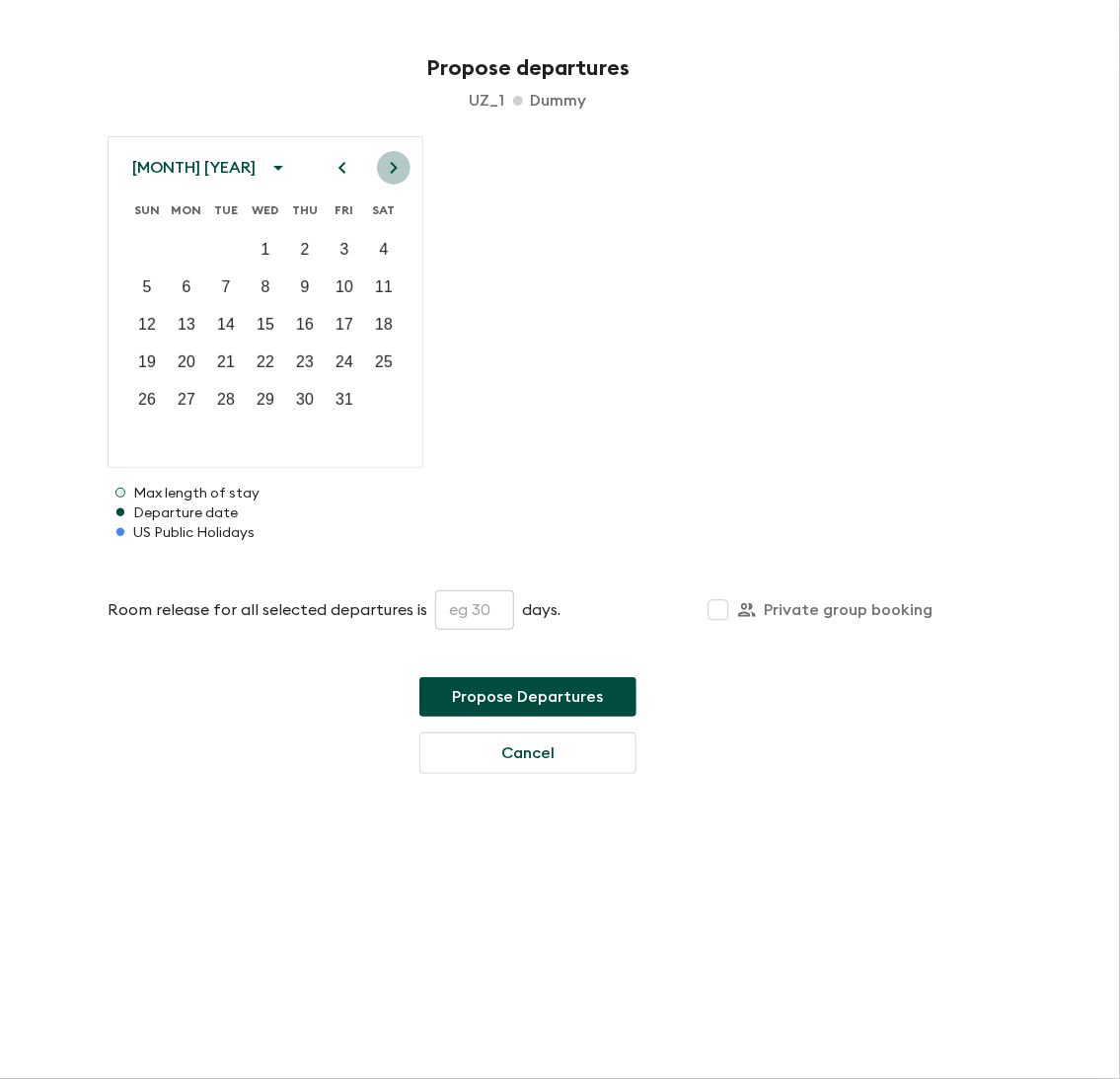 click 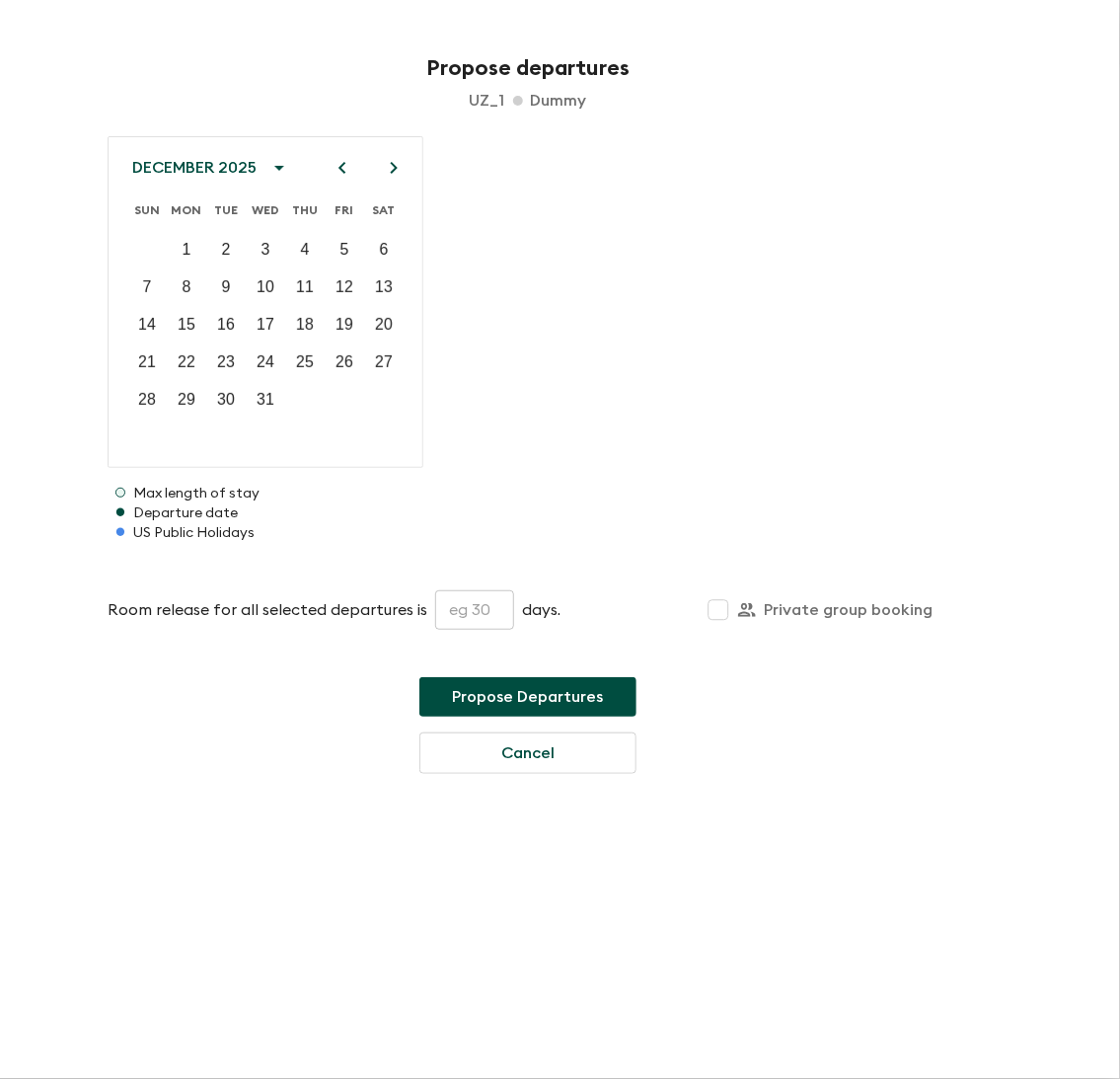 click 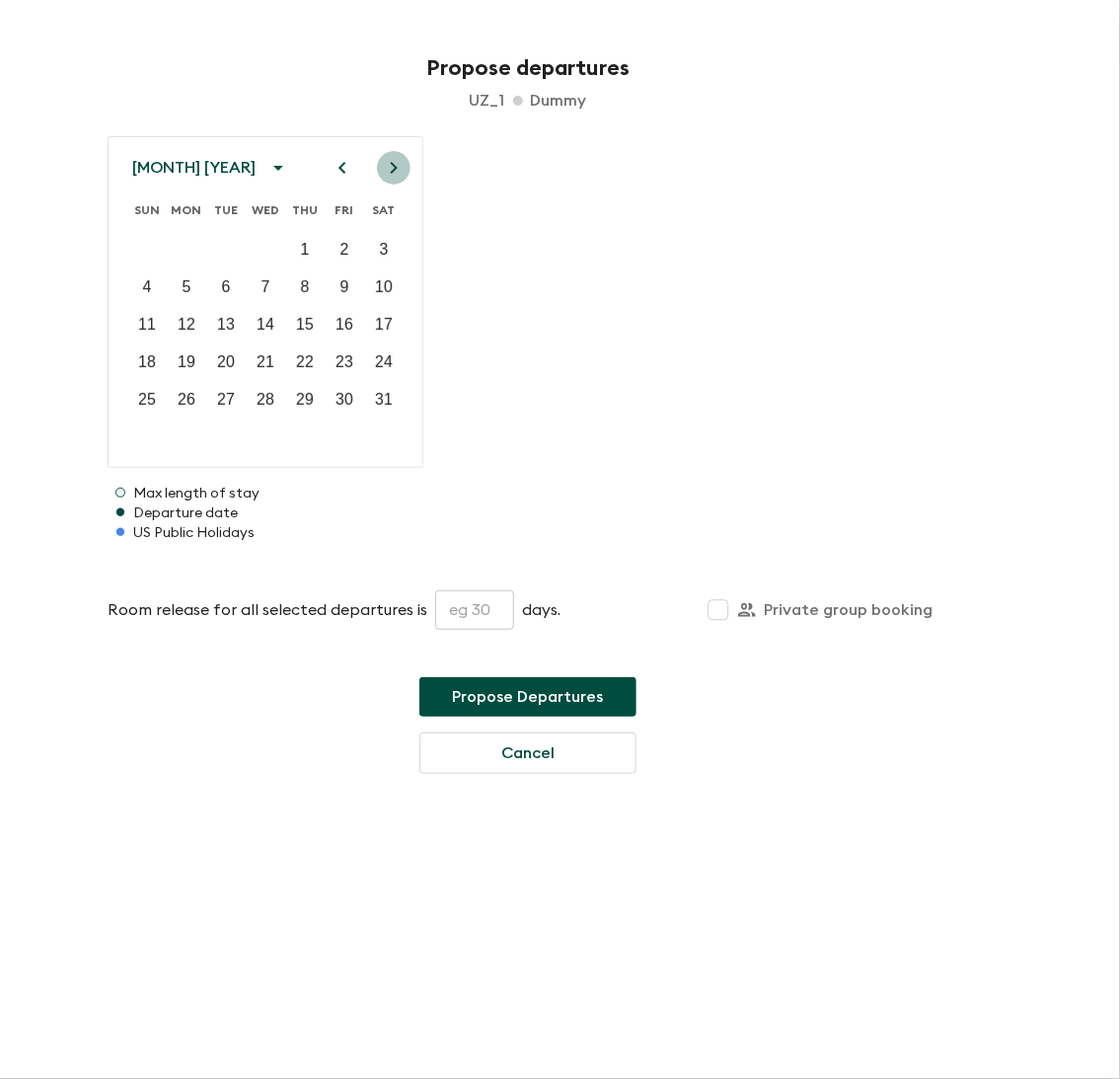 click 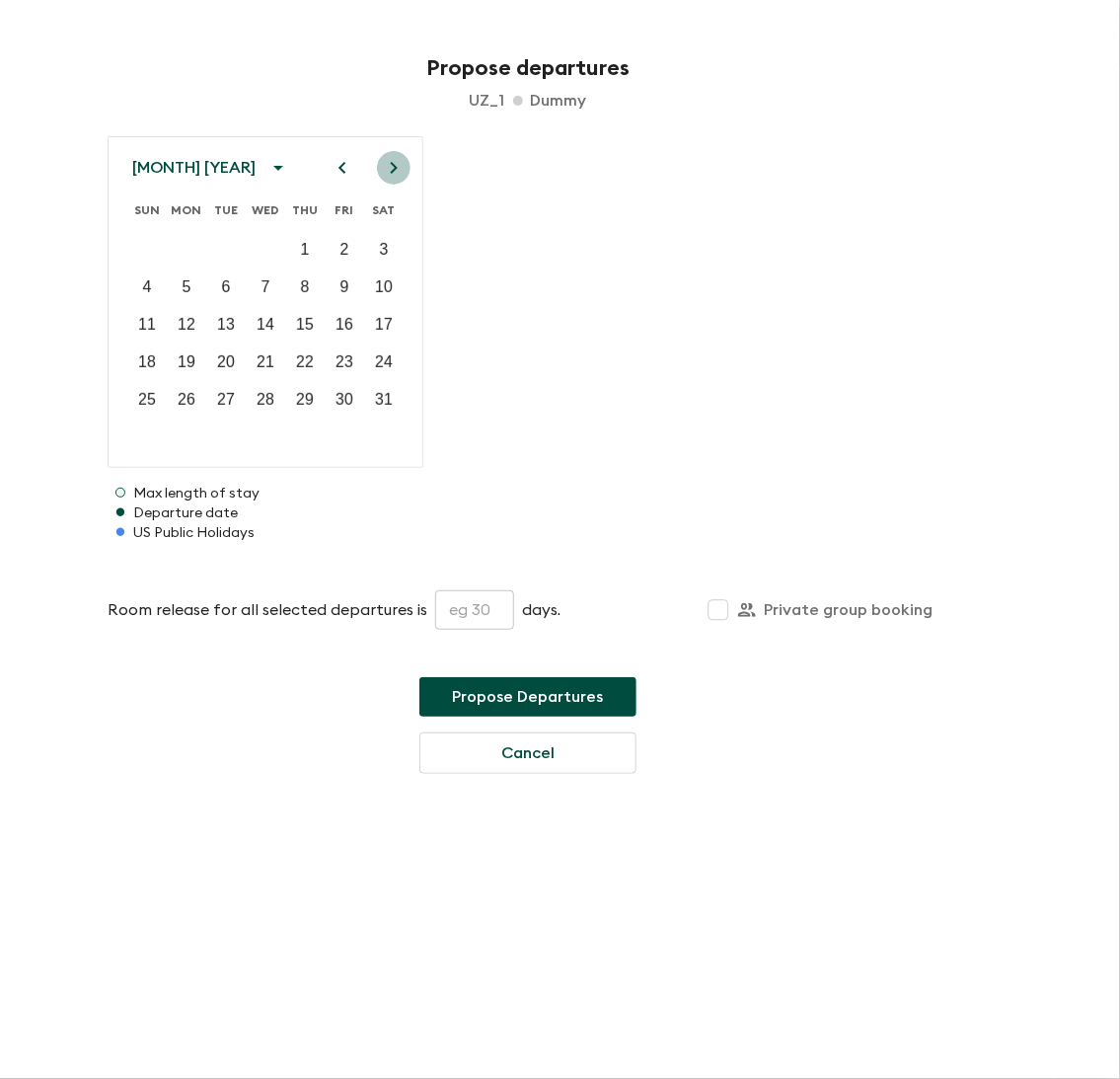click 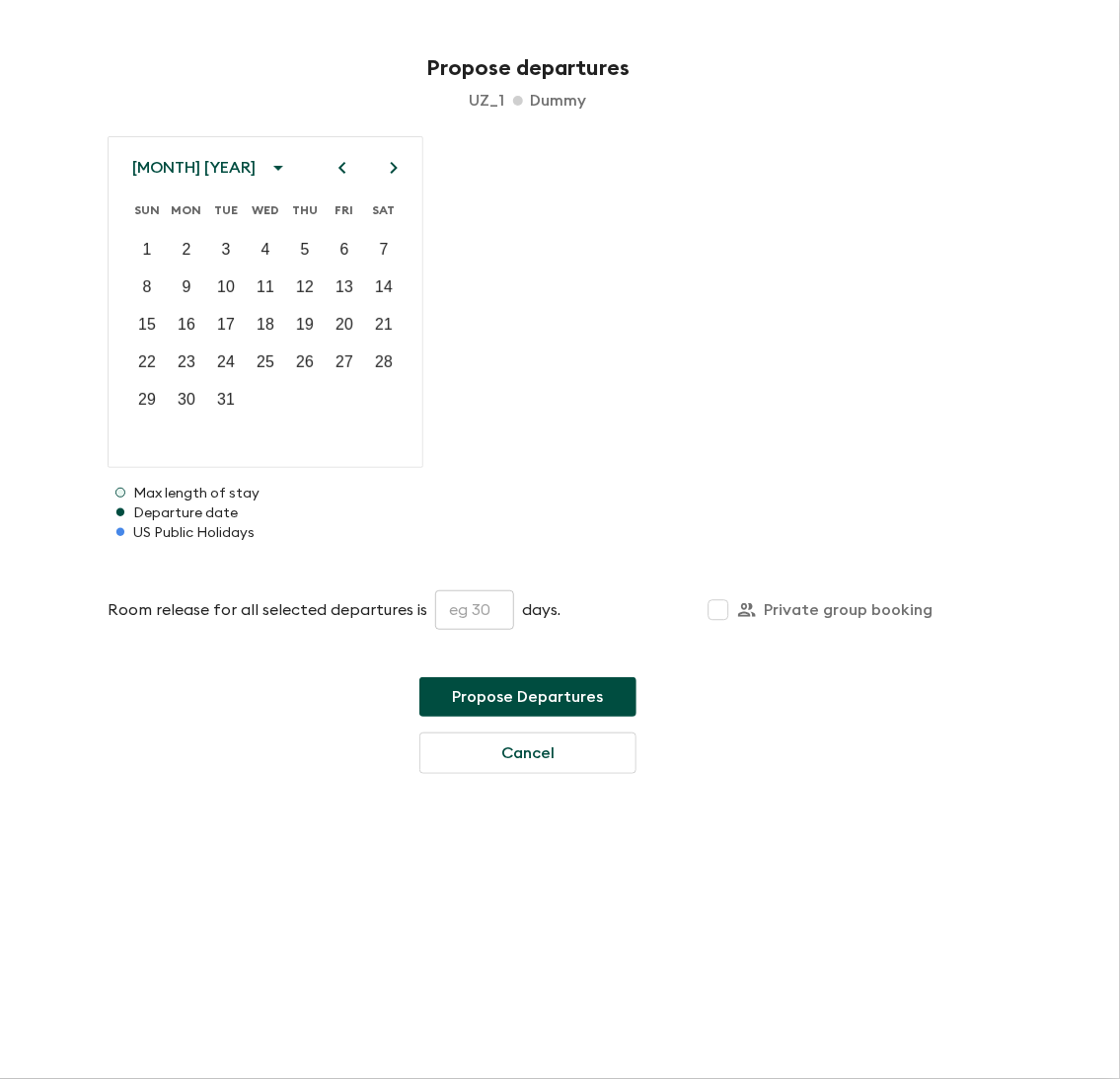 click 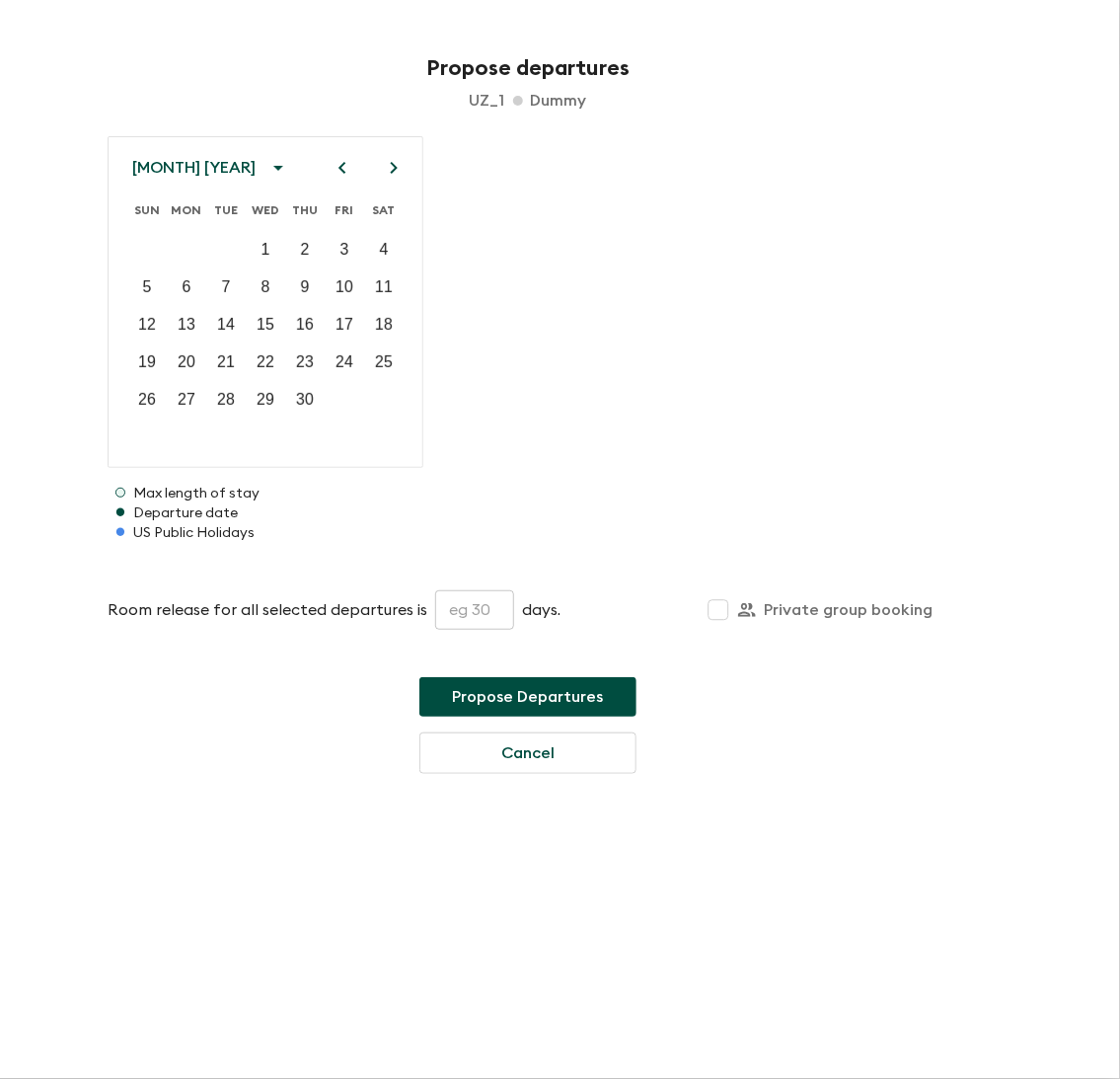click 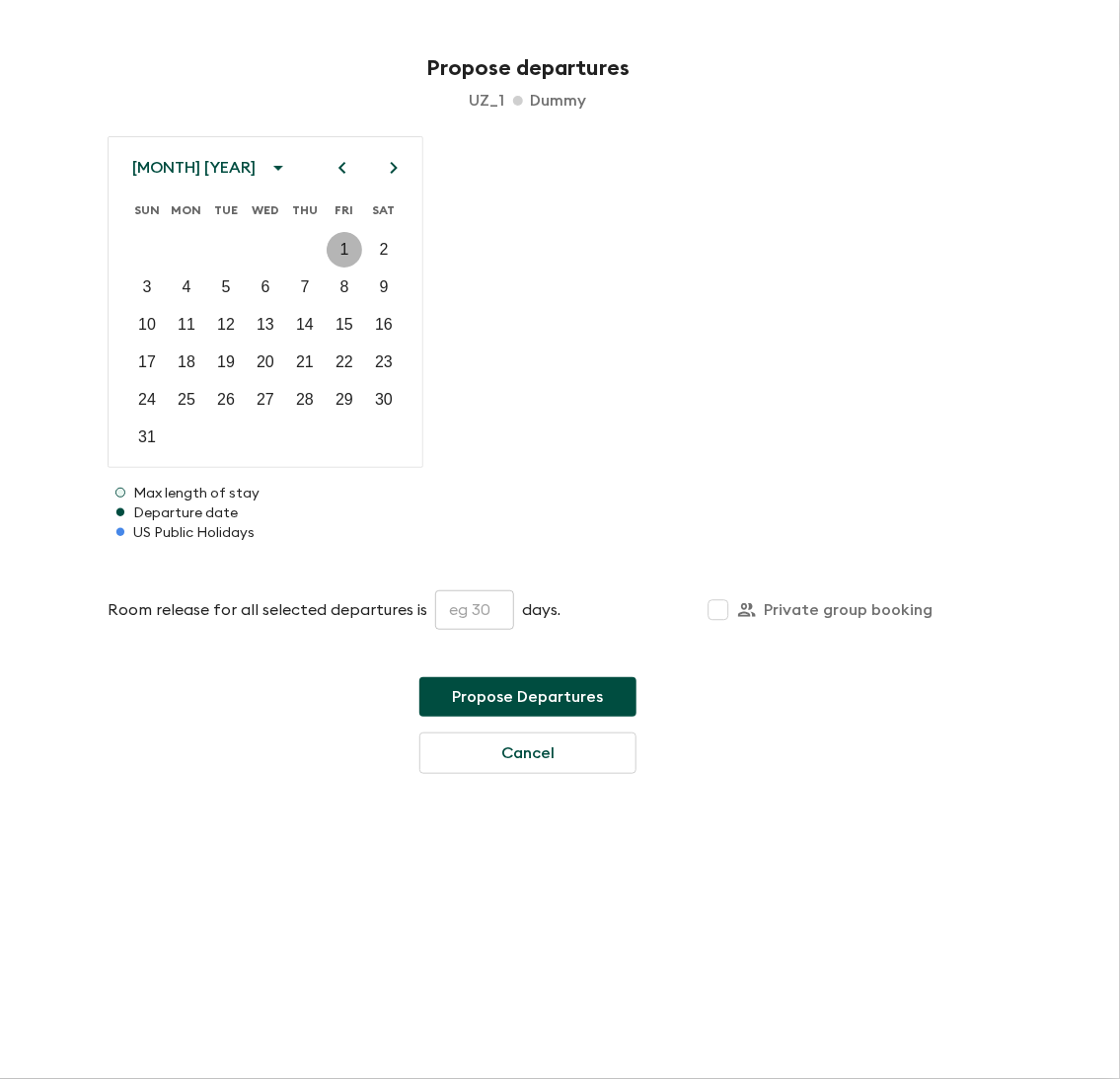 click on "1" at bounding box center [344, 250] 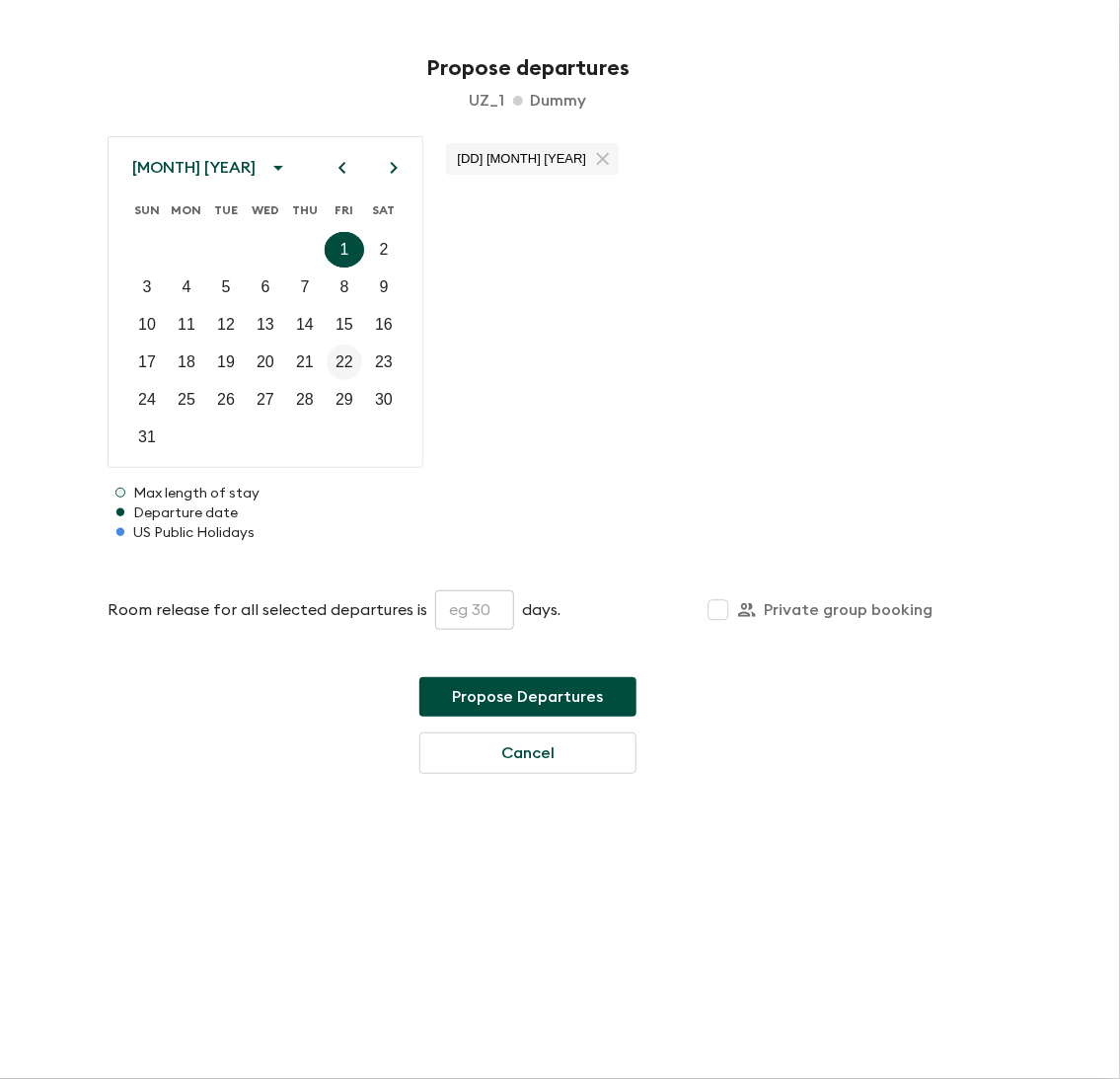 click on "22" at bounding box center [344, 362] 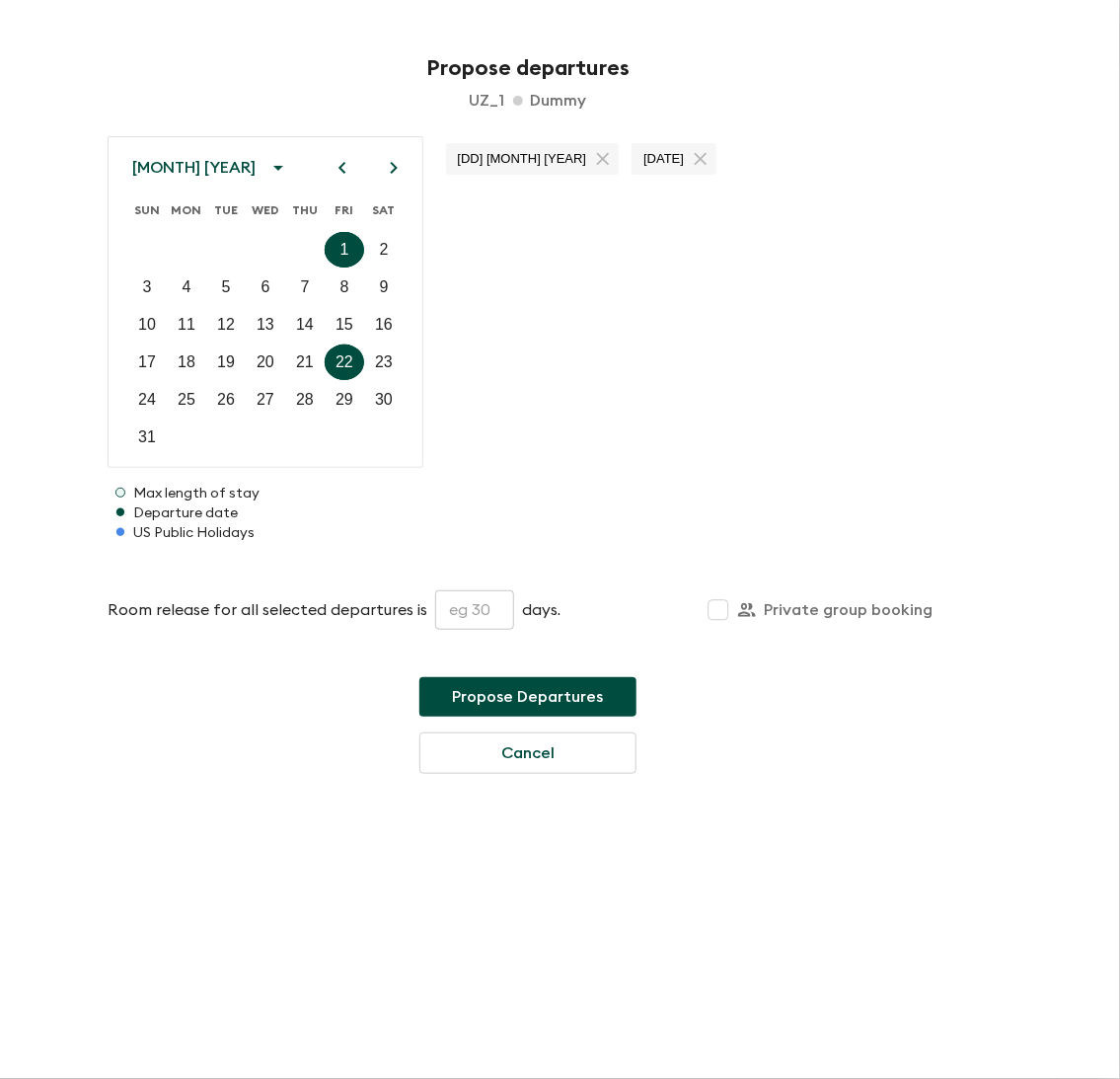 click 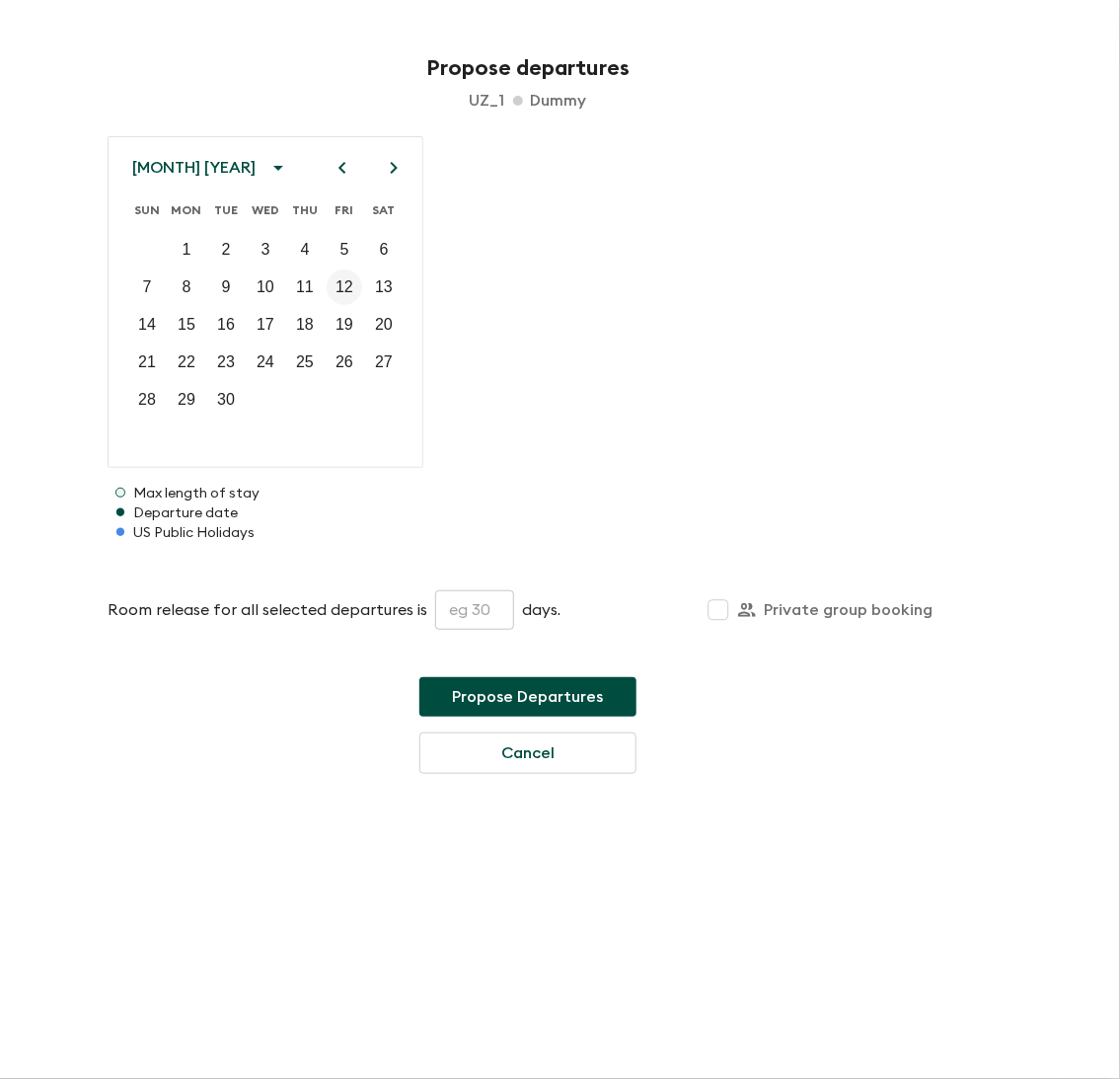 click on "12" at bounding box center [344, 287] 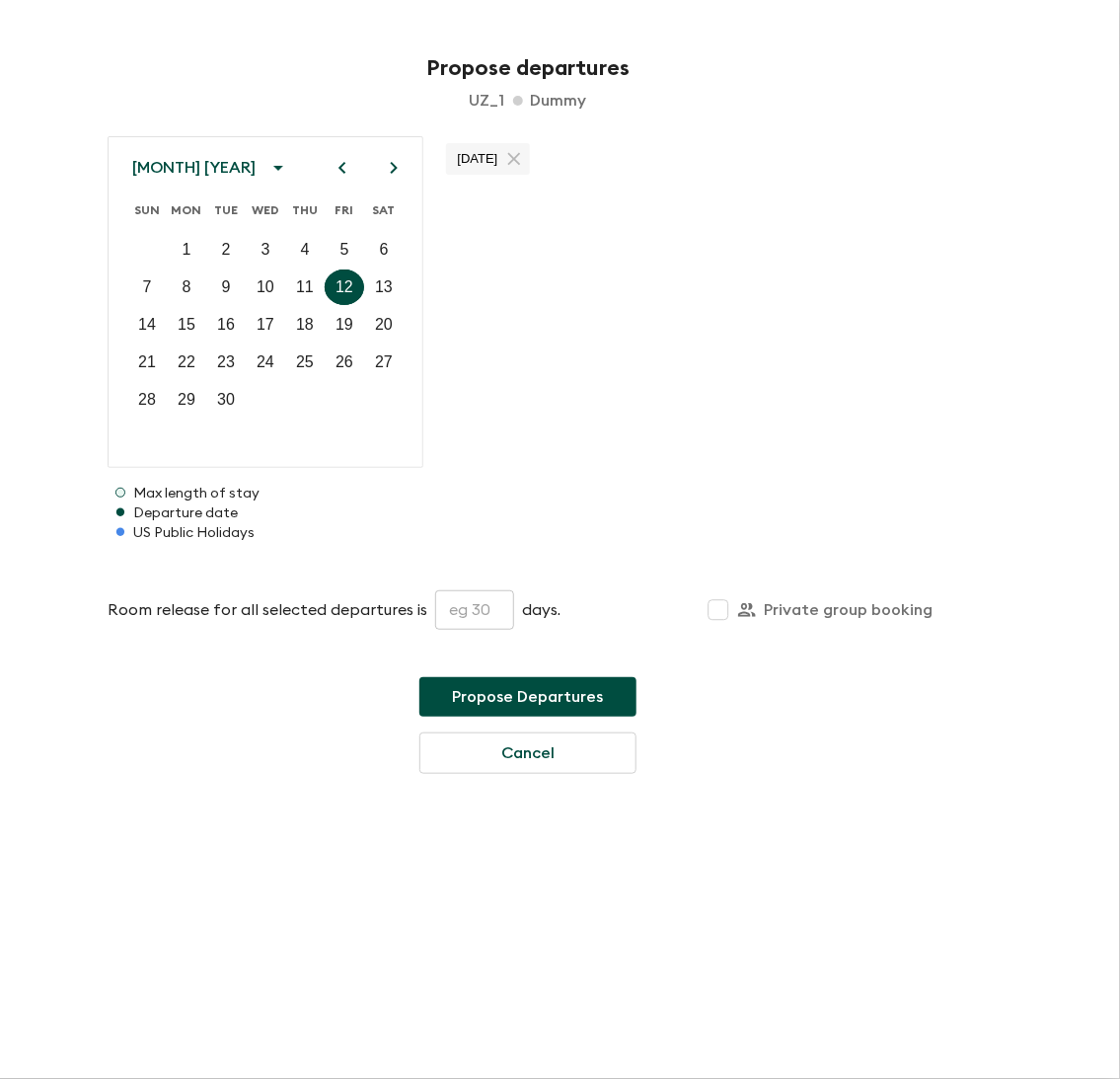 click 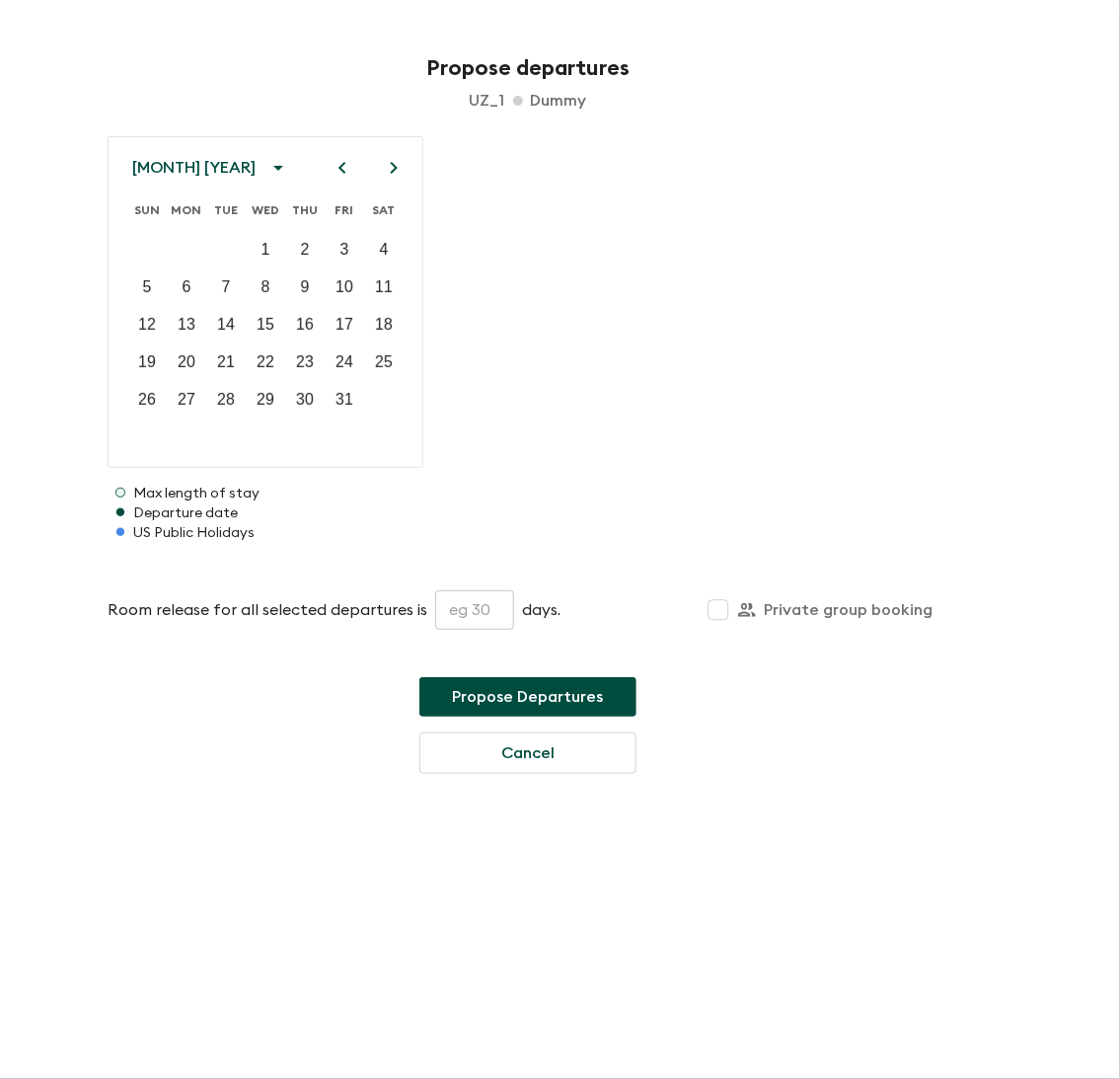 click 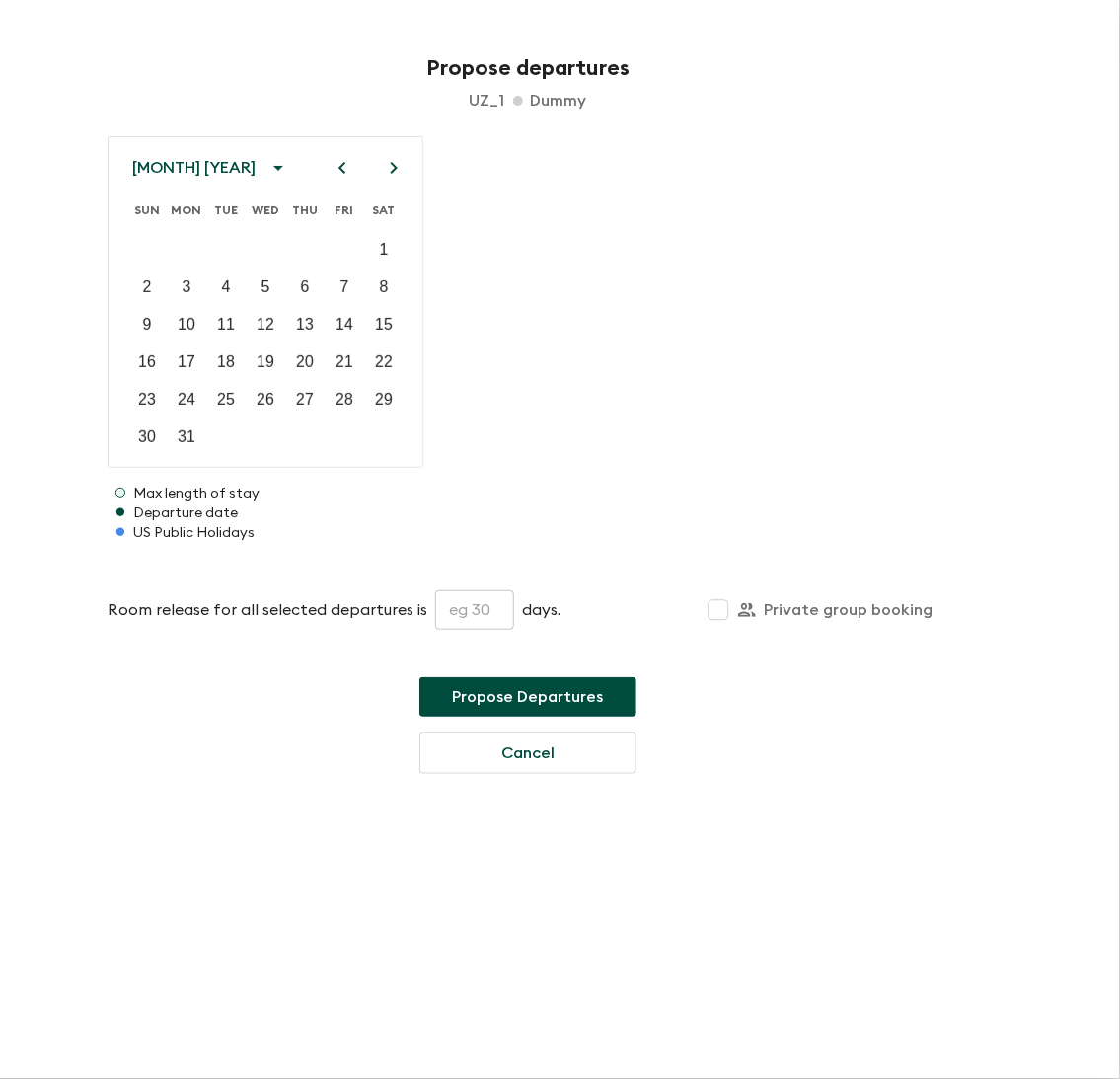click 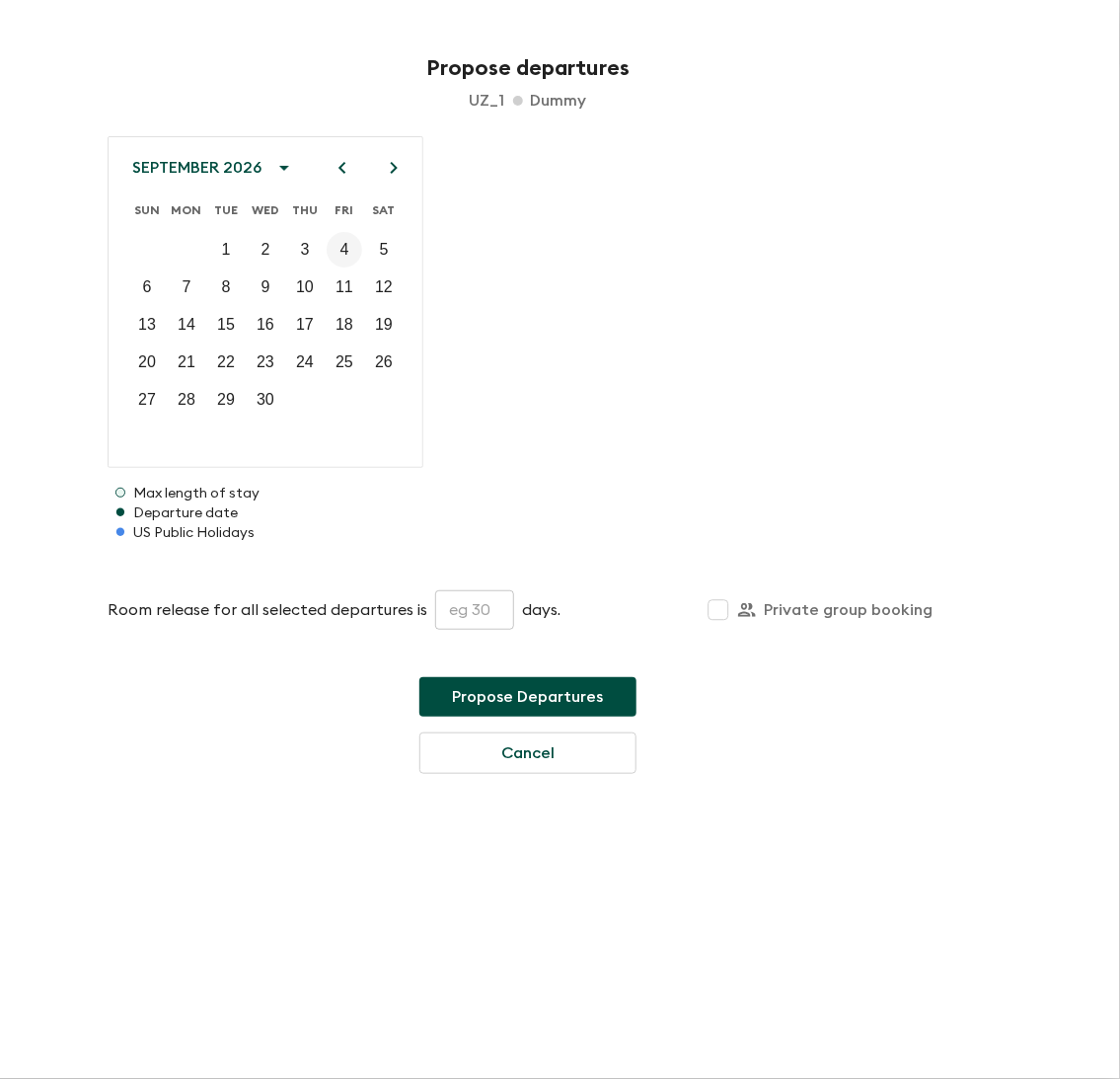 click on "4" at bounding box center [344, 250] 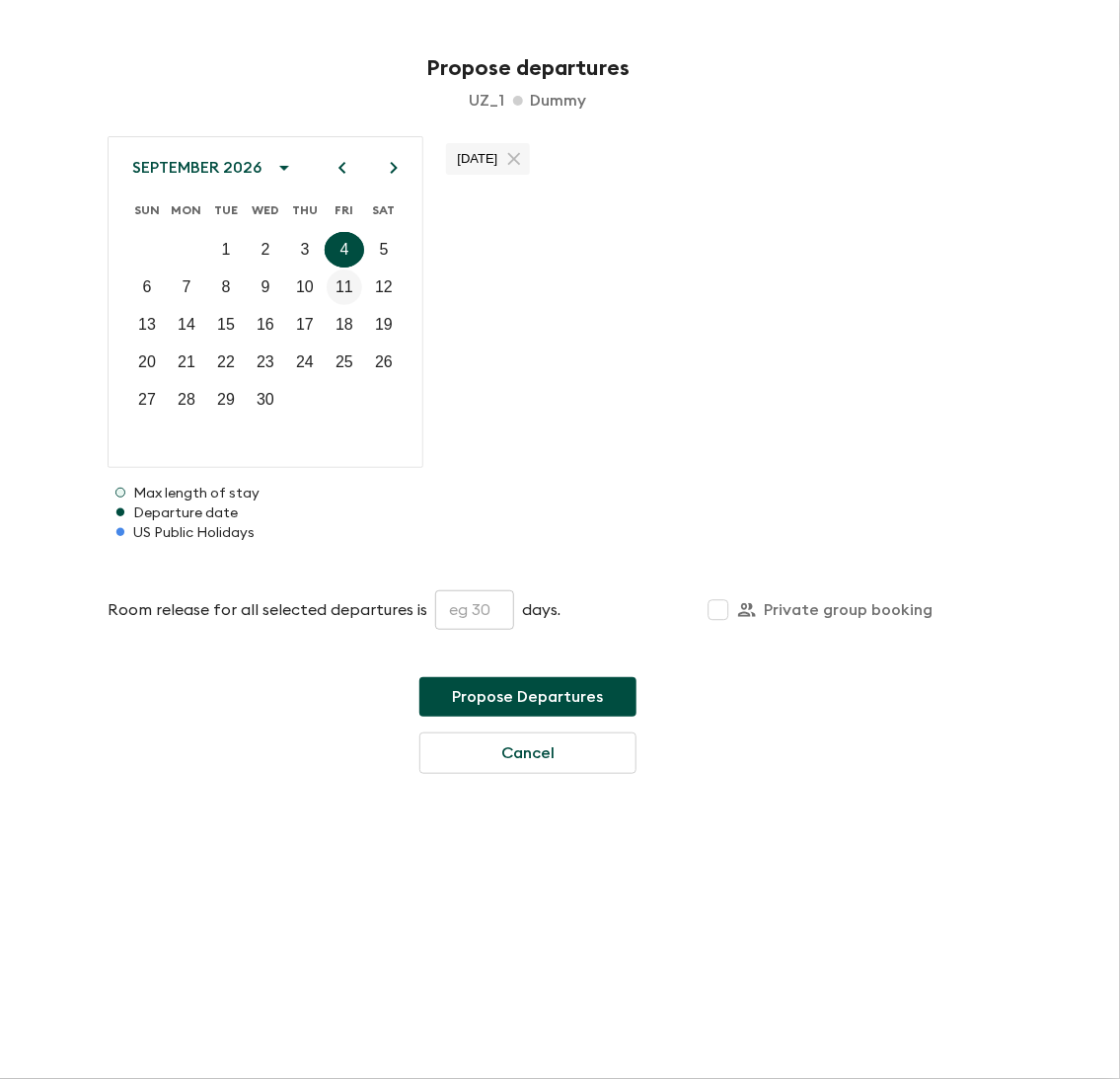 click on "11" at bounding box center [344, 287] 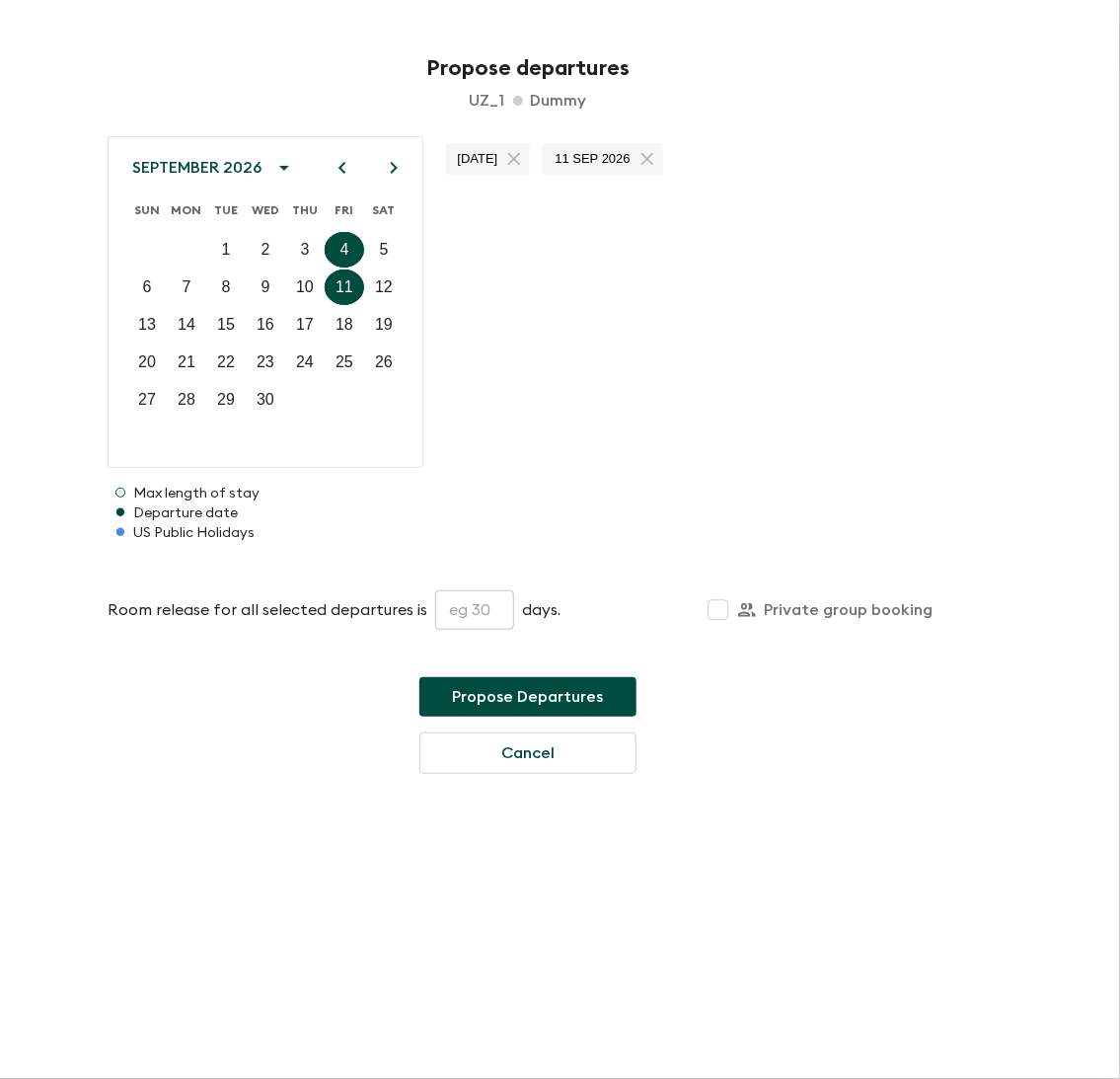 click 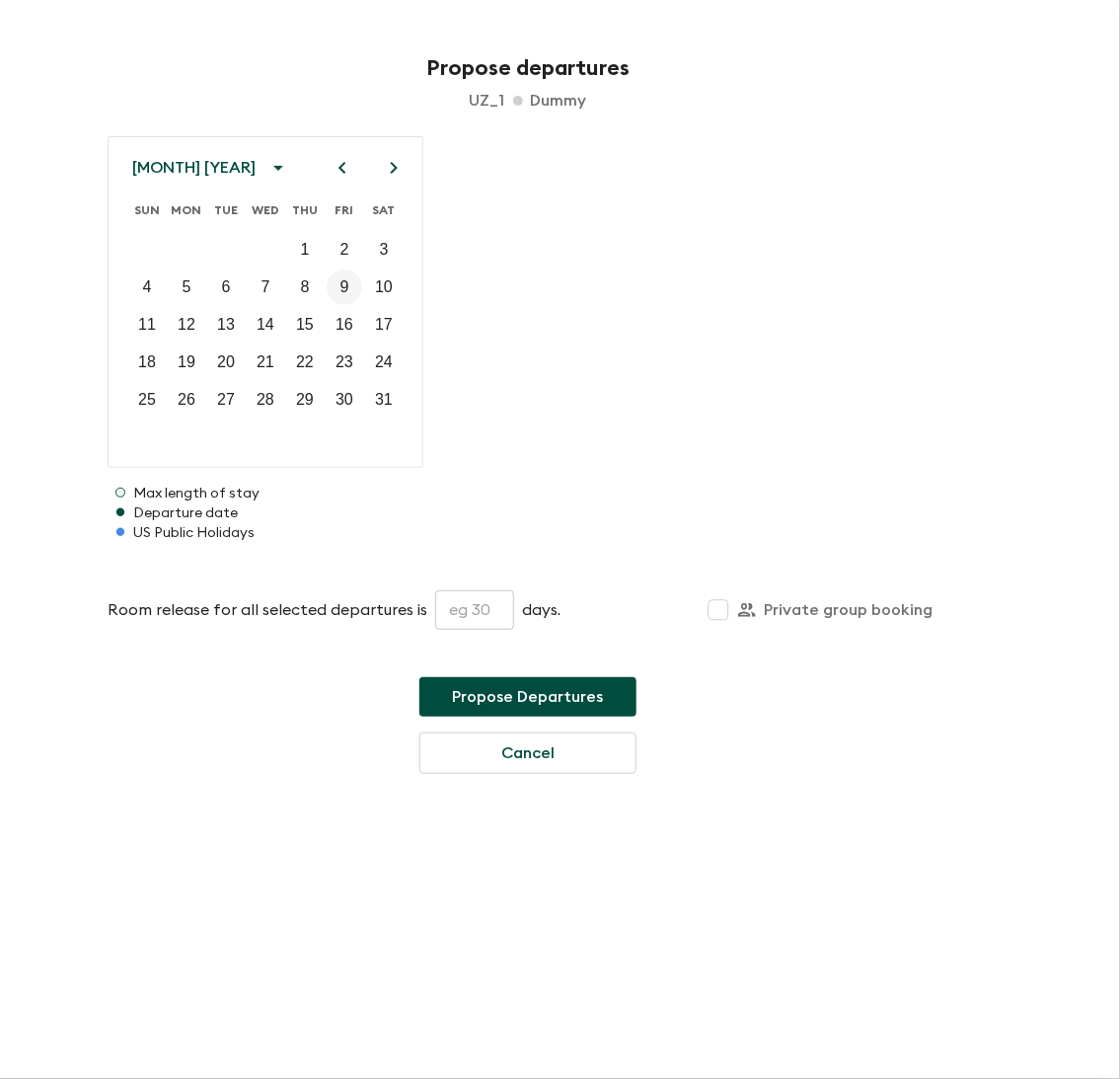 click on "9" at bounding box center [344, 287] 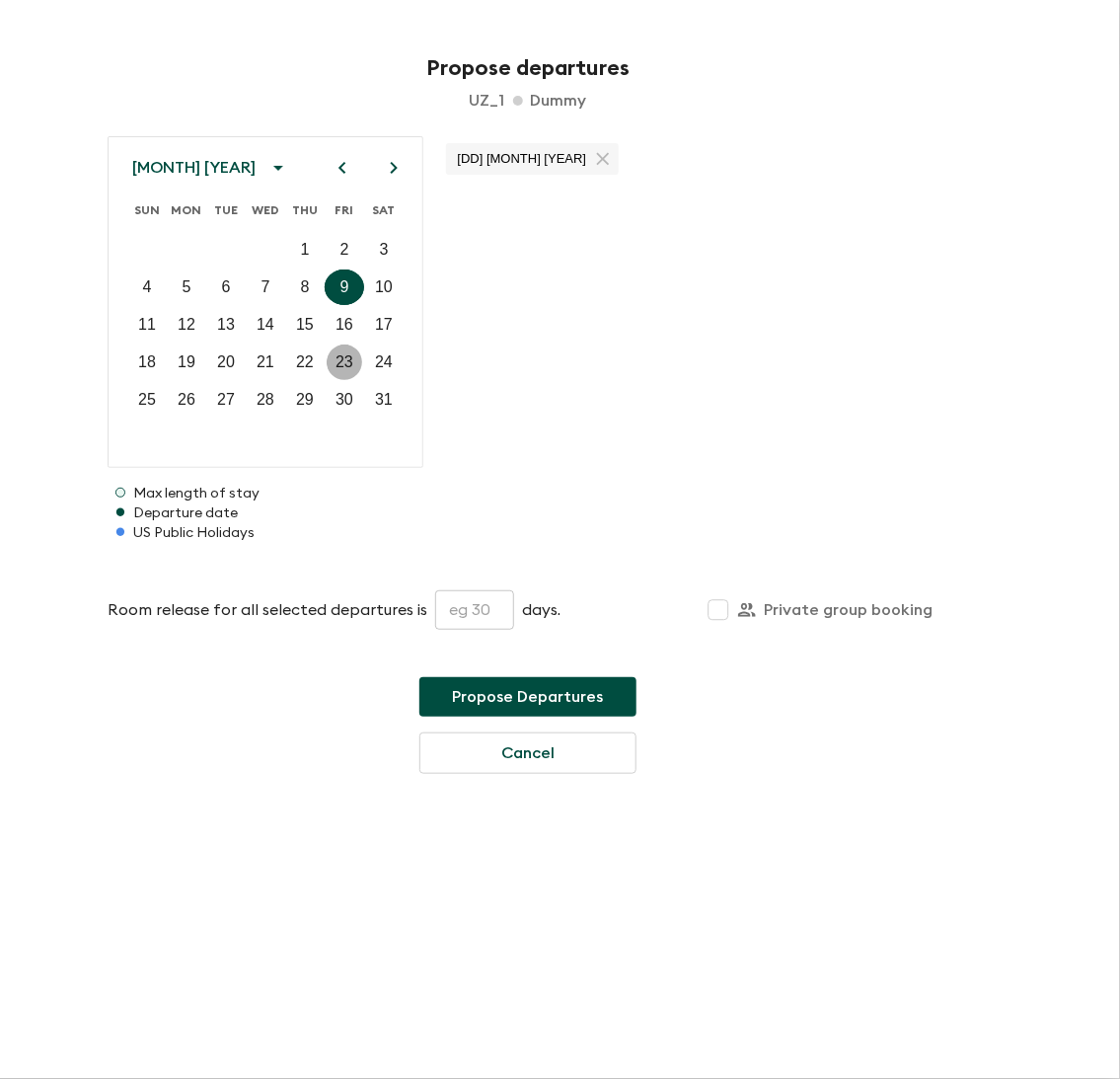 click on "23" at bounding box center [344, 362] 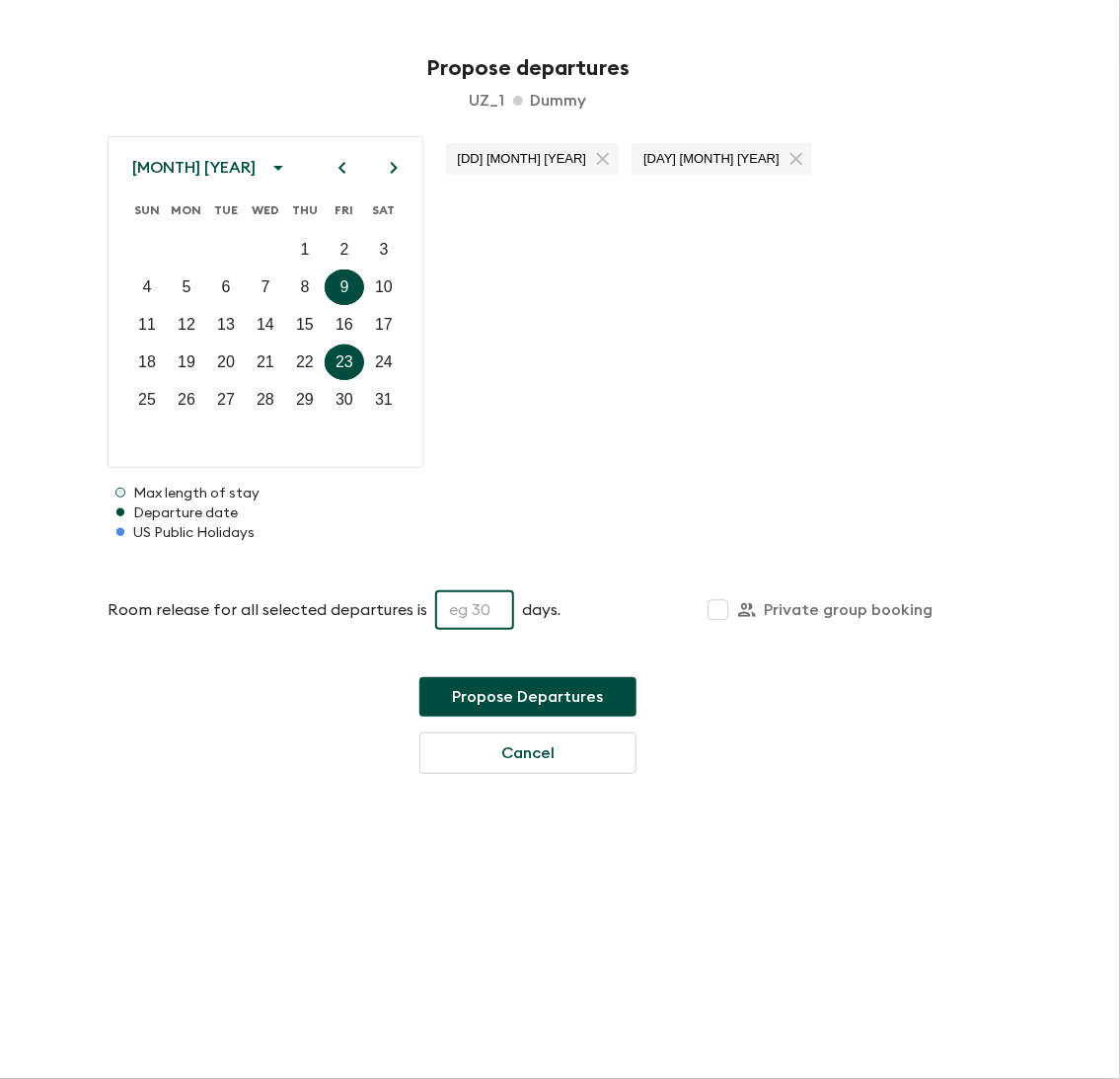 click at bounding box center (475, 610) 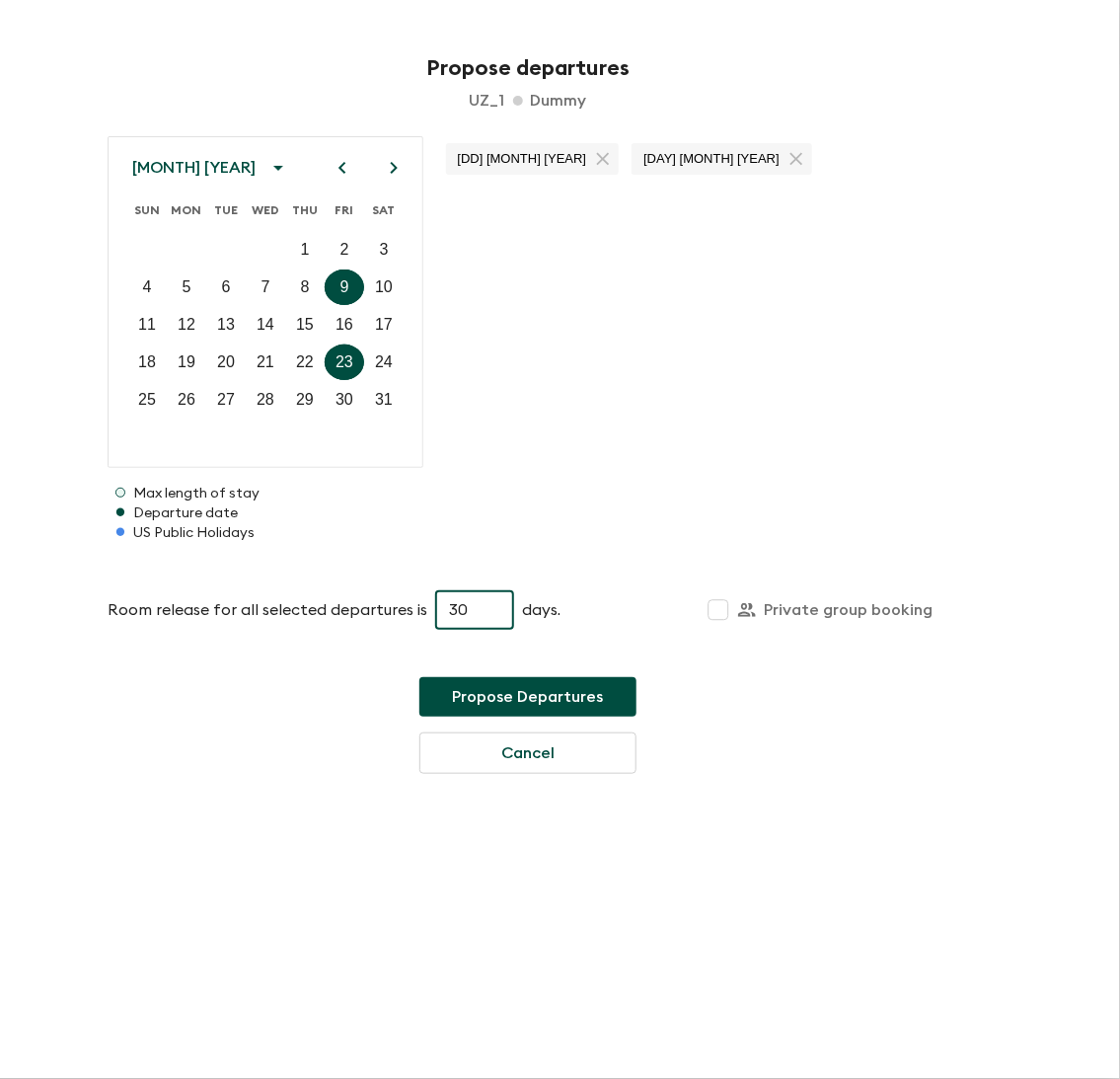 type on "30" 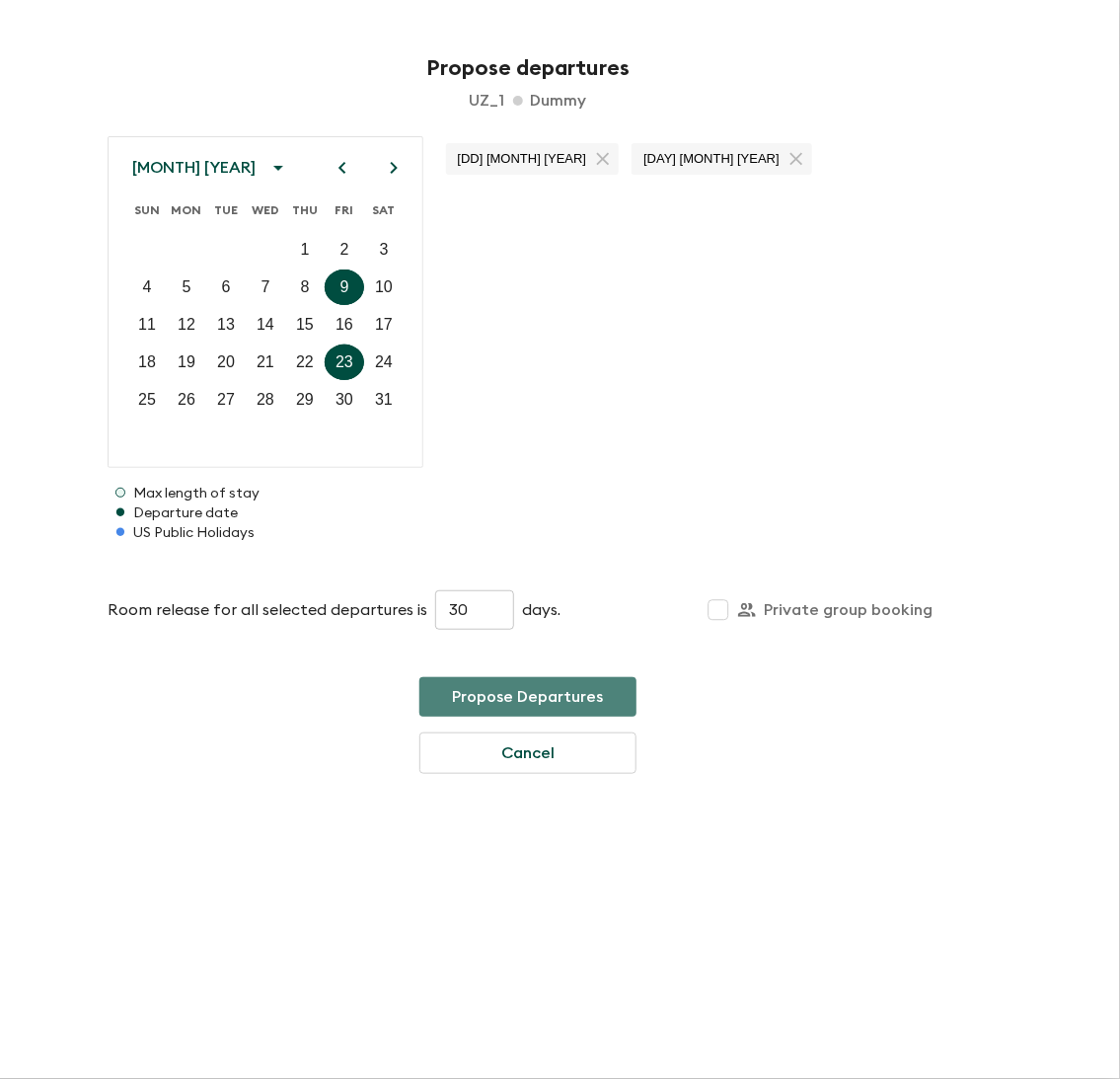 click on "Propose Departures" at bounding box center [528, 697] 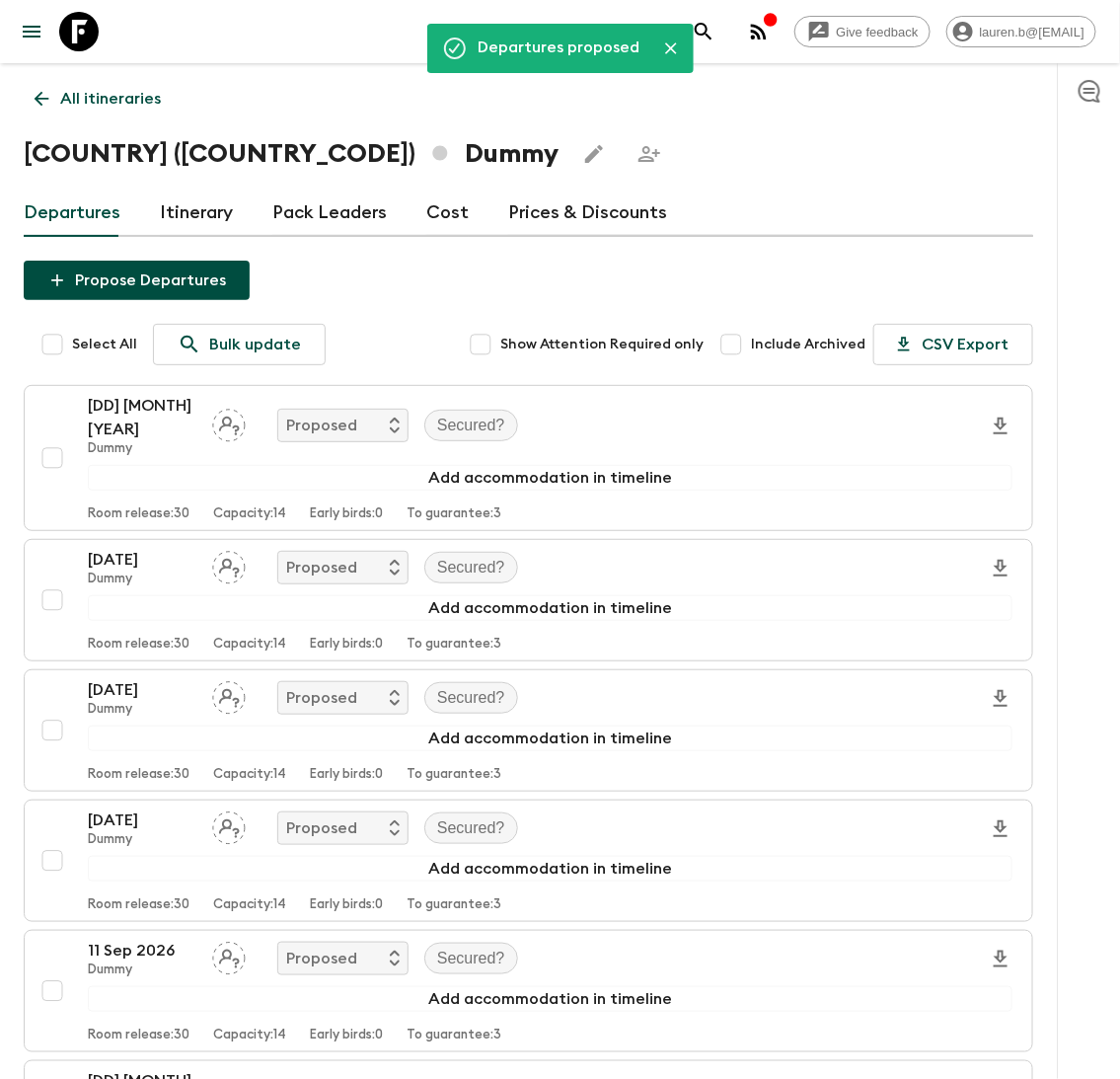 click on "All itineraries" at bounding box center [111, 99] 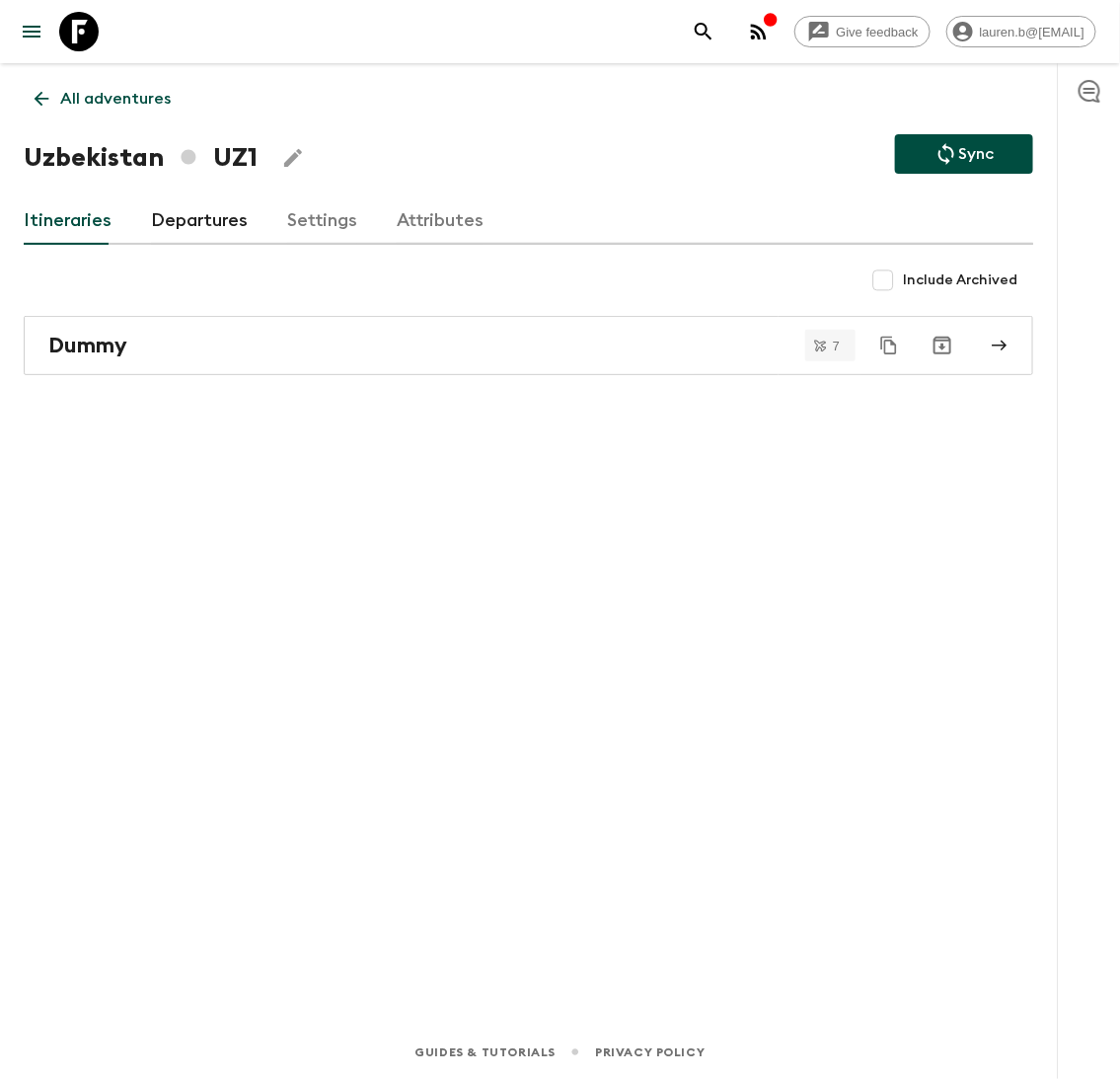 click on "Attributes" at bounding box center (440, 221) 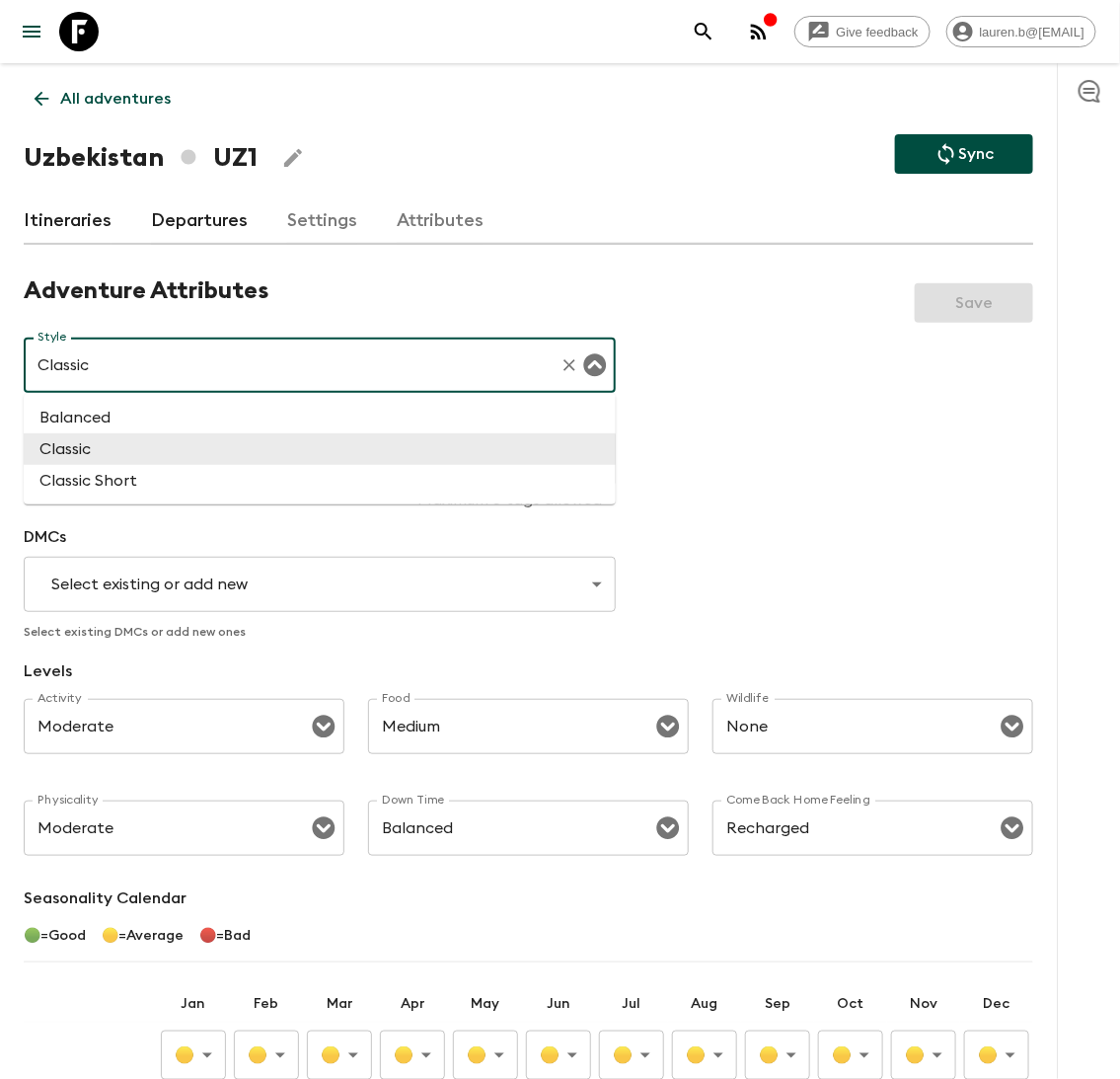 click on "Classic" at bounding box center [292, 365] 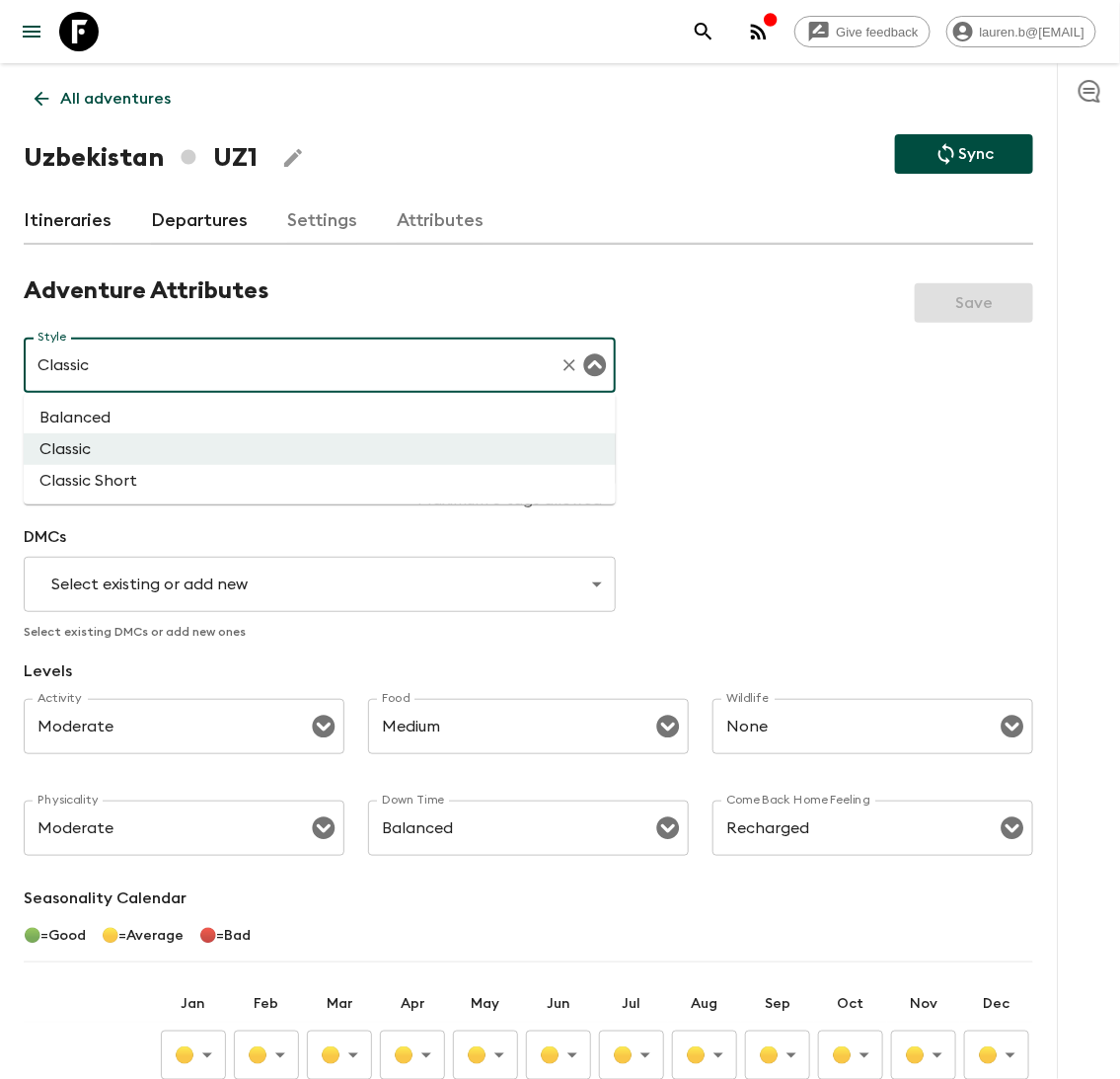 click on "Balanced" at bounding box center (320, 418) 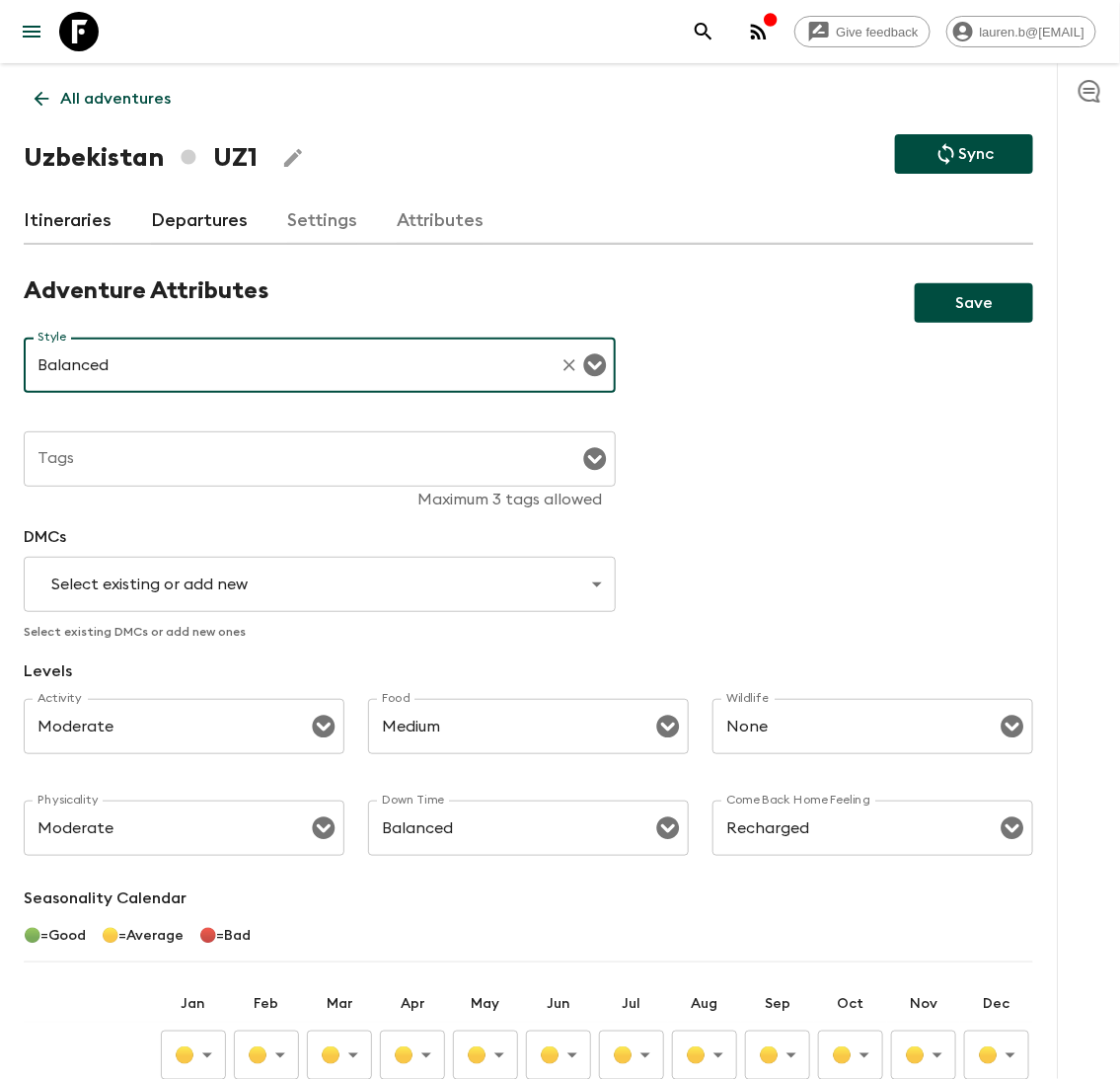 click on "Tags" at bounding box center [305, 459] 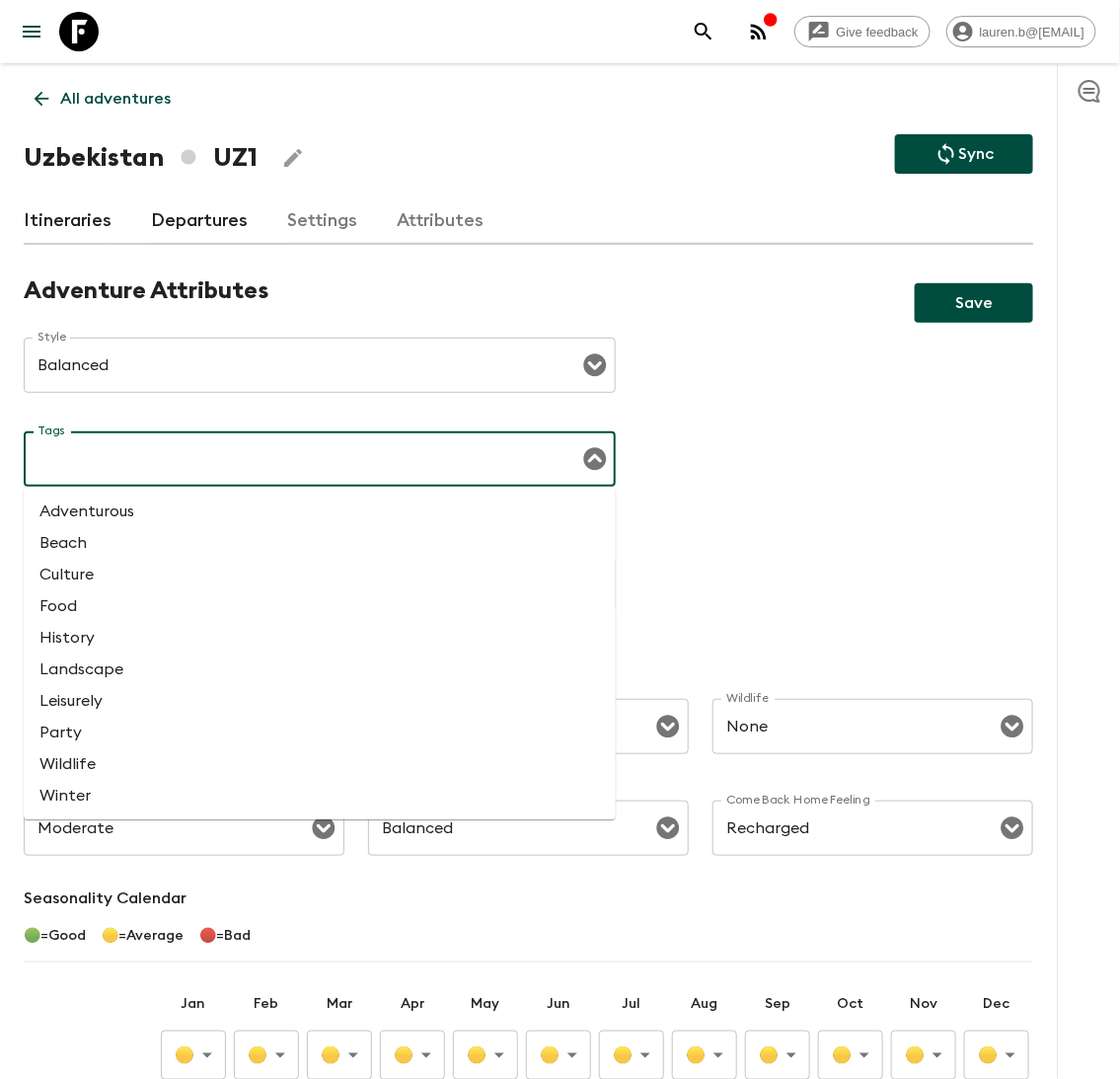 click on "Culture" at bounding box center [320, 575] 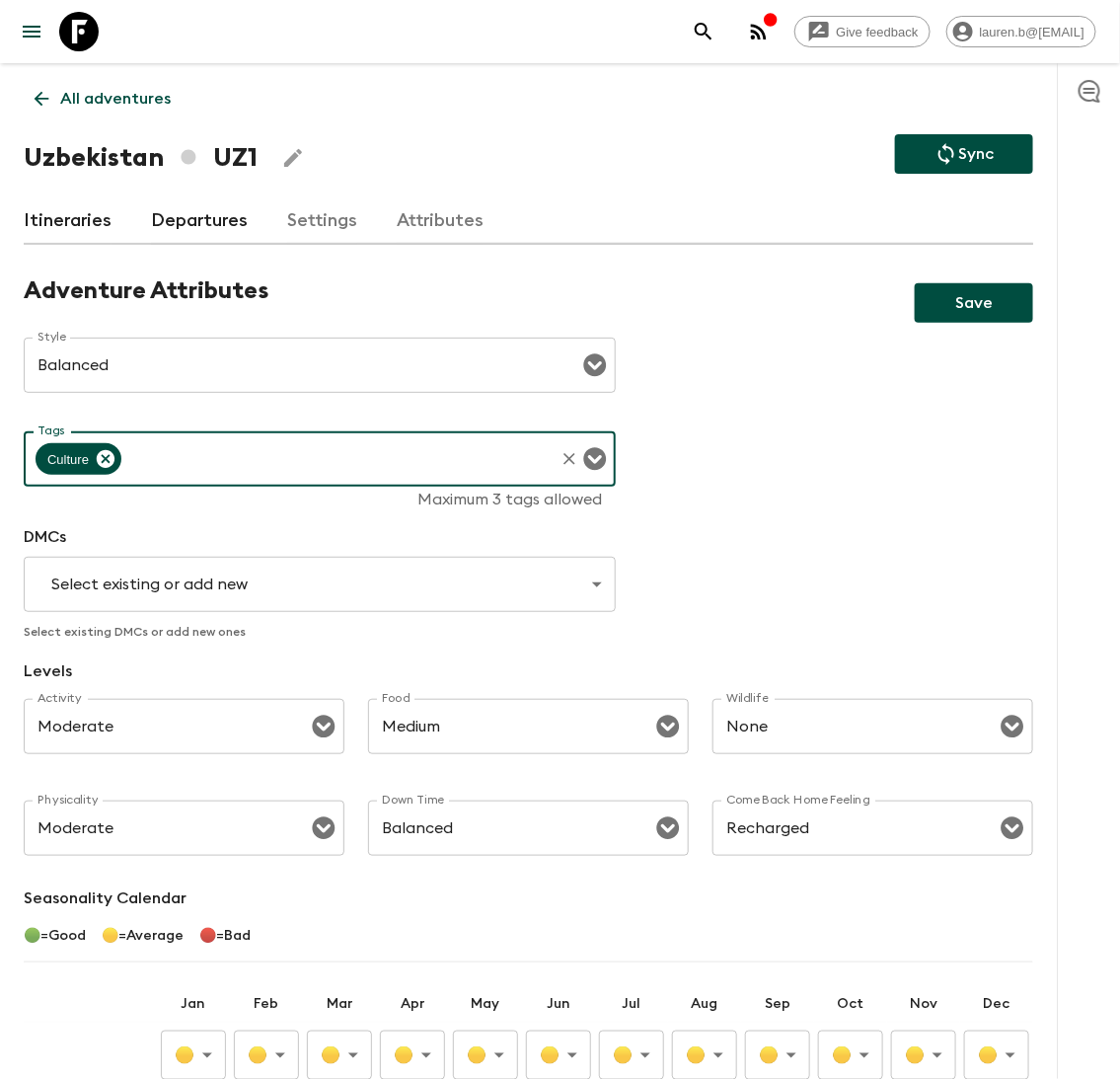 click on "Tags" at bounding box center [337, 459] 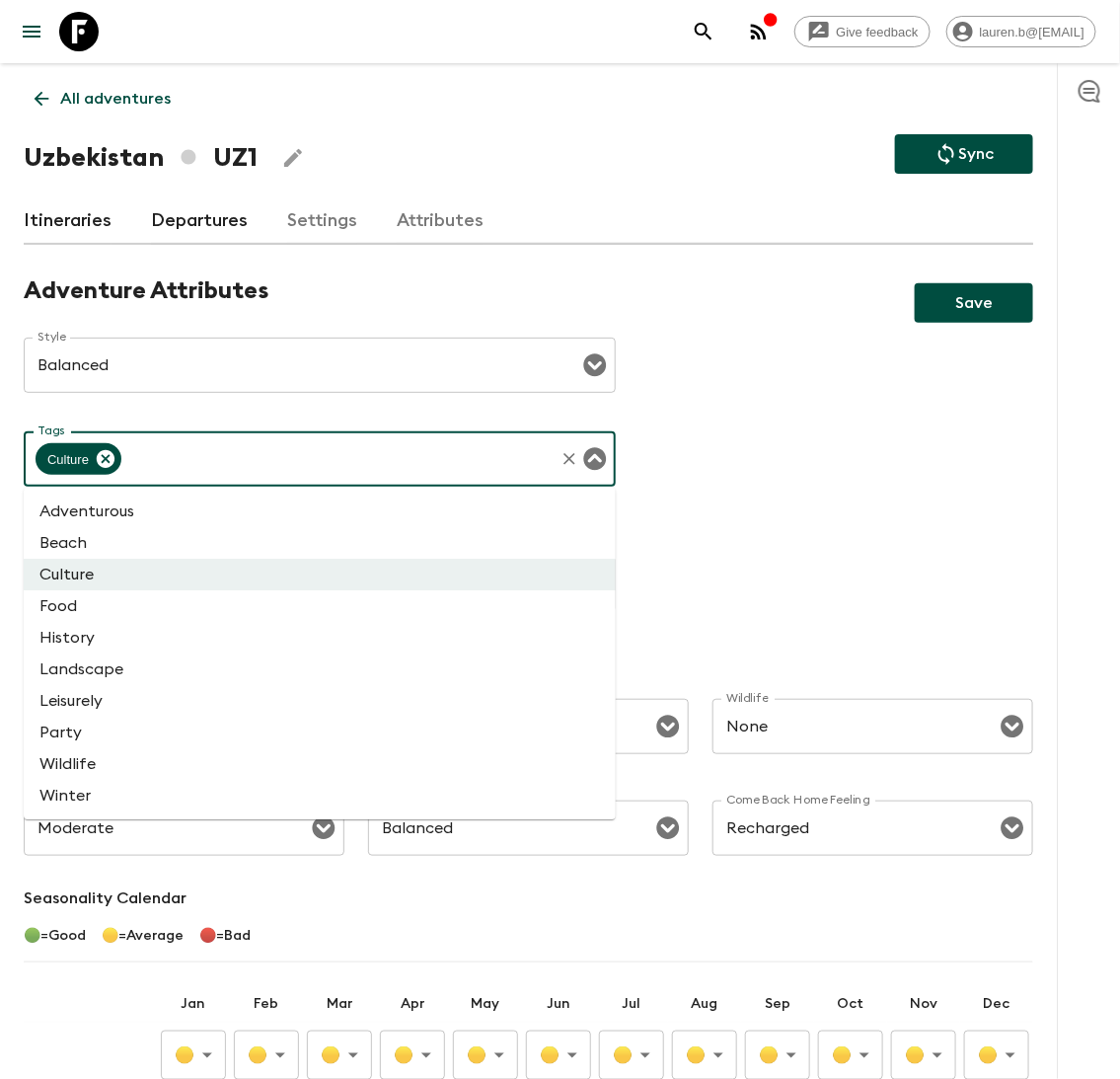 click on "Food" at bounding box center (320, 606) 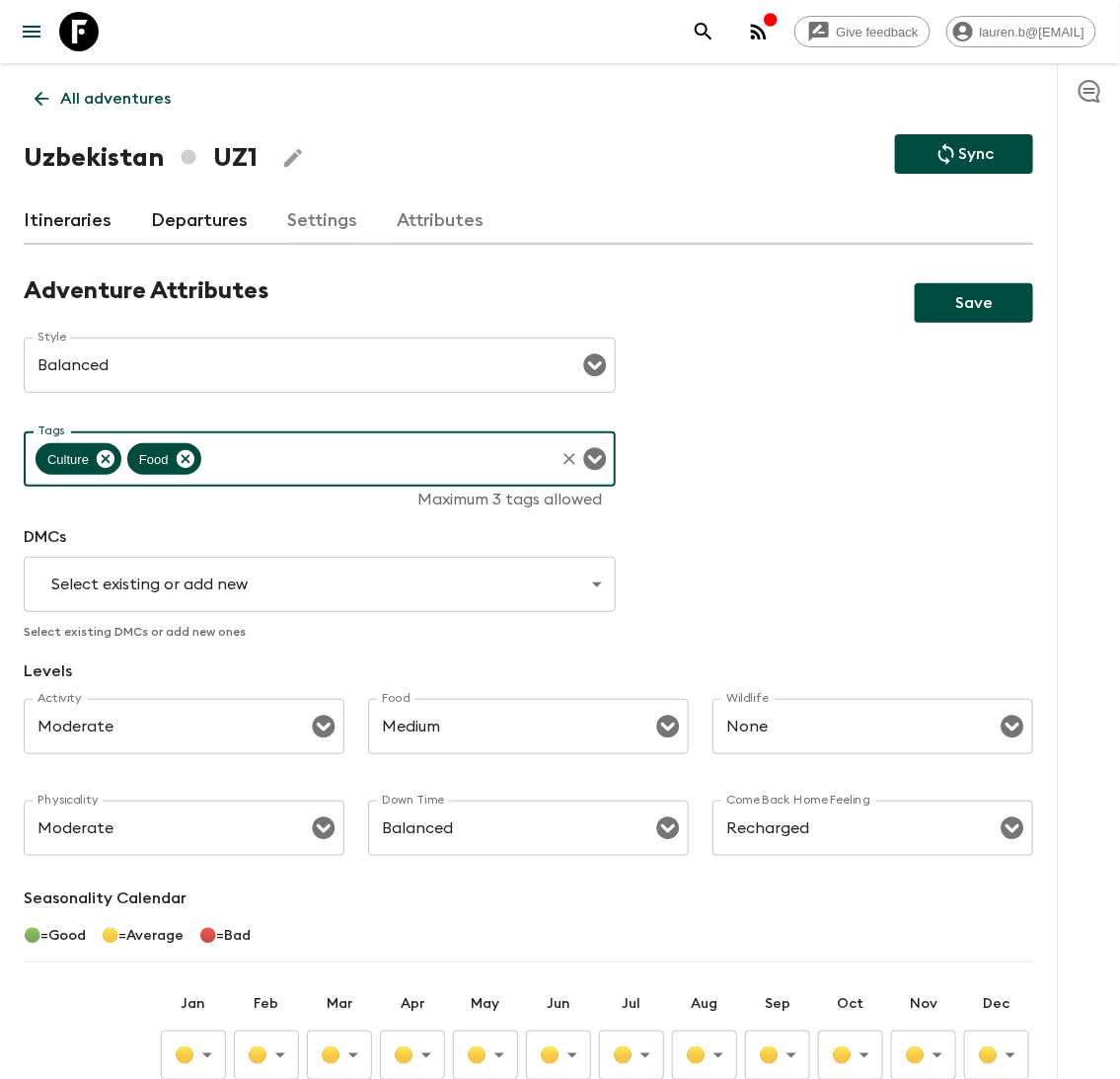 click on "Tags" at bounding box center [378, 459] 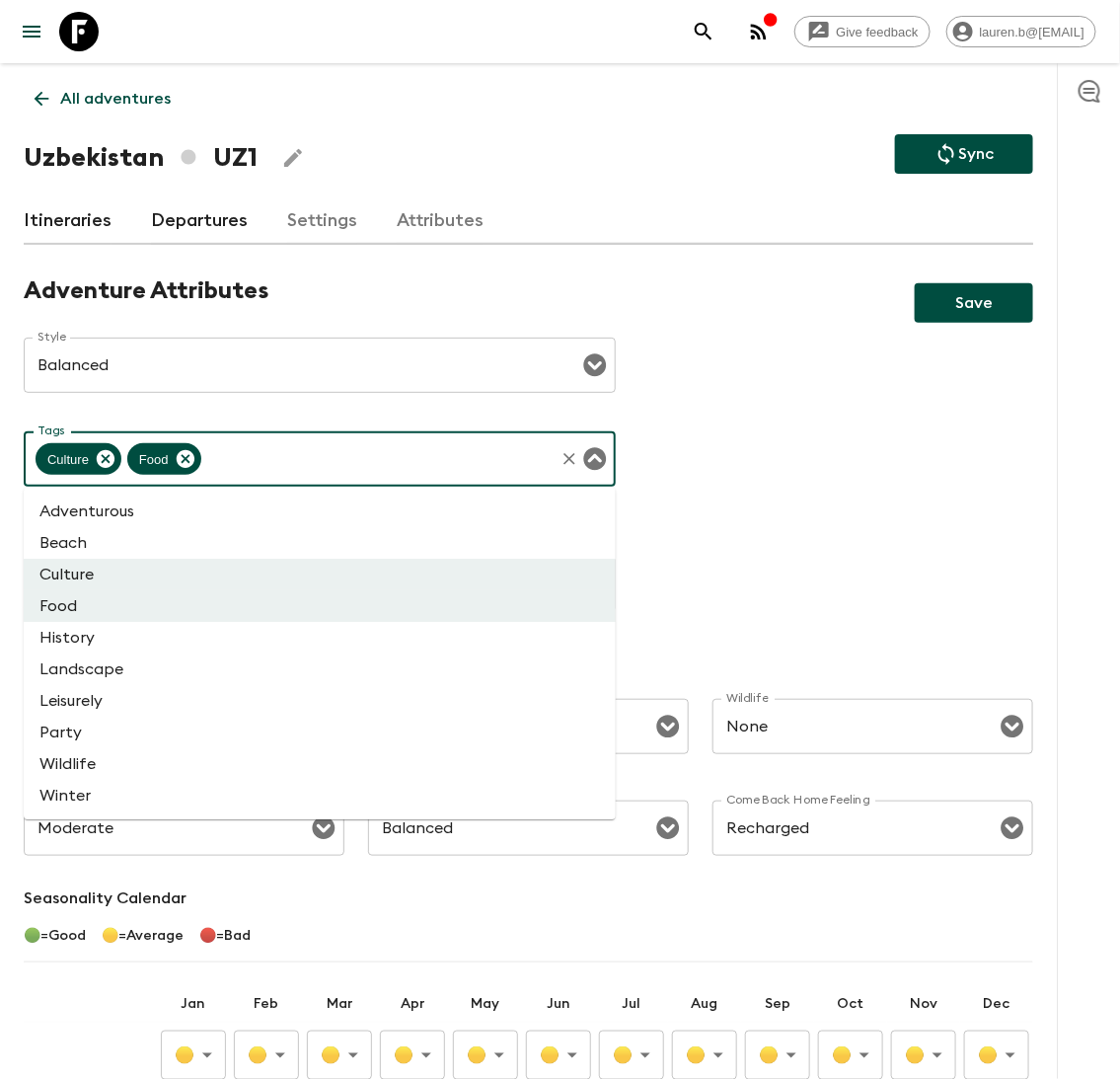 click on "History" at bounding box center (320, 638) 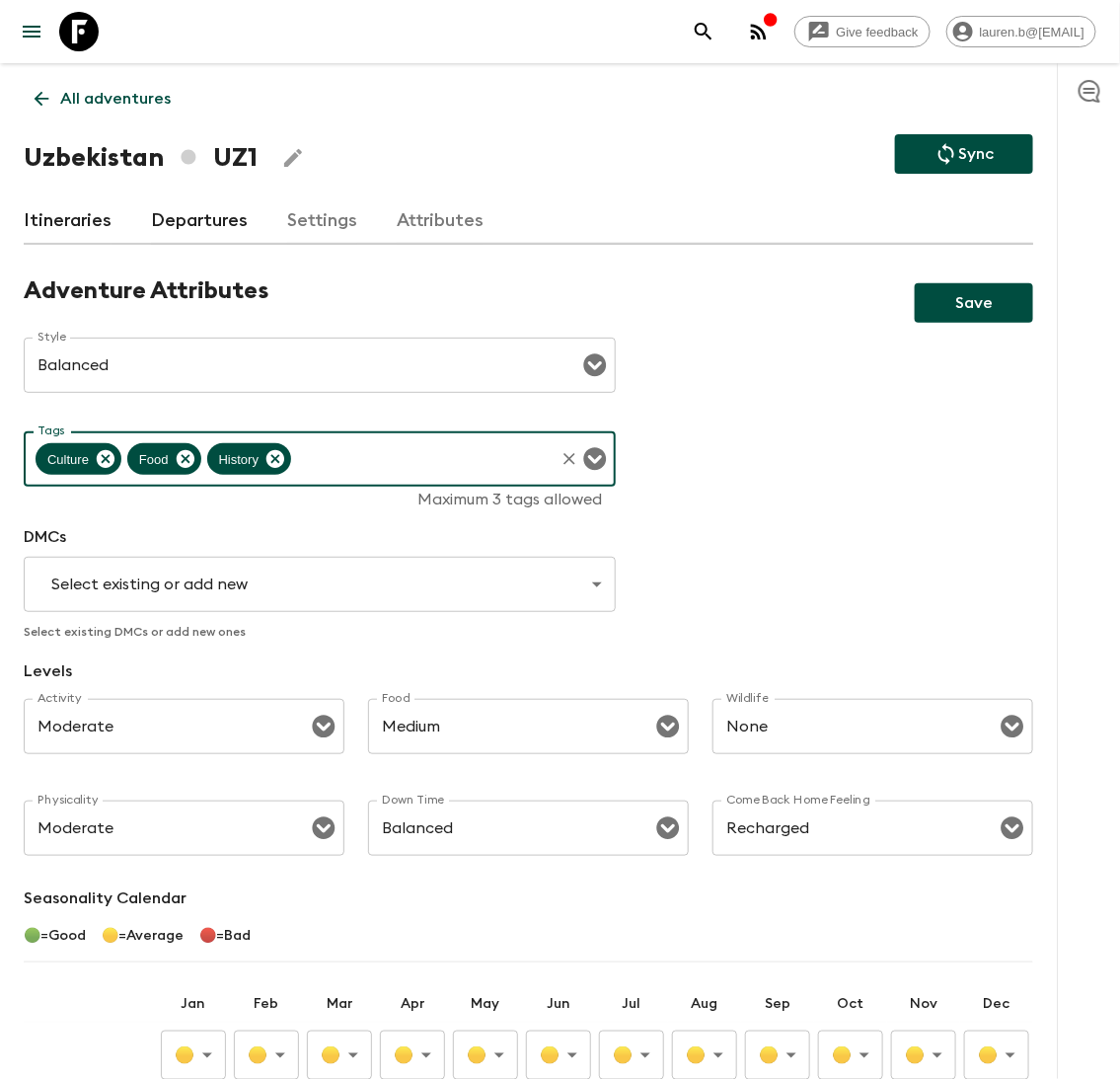 click on "Adventure Attributes Save Style Balanced Style ​ Tags Culture Food History Tags Maximum 3 tags allowed DMCs Select existing or add new ​ Select existing DMCs or add new ones Levels Activity Moderate Activity ​ Food Medium Food ​ Wildlife None Wildlife ​ Physicality Moderate Physicality ​ Down Time Balanced Down Time ​ Come Back Home Feeling Recharged Come Back Home Feeling ​ Seasonality Calendar 🟢  =  Good 🟡  =  Average 🔴  =  Bad Jan Feb Mar Apr May Jun Jul Aug Sep Oct Nov Dec 🟡 Average ​ 🟡 Average ​ 🟡 Average ​ 🟡 Average ​ 🟡 Average ​ 🟡 Average ​ 🟡 Average ​ 🟡 Average ​ 🟡 Average ​ 🟡 Average ​ 🟡 Average ​ 🟡 Average ​ Monsoons / Cyclones Hurricane Snow Anything else to add? x Anything else to add? Guides & Tutorials Privacy Policy
🟢 🟡 🔴" at bounding box center (528, 817) 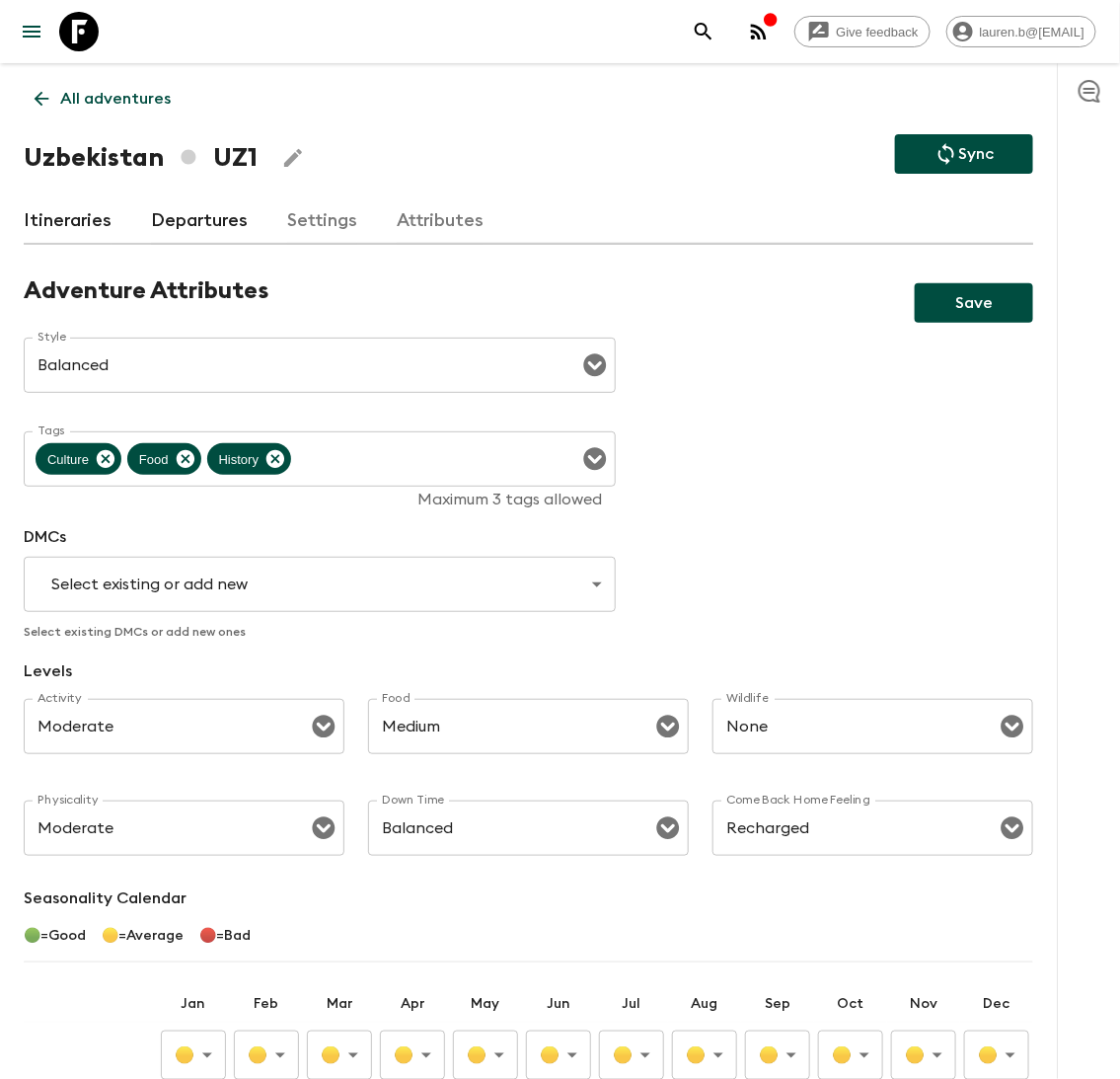 click on "Give feedback [EMAIL] All adventures [COUNTRY] [STATE_CODE] Sync Itineraries Departures Settings Attributes Adventure Attributes Save Style Balanced Style ​ Tags Culture Food History Tags Maximum 3 tags allowed DMCs Select existing or add new ​ Select existing DMCs or add new ones Levels Activity Moderate Activity ​ Food Medium Food ​ Wildlife None Wildlife ​ Physicality Moderate Physicality ​ Down Time Balanced Down Time ​ Come Back Home Feeling Recharged Come Back Home Feeling ​ Seasonality Calendar 🟢  =  Good 🟡  =  Average 🔴  =  Bad Jan Feb Mar Apr May Jun Jul Aug Sep Oct Nov Dec 🟡 Average ​ 🟡 Average ​ 🟡 Average ​ 🟡 Average ​ 🟡 Average ​ 🟡 Average ​ 🟡 Average ​ 🟡 Average ​ 🟡 Average ​ 🟡 Average ​ 🟡 Average ​ 🟡 Average ​ Monsoons / Cyclones Hurricane Snow Anything else to add? x Anything else to add? Guides & Tutorials Privacy Policy" at bounding box center (560, 733) 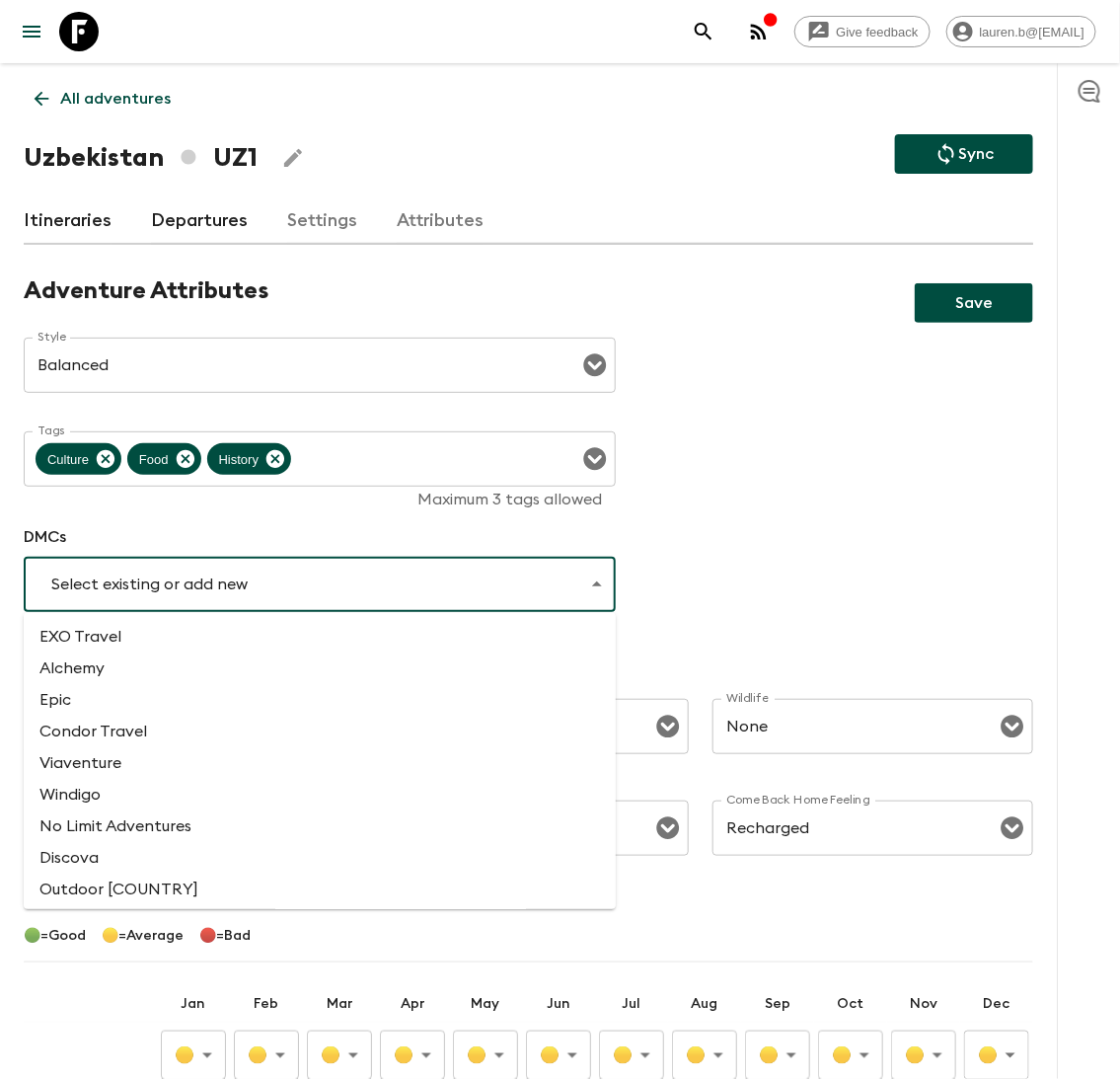 scroll, scrollTop: 1359, scrollLeft: 0, axis: vertical 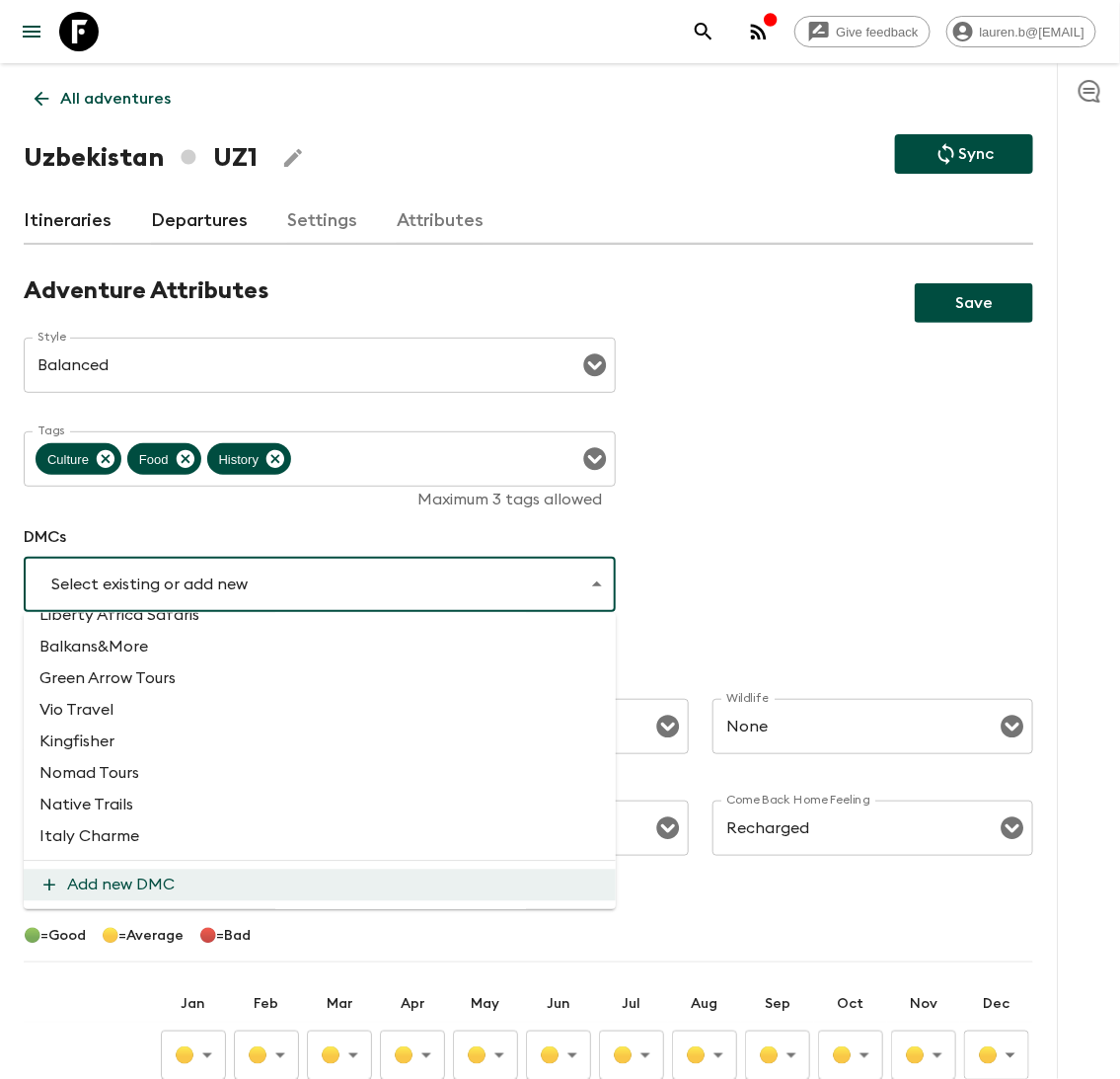 click at bounding box center [560, 539] 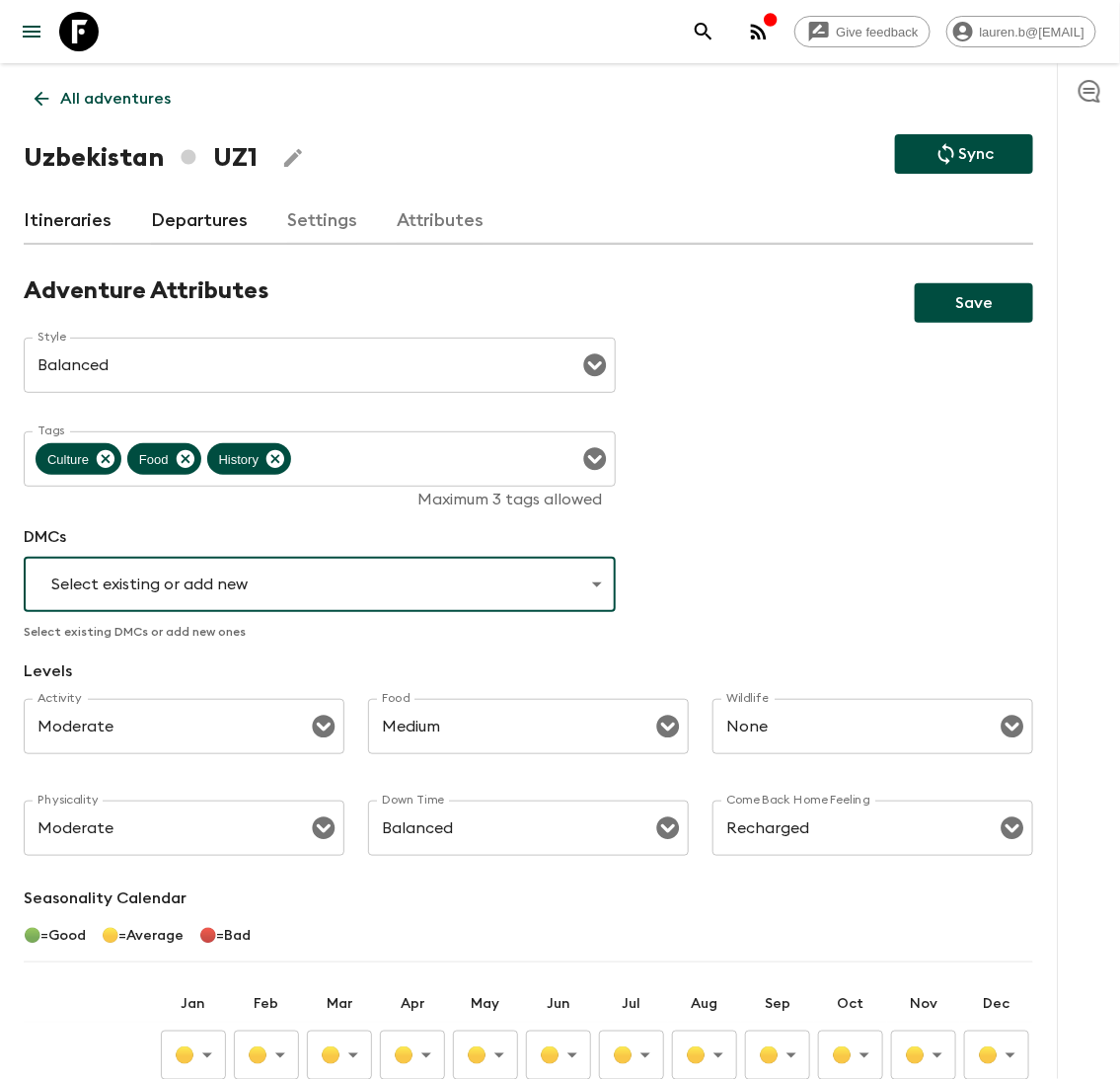 click on "Give feedback [EMAIL] All adventures [COUNTRY] [STATE_CODE] Sync Itineraries Departures Settings Attributes Adventure Attributes Save Style Balanced Style ​ Tags Culture Food History Tags Maximum 3 tags allowed DMCs Select existing or add new ​ Select existing DMCs or add new ones Levels Activity Moderate Activity ​ Food Medium Food ​ Wildlife None Wildlife ​ Physicality Moderate Physicality ​ Down Time Balanced Down Time ​ Come Back Home Feeling Recharged Come Back Home Feeling ​ Seasonality Calendar 🟢  =  Good 🟡  =  Average 🔴  =  Bad Jan Feb Mar Apr May Jun Jul Aug Sep Oct Nov Dec 🟡 Average ​ 🟡 Average ​ 🟡 Average ​ 🟡 Average ​ 🟡 Average ​ 🟡 Average ​ 🟡 Average ​ 🟡 Average ​ 🟡 Average ​ 🟡 Average ​ 🟡 Average ​ 🟡 Average ​ Monsoons / Cyclones Hurricane Snow Anything else to add? x Anything else to add? Guides & Tutorials Privacy Policy" at bounding box center [560, 733] 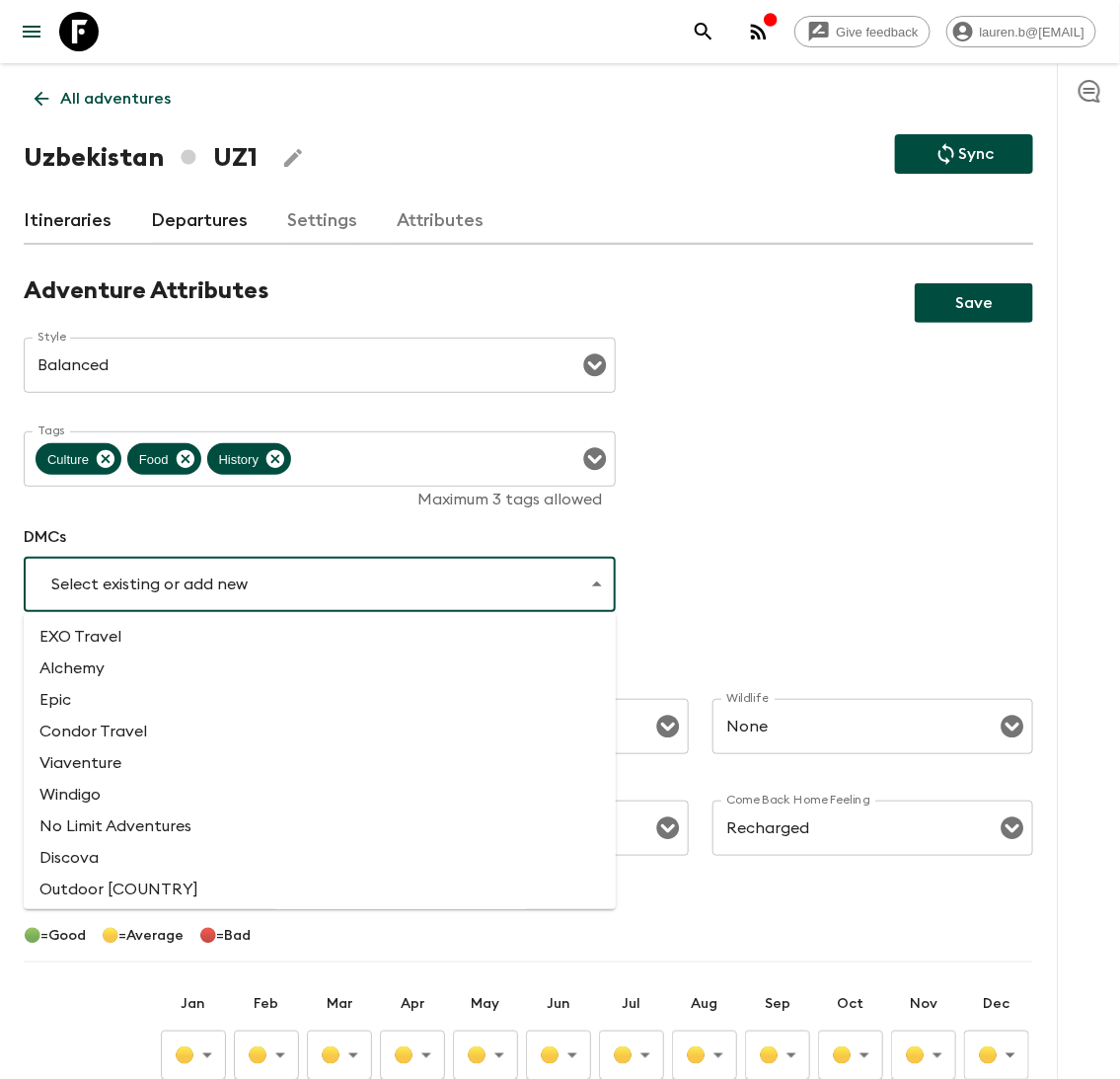 scroll, scrollTop: 1359, scrollLeft: 0, axis: vertical 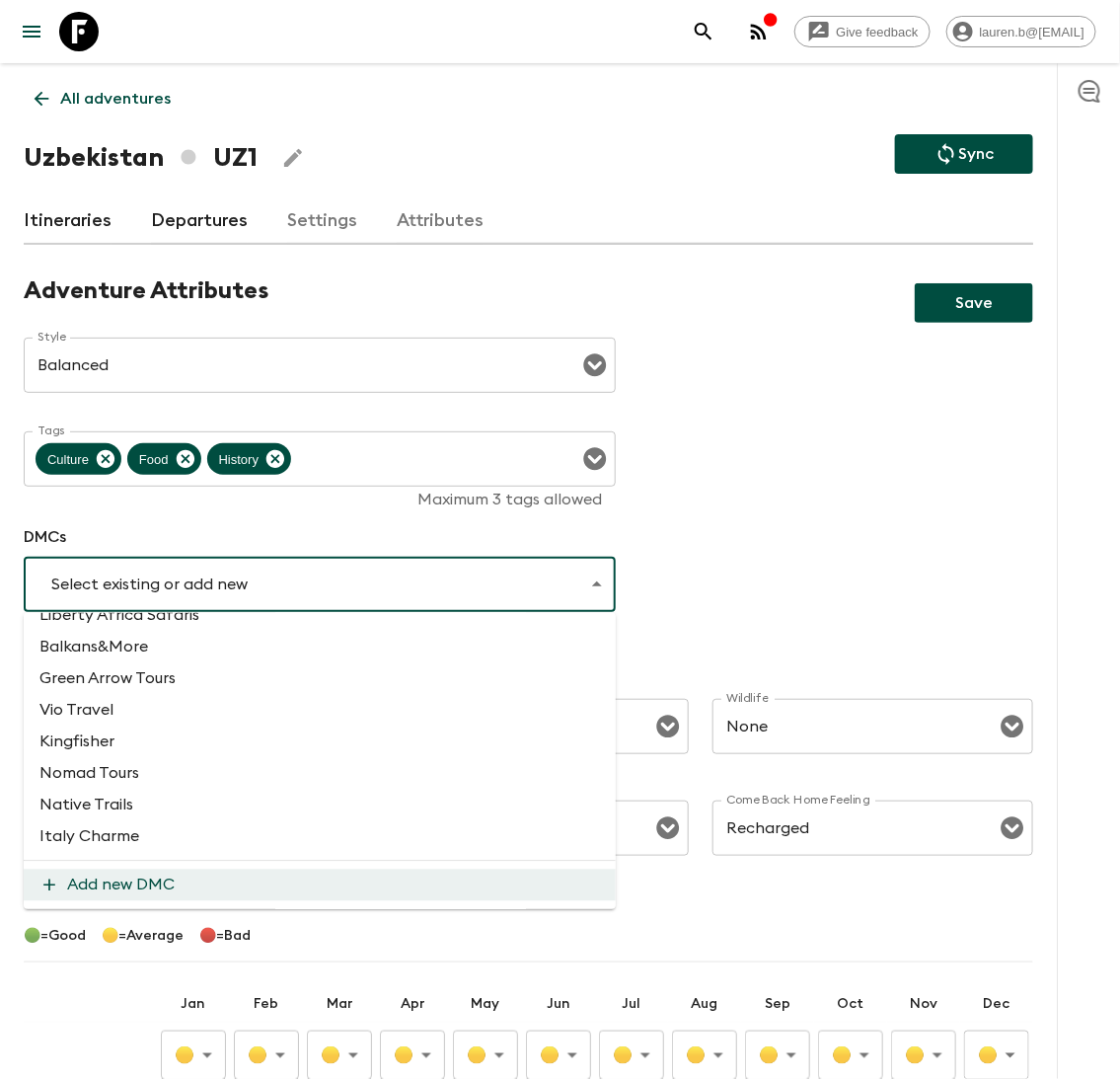 click at bounding box center [560, 539] 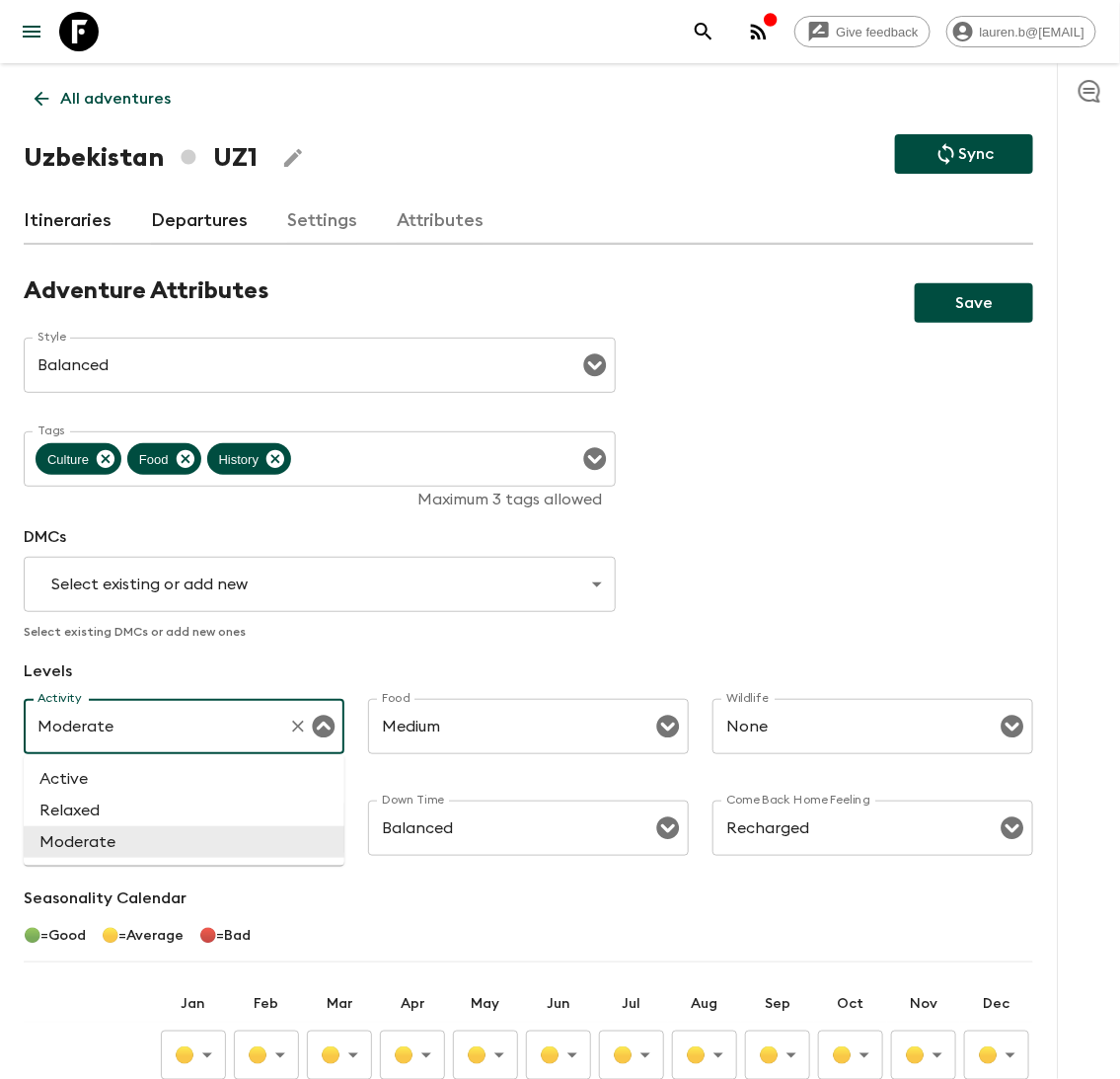 click on "Moderate" at bounding box center (156, 727) 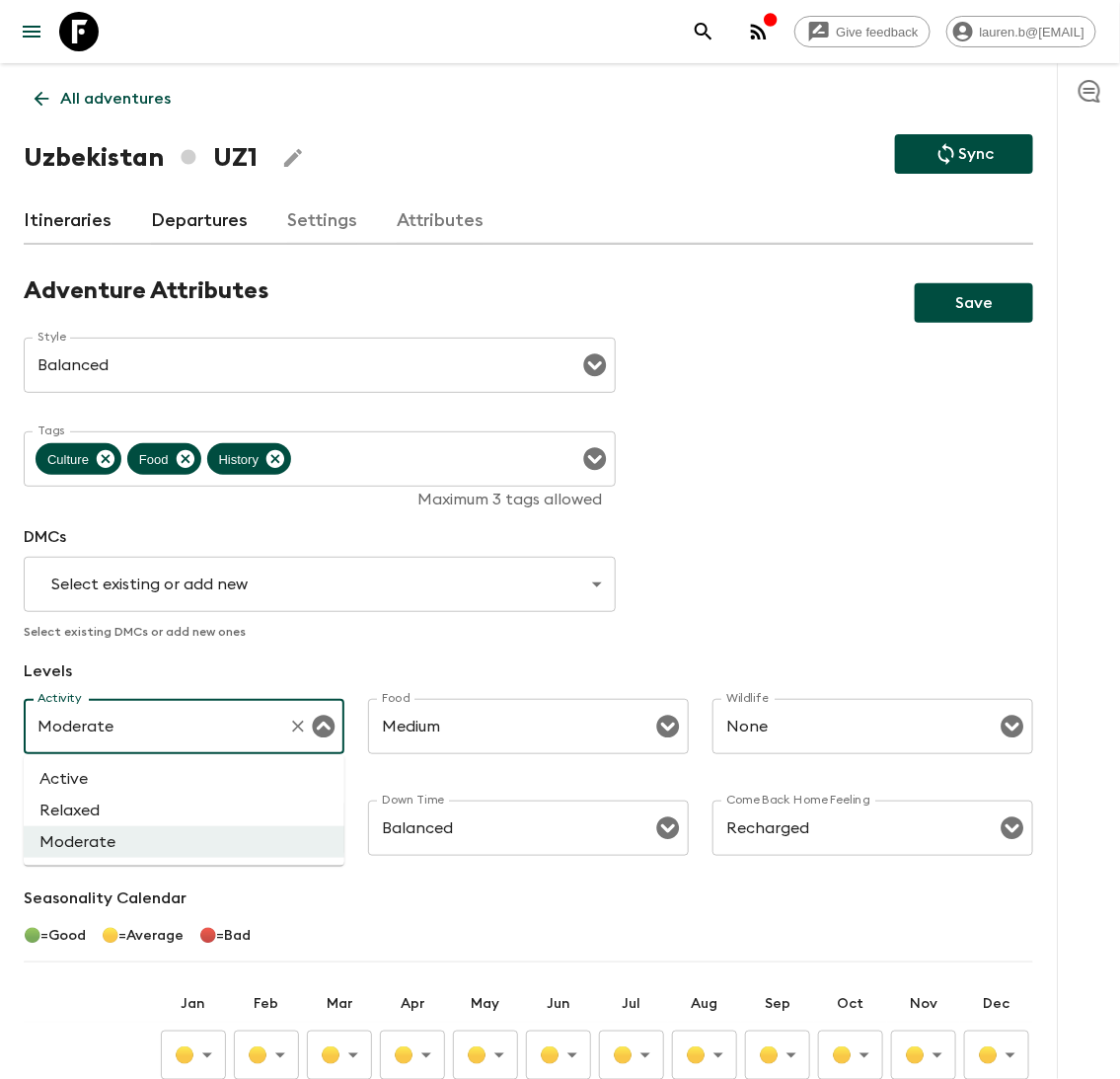 click on "Relaxed" at bounding box center [184, 810] 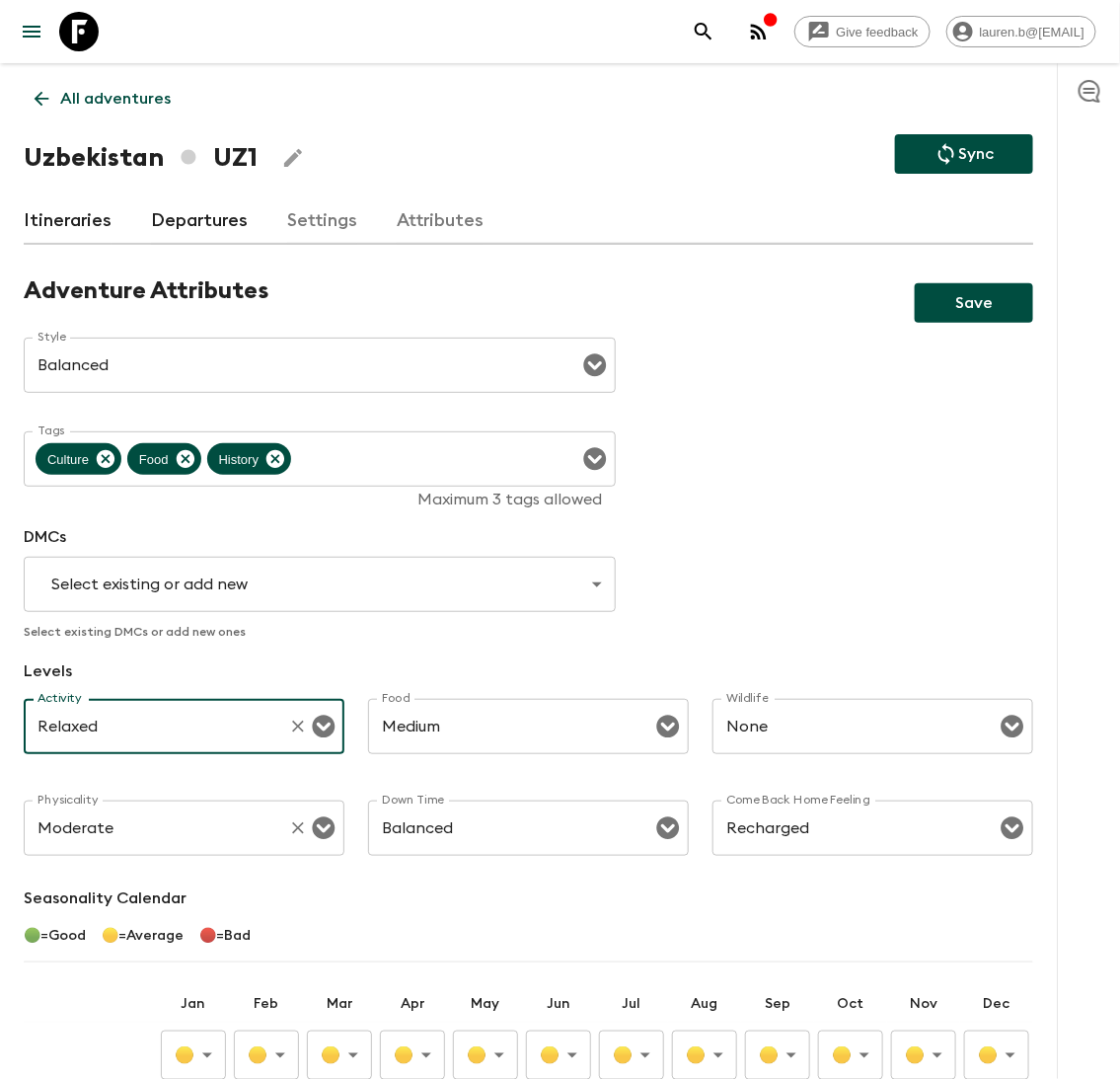 click on "Moderate" at bounding box center [156, 828] 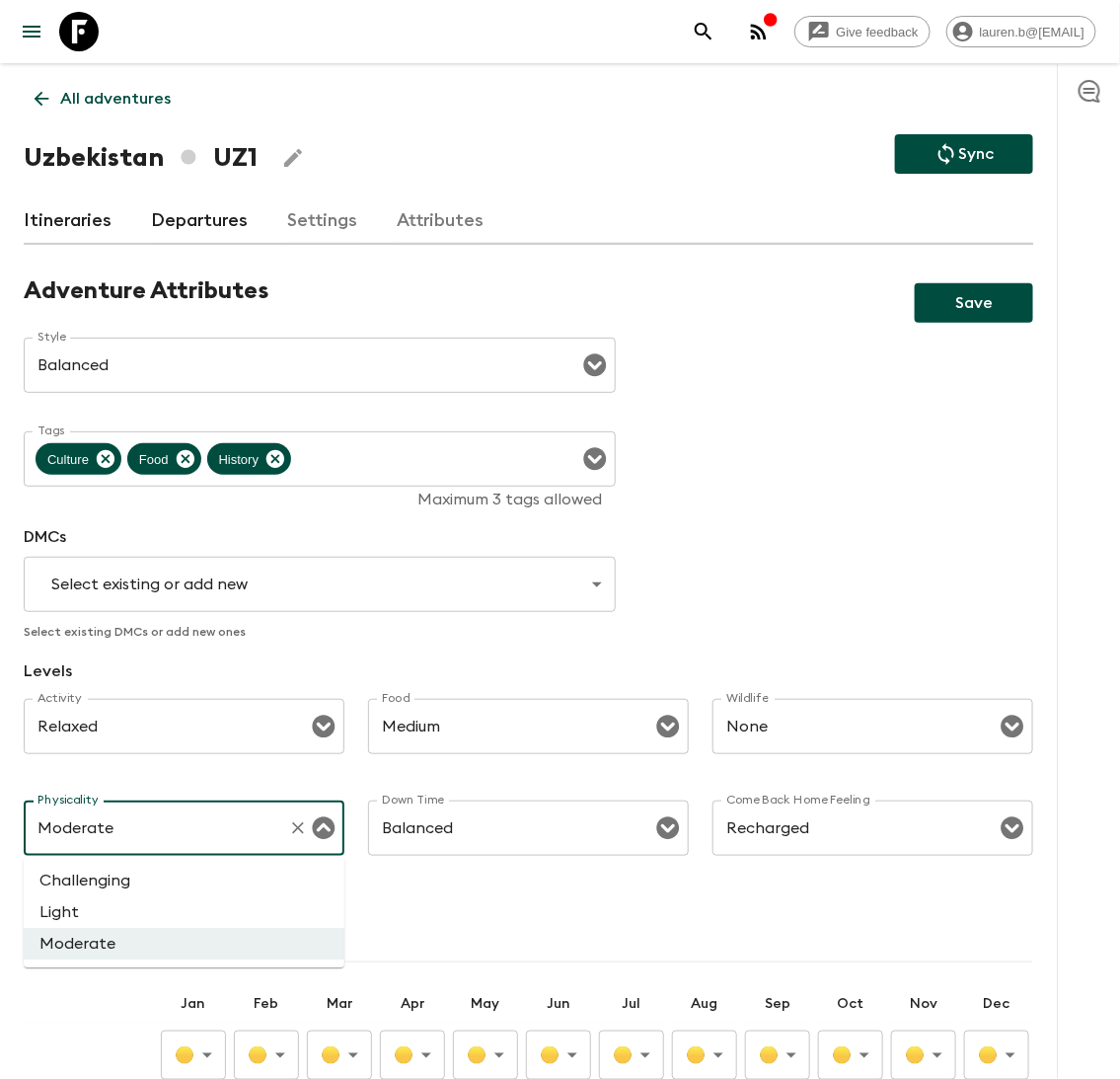 click on "Light" at bounding box center (184, 913) 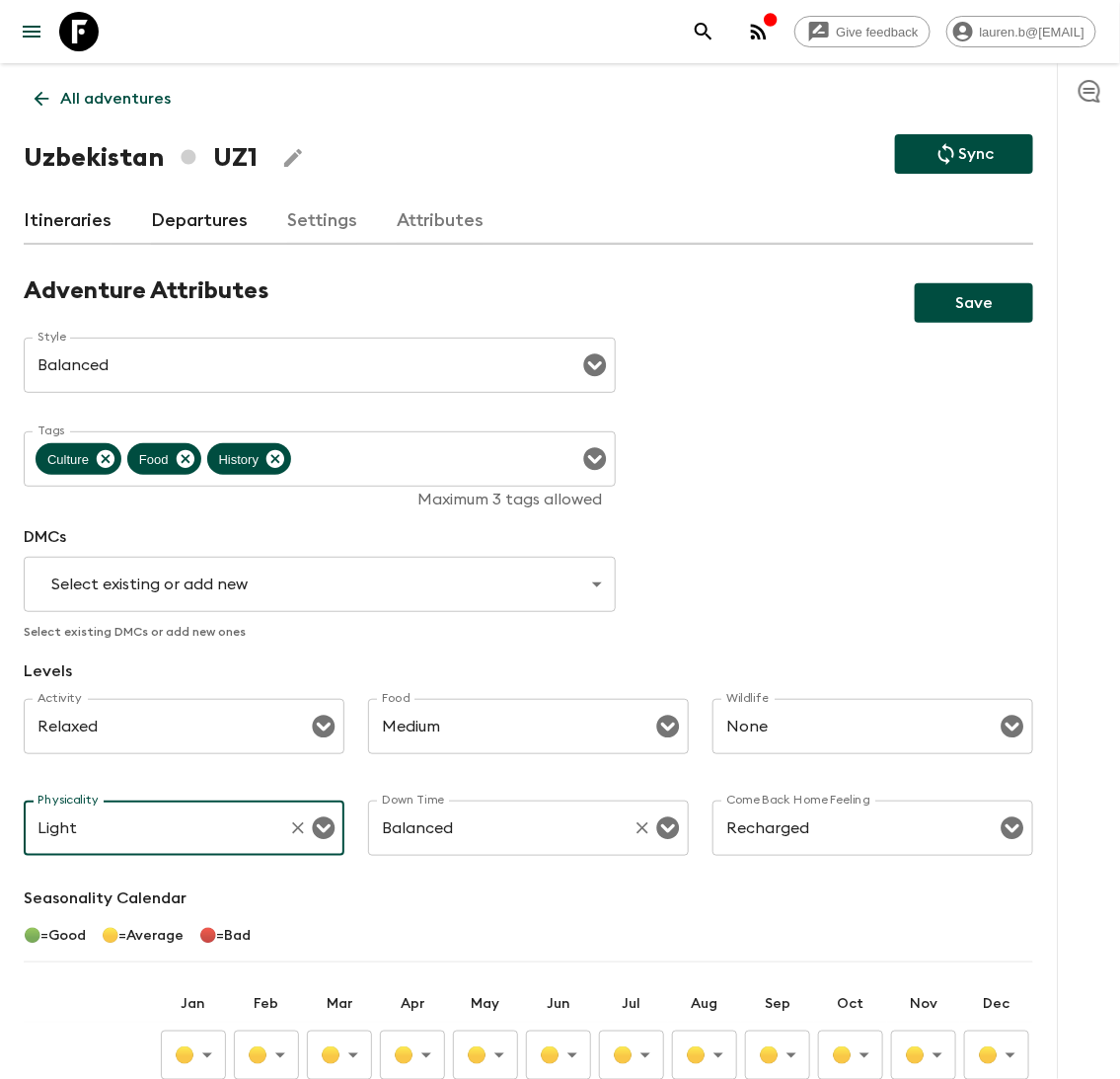 click on "Balanced" at bounding box center (500, 828) 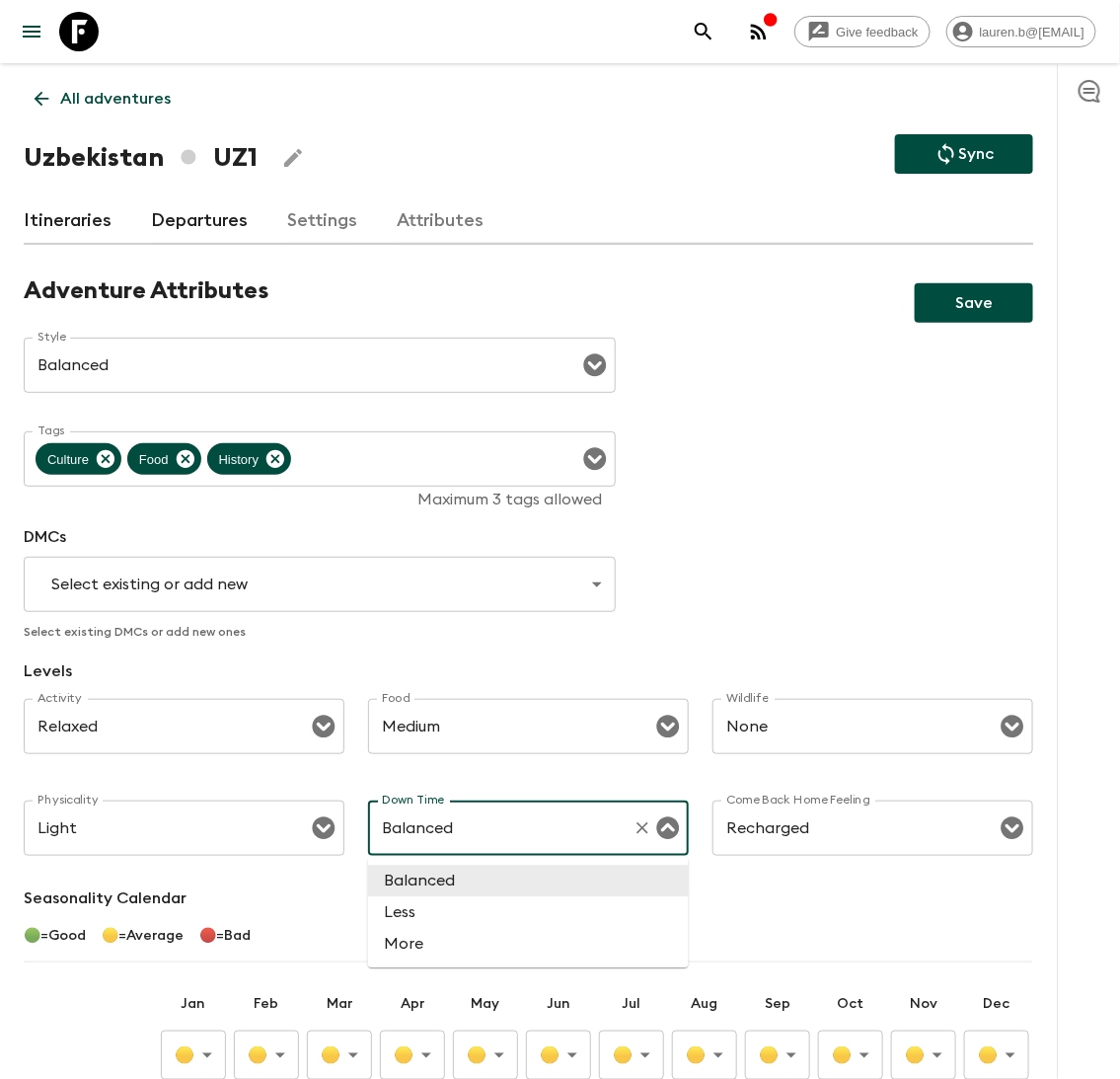 click on "Balanced" at bounding box center [528, 882] 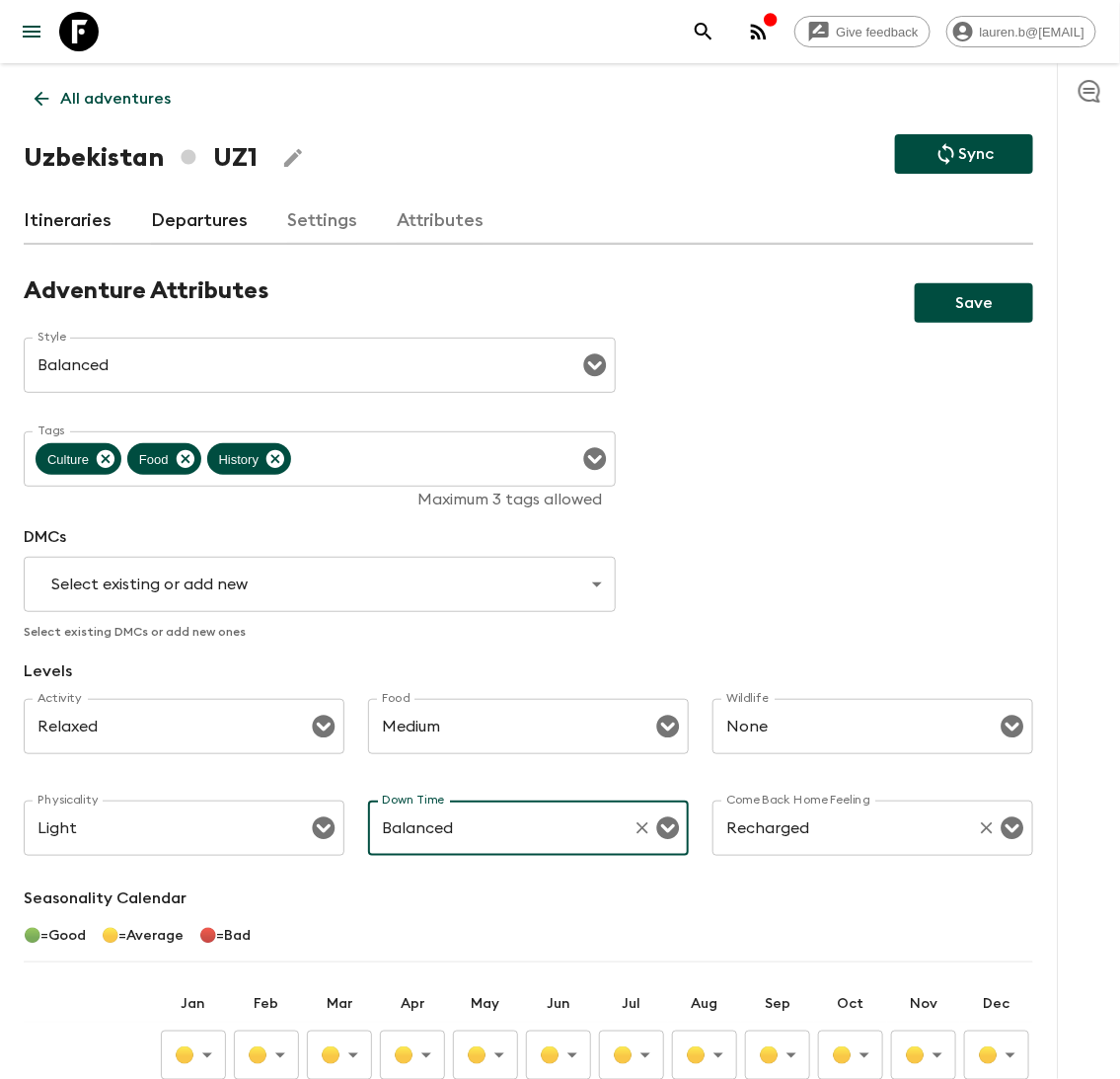 click on "Recharged" at bounding box center [845, 828] 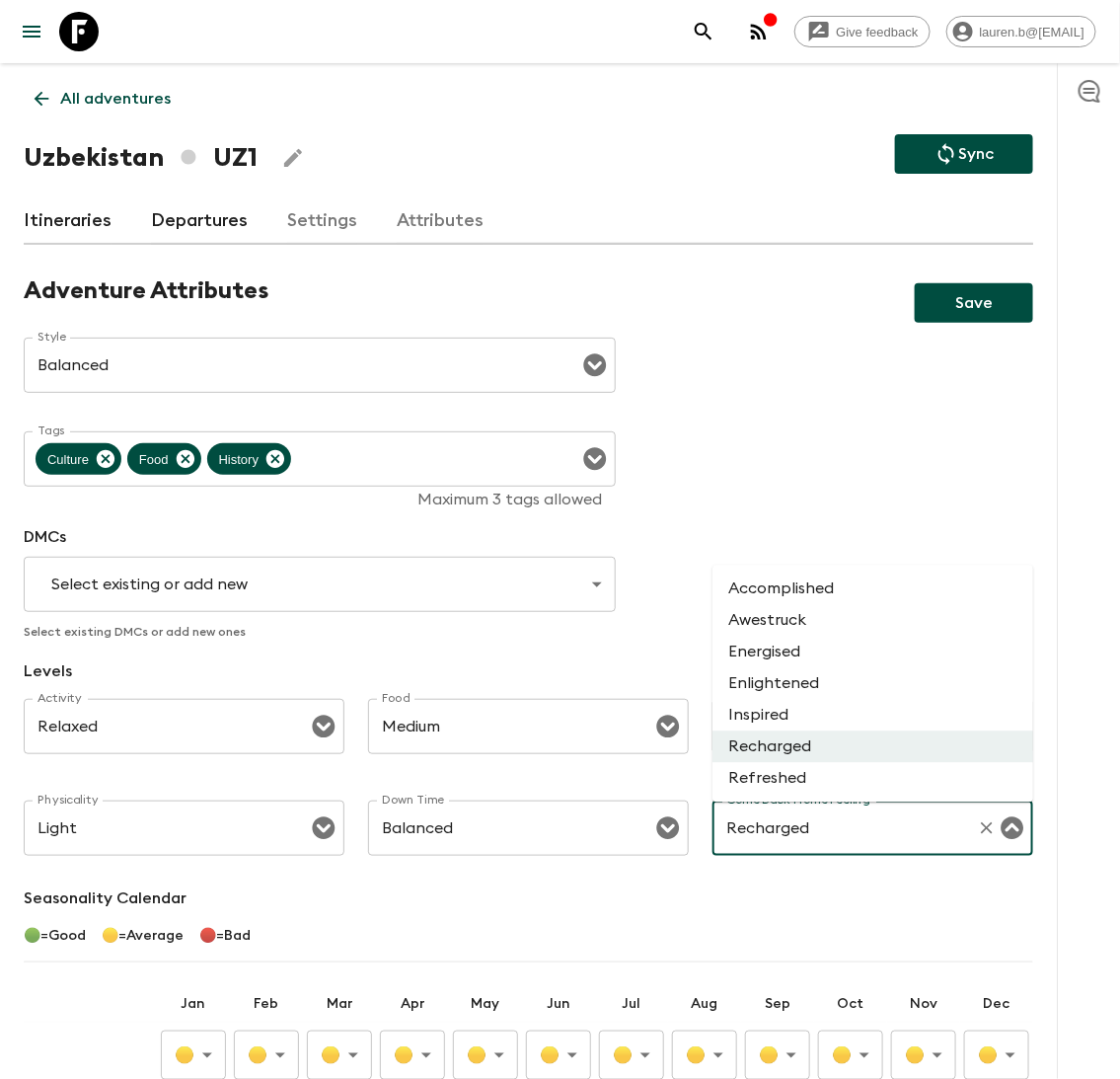 click on "Awestruck" at bounding box center [872, 621] 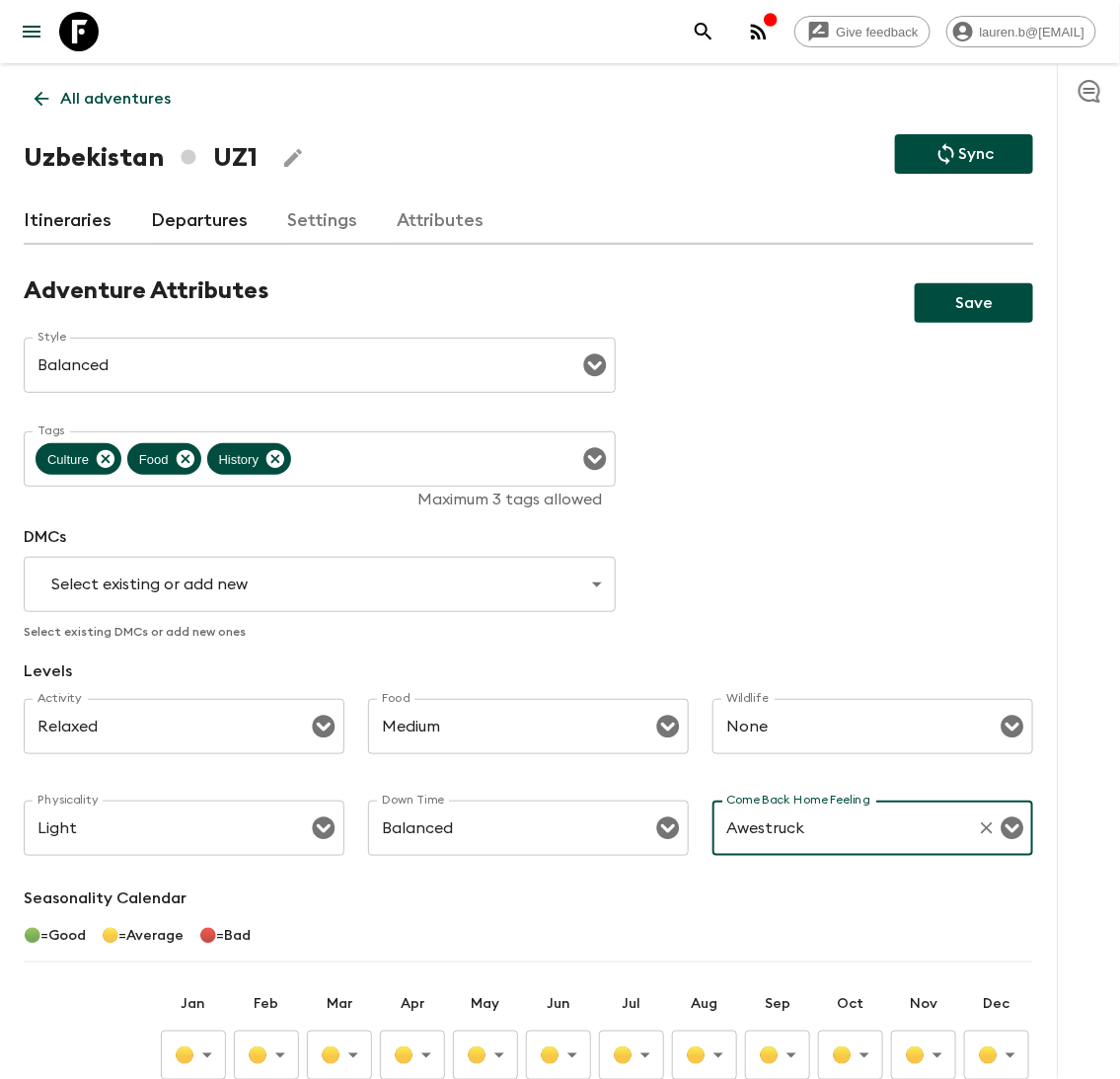 click on "Adventure Attributes Save Style Balanced Style ​ Tags Culture Food History Tags Maximum 3 tags allowed DMCs Select existing or add new ​ Select existing DMCs or add new ones Levels Activity Relaxed Activity ​ Food Medium Food ​ Wildlife None Wildlife ​ Physicality Light Physicality ​ Down Time Balanced Down Time ​ Come Back Home Feeling Awestruck Come Back Home Feeling ​ Seasonality Calendar 🟢  =  Good 🟡  =  Average 🔴  =  Bad Jan Feb Mar Apr May Jun Jul Aug Sep Oct Nov Dec 🟡 Average ​ 🟡 Average ​ 🟡 Average ​ 🟡 Average ​ 🟡 Average ​ 🟡 Average ​ 🟡 Average ​ 🟡 Average ​ 🟡 Average ​ 🟡 Average ​ 🟡 Average ​ 🟡 Average ​ Monsoons / Cyclones Hurricane Snow Anything else to add? x Anything else to add?" at bounding box center (528, 817) 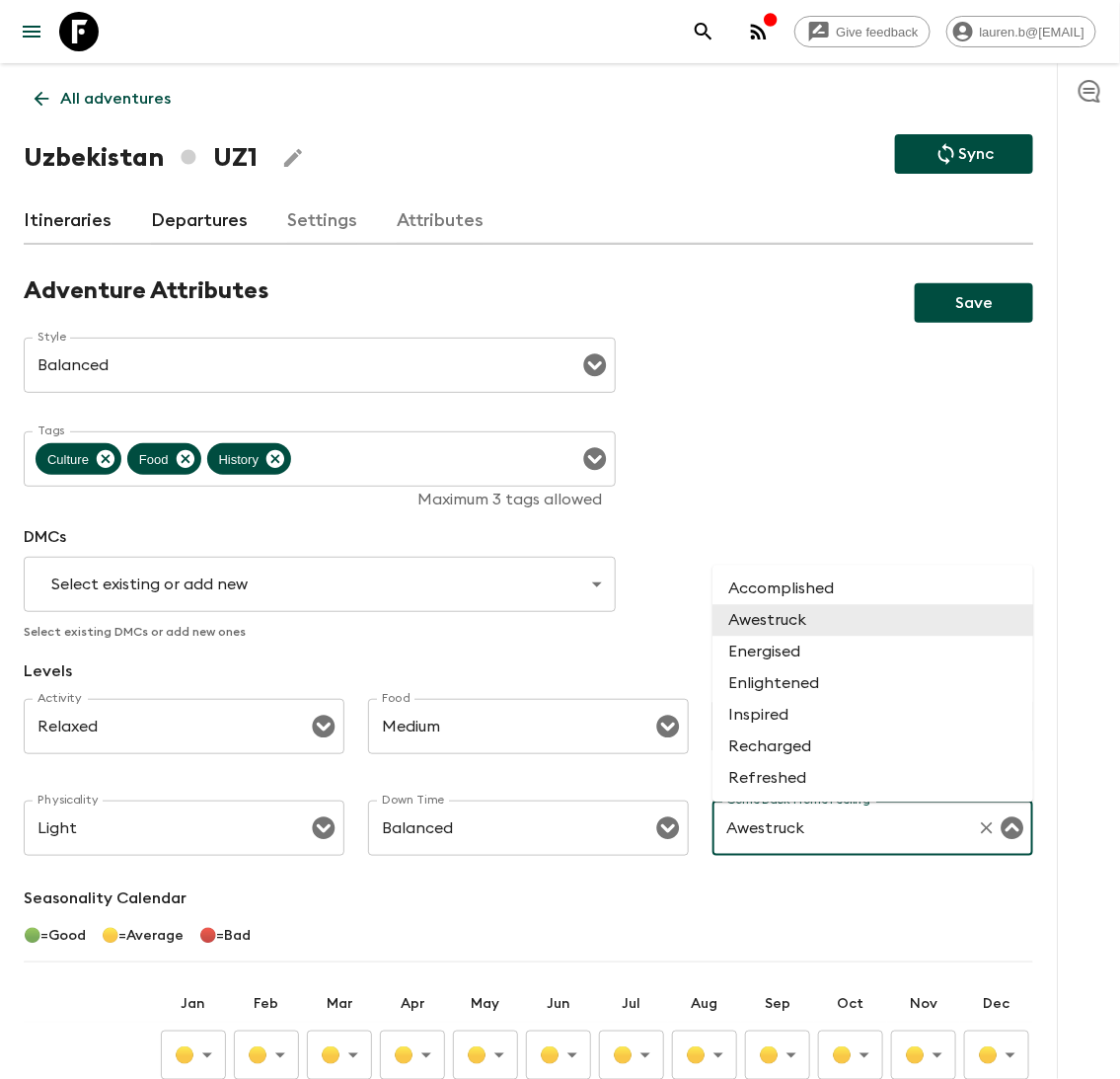 click on "Awestruck" at bounding box center [845, 828] 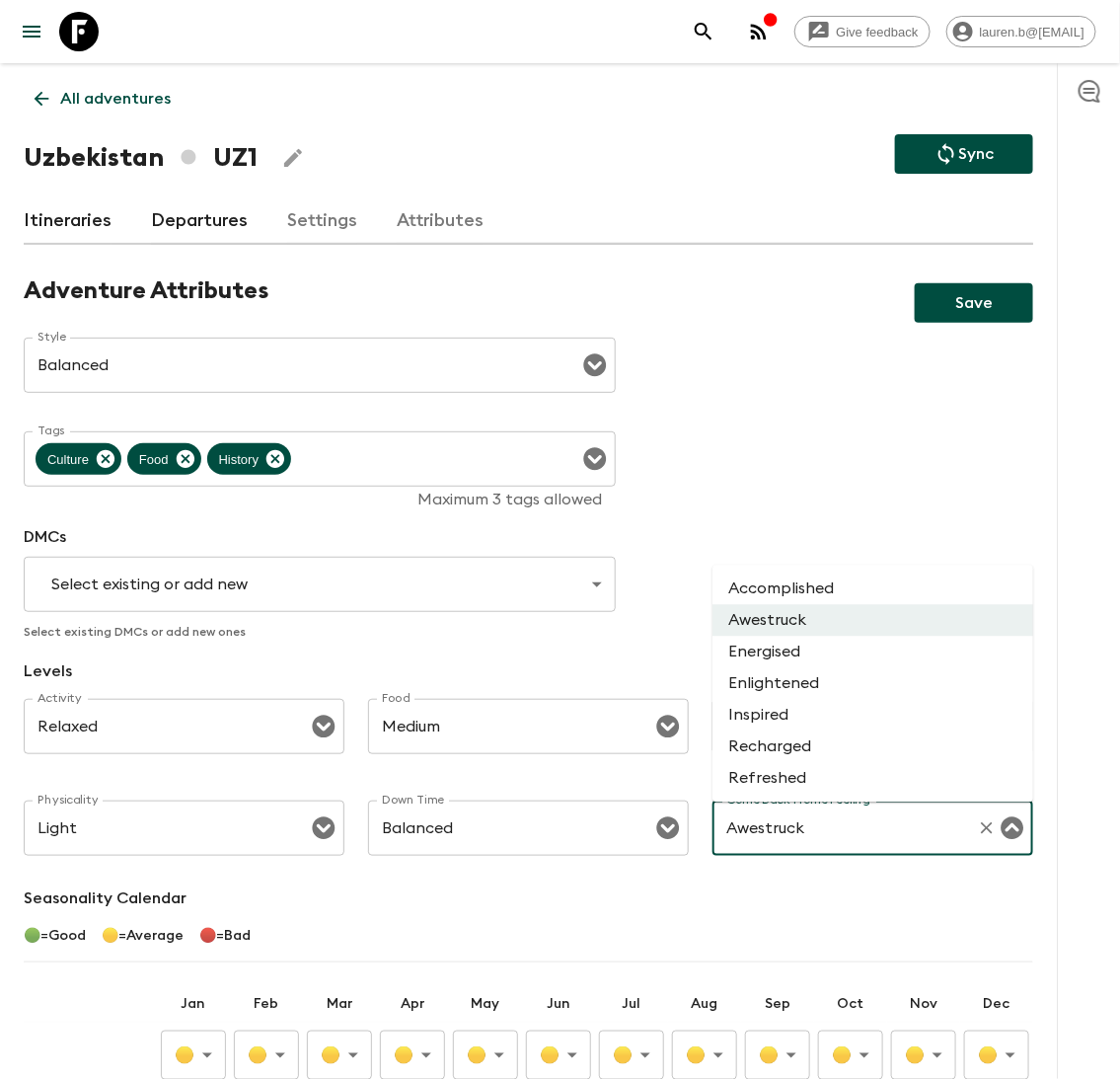 click on "Inspired" at bounding box center [872, 716] 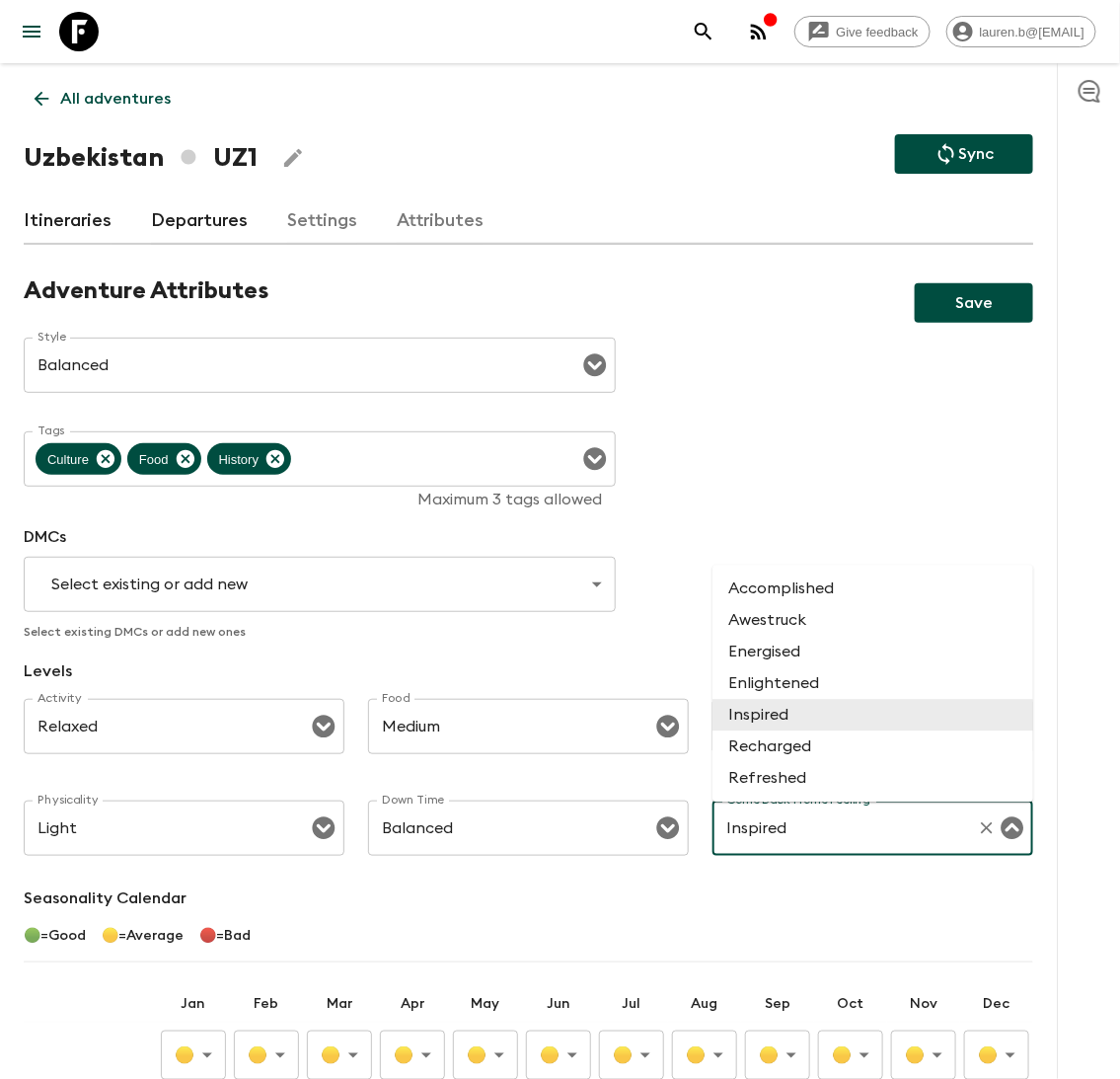 click on "Inspired" at bounding box center (845, 828) 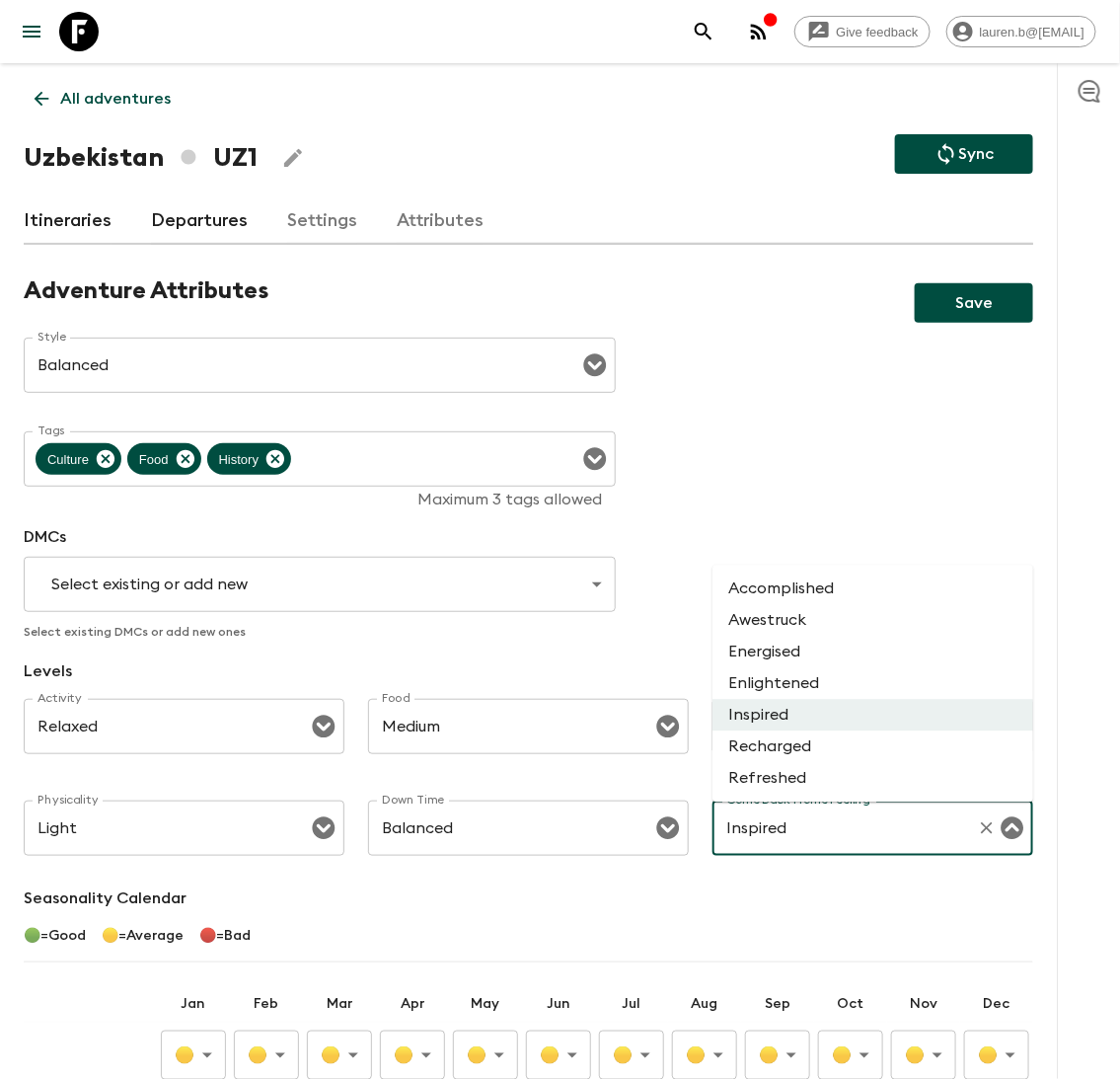 click on "Adventure Attributes Save Style Balanced Style ​ Tags Culture Food History Tags Maximum 3 tags allowed DMCs Select existing or add new ​ Select existing DMCs or add new ones Levels Activity Relaxed Activity ​ Food Medium Food ​ Wildlife None Wildlife ​ Physicality Light Physicality ​ Down Time Balanced Down Time ​ Come Back Home Feeling Inspired Come Back Home Feeling ​ Seasonality Calendar ◯  =  Good ◯  =  Average ◯  =  Bad Jan Feb Mar Apr May Jun Jul Aug Sep Oct Nov Dec ◯ Average ​ ◯ Average ​ ◯ Average ​ ◯ Average ​ ◯ Average ​ ◯ Average ​ ◯ Average ​ ◯ Average ​ ◯ Average ​ ◯ Average ​ ◯ Average ​ ◯ Average ​ Monsoons / Cyclones Hurricane Snow Anything else to add? x Anything else to add?" at bounding box center [528, 817] 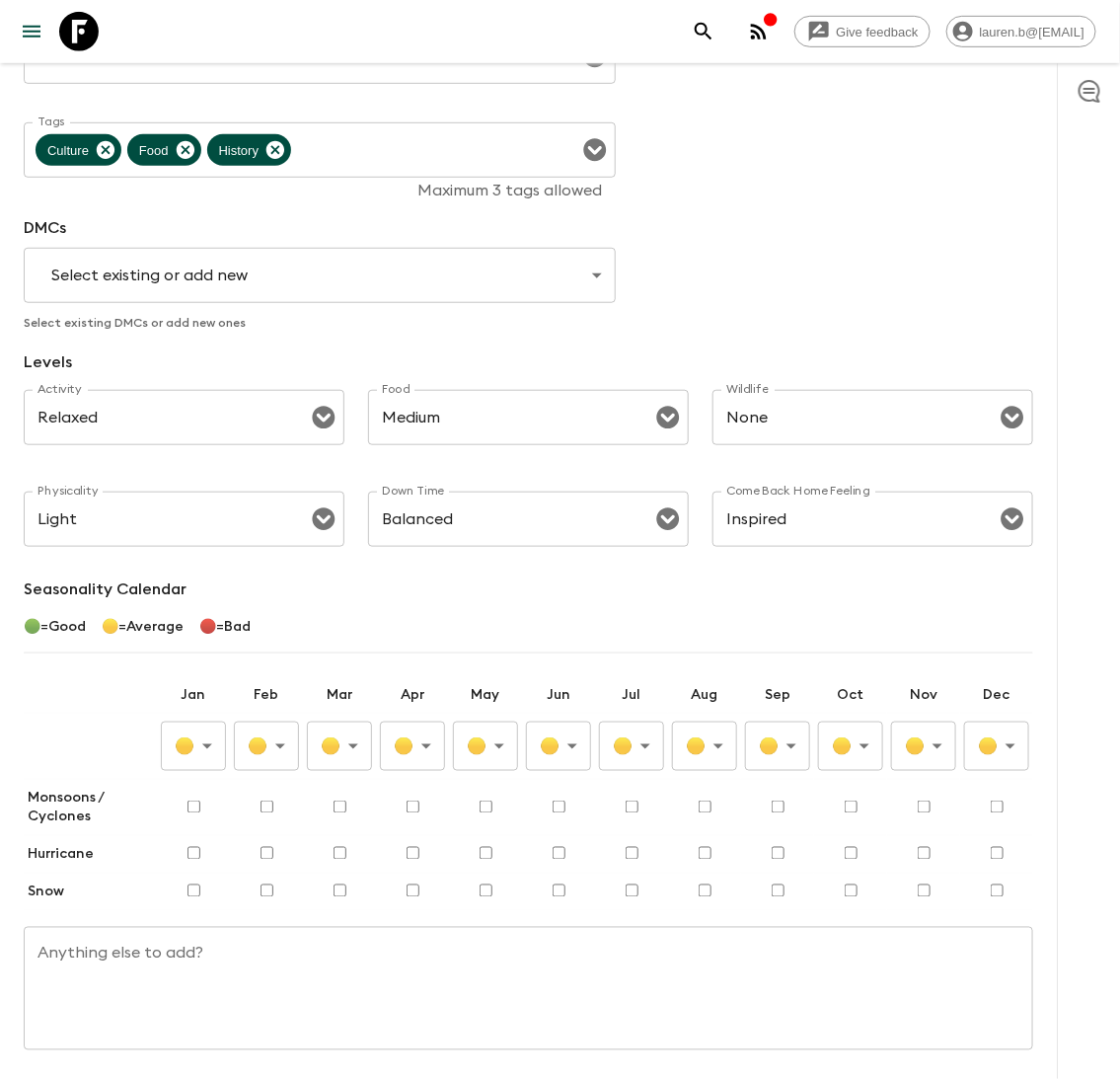 scroll, scrollTop: 320, scrollLeft: 0, axis: vertical 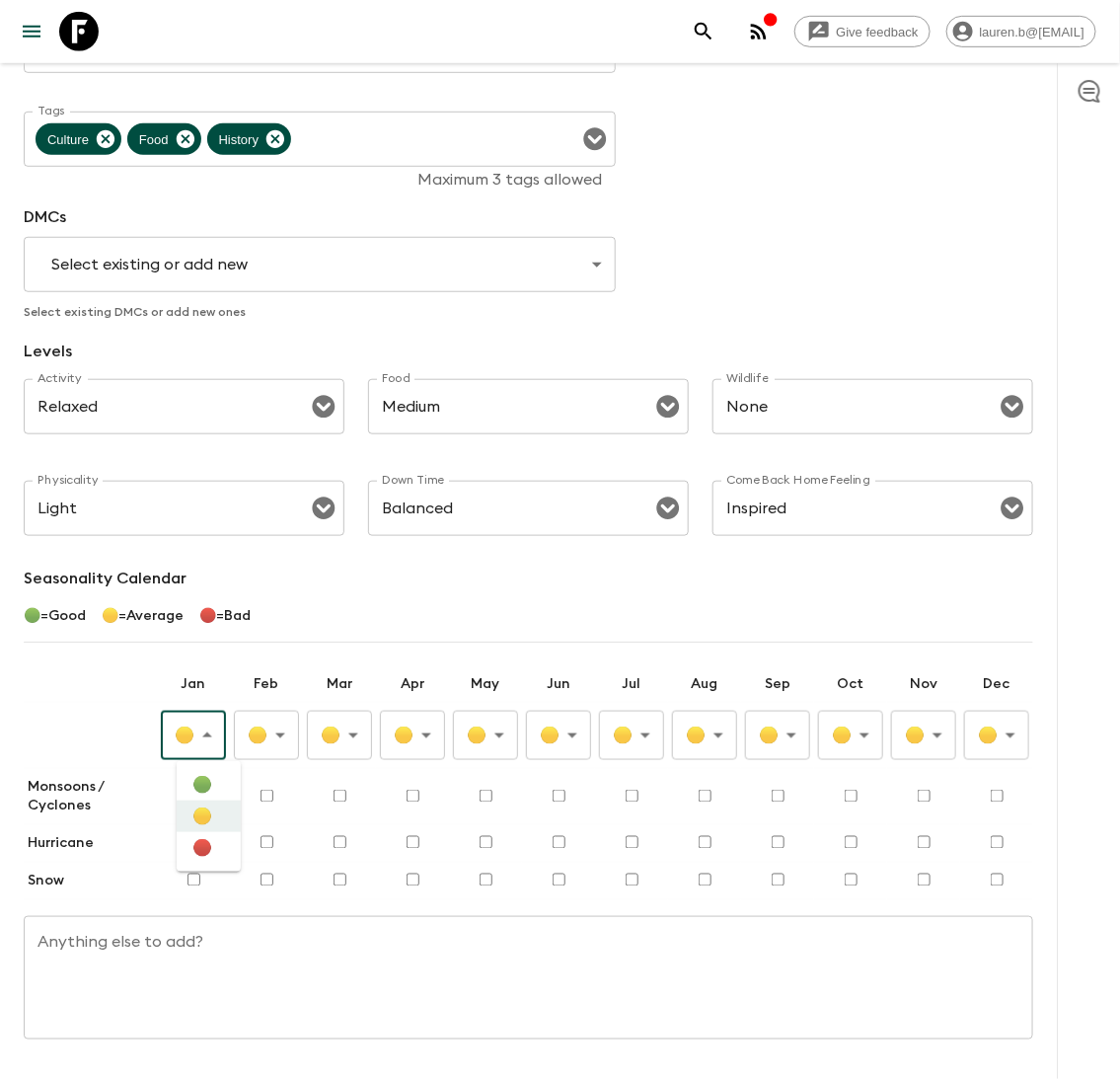click on "Give feedback [EMAIL] All adventures [COUNTRY] [STATE_CODE] Sync Itineraries Departures Settings Attributes Adventure Attributes Save Style Balanced Style ​ Tags Culture Food History Tags Maximum 3 tags allowed DMCs Select existing or add new ​ Select existing DMCs or add new ones Levels Activity Relaxed Activity ​ Food Medium Food ​ Wildlife None Wildlife ​ Physicality Light Physicality ​ Down Time Balanced Down Time ​ Come Back Home Feeling Inspired Come Back Home Feeling ​ Seasonality Calendar 🟢  =  Good 🟡  =  Average 🔴  =  Bad Jan Feb Mar Apr May Jun Jul Aug Sep Oct Nov Dec 🟡 Average ​ 🟡 Average ​ 🟡 Average ​ 🟡 Average ​ 🟡 Average ​ 🟡 Average ​ 🟡 Average ​ 🟡 Average ​ 🟡 Average ​ 🟡 Average ​ 🟡 Average ​ 🟡 Average ​ Monsoons / Cyclones Hurricane Snow Anything else to add? x Anything else to add? Guides & Tutorials Privacy Policy
🟢 🟡 🔴" at bounding box center (560, 414) 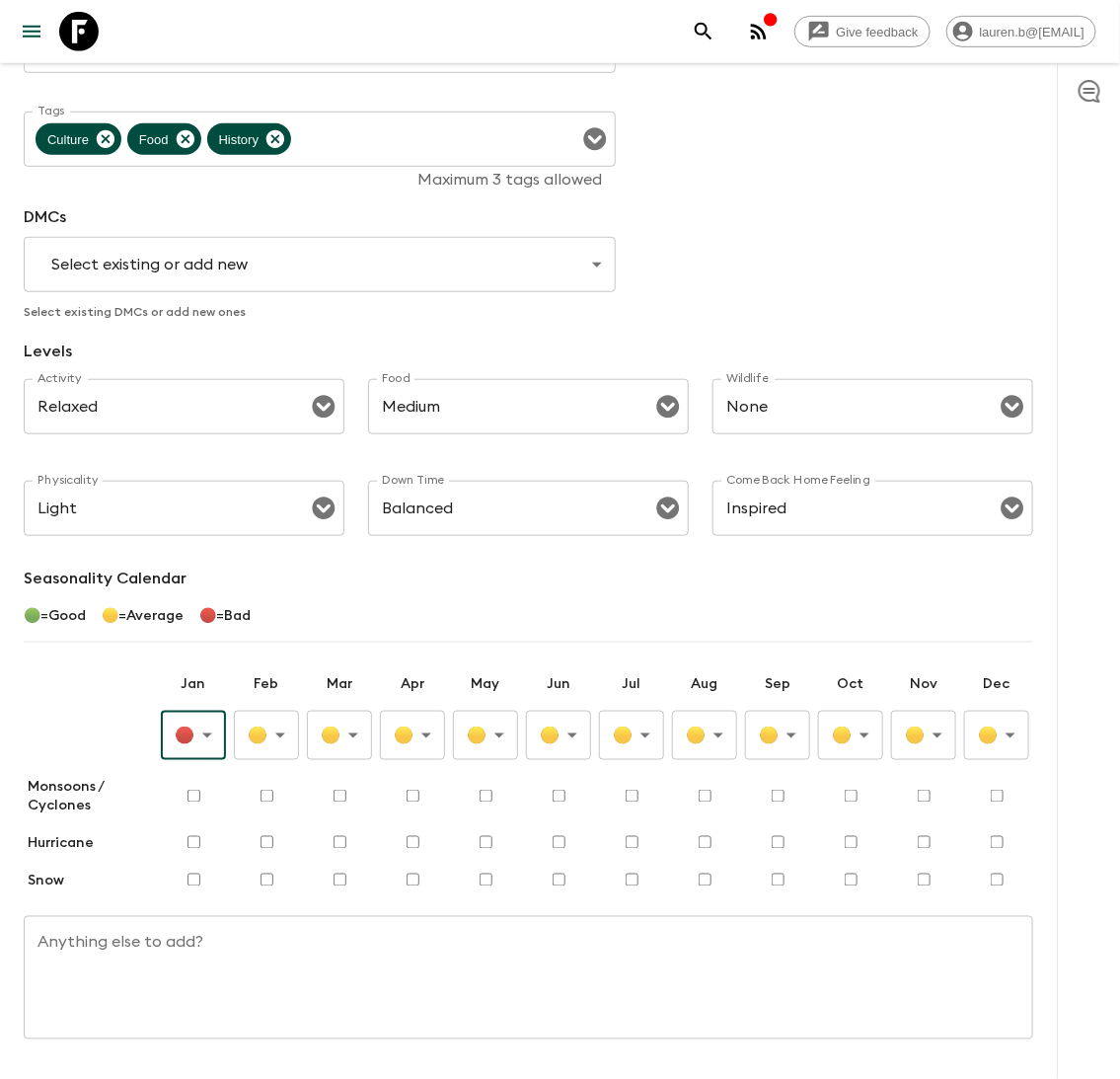 click on "Give feedback [EMAIL] All adventures [COUNTRY] UZ1 Sync Itineraries Departures Settings Attributes Adventure Attributes Save Style Balanced Style ​ Tags Culture Food History Tags Maximum 3 tags allowed DMCs Select existing or add new ​ Select existing DMCs or add new ones Levels Activity Relaxed Activity ​ Food Medium Food ​ Wildlife None Wildlife ​ Physicality Light Physicality ​ Down Time Balanced Down Time ​ Come Back Home Feeling Inspired Come Back Home Feeling ​ Seasonality Calendar ◯  =  Good ◯  =  Average ◯  =  Bad Jan Feb Mar Apr May Jun Jul Aug Sep Oct Nov Dec ◯ Bad ​ ◯ Average ​ ◯ Average ​ ◯ Average ​ ◯ Average ​ ◯ Average ​ ◯ Average ​ ◯ Average ​ ◯ Average ​ ◯ Average ​ ◯ Average ​ ◯ Average ​ Monsoons / Cyclones Hurricane Snow Anything else to add? x Anything else to add? Guides & Tutorials Privacy Policy" at bounding box center (560, 414) 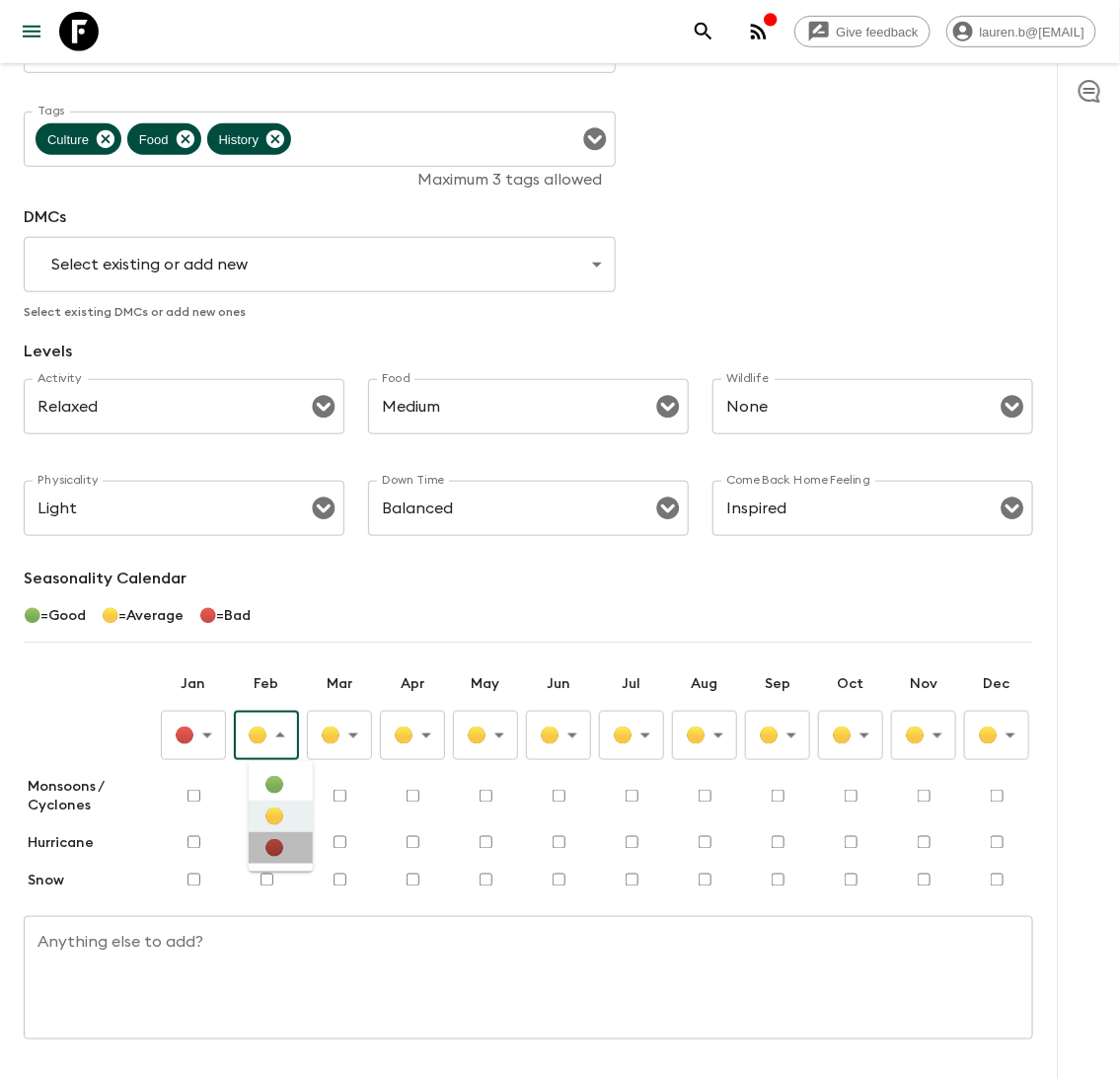 click on "🔴" at bounding box center [280, 848] 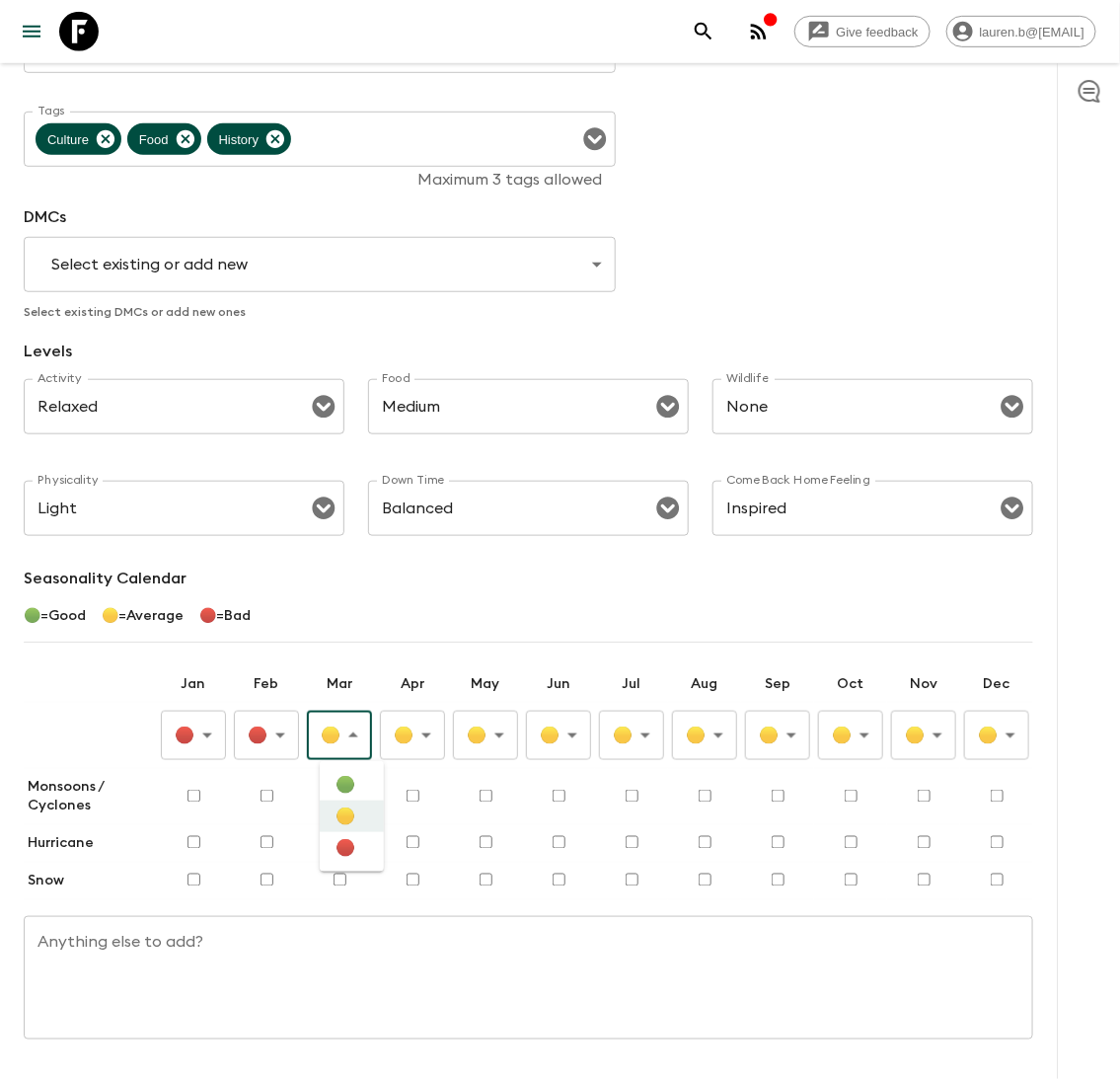click on "Give feedback [EMAIL] All adventures [COUNTRY] UZ1 Sync Itineraries Departures Settings Attributes Adventure Attributes Save Style Balanced Style ​ Tags Culture Food History Tags Maximum 3 tags allowed DMCs Select existing or add new ​ Select existing DMCs or add new ones Levels Activity Relaxed Activity ​ Food Medium Food ​ Wildlife None Wildlife ​ Physicality Light Physicality ​ Down Time Balanced Down Time ​ Come Back Home Feeling Inspired Come Back Home Feeling ​ Seasonality Calendar ◯  =  Good ◯  =  Average ◯  =  Bad Jan Feb Mar Apr May Jun Jul Aug Sep Oct Nov Dec ◯ Bad ​ ◯ Bad ​ ◯ Average ​ ◯ Average ​ ◯ Average ​ ◯ Average ​ ◯ Average ​ ◯ Average ​ ◯ Average ​ ◯ Average ​ ◯ Average ​ ◯ Average ​ Monsoons / Cyclones Hurricane Snow Anything else to add? x Anything else to add? Guides & Tutorials Privacy Policy
◯ ◯ ◯" at bounding box center [560, 414] 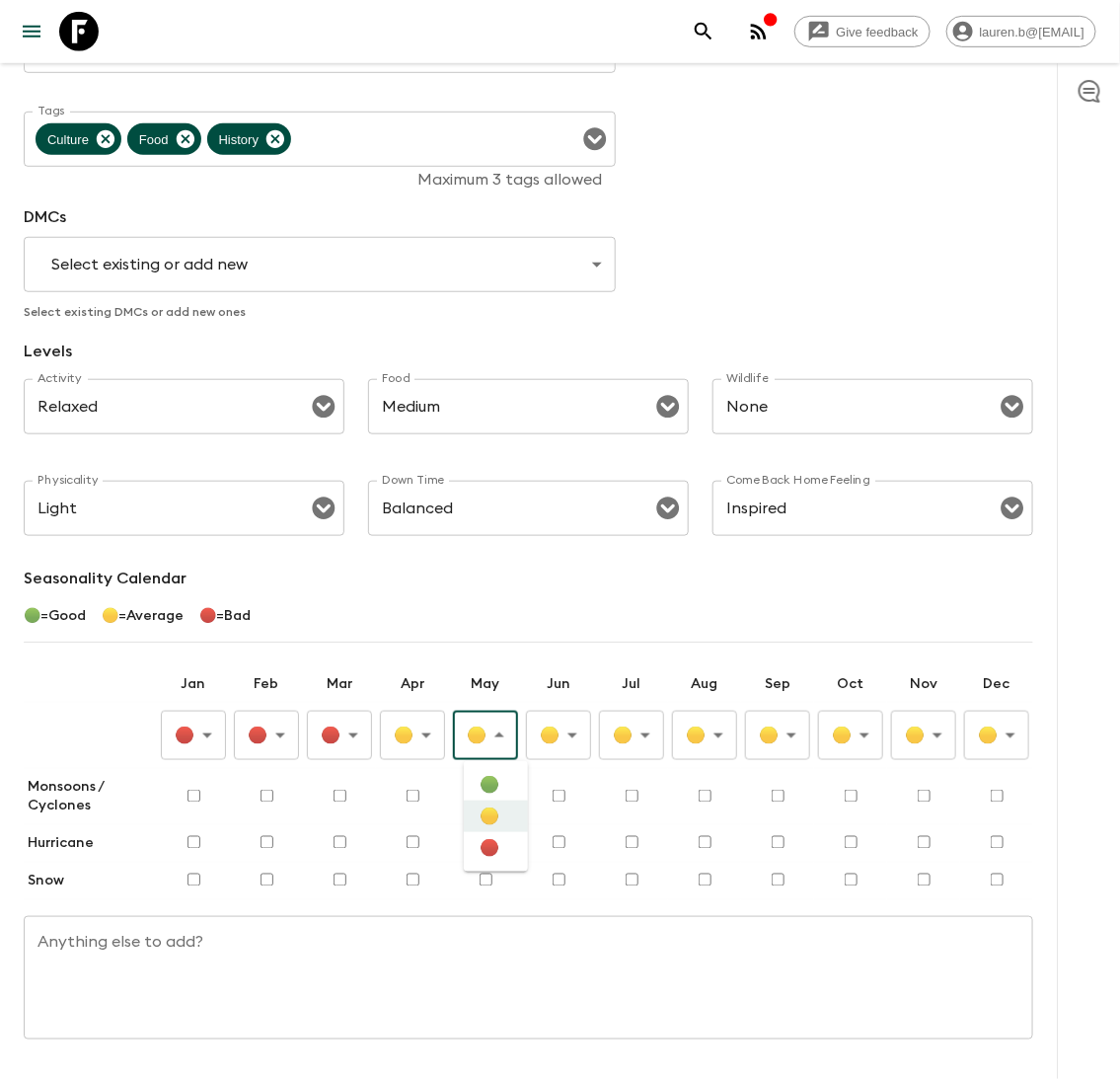 click on "Give feedback lauren.b@[EMAIL] All adventures Uzbekistan UZ1 Sync Itineraries Departures Settings Attributes Adventure Attributes Save Style Balanced Style ​ Tags Culture Food History Tags Maximum 3 tags allowed DMCs Select existing or add new ​ Select existing DMCs or add new ones Levels Activity Relaxed Activity ​ Food Medium Food ​ Wildlife None Wildlife ​ Physicality Light Physicality ​ Down Time Balanced Down Time ​ Come Back Home Feeling Inspired Come Back Home Feeling ​ Seasonality Calendar 🟢  =  Good 🟡  =  Average 🔴  =  Bad Jan Feb Mar Apr May Jun Jul Aug Sep Oct Nov Dec 🟡 Average ​ 🟡 Average ​ 🟡 Average ​ 🟡 Average ​ 🟡 Average ​ 🟡 Average ​ 🟡 Average ​ 🟡 Average ​ 🟡 Average ​ 🟡 Average ​ 🟡 Average ​ 🟡 Average ​ Monsoons / Cyclones Hurricane Snow Anything else to add? x Anything else to add? Guides & Tutorials Privacy Policy" at bounding box center [560, 414] 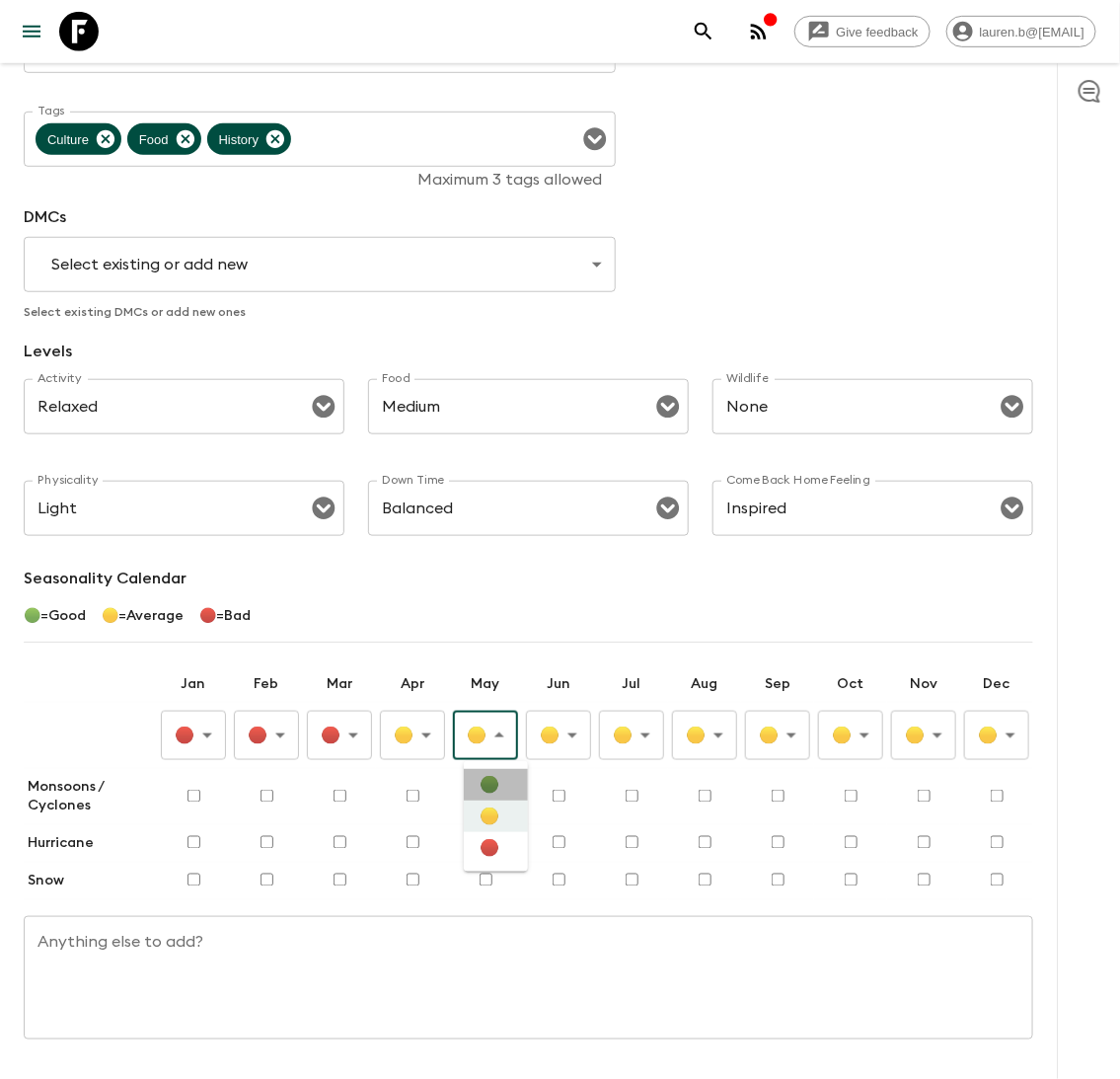click on "🟢" at bounding box center (495, 785) 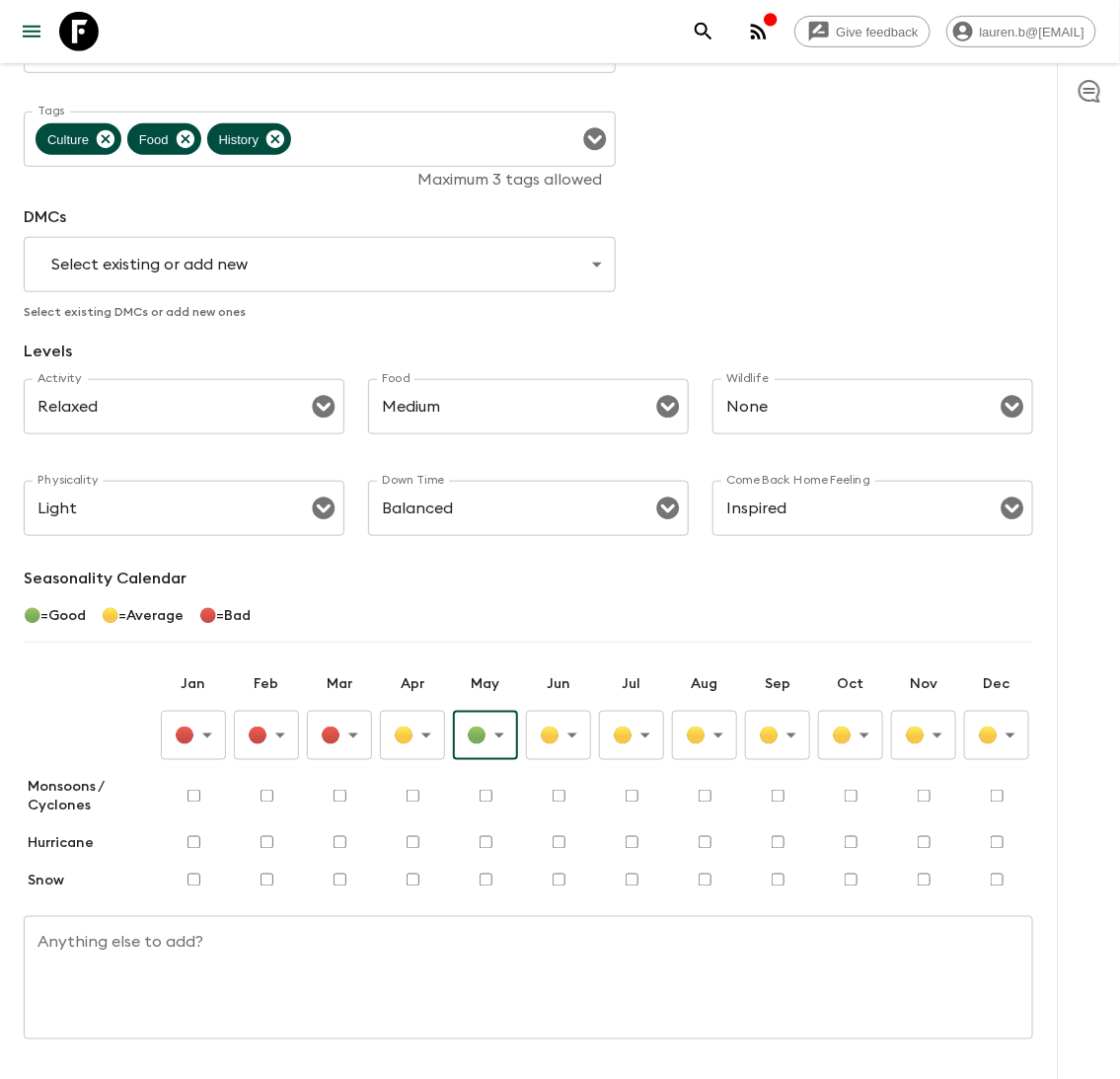 click on "Give feedback lauren.b@[EMAIL] All adventures Uzbekistan UZ1 Sync Itineraries Departures Settings Attributes Adventure Attributes Save Style Balanced Style ​ Tags Culture Food History Tags Maximum 3 tags allowed DMCs Select existing or add new ​ Select existing DMCs or add new ones Levels Activity Relaxed Activity ​ Food Medium Food ​ Wildlife None Wildlife ​ Physicality Light Physicality ​ Down Time Balanced Down Time ​ Come Back Home Feeling Inspired Come Back Home Feeling ​ Seasonality Calendar 🟢  =  Good 🟡  =  Average 🔴  =  Bad Jan Feb Mar Apr May Jun Jul Aug Sep Oct Nov Dec 🔴 Bad ​ 🔴 Bad ​ 🔴 Bad ​ 🟡 Average ​ 🟢 Good ​ 🟡 Average ​ 🟡 Average ​ 🟡 Average ​ 🟡 Average ​ 🟡 Average ​ 🟡 Average ​ 🟡 Average ​ Monsoons / Cyclones Hurricane Snow Anything else to add? x Anything else to add? Guides & Tutorials Privacy Policy" at bounding box center [560, 414] 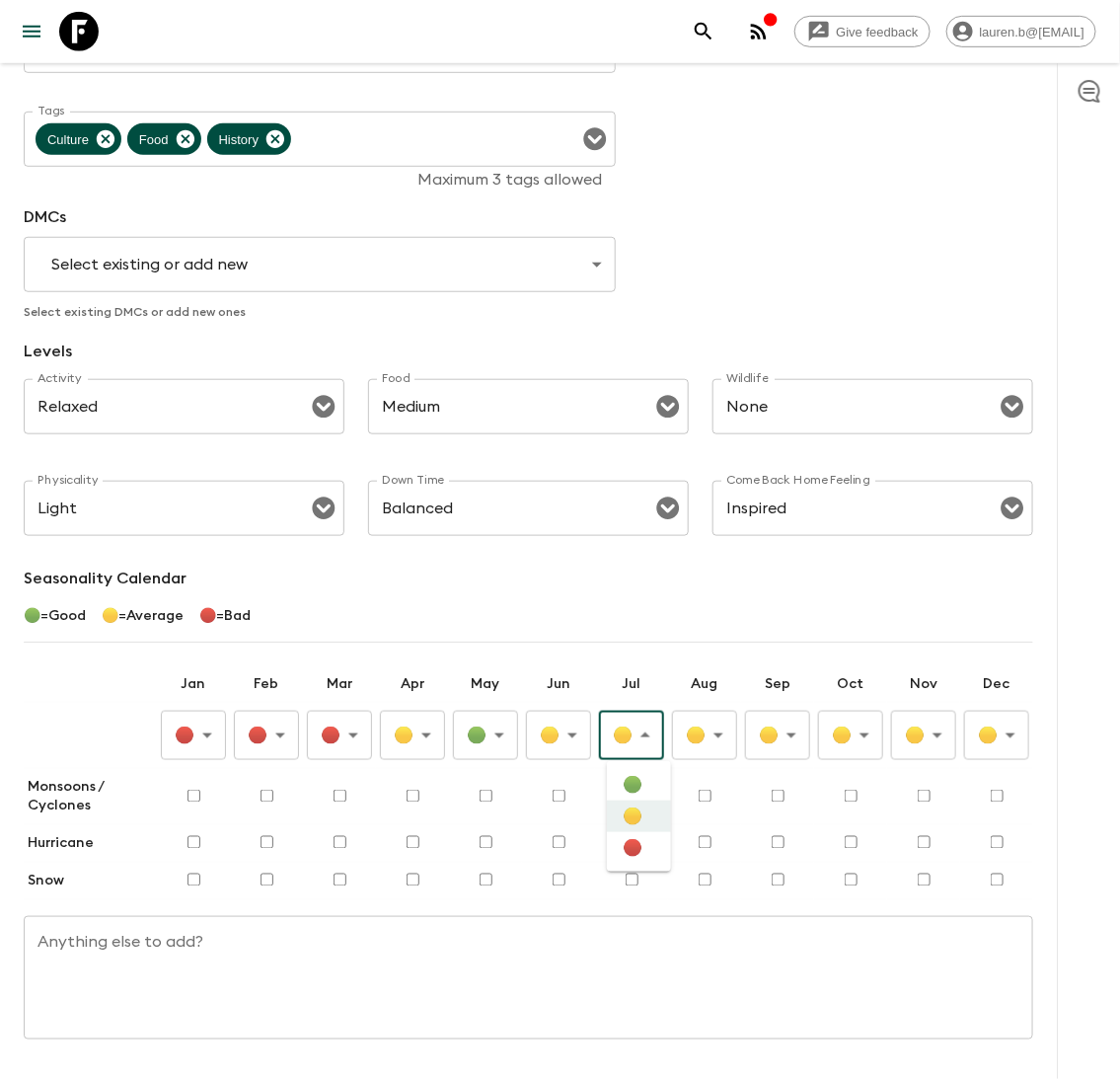 click on "🔴" at bounding box center [638, 848] 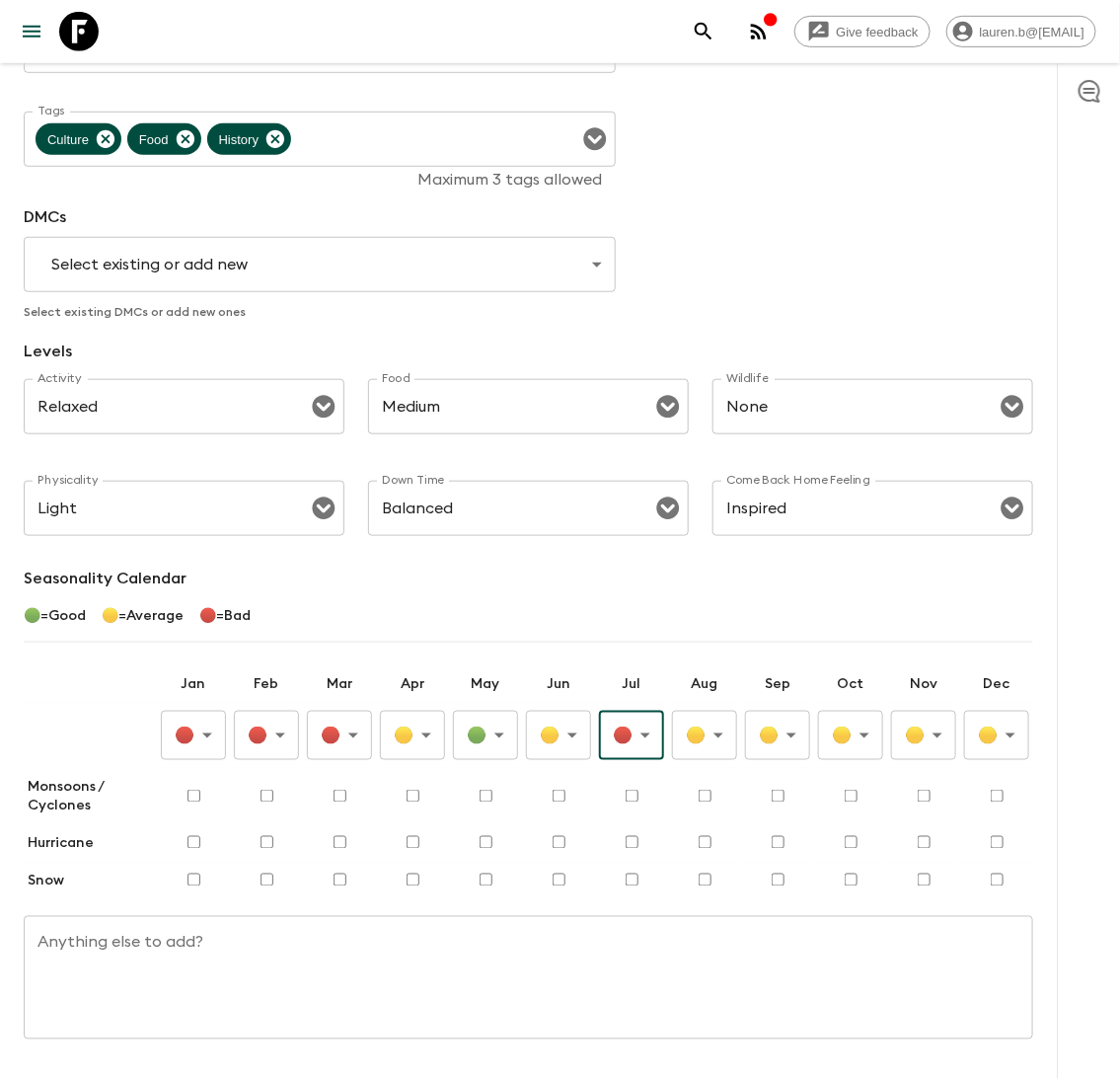 click on "Give feedback [EMAIL] All adventures Uzbekistan UZ1 Sync Itineraries Departures Settings Attributes Adventure Attributes Save Style Balanced Style ​ Tags Culture Food History Tags Maximum 3 tags allowed DMCs Select existing or add new ​ Select existing DMCs or add new ones Levels Activity Relaxed Activity ​ Food Medium Food ​ Wildlife None Wildlife ​ Physicality Light Physicality ​ Down Time Balanced Down Time ​ Come Back Home Feeling Inspired Come Back Home Feeling ​ Seasonality Calendar 🟢  =  Good 🟡  =  Average 🔴  =  Bad Jan Feb Mar Apr May Jun Jul Aug Sep Oct Nov Dec 🔴 Bad ​ 🔴 Bad ​ 🔴 Bad ​ 🟡 Average ​ 🟢 Good ​ 🟡 Average ​ 🔴 Bad ​ 🟡 Average ​ 🟡 Average ​ 🟡 Average ​ 🟡 Average ​ 🟡 Average ​ Monsoons / Cyclones Hurricane Snow Anything else to add? x Anything else to add? Guides & Tutorials Privacy Policy" at bounding box center [560, 414] 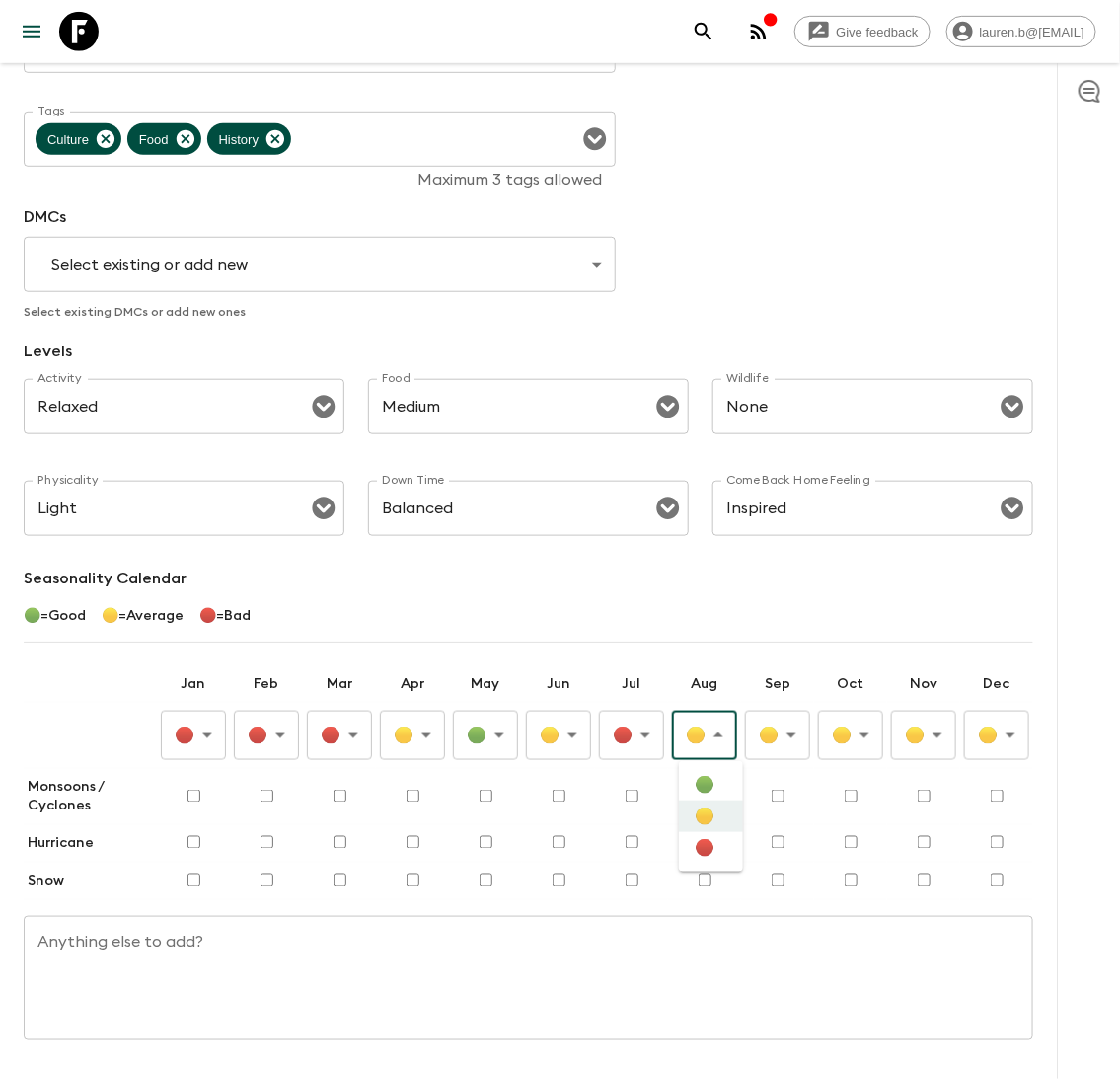 click on "🔴" at bounding box center [710, 848] 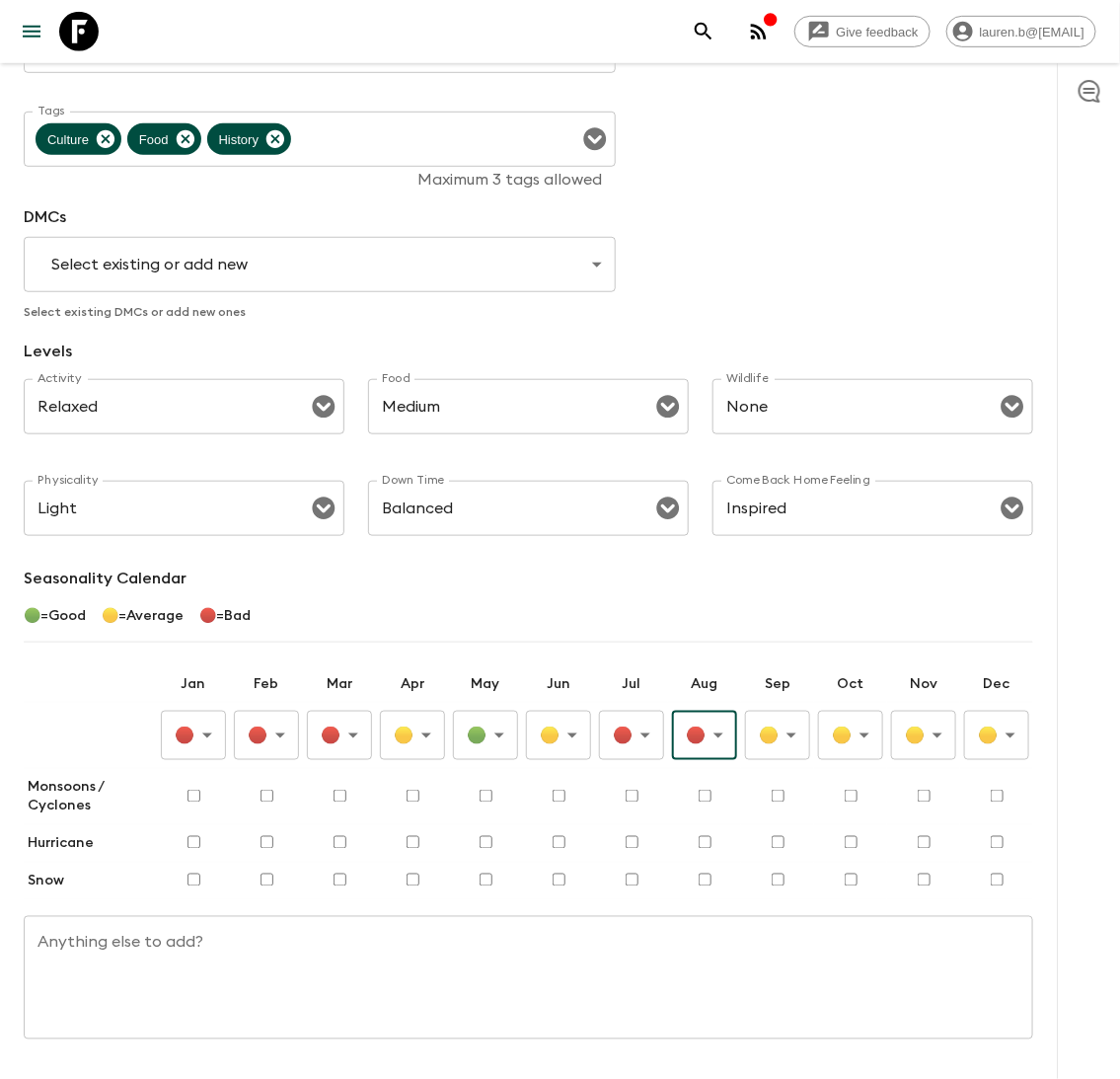 click on "Give feedback [EMAIL] All adventures [COUNTRY] [STATE_CODE] Sync Itineraries Departures Settings Attributes Adventure Attributes Save Style Balanced Style ​ Tags Culture Food History Tags Maximum 3 tags allowed DMCs Select existing or add new ​ Select existing DMCs or add new ones Levels Activity Relaxed Activity ​ Food Medium Food ​ Wildlife None Wildlife ​ Physicality Light Physicality ​ Down Time Balanced Down Time ​ Come Back Home Feeling Inspired Come Back Home Feeling ​ Seasonality Calendar 🟢  =  Good 🟡  =  Average 🔴  =  Bad Jan Feb Mar Apr May Jun Jul Aug Sep Oct Nov Dec 🔴 Bad ​ 🔴 Bad ​ 🔴 Bad ​ 🟡 Average ​ 🟢 Good ​ 🟡 Average ​ 🔴 Bad ​ 🔴 Bad ​ 🟡 Average ​ 🟡 Average ​ 🟡 Average ​ 🟡 Average ​ Monsoons / Cyclones Hurricane Snow Anything else to add? x Anything else to add? Guides & Tutorials Privacy Policy" at bounding box center (560, 414) 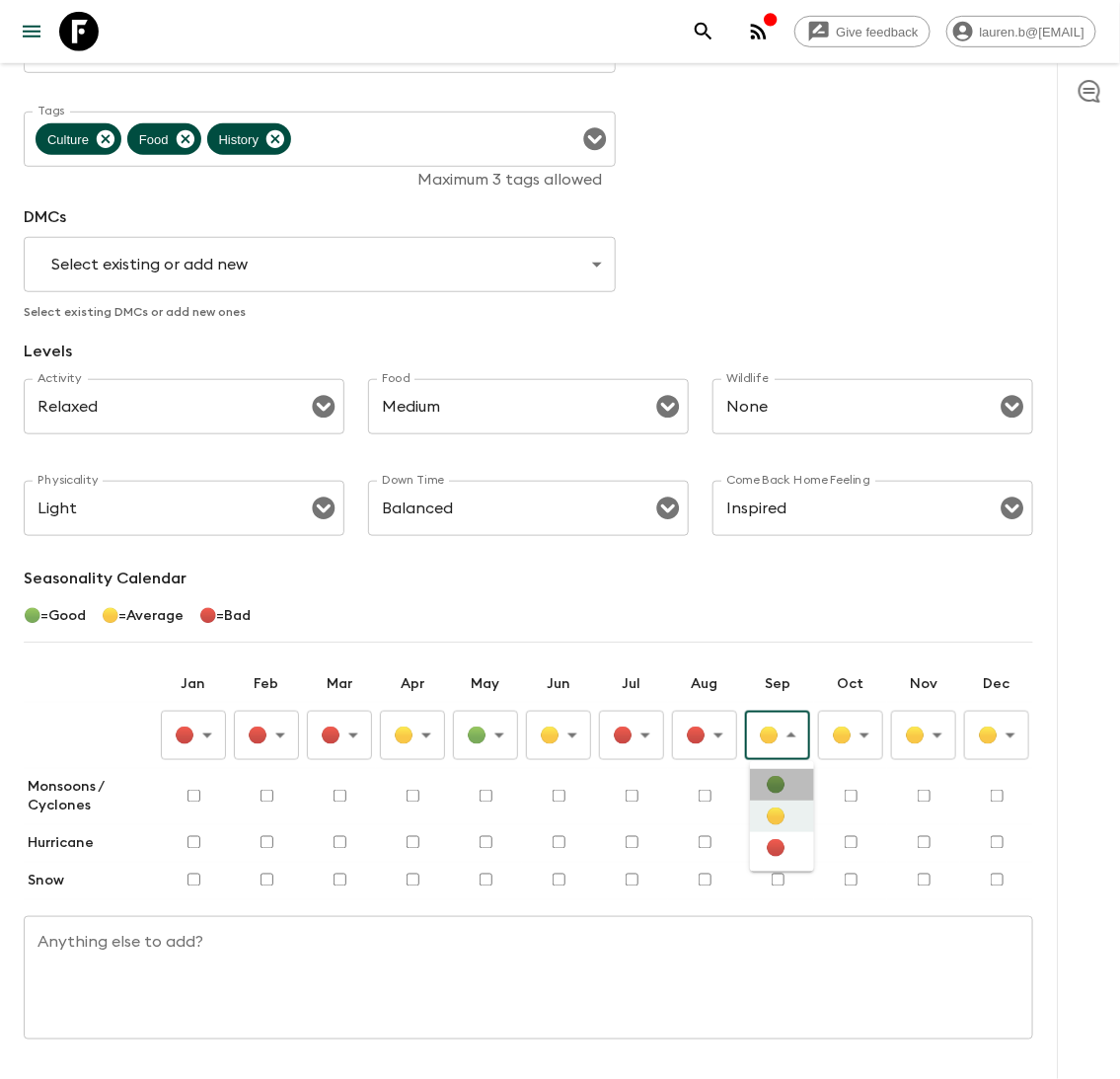 click on "🟢" at bounding box center (782, 785) 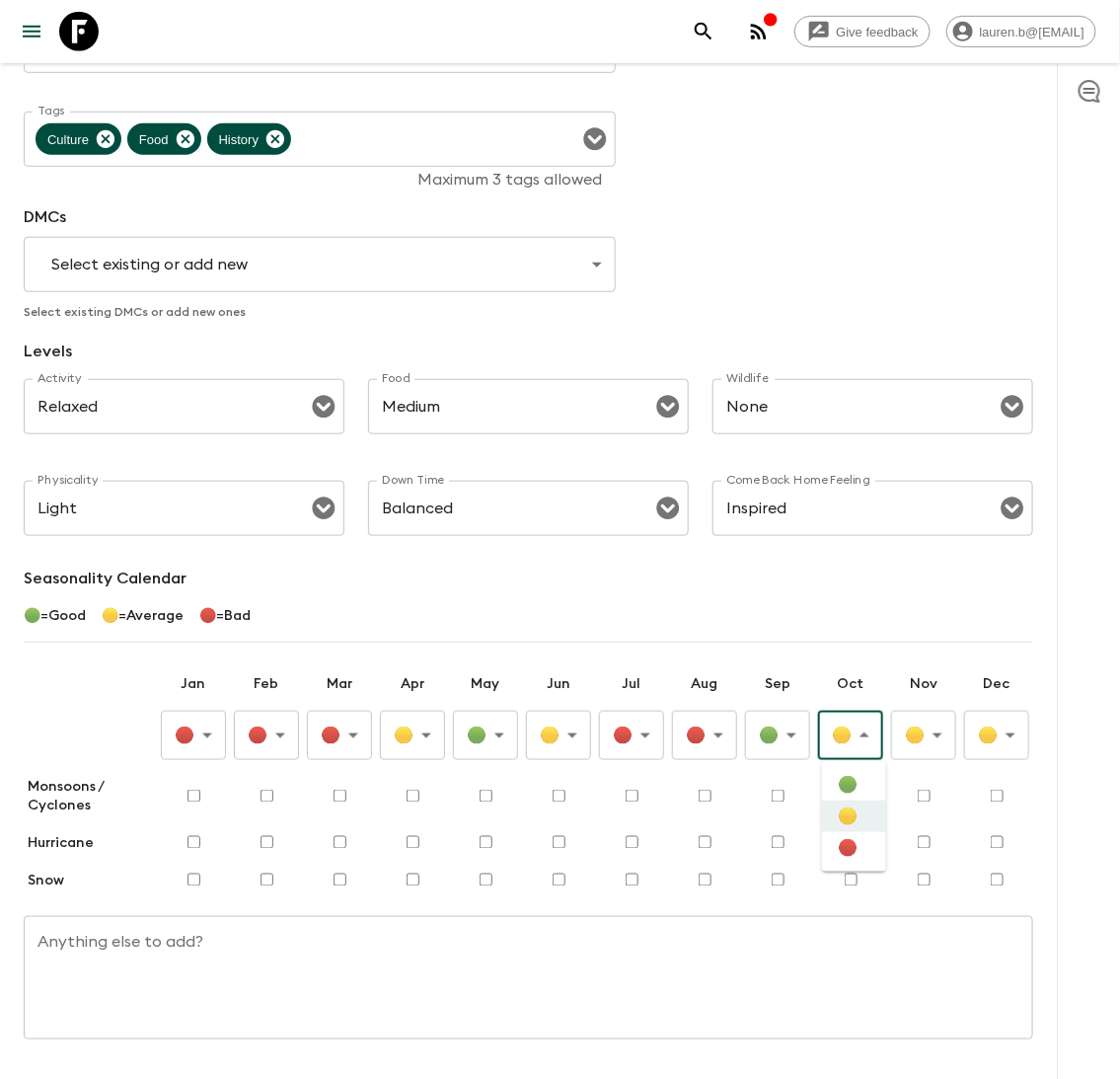 click on "Give feedback [EMAIL] All adventures [COUNTRY] UZ1 Sync Itineraries Departures Settings Attributes Adventure Attributes Save Style Balanced Style ​ Tags Culture Food History Tags Maximum 3 tags allowed DMCs Select existing or add new ​ Select existing DMCs or add new ones Levels Activity Relaxed Activity ​ Food Medium Food ​ Wildlife None Wildlife ​ Physicality Light Physicality ​ Down Time Balanced Down Time ​ Come Back Home Feeling Inspired Come Back Home Feeling ​ Seasonality Calendar ◯  =  Good ◯  =  Average ◯  =  Bad Jan Feb Mar Apr May Jun Jul Aug Sep Oct Nov Dec ◯ Bad ​ ◯ Bad ​ ◯ Average ​ ◯ Average ​ ◯ Average ​ ◯ Average ​ ◯ Average ​ ◯ Average ​ ◯ Average ​ ◯ Average ​ ◯ Average ​ ◯ Average ​ Monsoons / Cyclones Hurricane Snow Anything else to add? x Anything else to add? Guides & Tutorials Privacy Policy
◯ ◯ ◯" at bounding box center [560, 414] 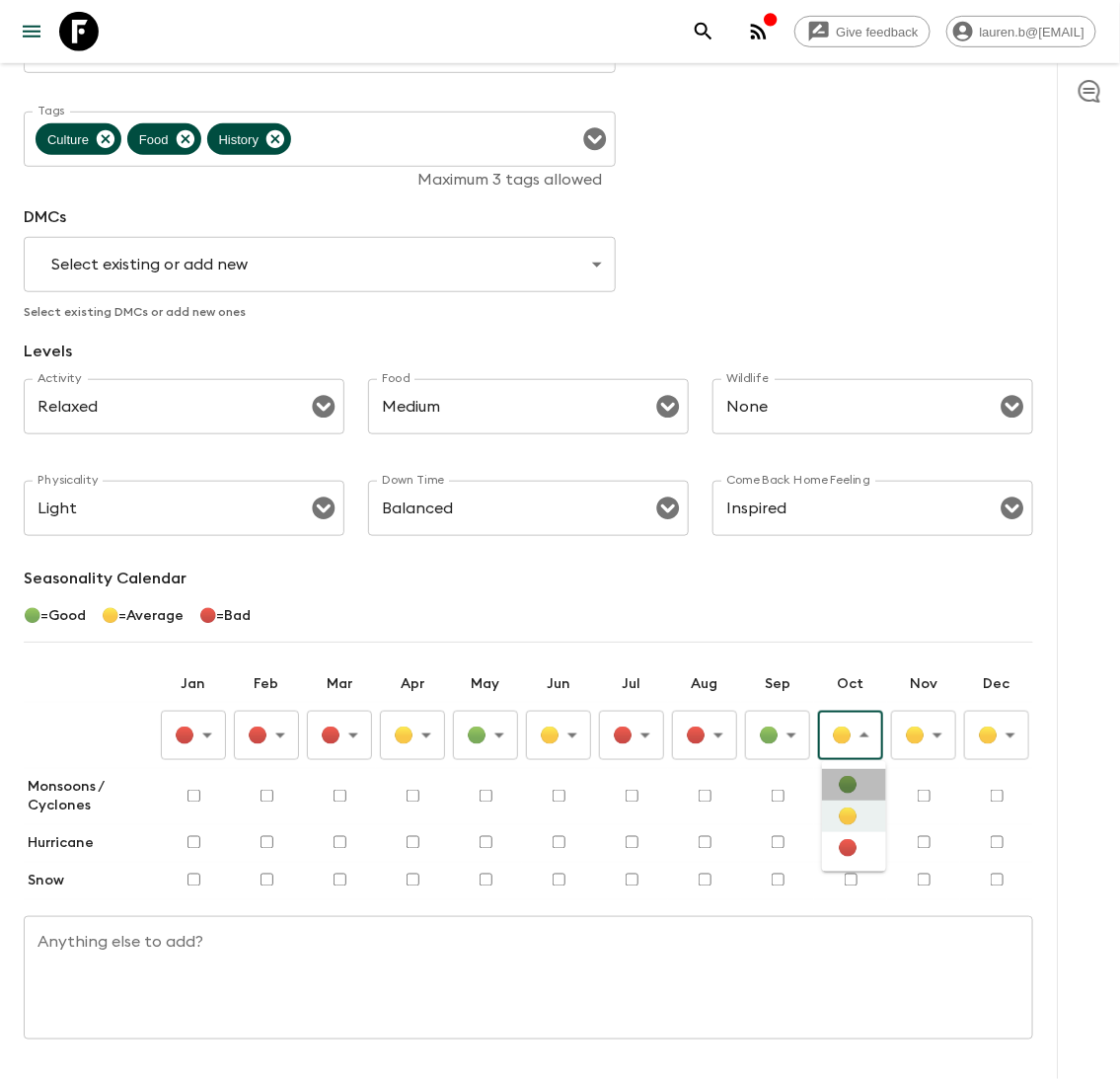 click on "🟢" at bounding box center [854, 785] 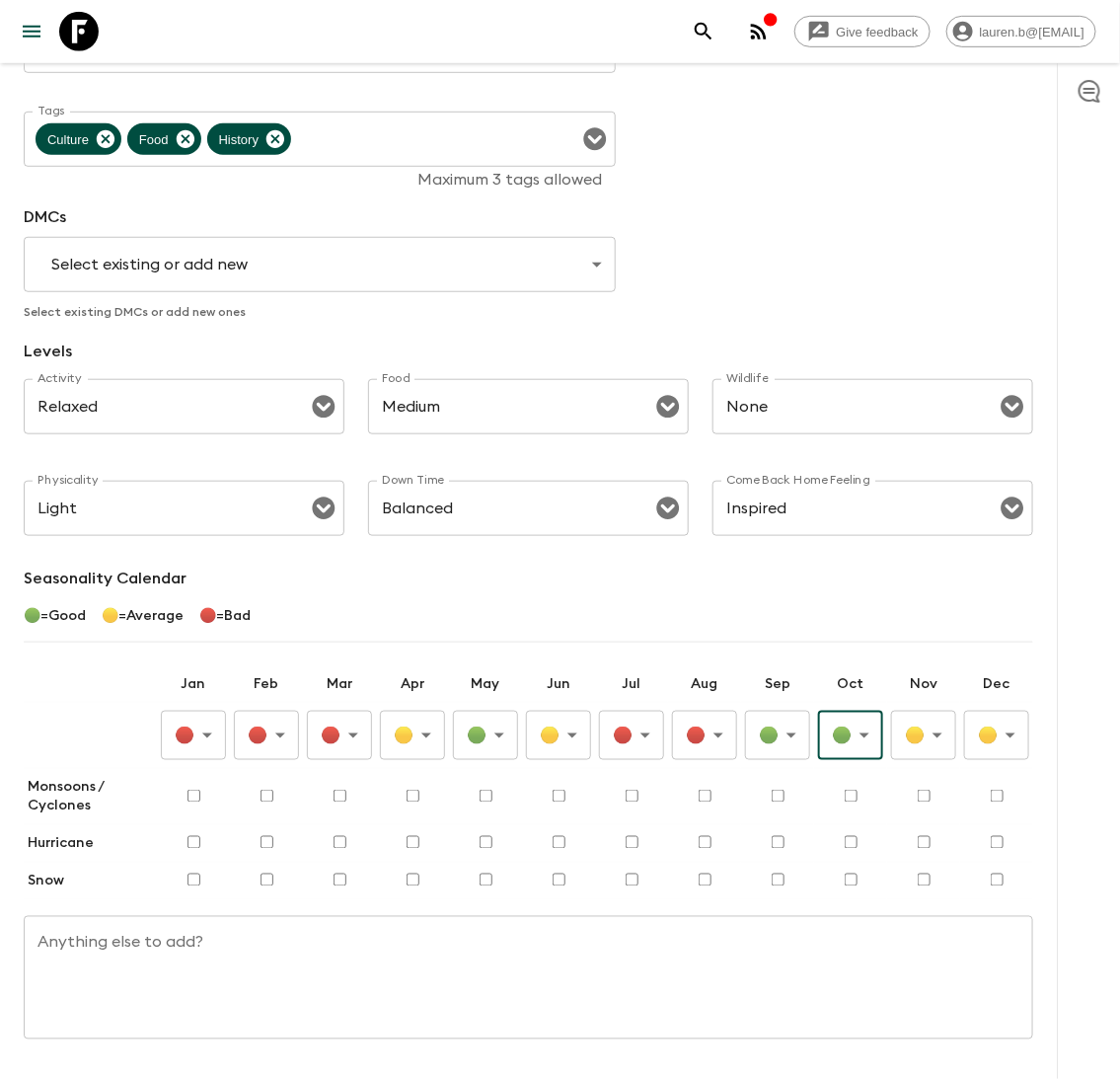 click on "Give feedback lauren.b@[EMAIL] All adventures Uzbekistan UZ1 Sync Itineraries Departures Settings Attributes Adventure Attributes Save Style Balanced Style ​ Tags Culture Food History Tags Maximum 3 tags allowed DMCs Select existing or add new ​ Select existing DMCs or add new ones Levels Activity Relaxed Activity ​ Food Medium Food ​ Wildlife None Wildlife ​ Physicality Light Physicality ​ Down Time Balanced Down Time ​ Come Back Home Feeling Inspired Come Back Home Feeling ​ Seasonality Calendar 🟢  =  Good 🟡  =  Average 🔴  =  Bad Jan Feb Mar Apr May Jun Jul Aug Sep Oct Nov Dec 🔴 Bad ​ 🔴 Bad ​ 🔴 Bad ​ 🟡 Average ​ 🟡 Average ​ 🟡 Average ​ 🔴 Bad ​ 🔴 Bad ​ 🟢 Good ​ 🟢 Good ​ 🟡 Average ​ 🟡 Average ​ Monsoons / Cyclones Hurricane Snow Anything else to add? x Anything else to add? Guides & Tutorials Privacy Policy
🟢 🟡 🔴" at bounding box center [560, 414] 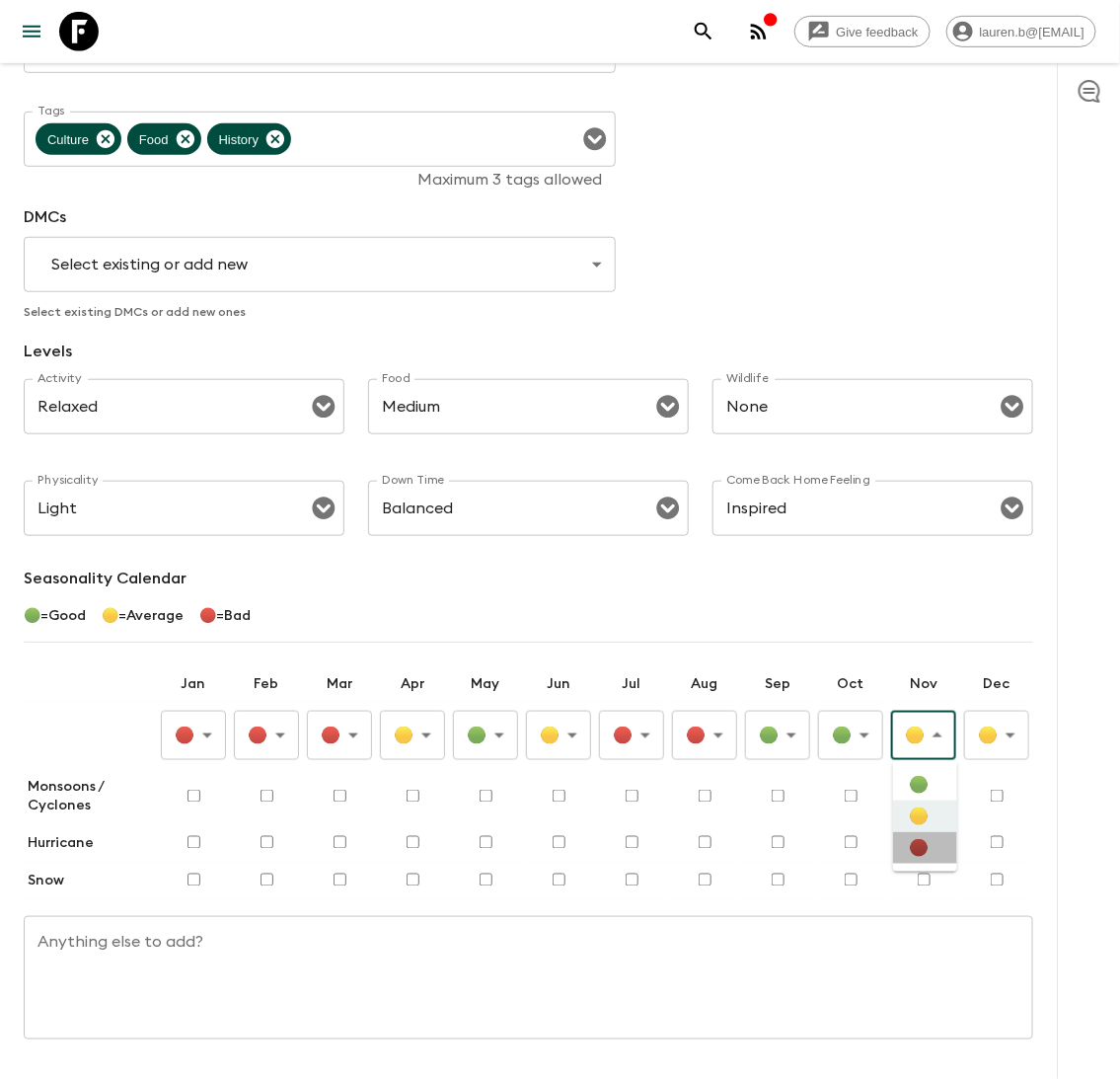 click on "🔴" at bounding box center (925, 848) 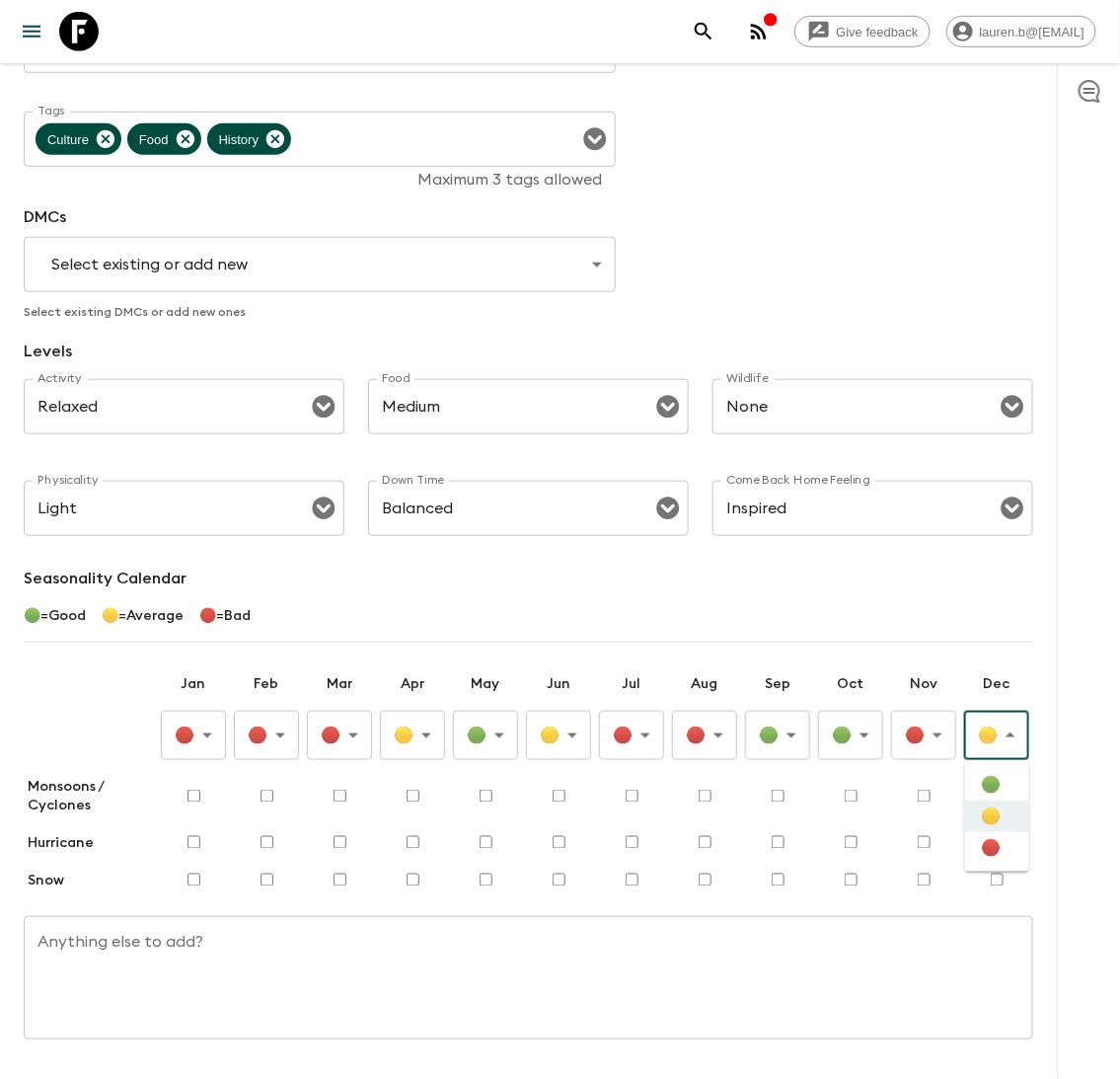 click on "Give feedback [EMAIL] All adventures [COUNTRY] UZ1 Sync Itineraries Departures Settings Attributes Adventure Attributes Save Style Balanced Style ​ Tags Culture Food History Tags Maximum 3 tags allowed DMCs Select existing or add new ​ Select existing DMCs or add new ones Levels Activity Relaxed Activity ​ Food Medium Food ​ Wildlife None Wildlife ​ Physicality Light Physicality ​ Down Time Balanced Down Time ​ Come Back Home Feeling Inspired Come Back Home Feeling ​ Seasonality Calendar ◯  =  Good ◯  =  Average ◯  =  Bad Jan Feb Mar Apr May Jun Jul Aug Sep Oct Nov Dec ◯ Bad ​ ◯ Bad ​ ◯ Bad ​ ◯ Average ​ ◯ Good ​ ◯ Average ​ ◯ Bad ​ ◯ Bad ​ ◯ Good ​ ◯ Good ​ ◯ Bad ​ ◯ Average ​ Monsoons / Cyclones Hurricane Snow Anything else to add? x Anything else to add? Guides & Tutorials Privacy Policy
◯ ◯ ◯" at bounding box center (560, 414) 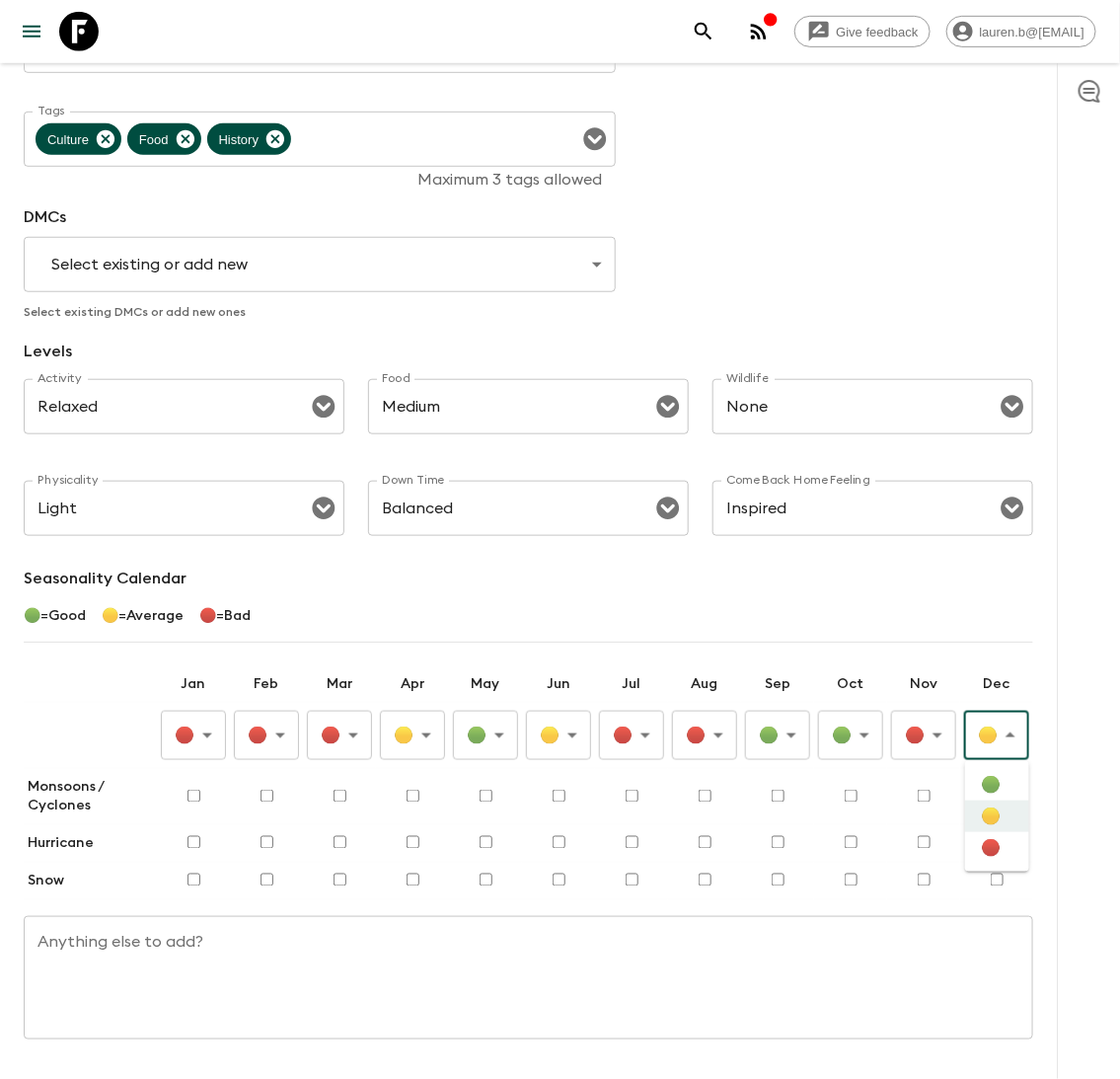 click on "🔴" at bounding box center (997, 848) 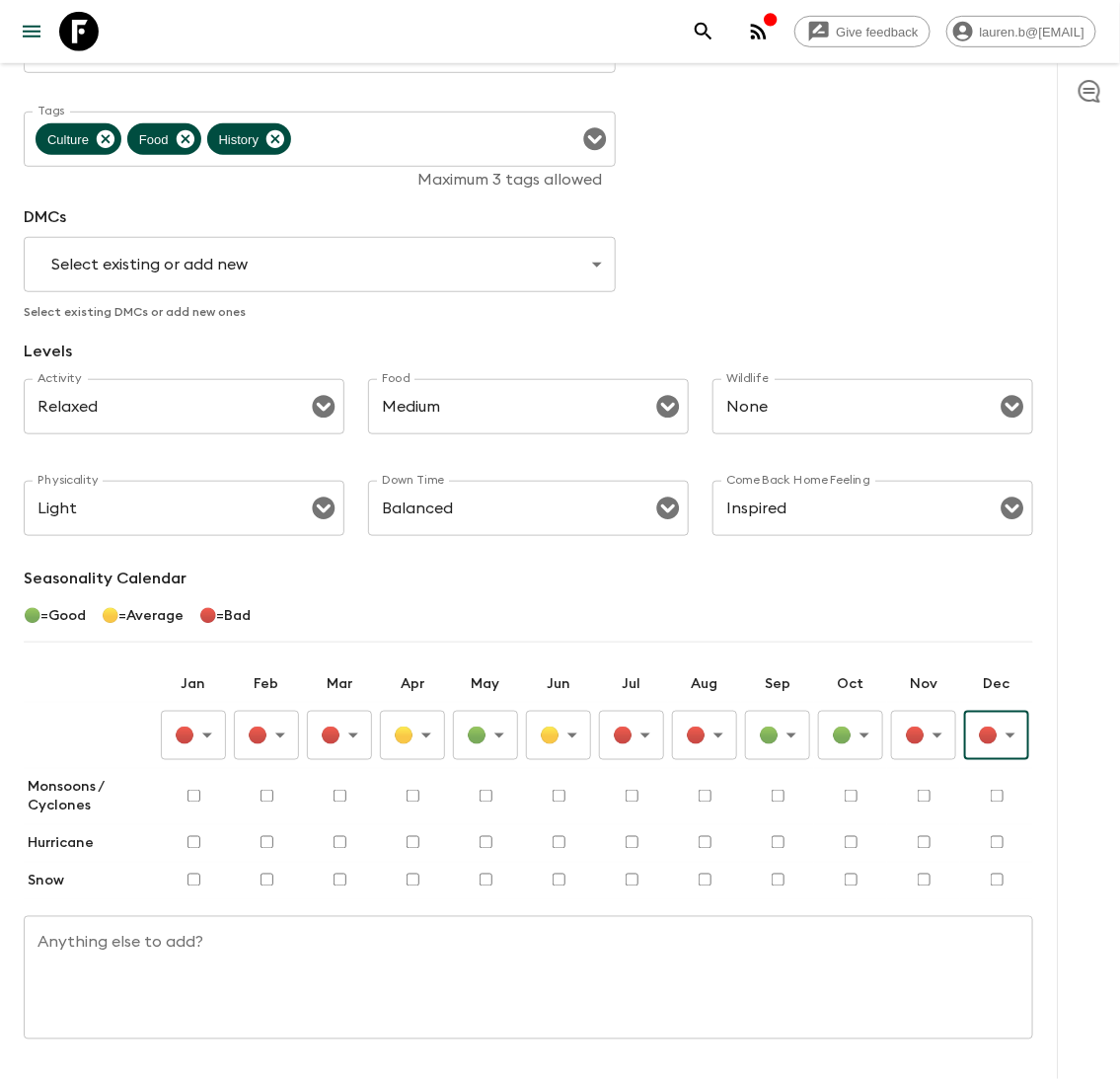 click on "Seasonality Calendar 🟢  =  Good 🟡  =  Average 🔴  =  Bad Jan Feb Mar Apr May Jun Jul Aug Sep Oct Nov Dec 🔴 Bad ​ 🔴 Bad ​ 🔴 Bad ​ 🟡 Average ​ 🟢 Good ​ 🟡 Average ​ 🔴 Bad ​ 🔴 Bad ​ 🟢 Good ​ 🟢 Good ​ 🔴 Bad ​ 🔴 Bad ​ Monsoons / Cyclones Hurricane Snow Anything else to add? x Anything else to add?" at bounding box center (528, 803) 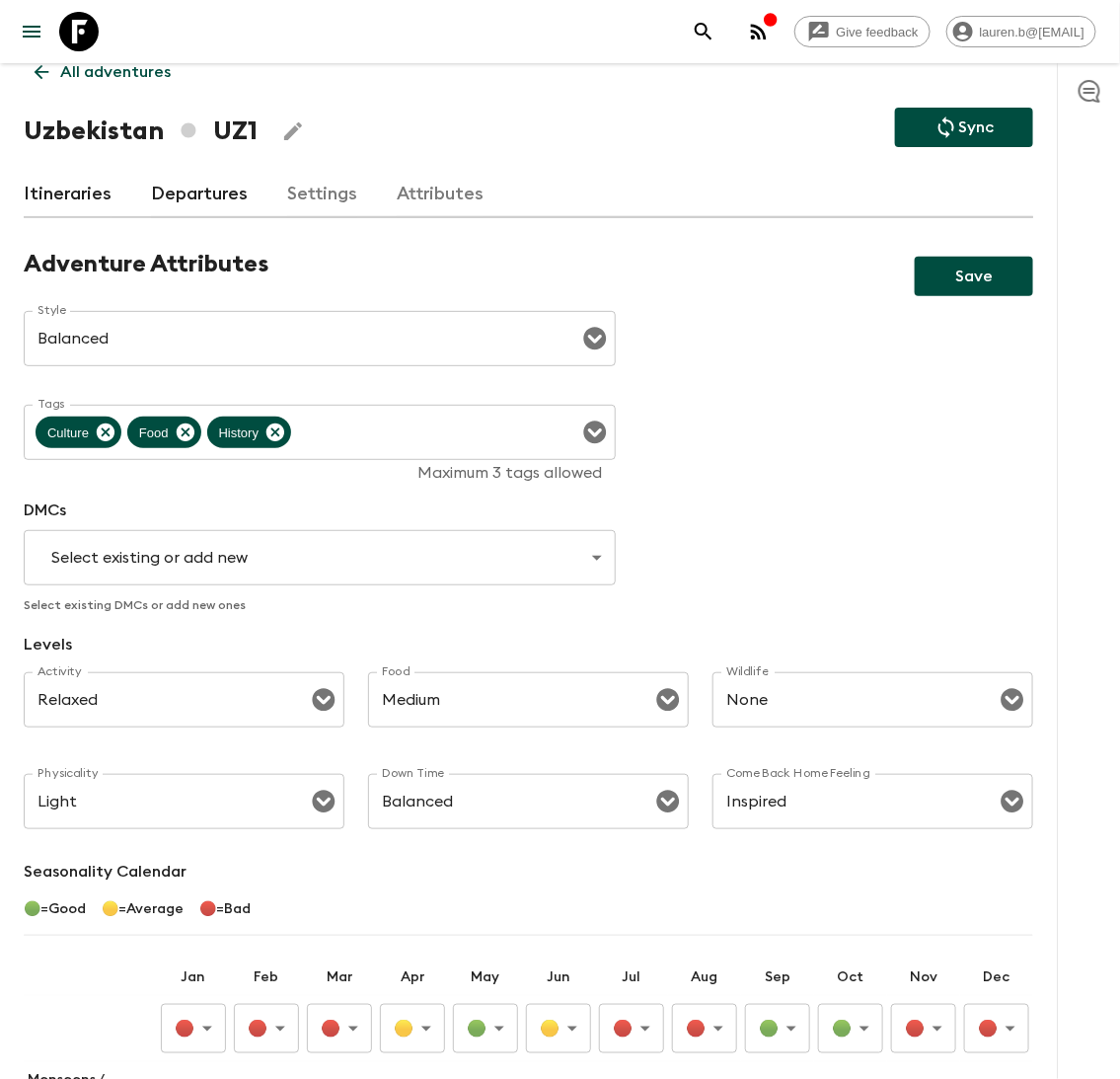 scroll, scrollTop: 0, scrollLeft: 0, axis: both 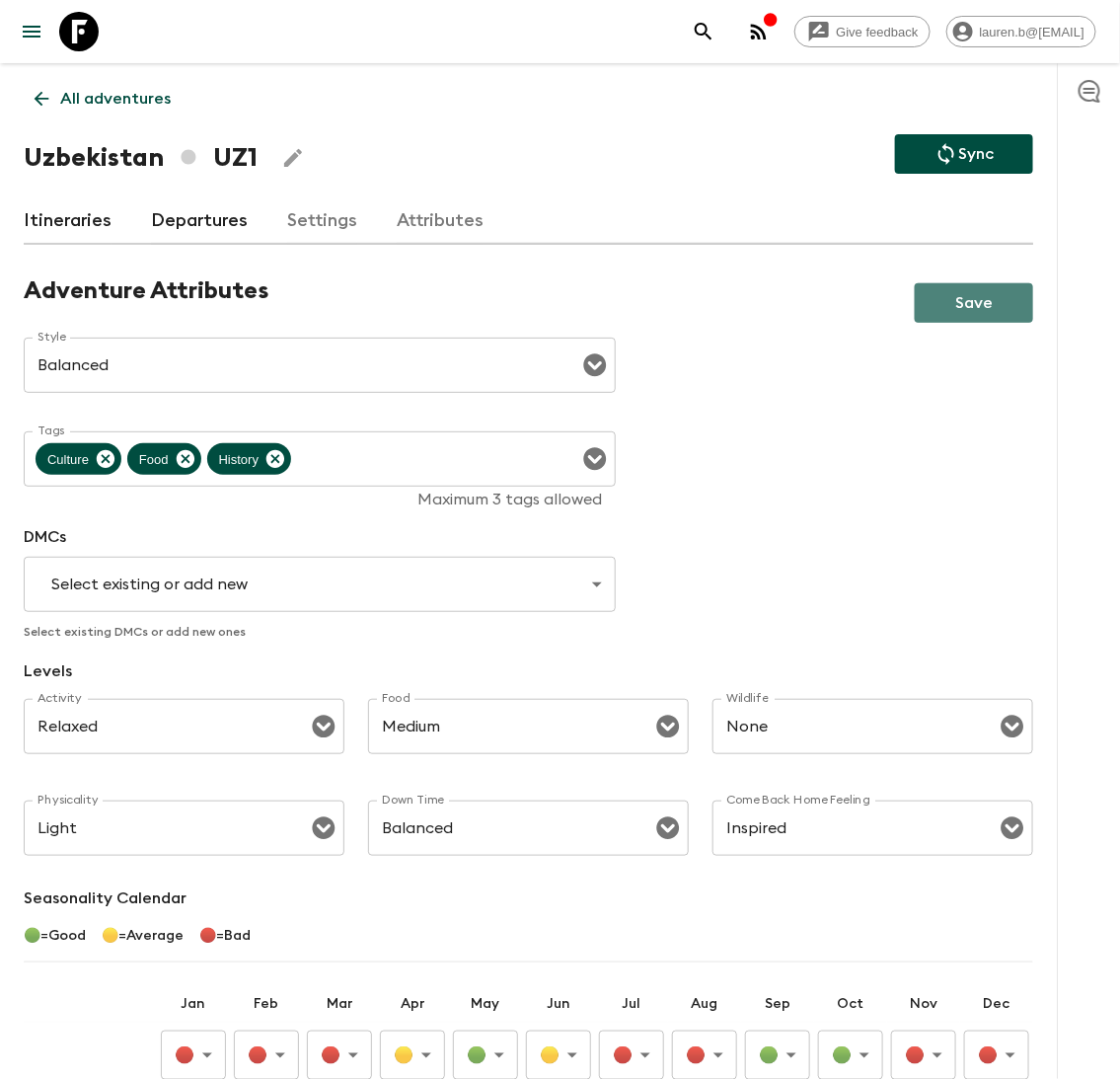 click on "Save" at bounding box center [974, 303] 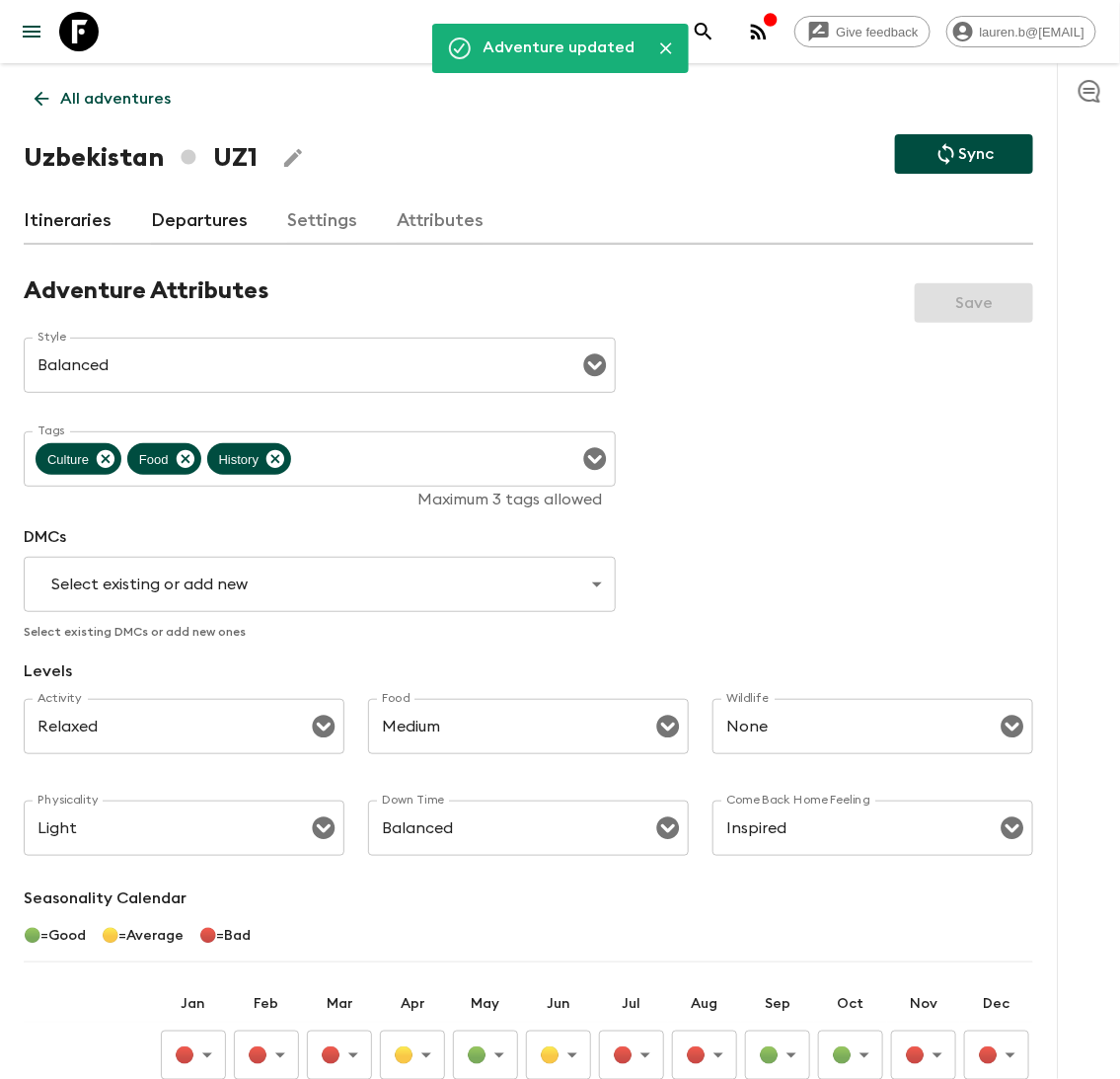 click on "All adventures" at bounding box center (115, 99) 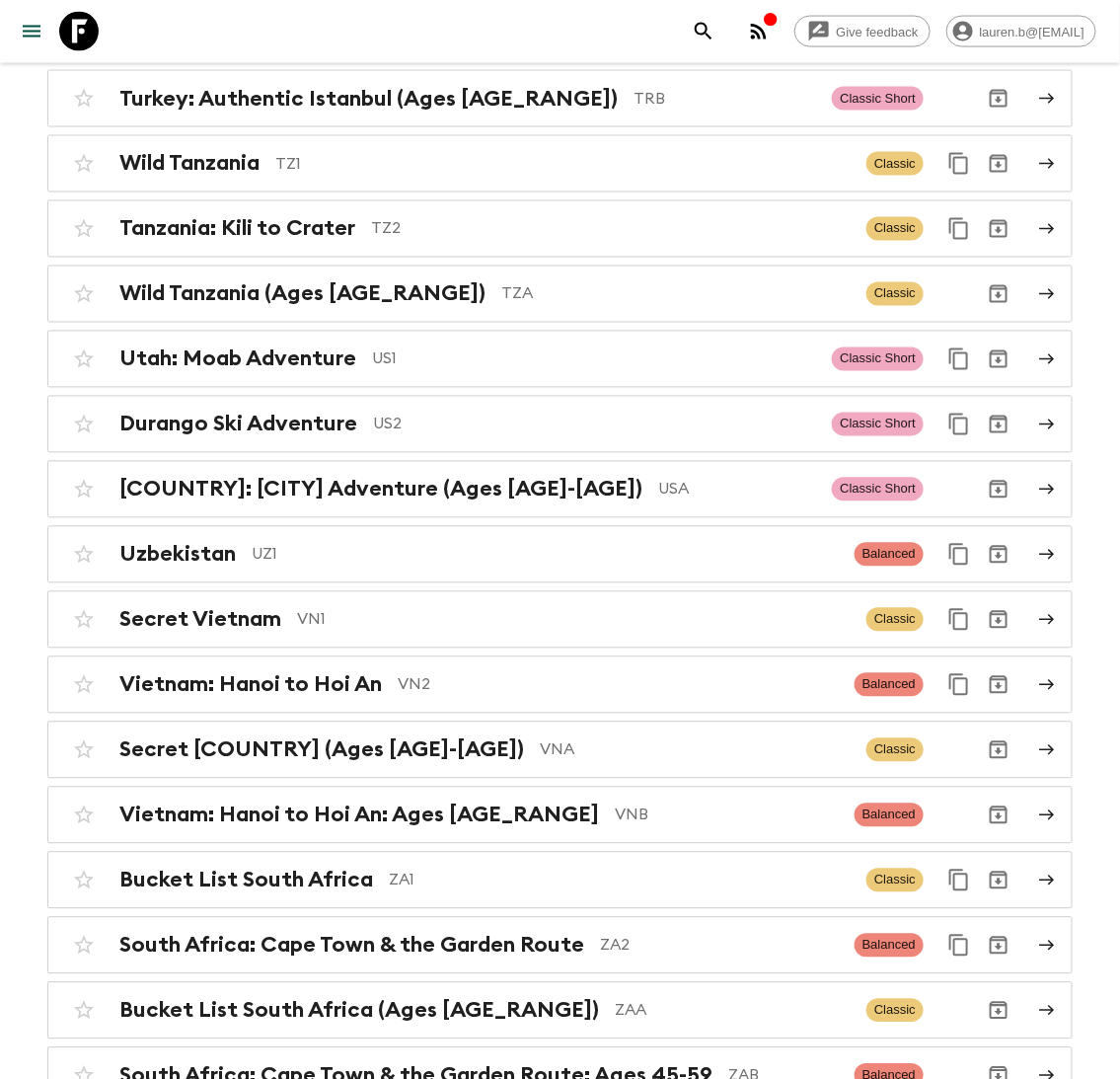 scroll, scrollTop: 7742, scrollLeft: 0, axis: vertical 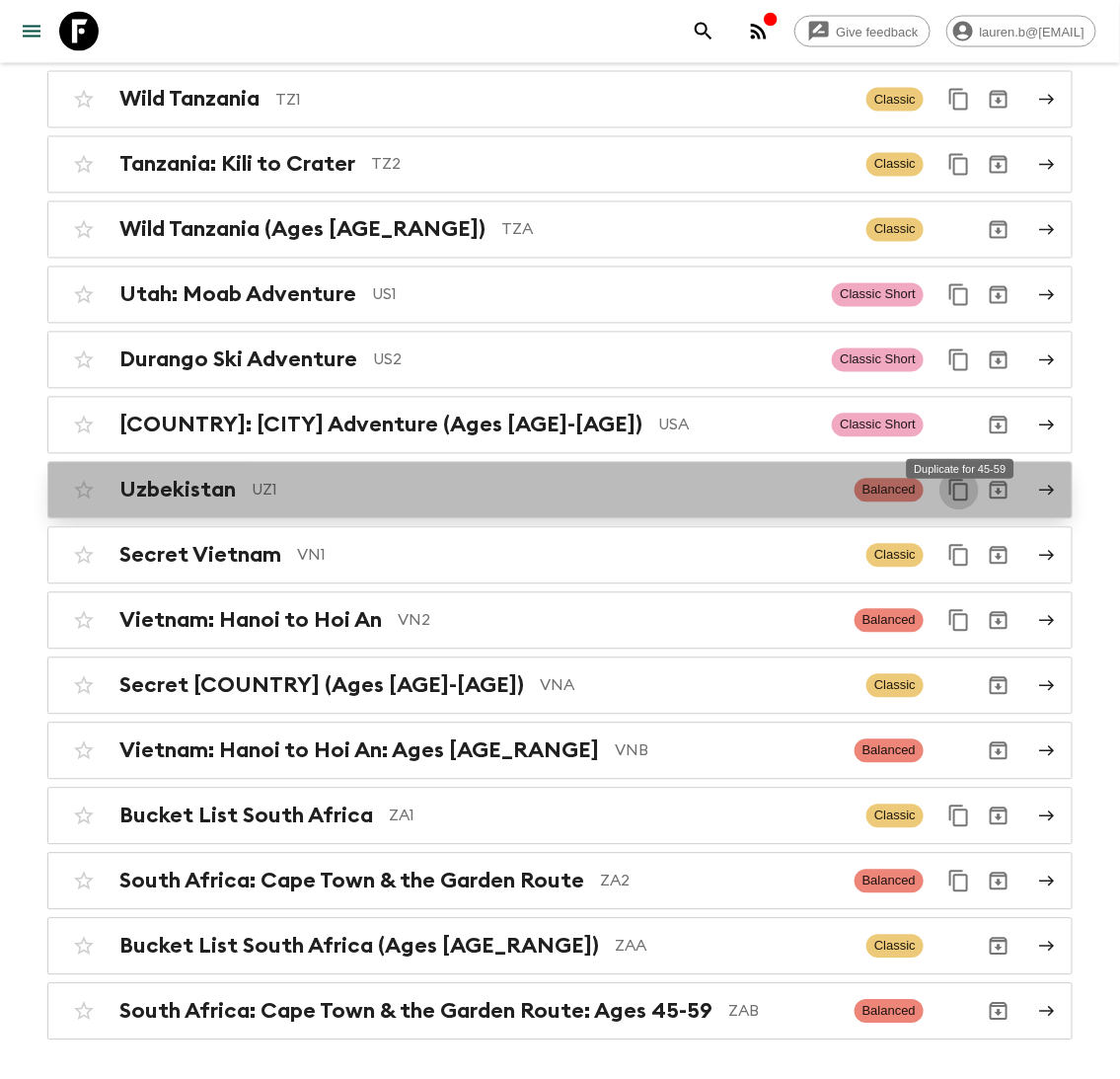click 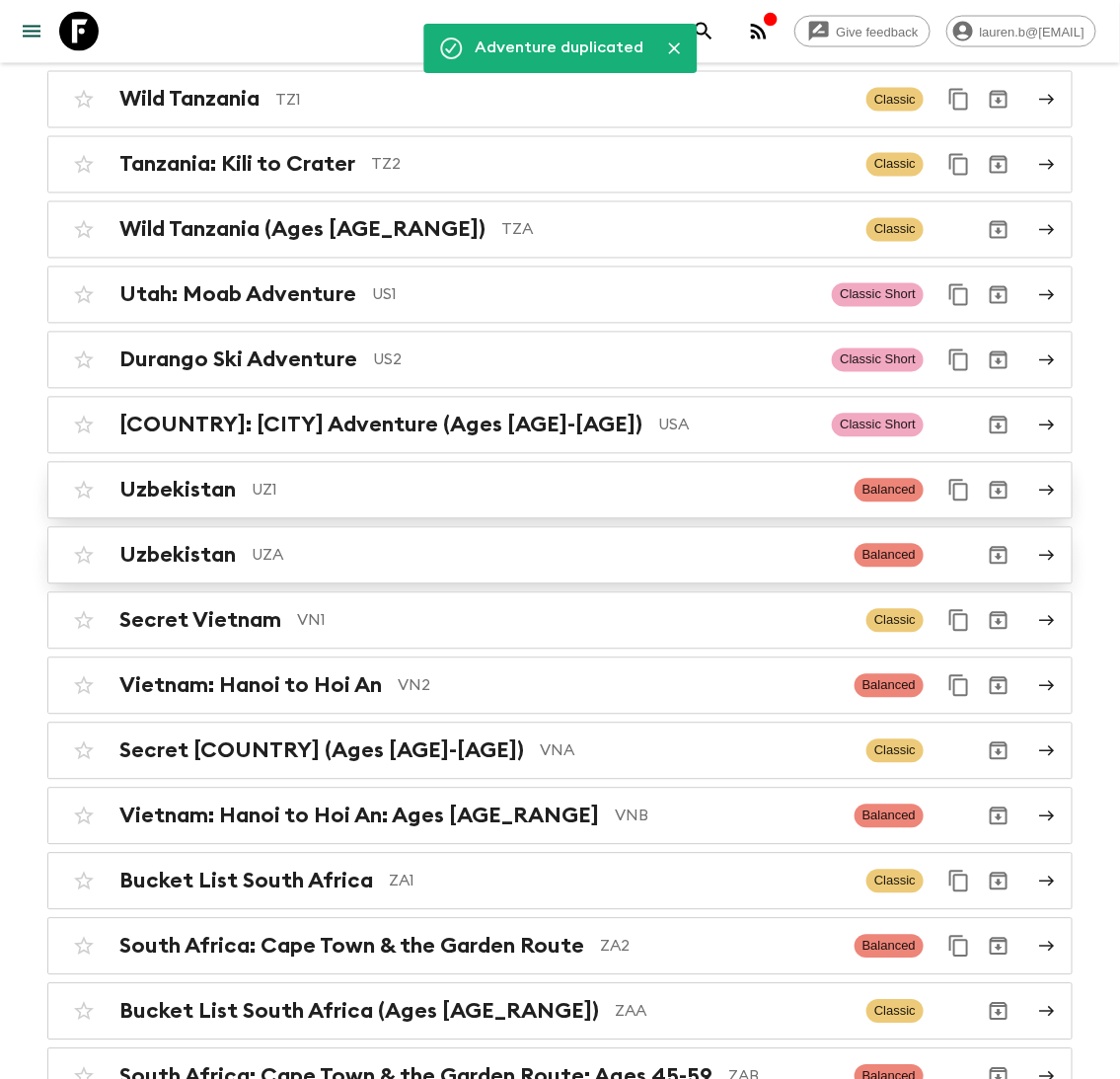 click on "UZA" at bounding box center (545, 556) 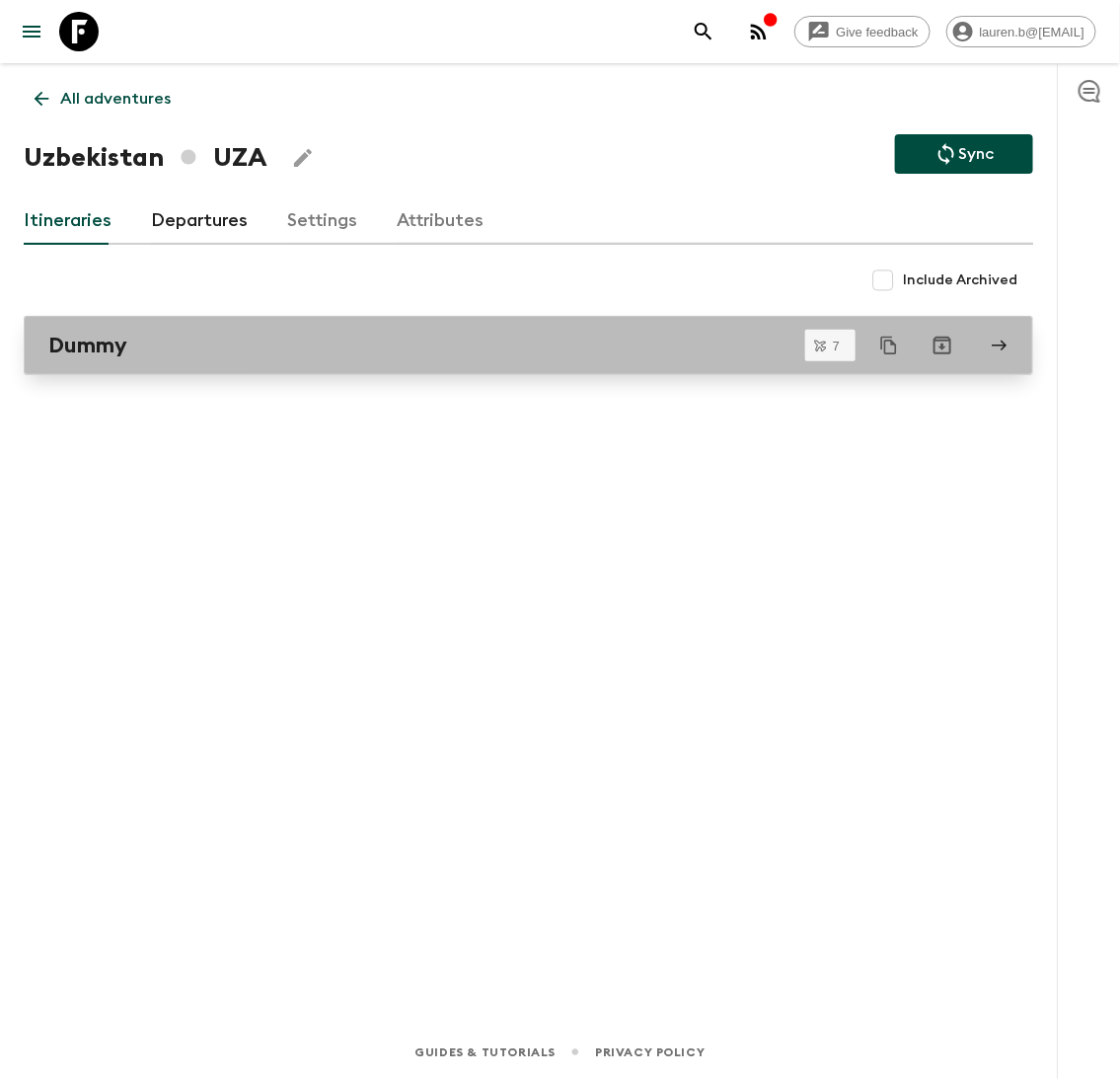click on "Dummy" at bounding box center [509, 346] 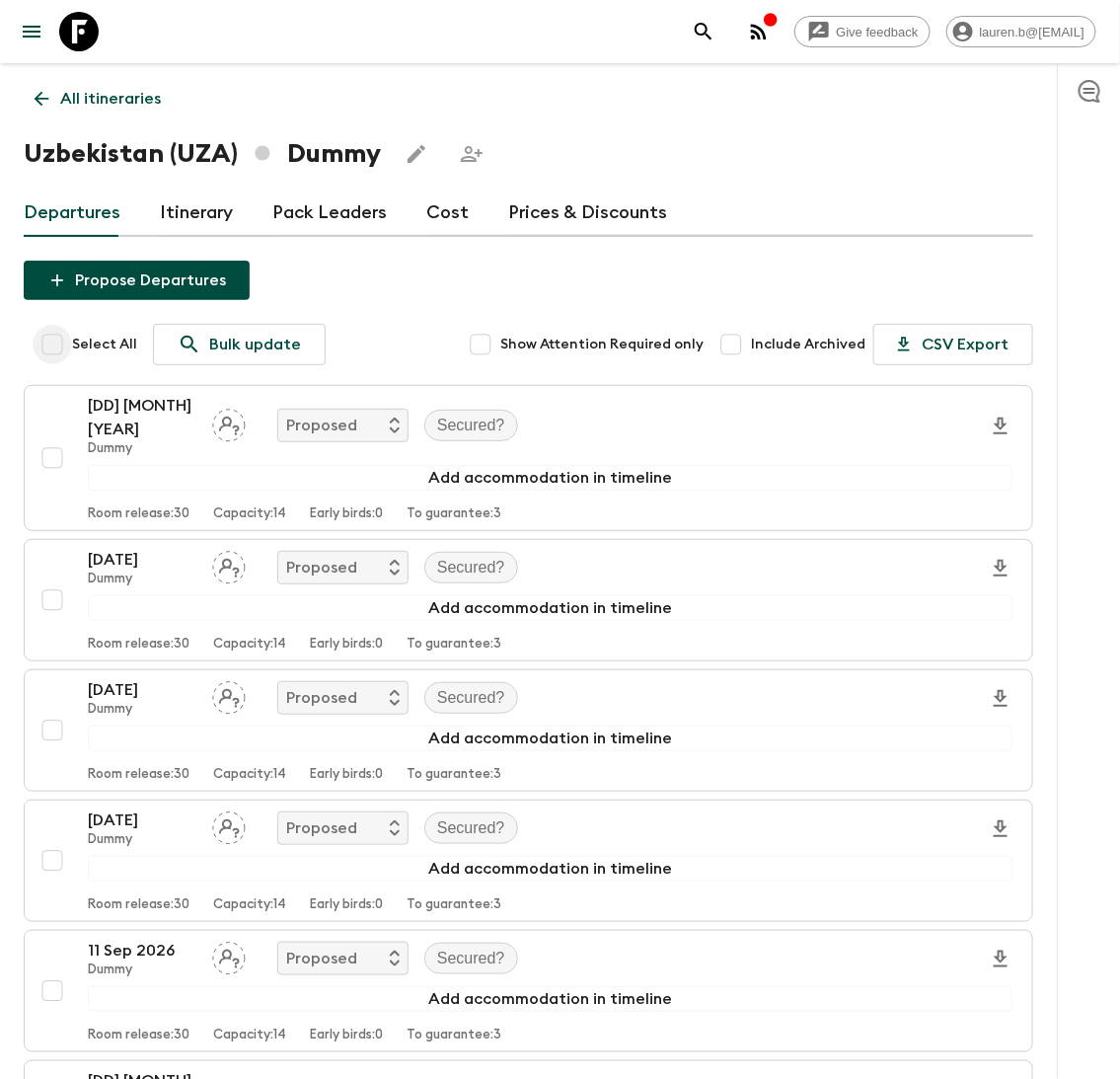 click on "Select All" at bounding box center (52, 345) 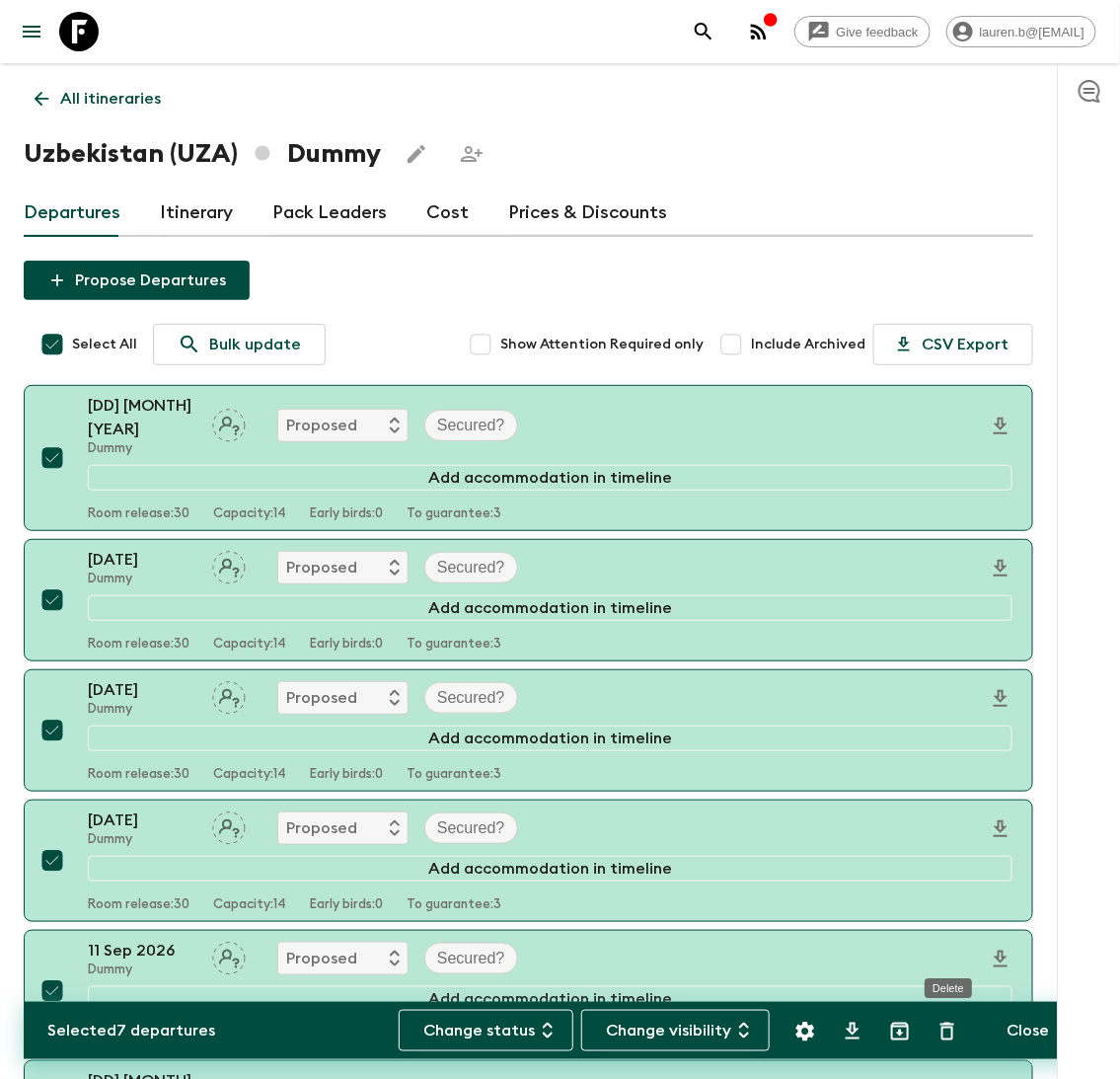 click 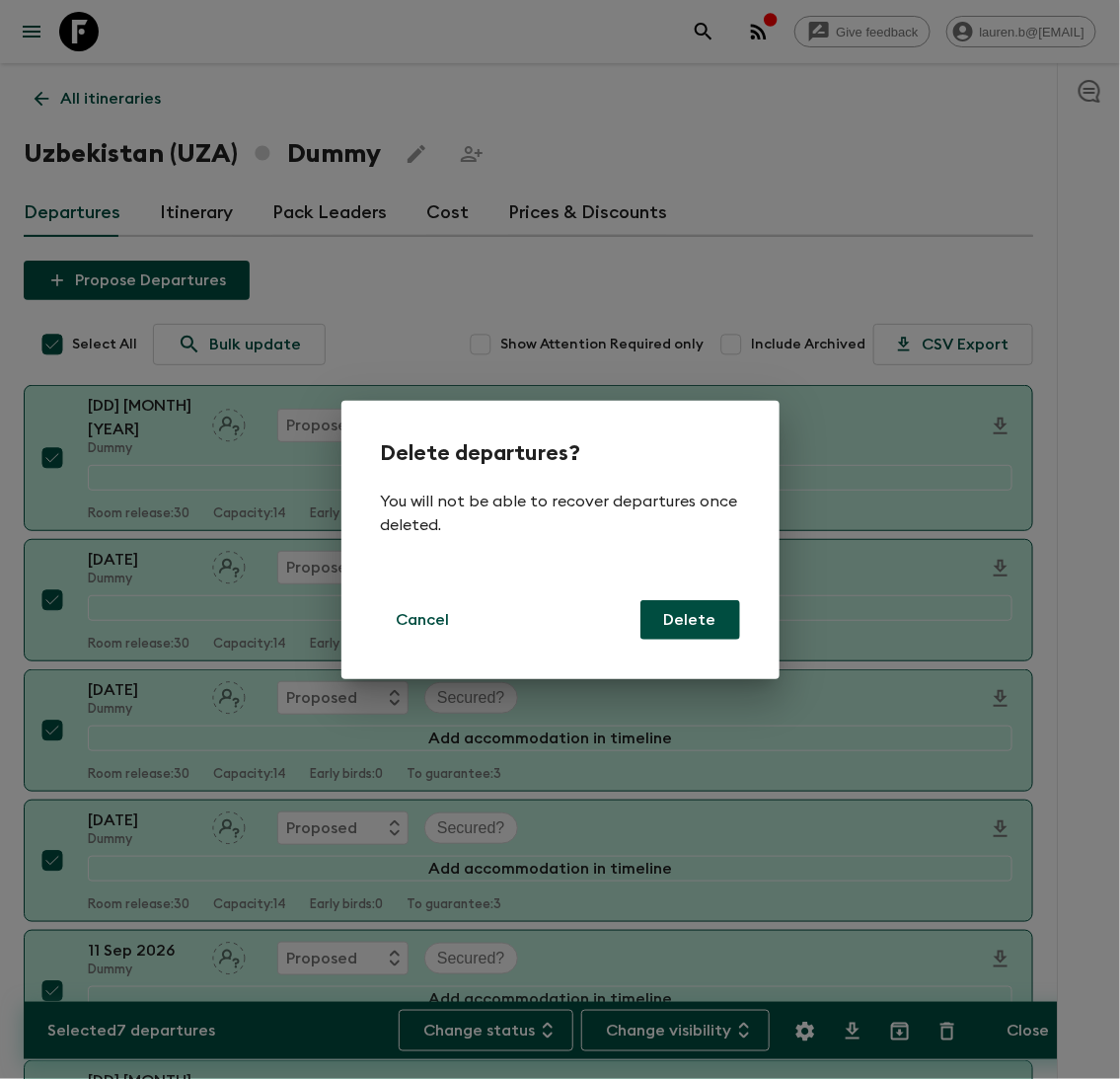 click on "Delete" at bounding box center (690, 620) 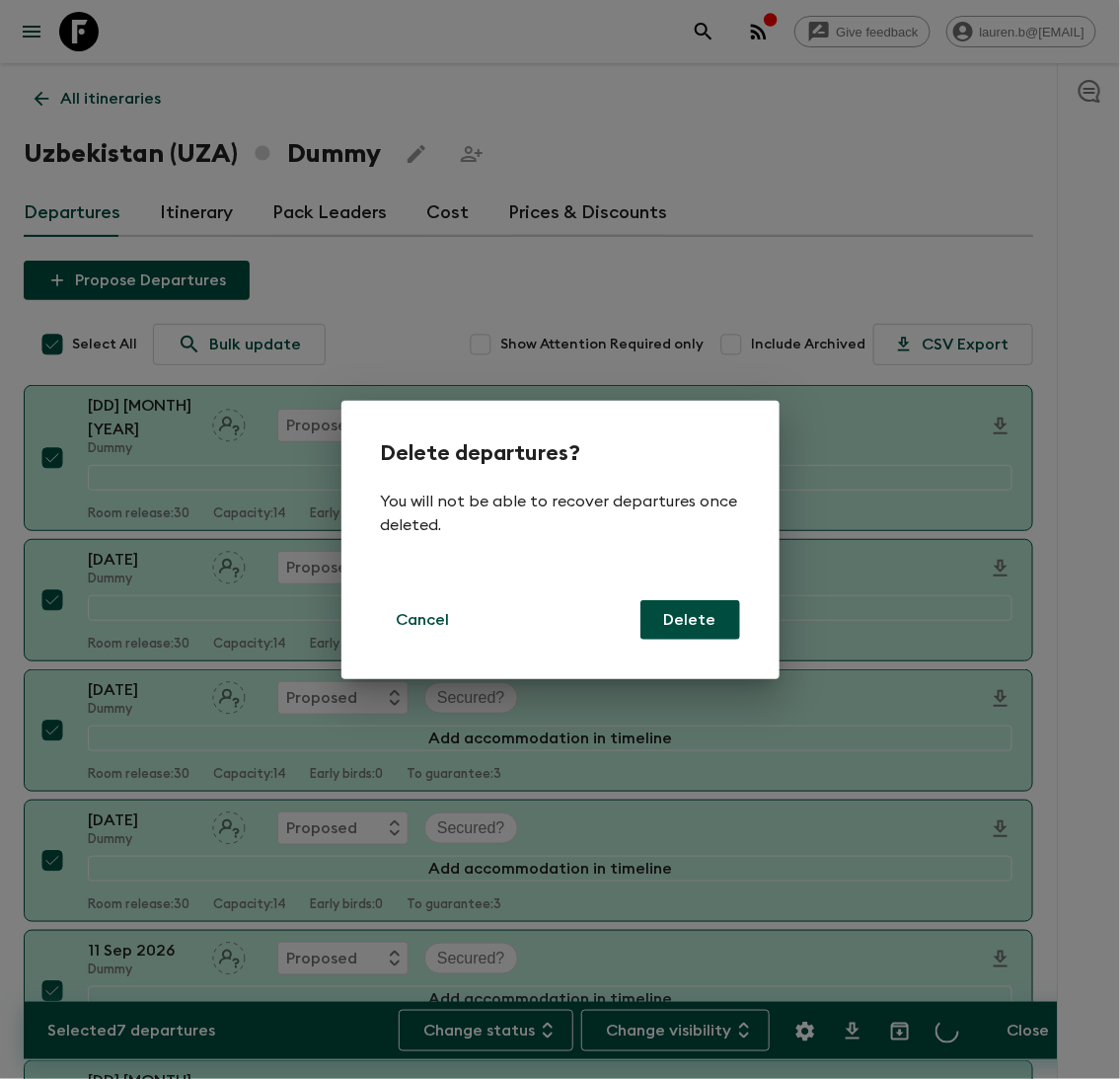 checkbox on "false" 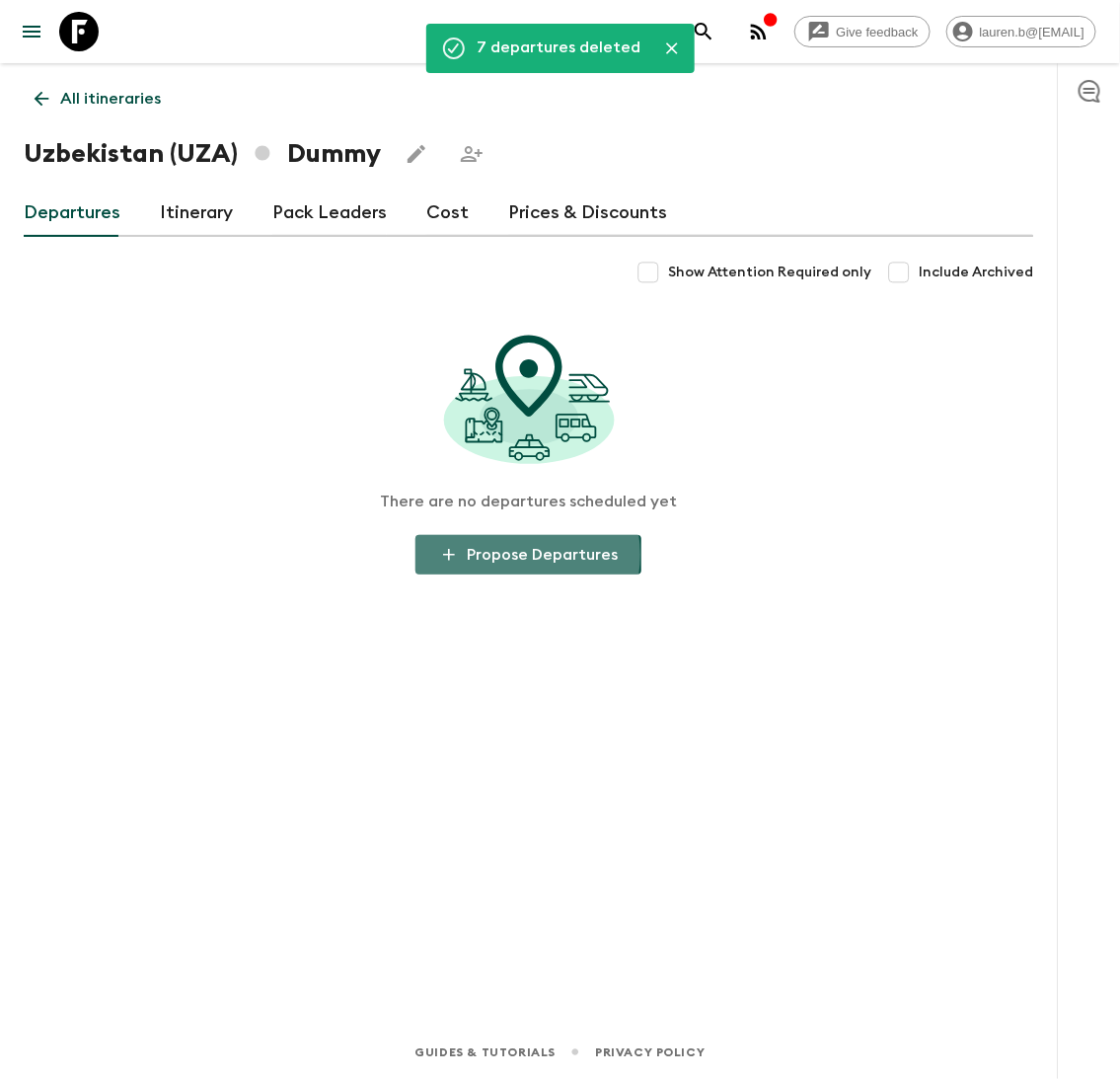 click on "Propose Departures" at bounding box center [528, 555] 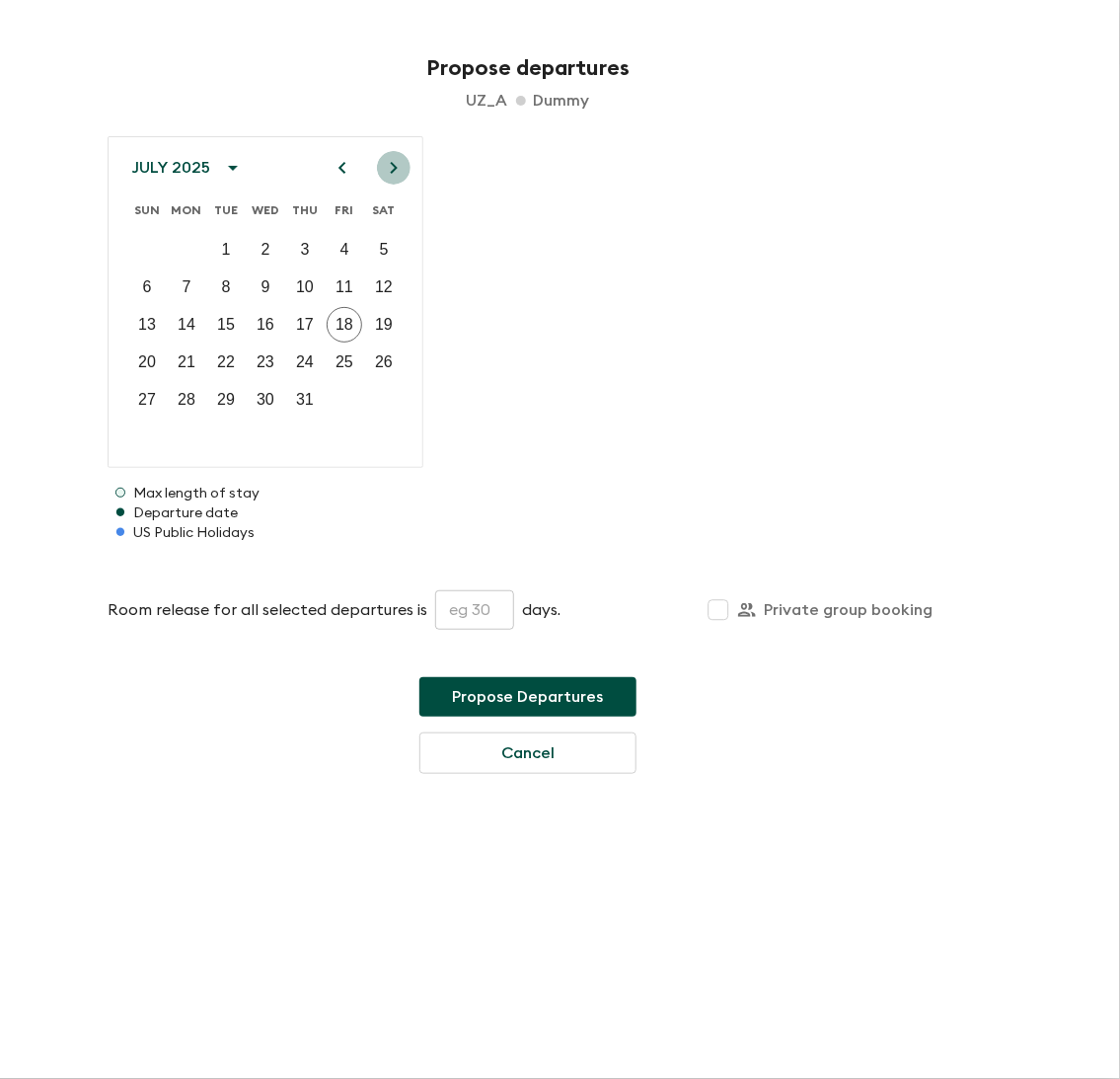 click 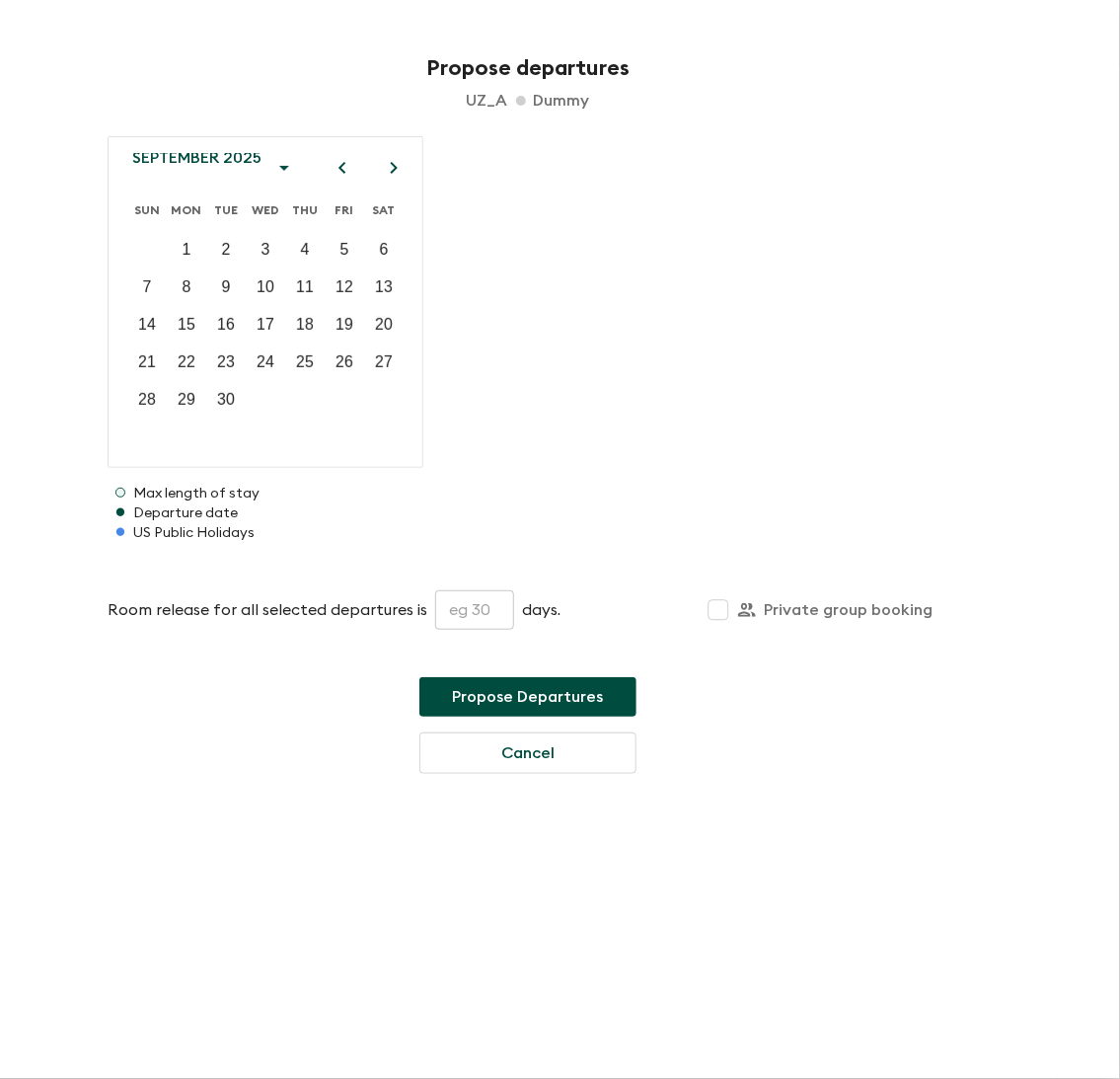 click 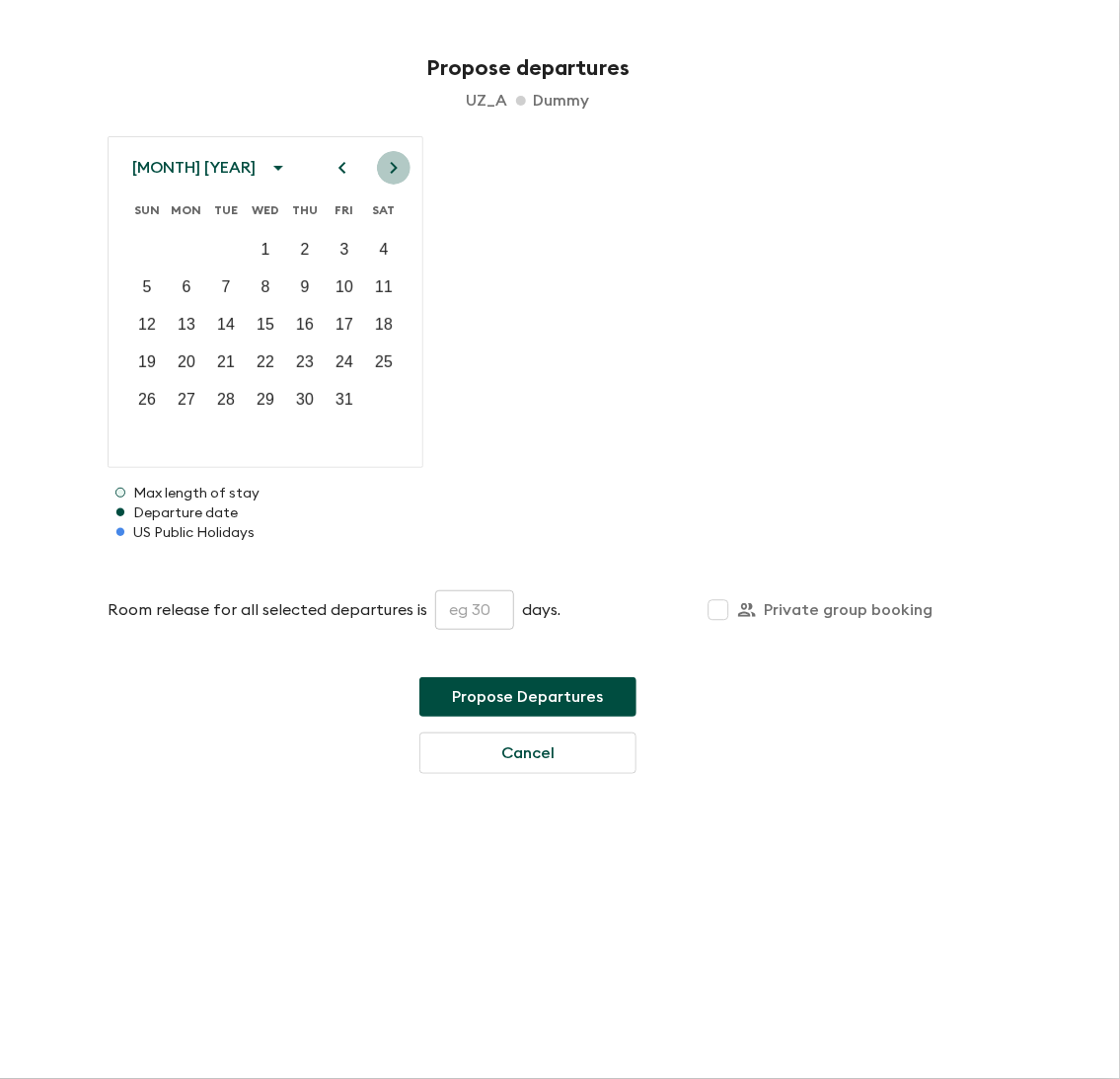 click 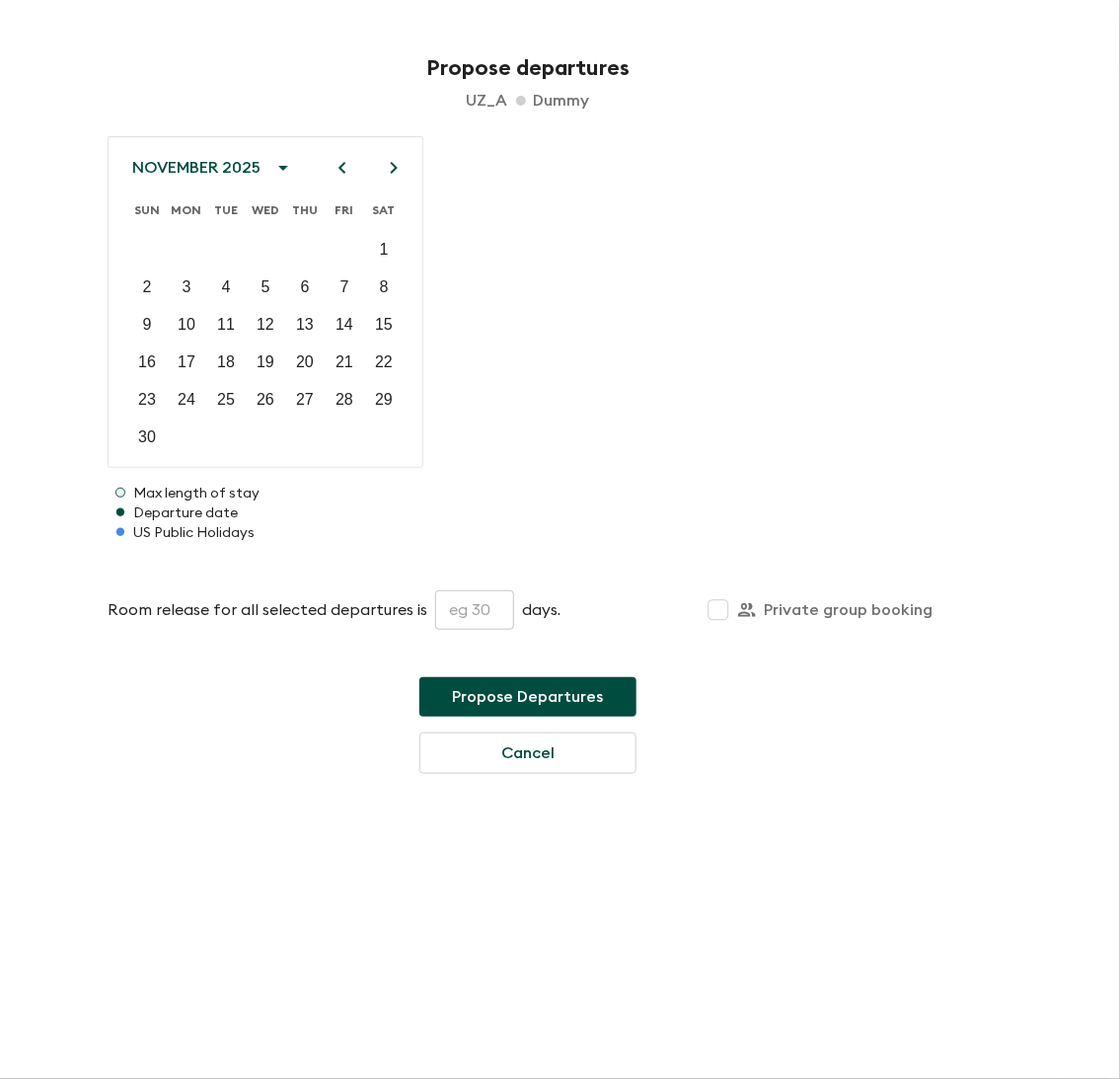 click 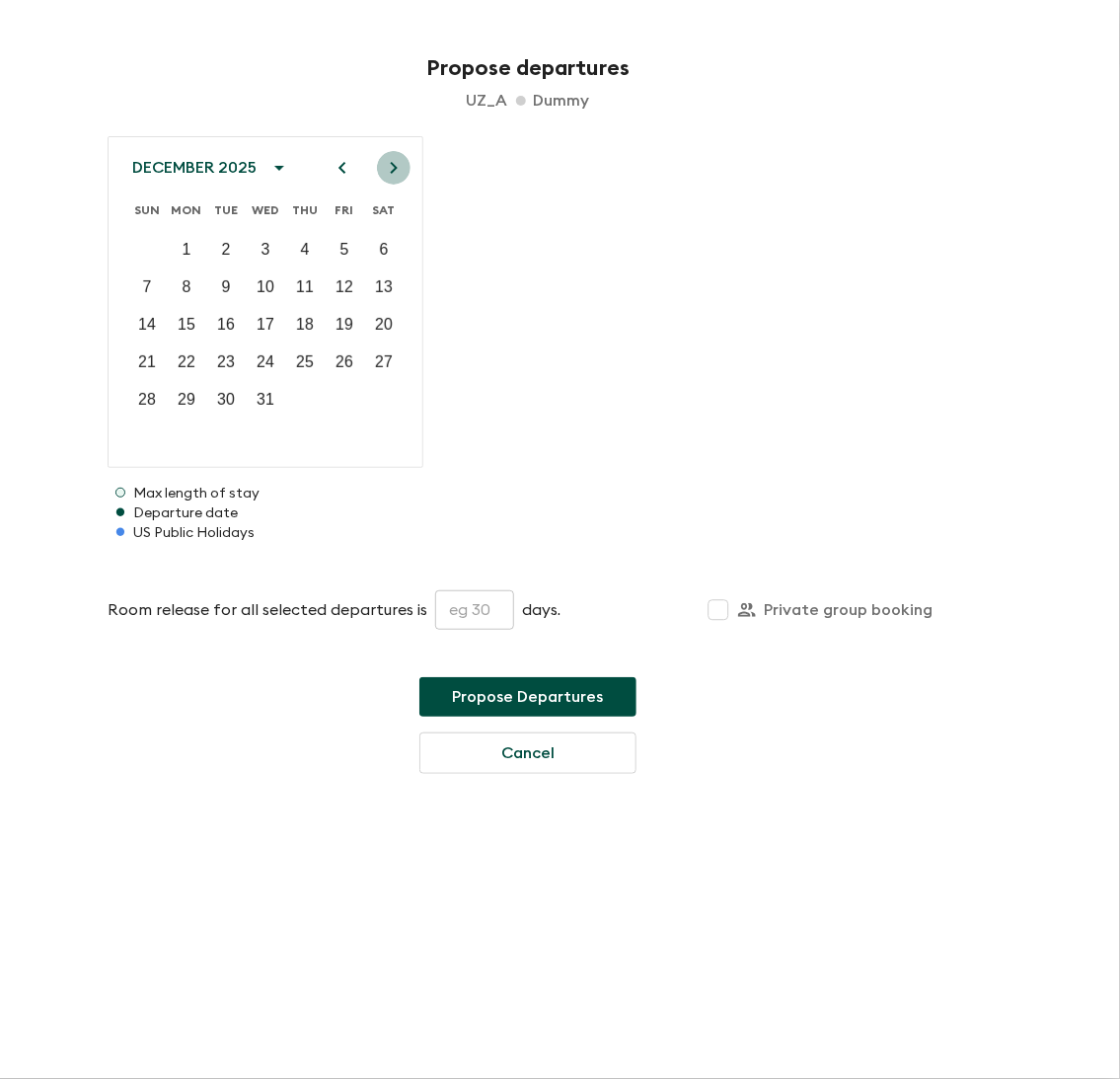 click 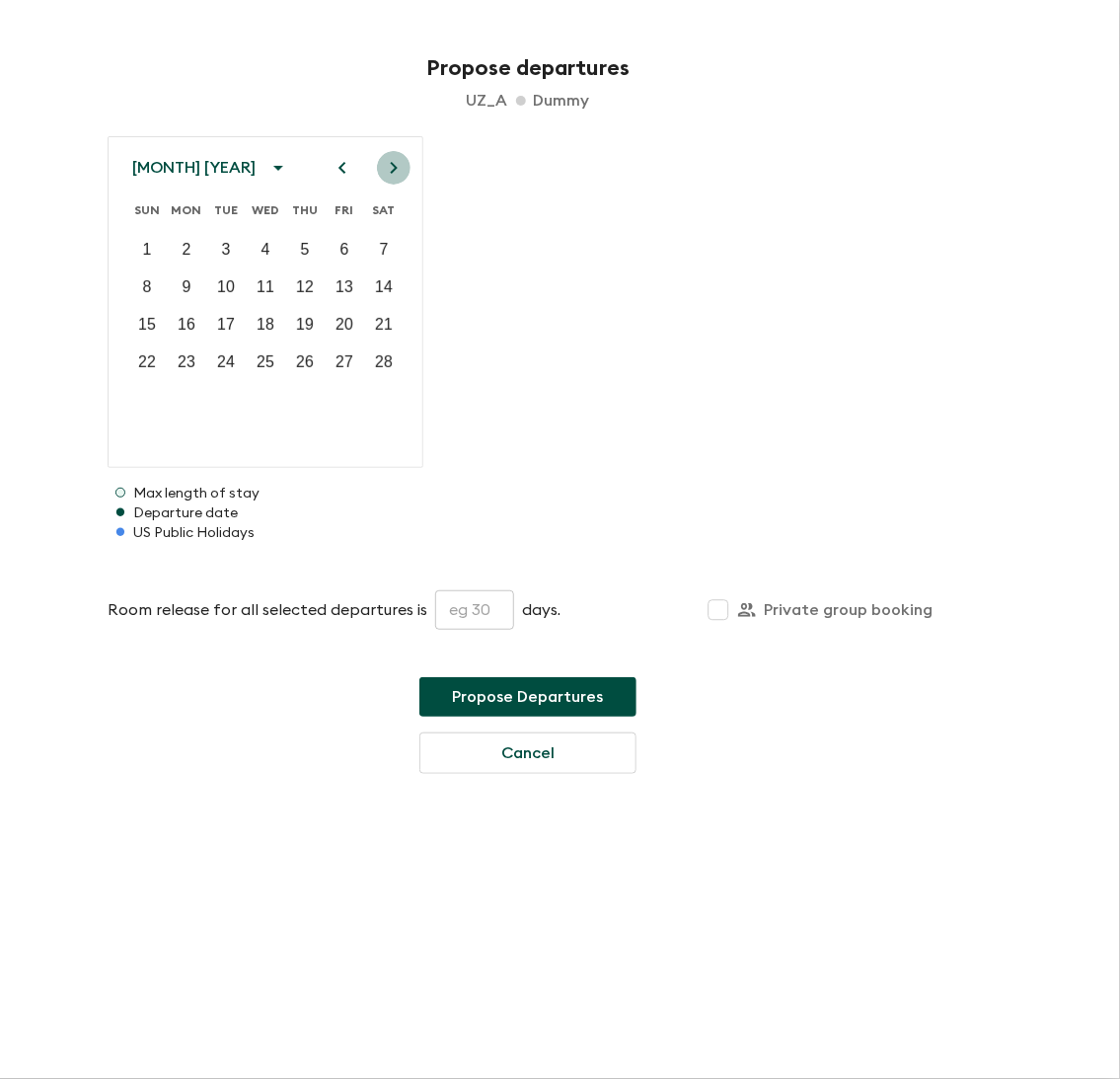 click 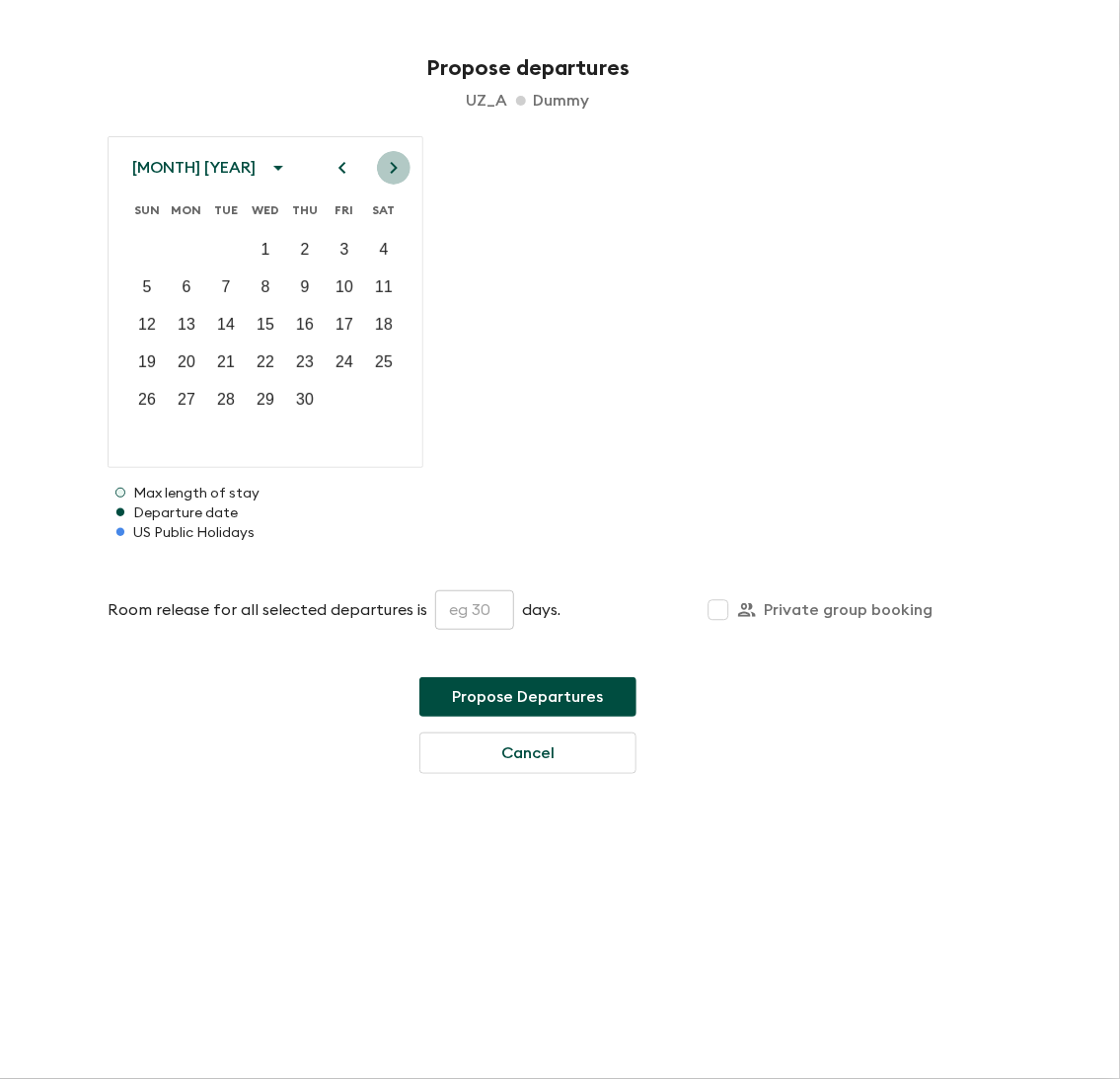 click 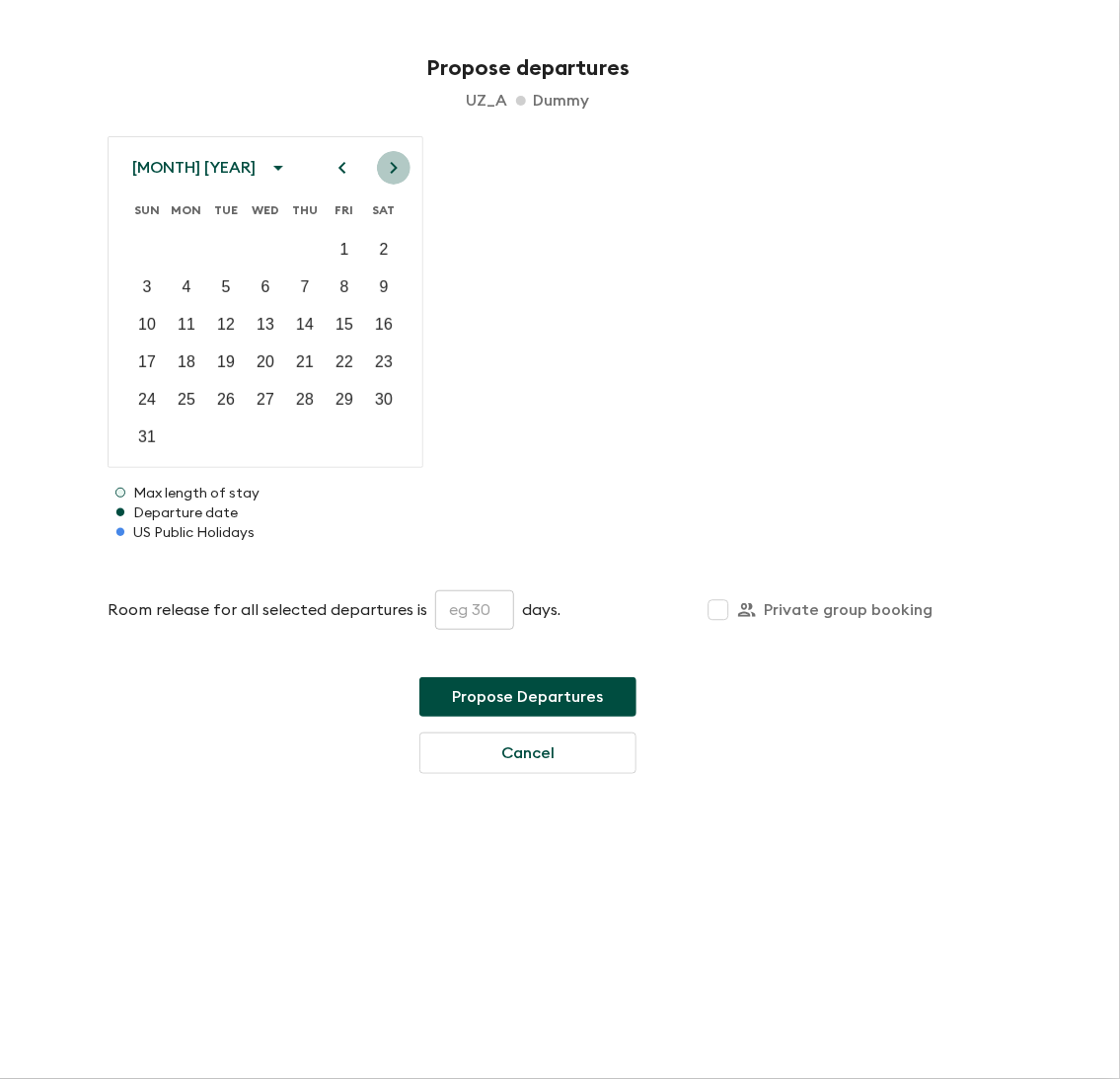 click 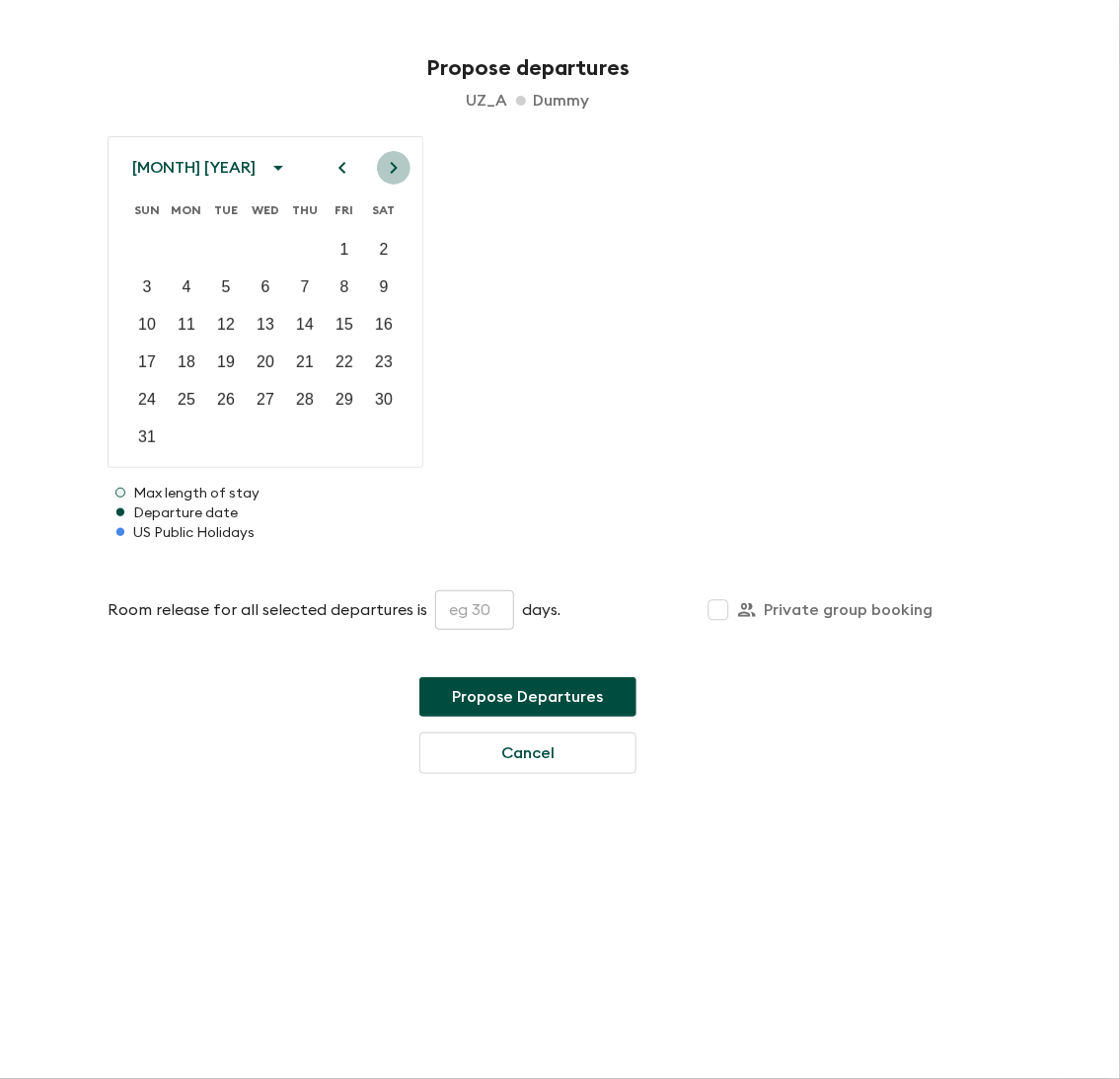 click 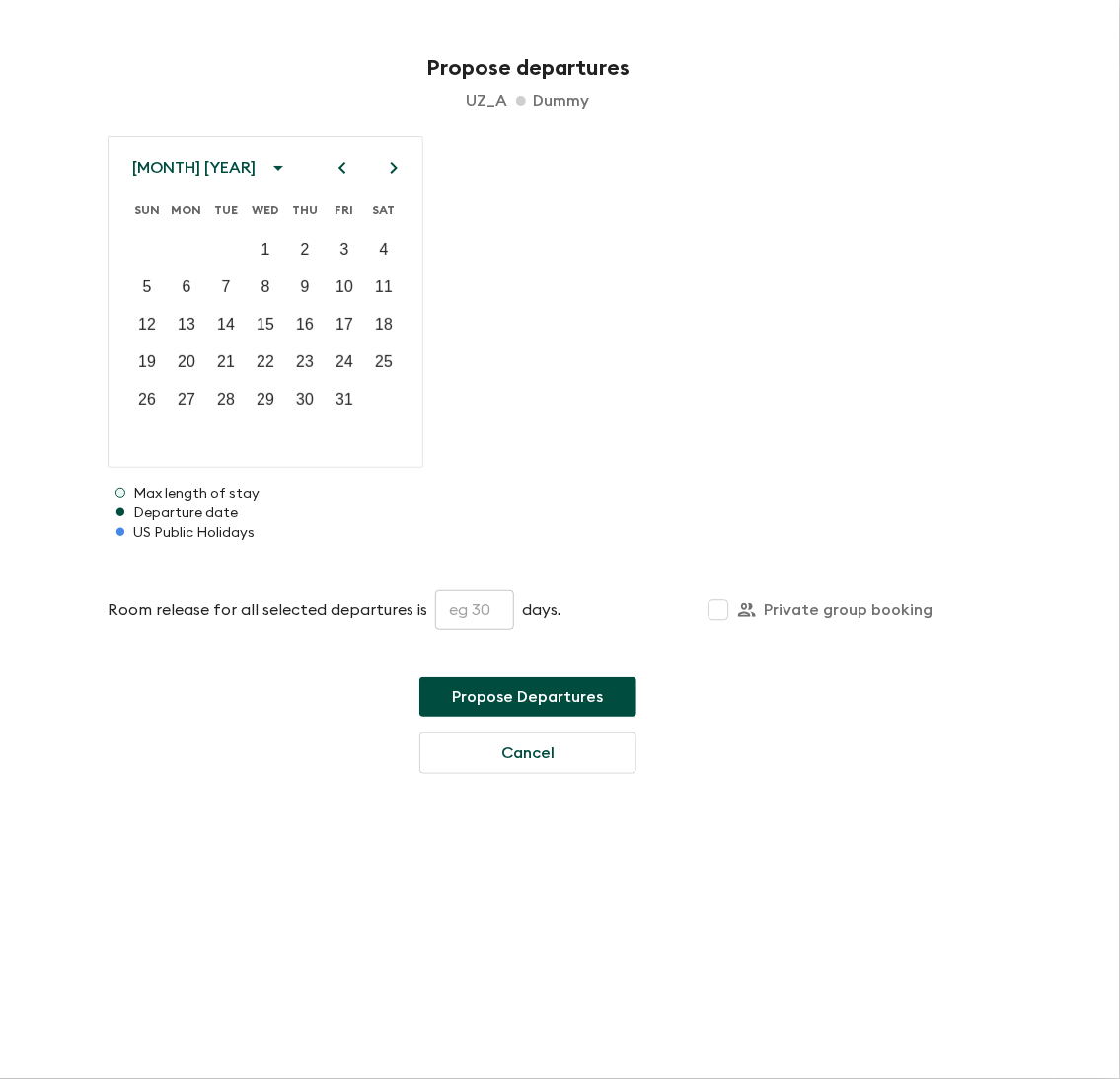 click 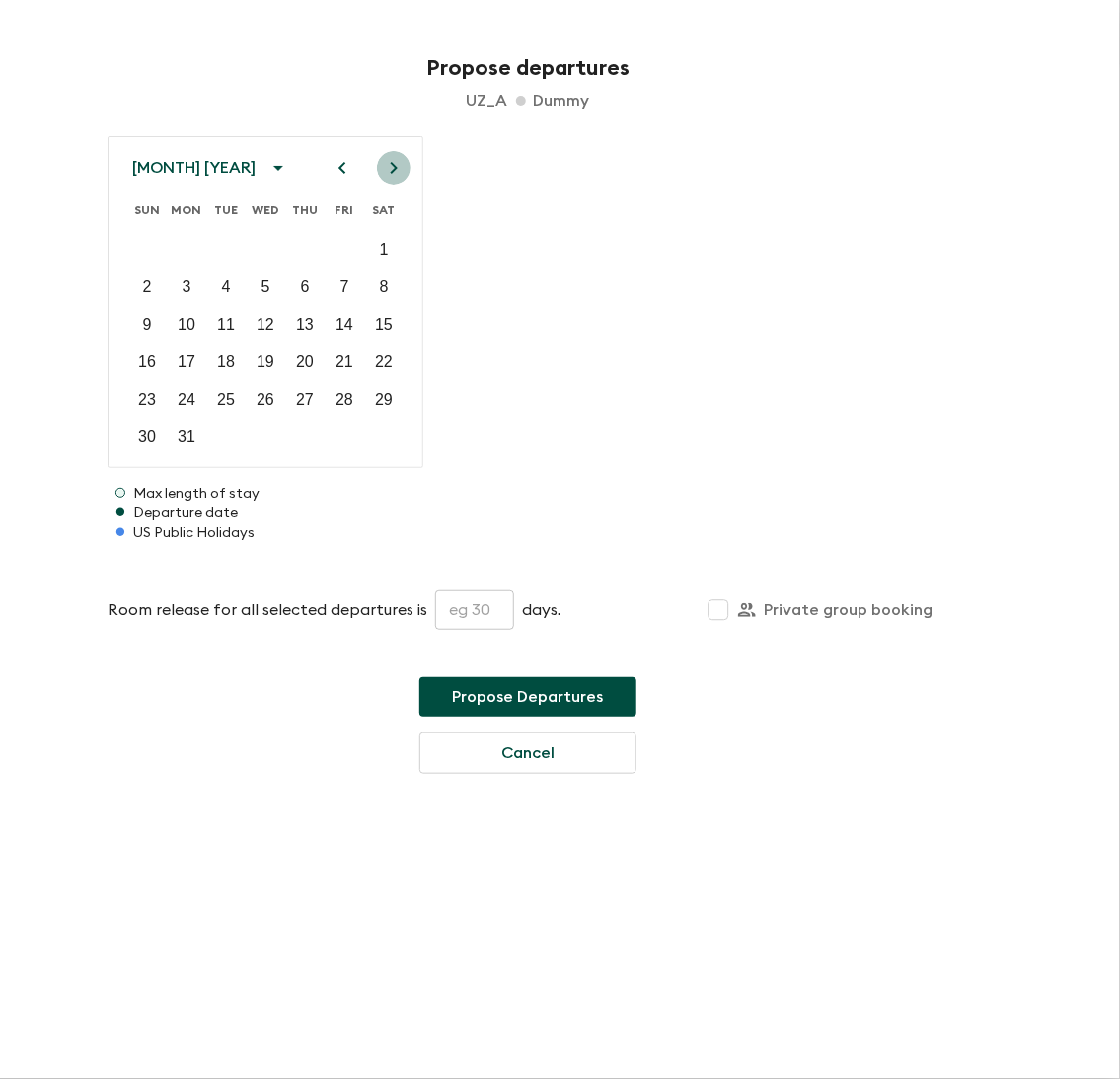 click 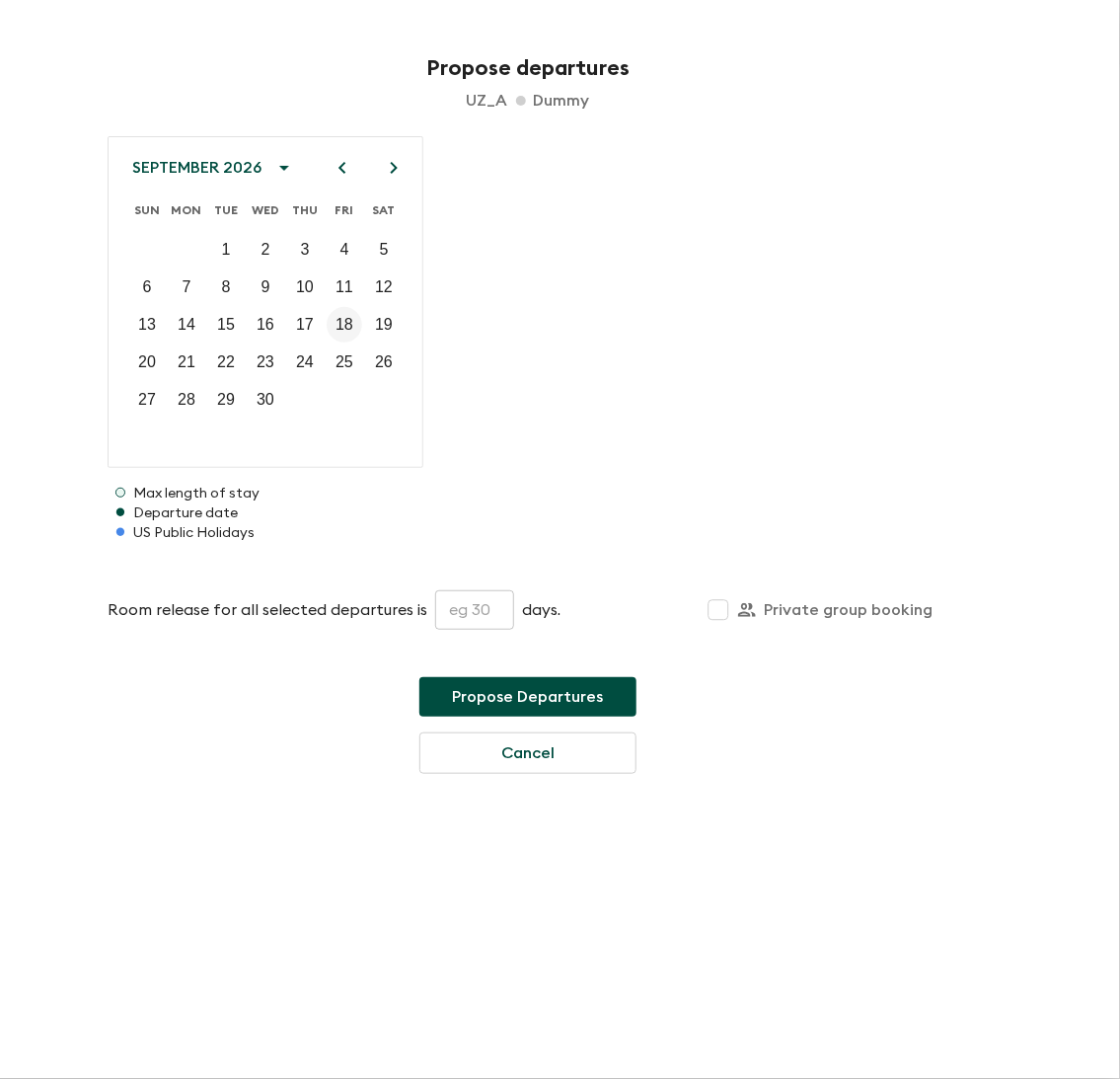click on "18" at bounding box center (344, 325) 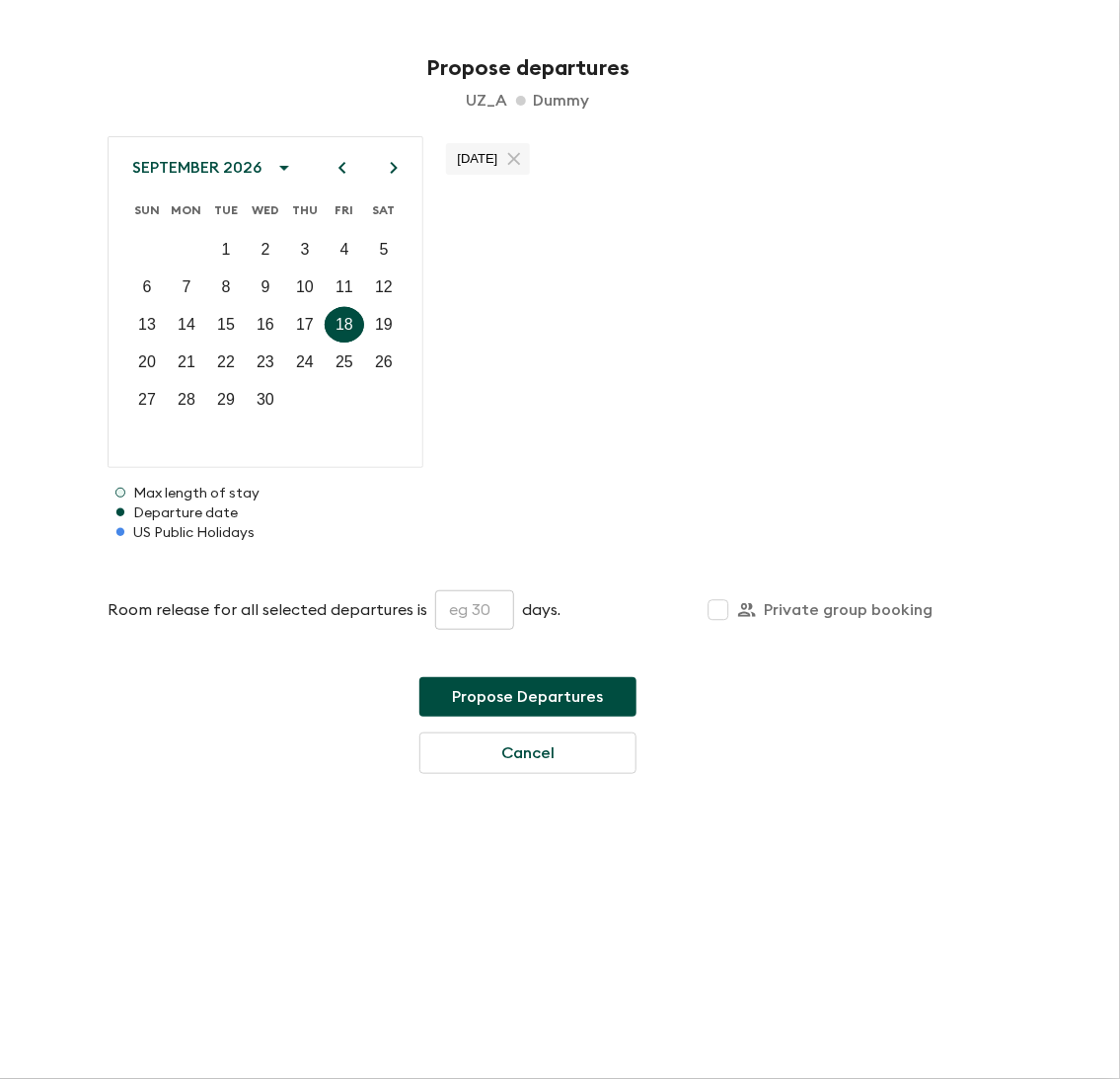 click 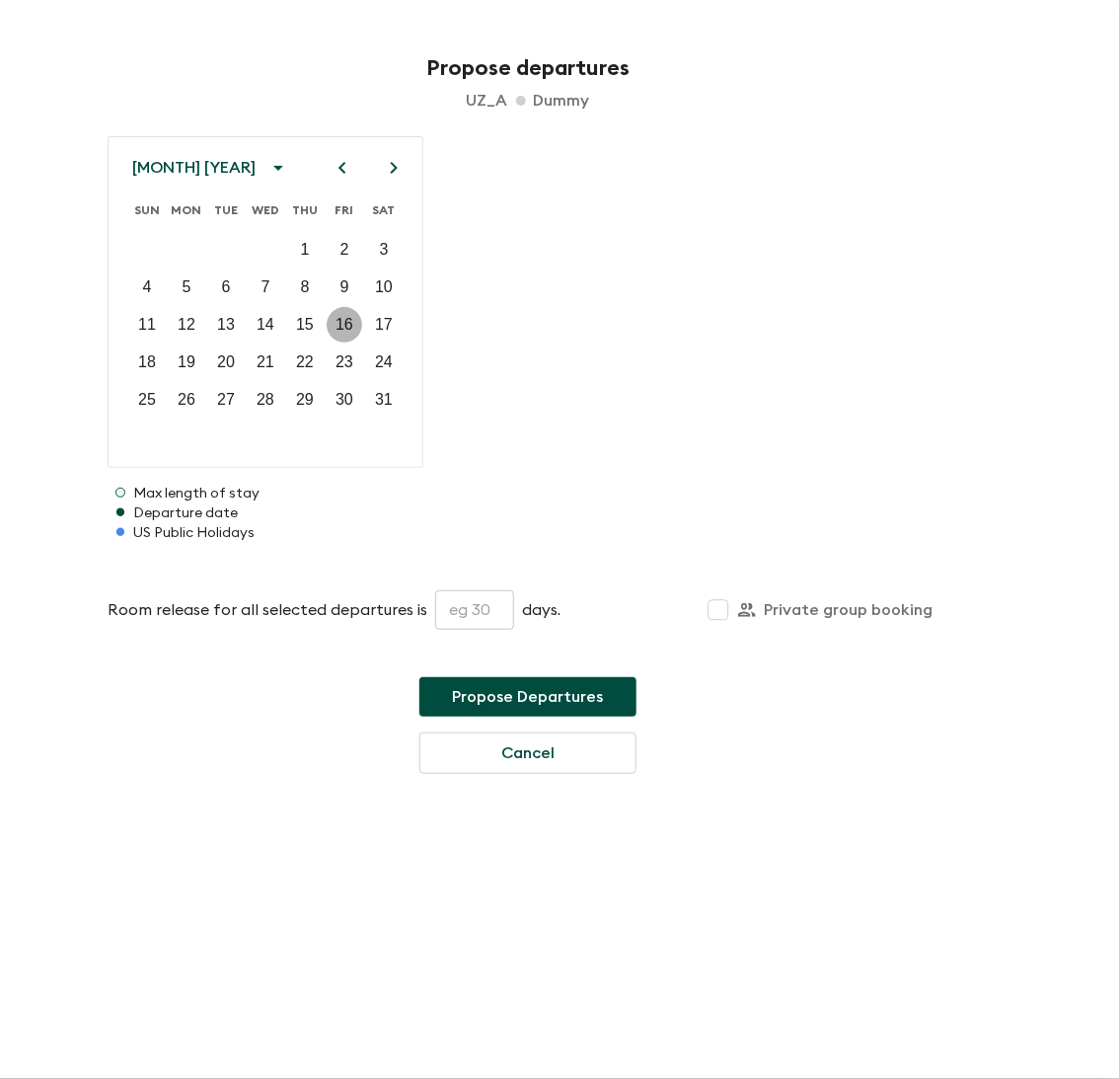 click on "16" at bounding box center [344, 325] 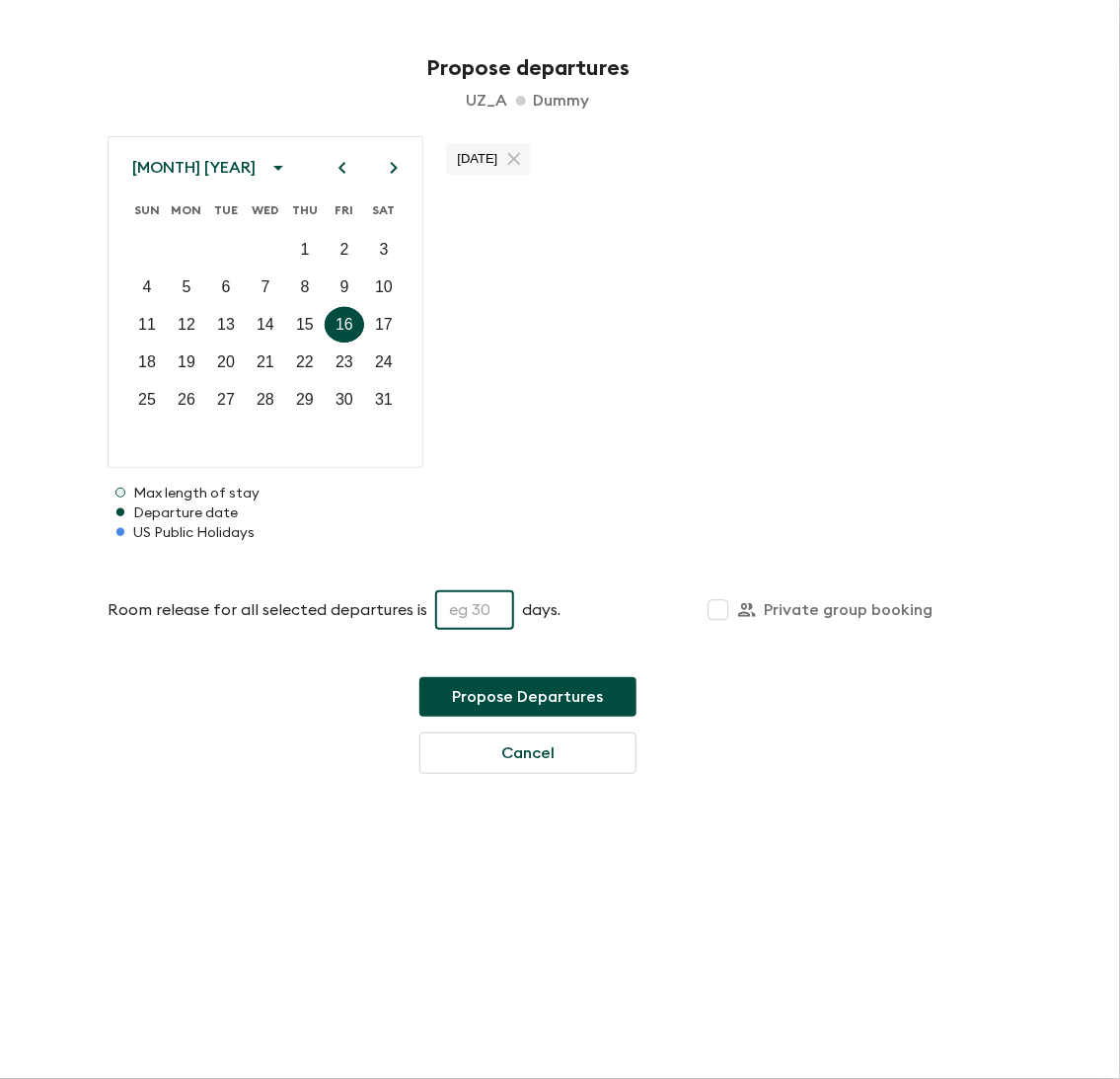 click at bounding box center [475, 610] 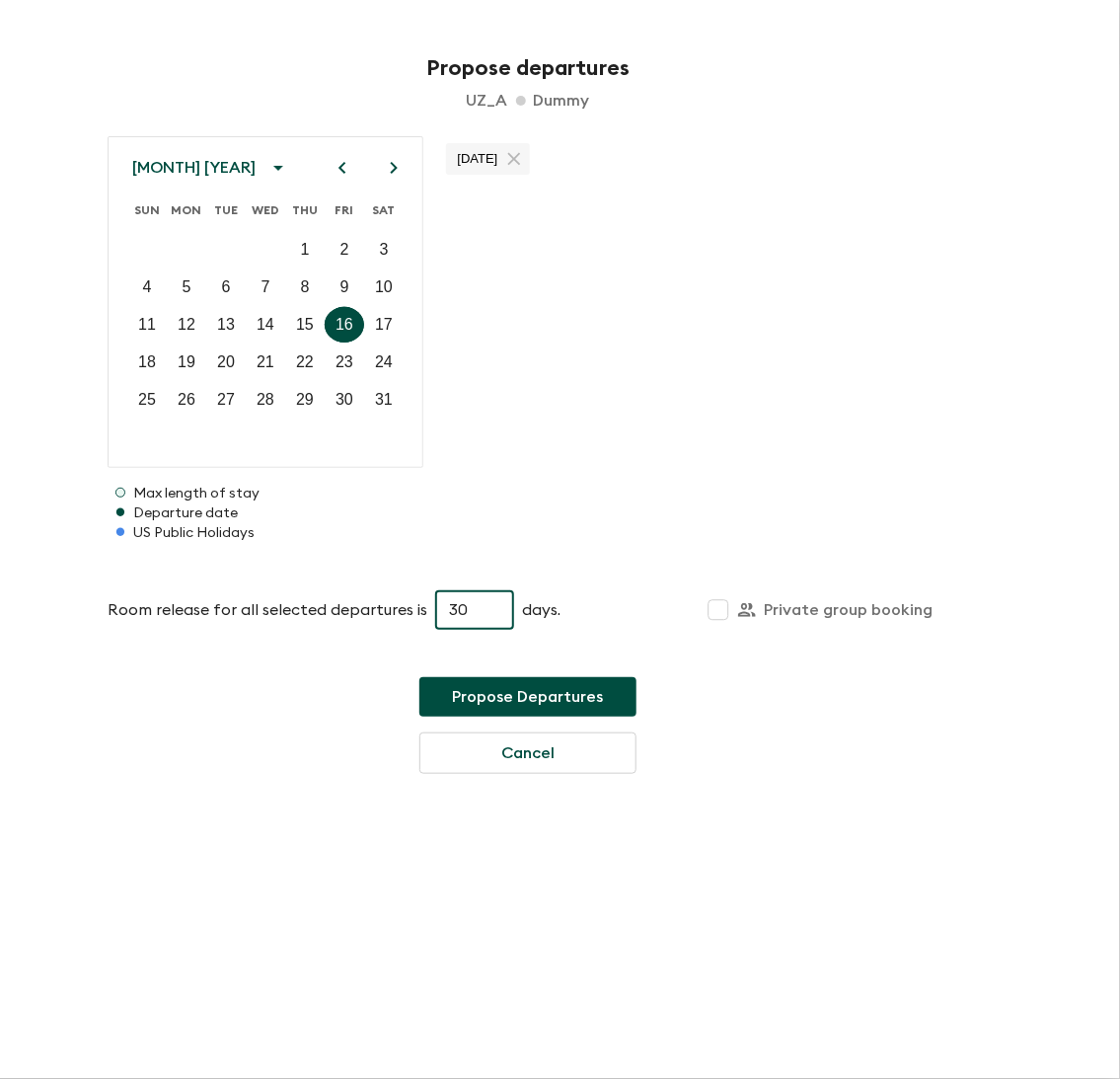 type on "30" 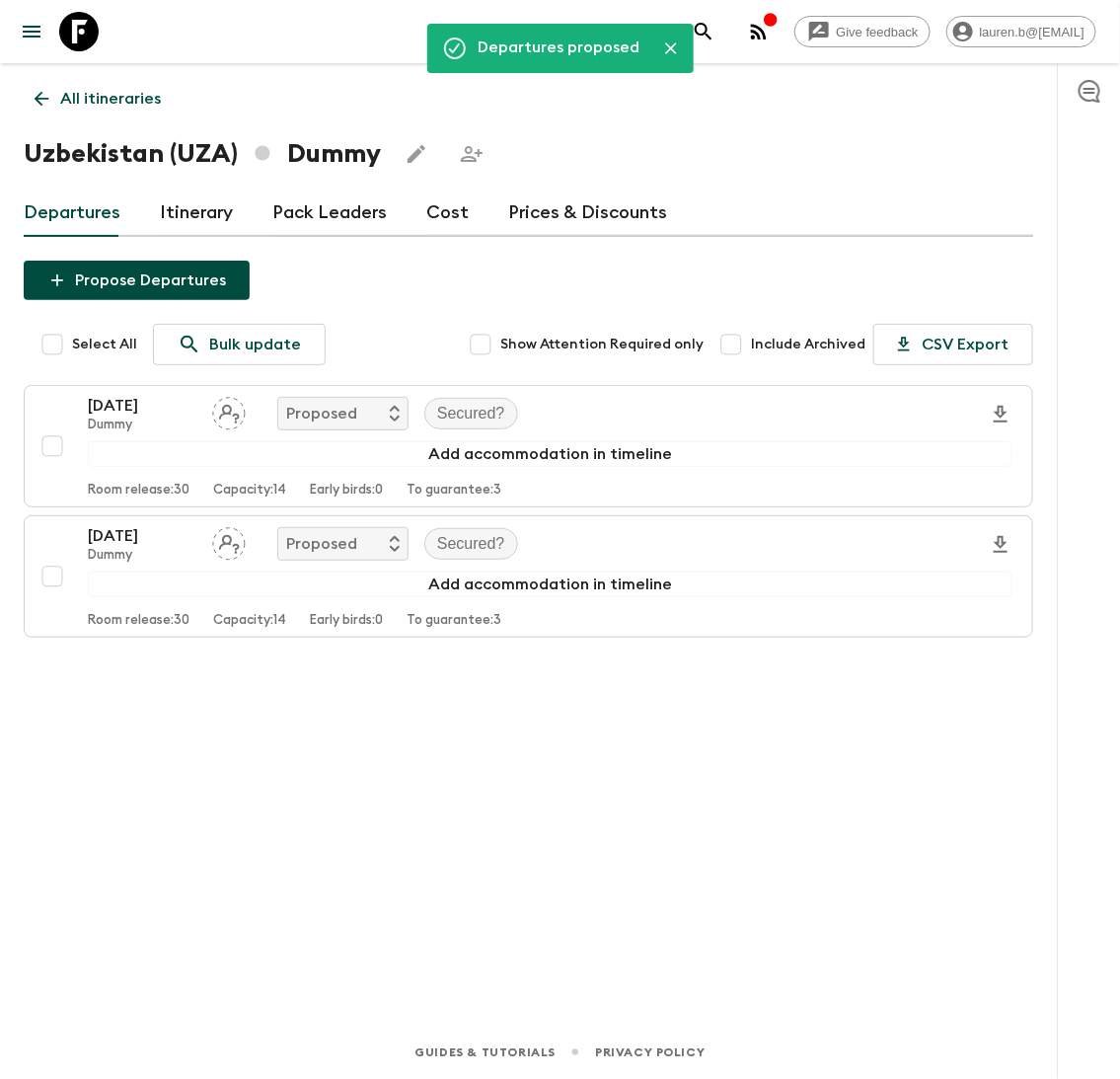 click on "All itineraries" at bounding box center (111, 99) 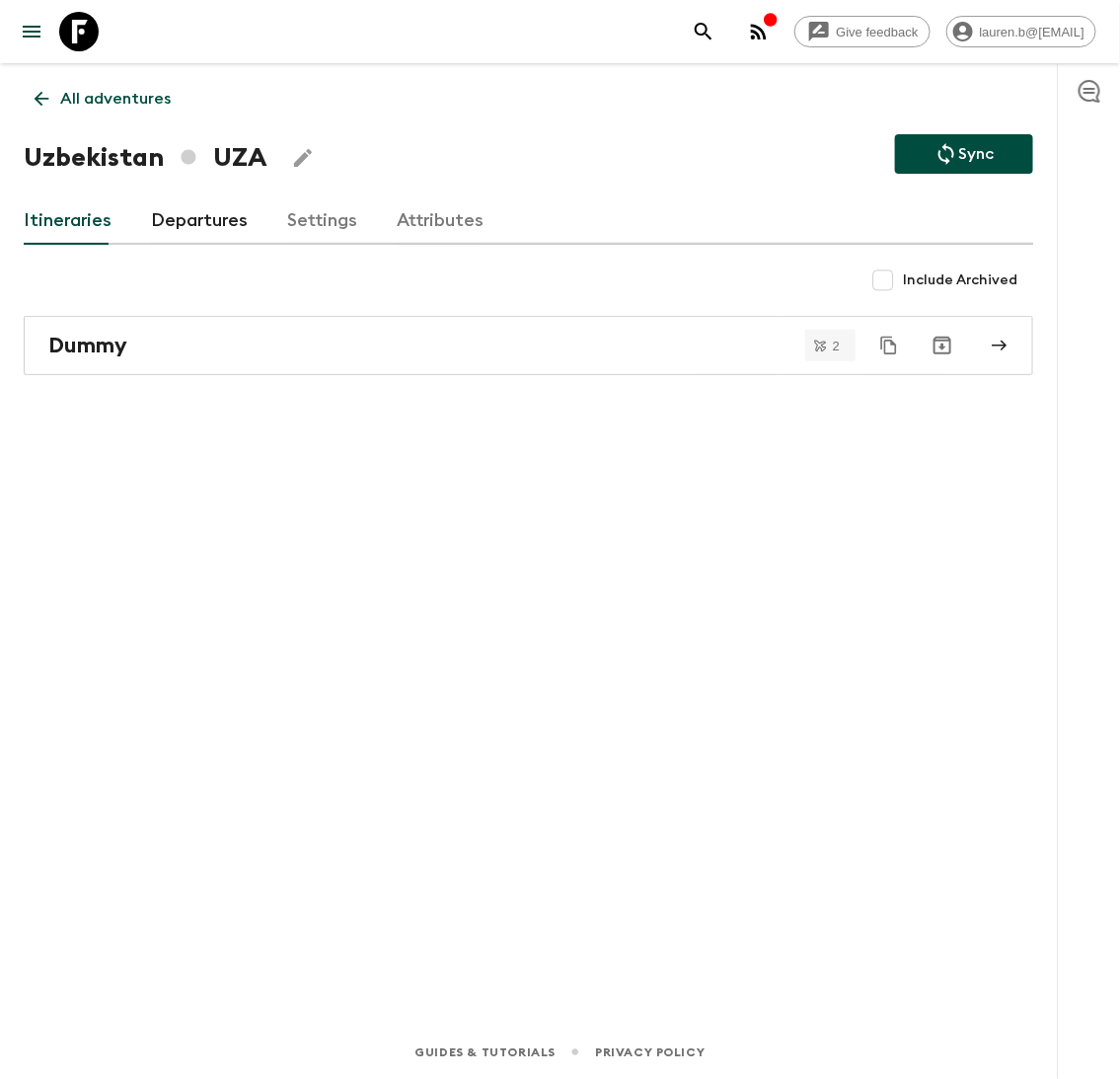 click on "Attributes" at bounding box center [440, 221] 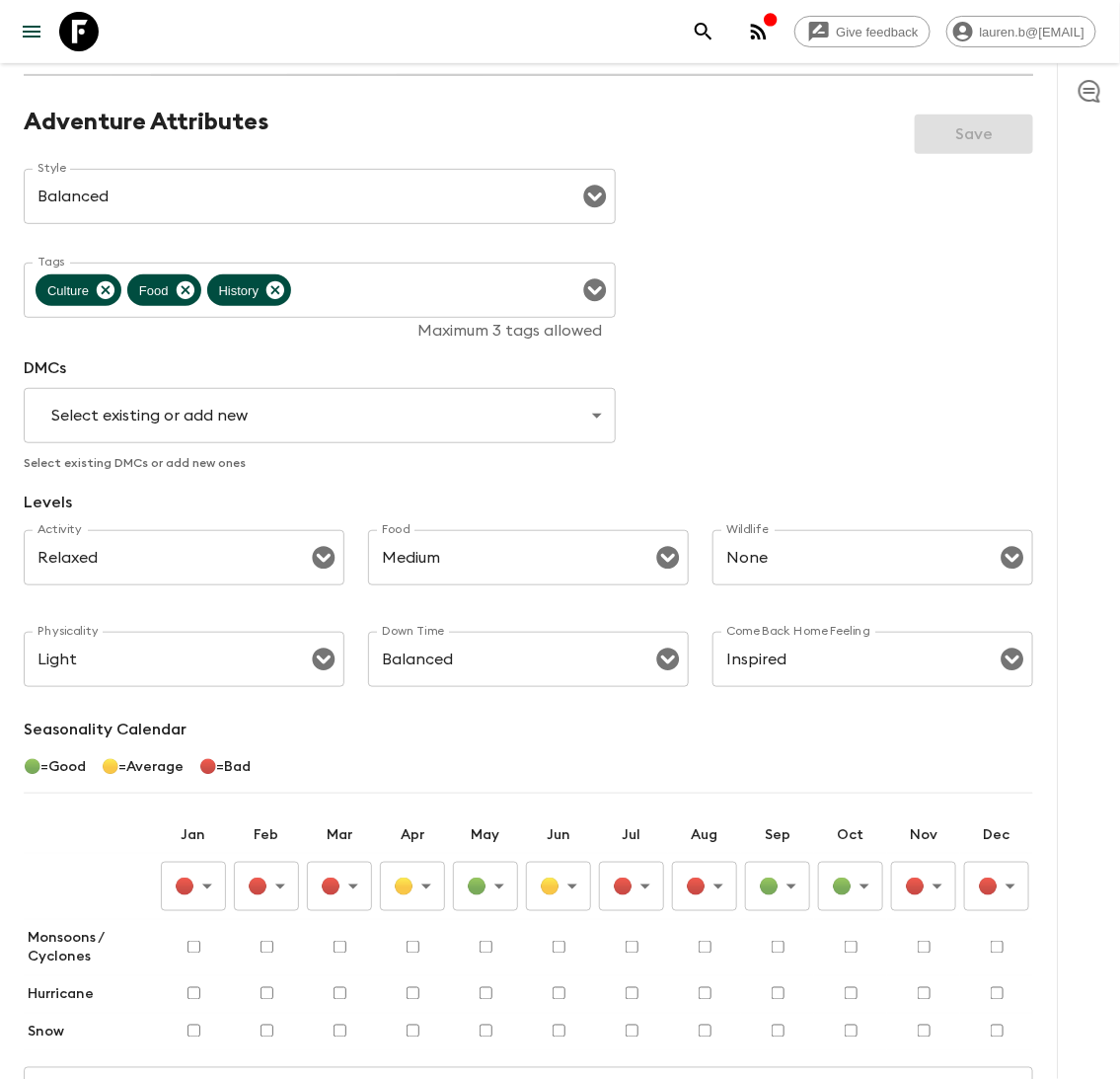 scroll, scrollTop: 0, scrollLeft: 0, axis: both 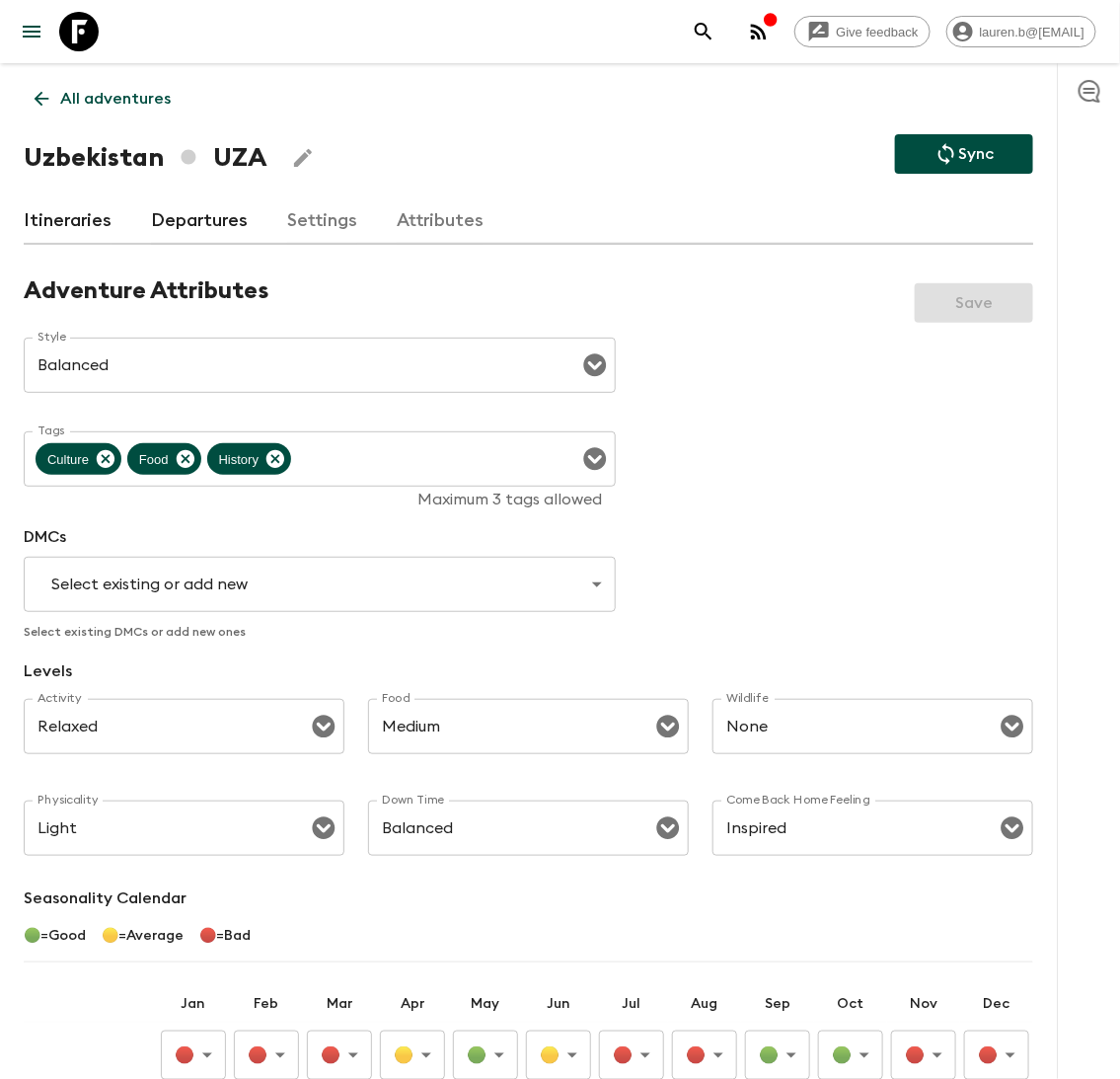 click on "All adventures" at bounding box center (115, 99) 